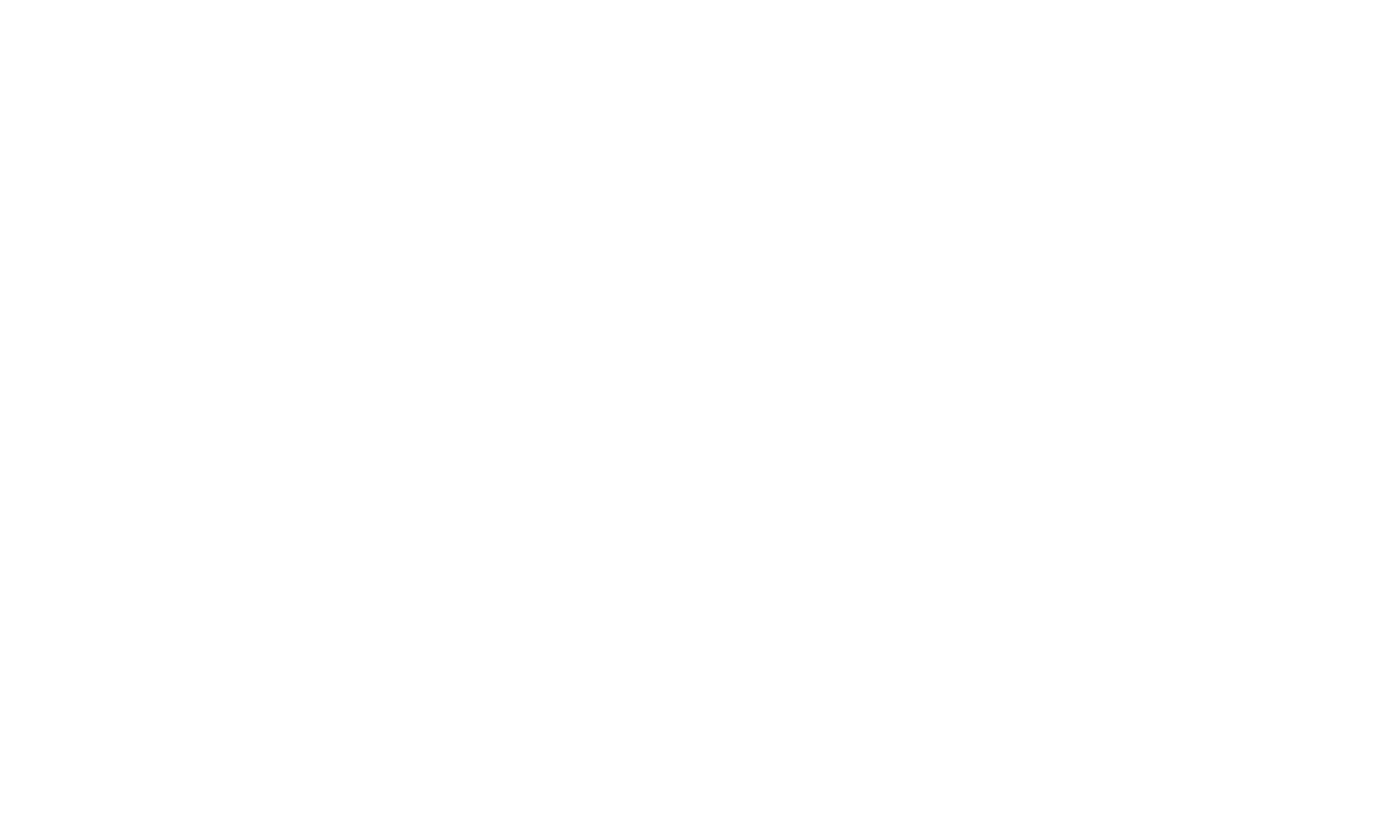 scroll, scrollTop: 0, scrollLeft: 0, axis: both 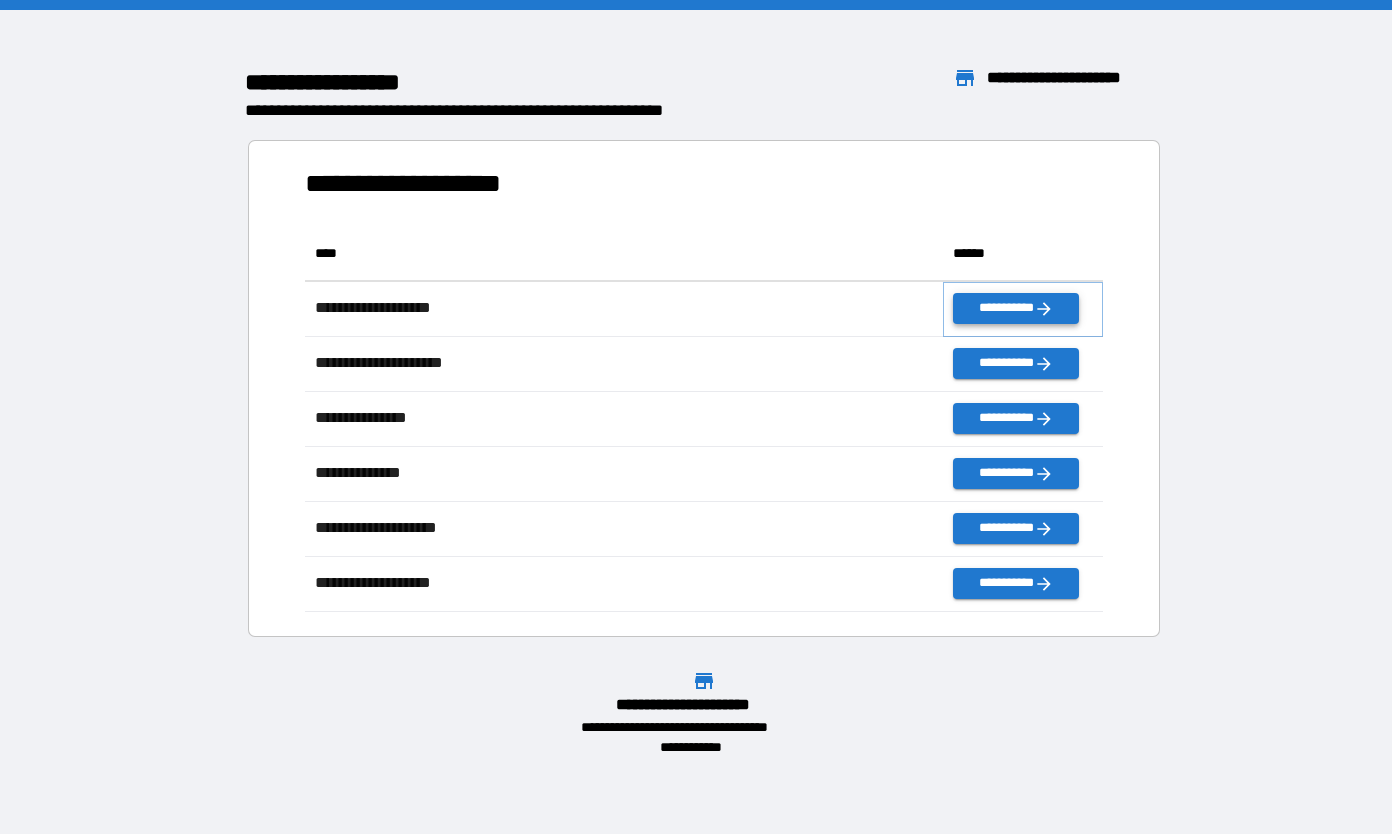 click on "**********" at bounding box center [1015, 308] 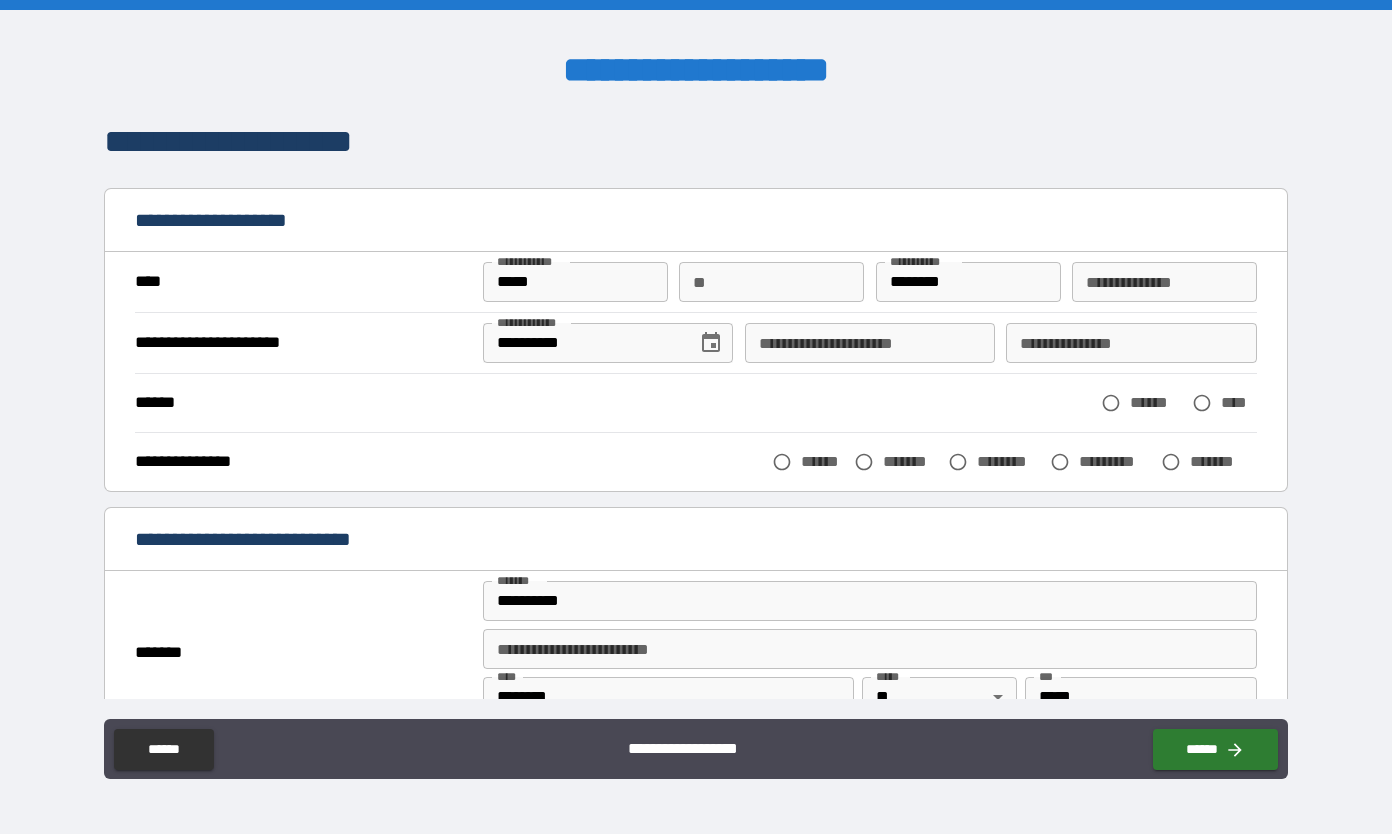 click on "**********" at bounding box center (870, 343) 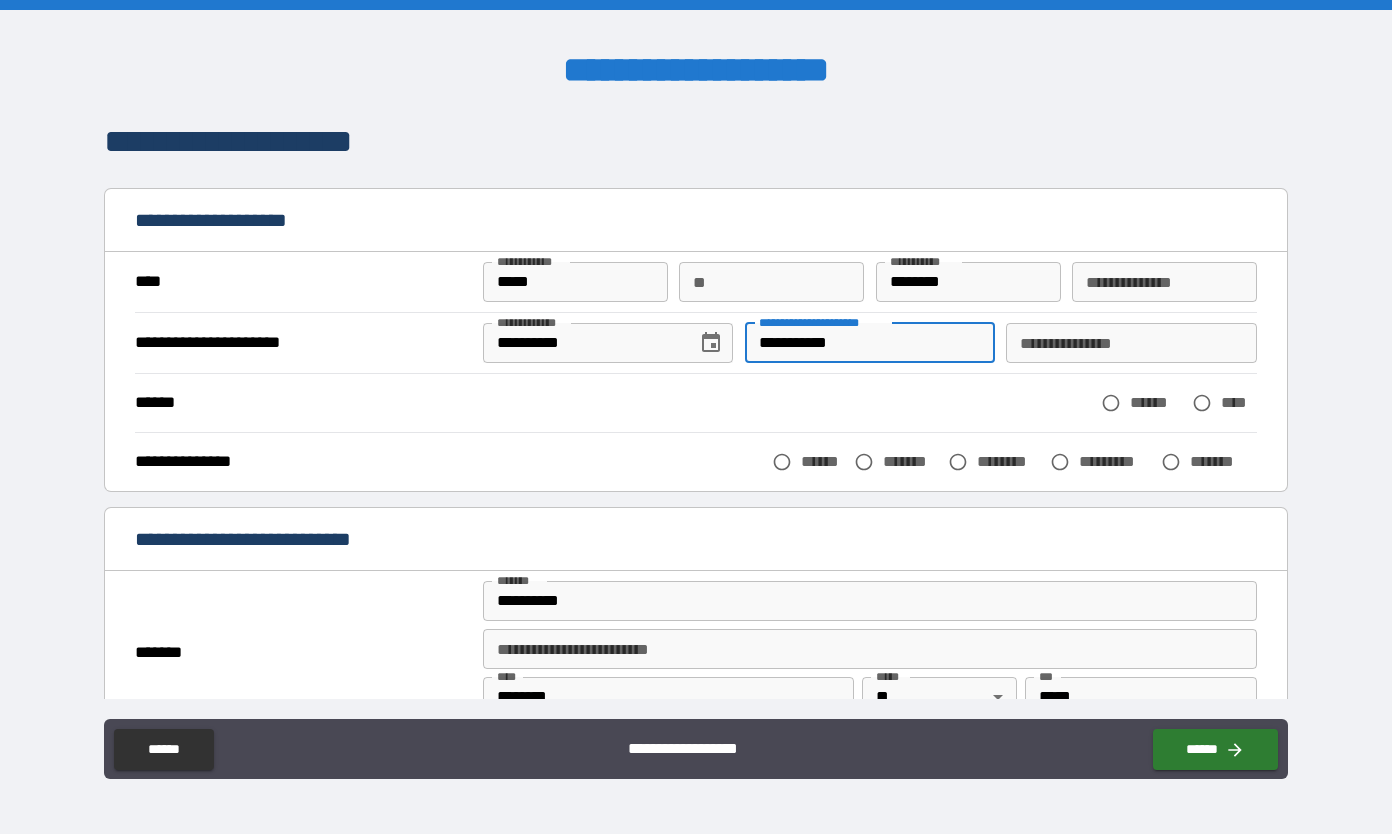type on "**********" 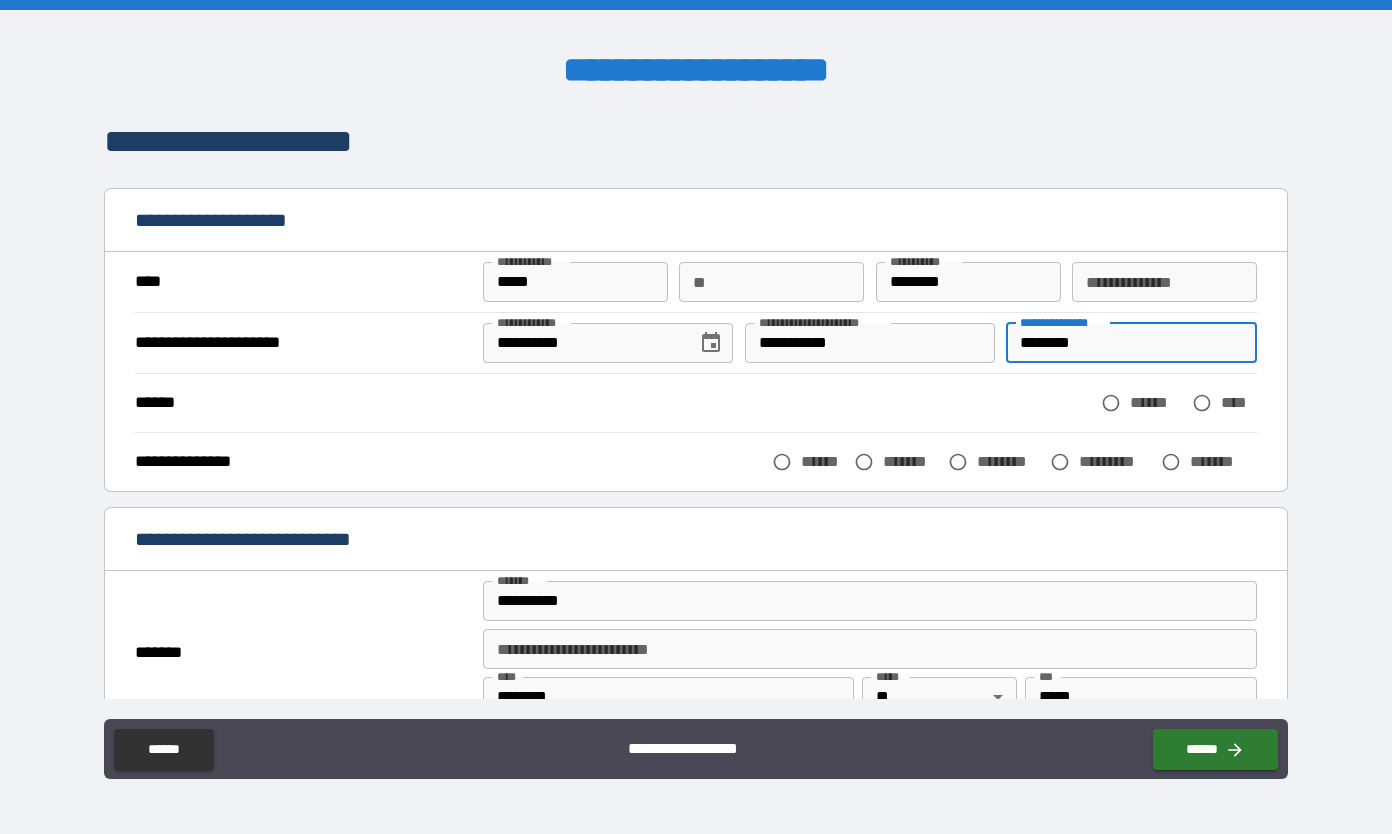type on "********" 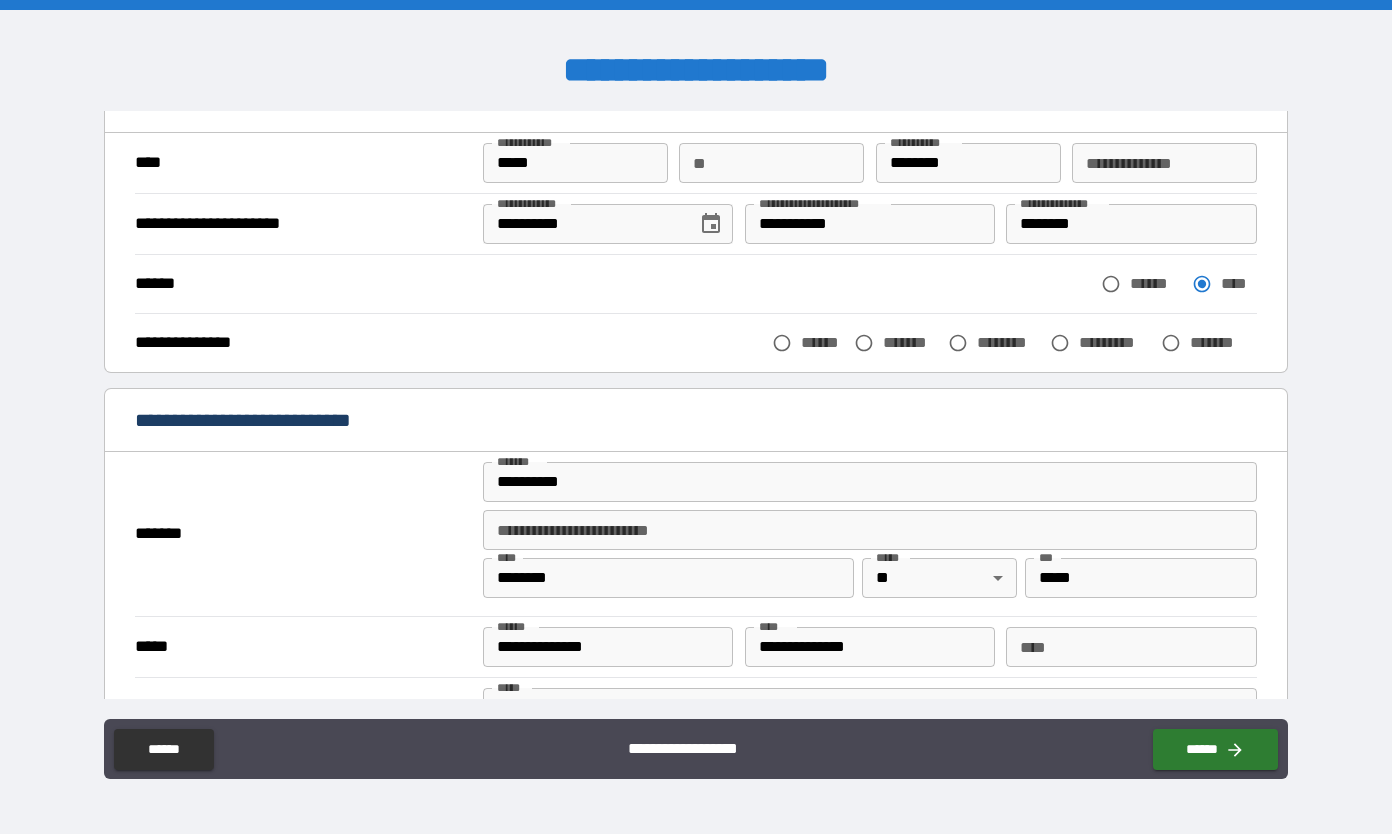 scroll, scrollTop: 119, scrollLeft: 0, axis: vertical 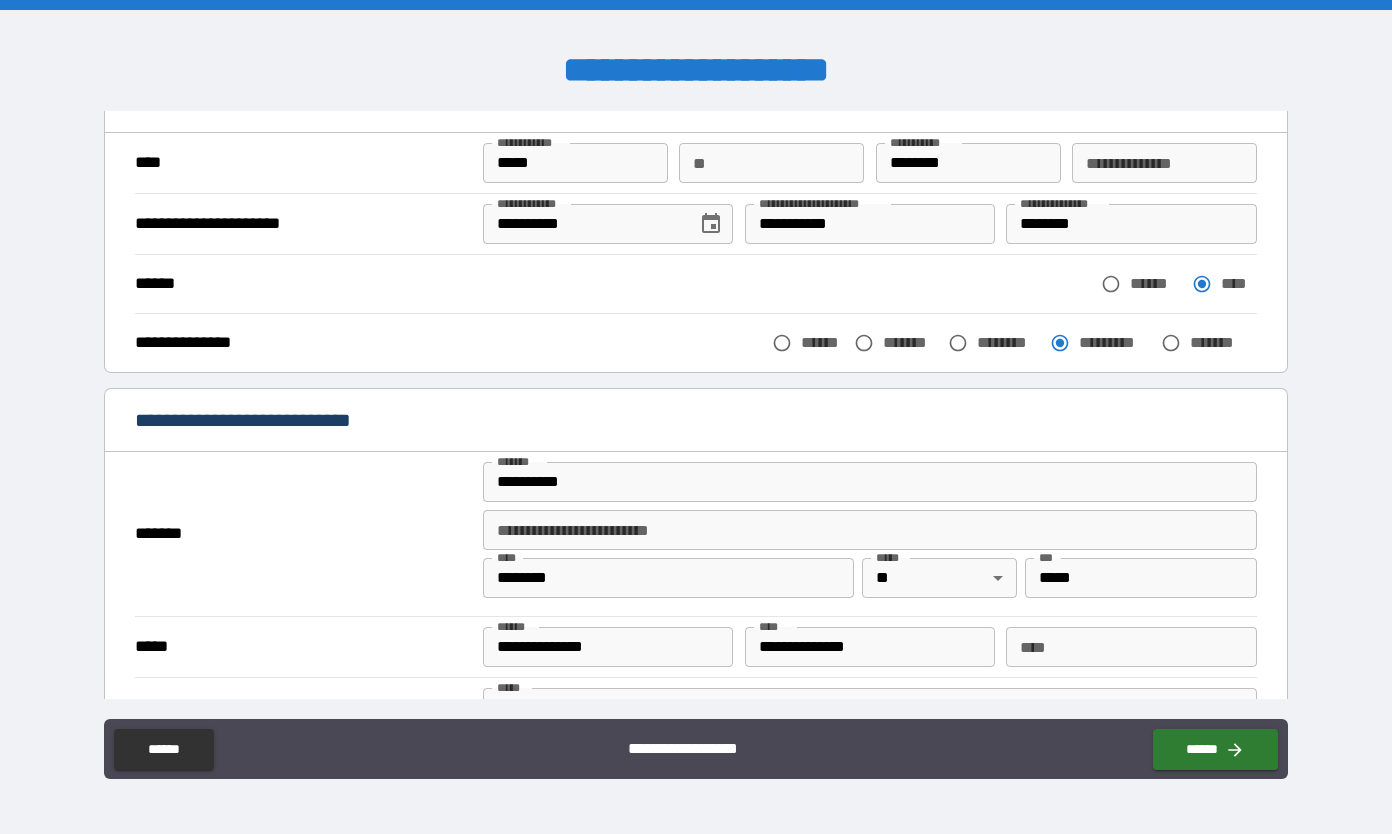 click on "**********" at bounding box center (870, 482) 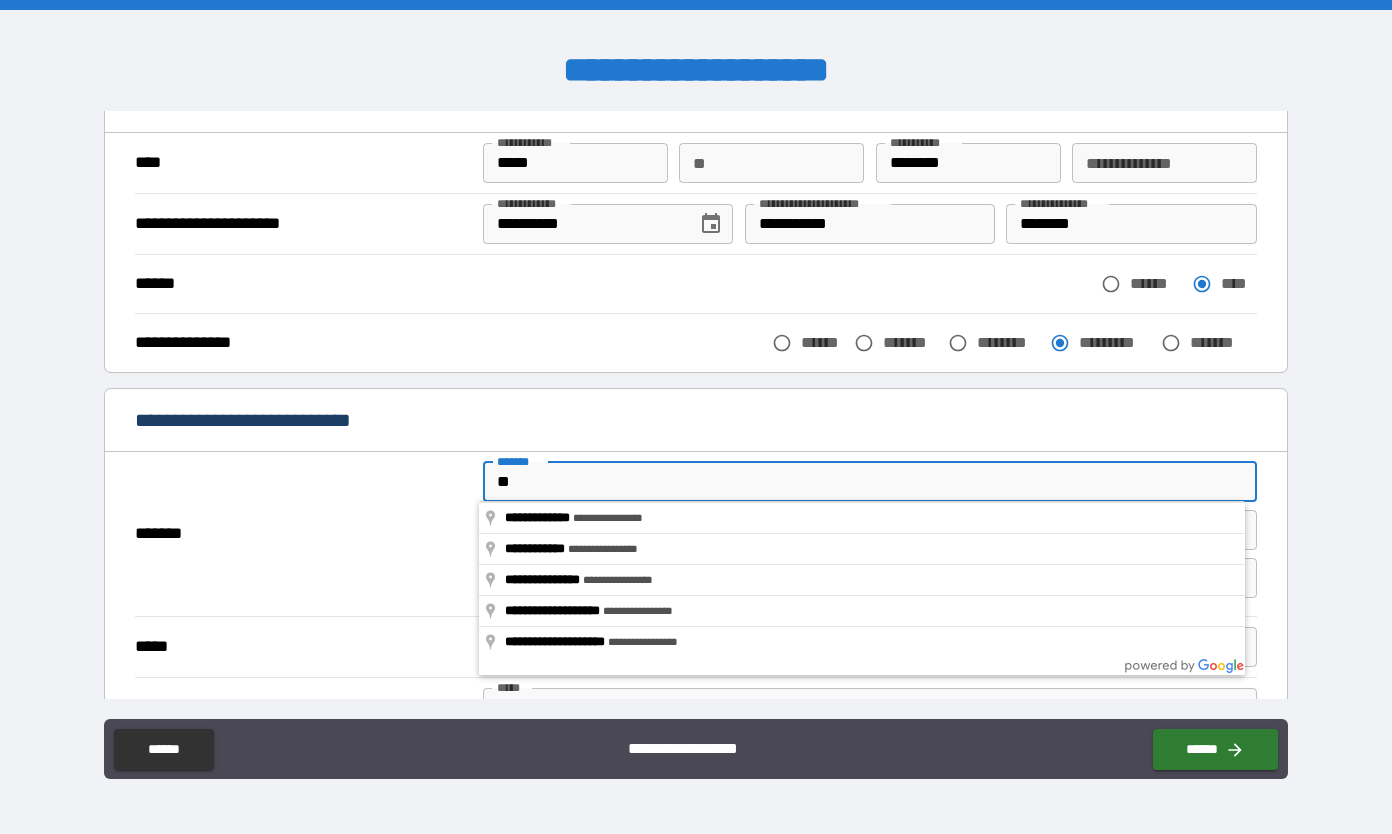 type on "*" 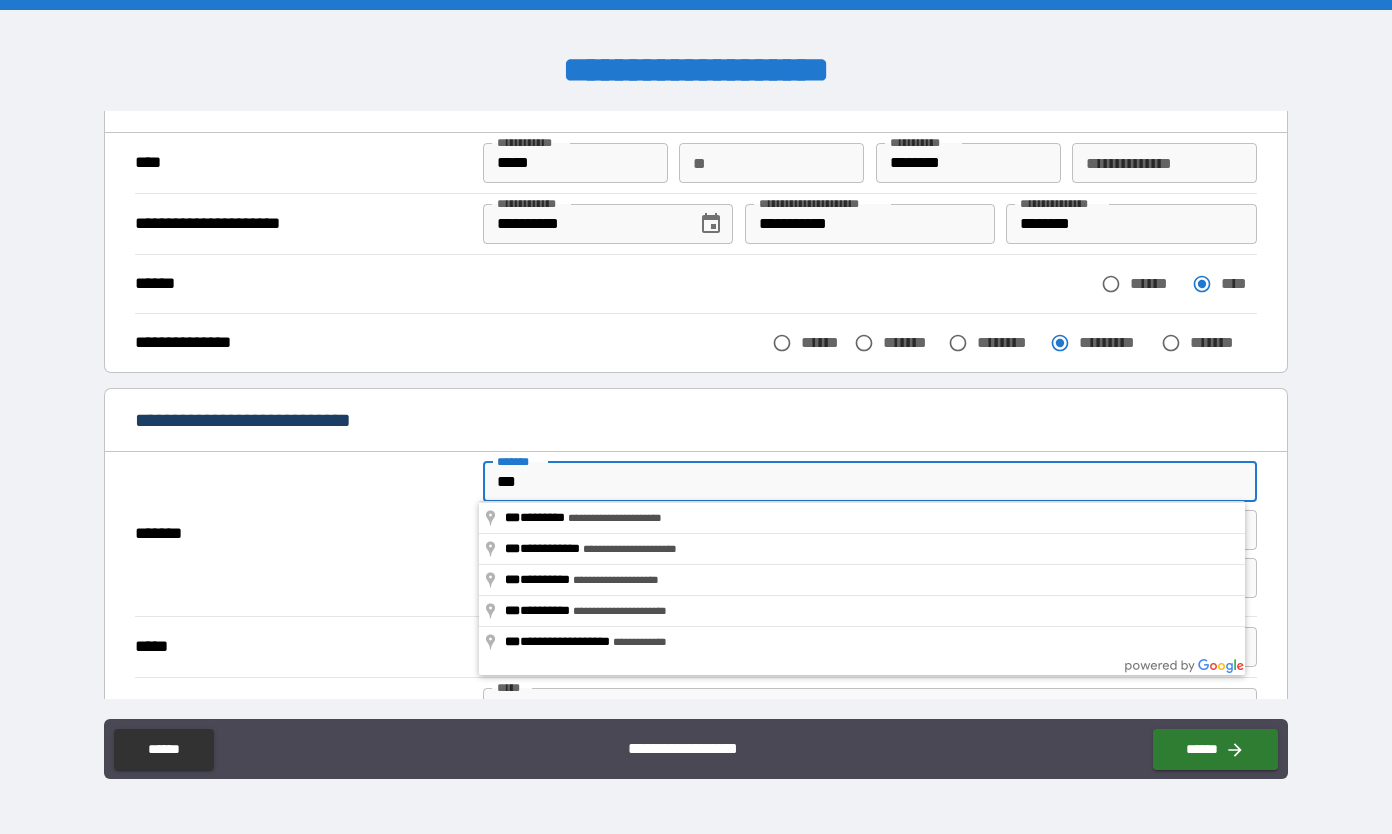 type on "**********" 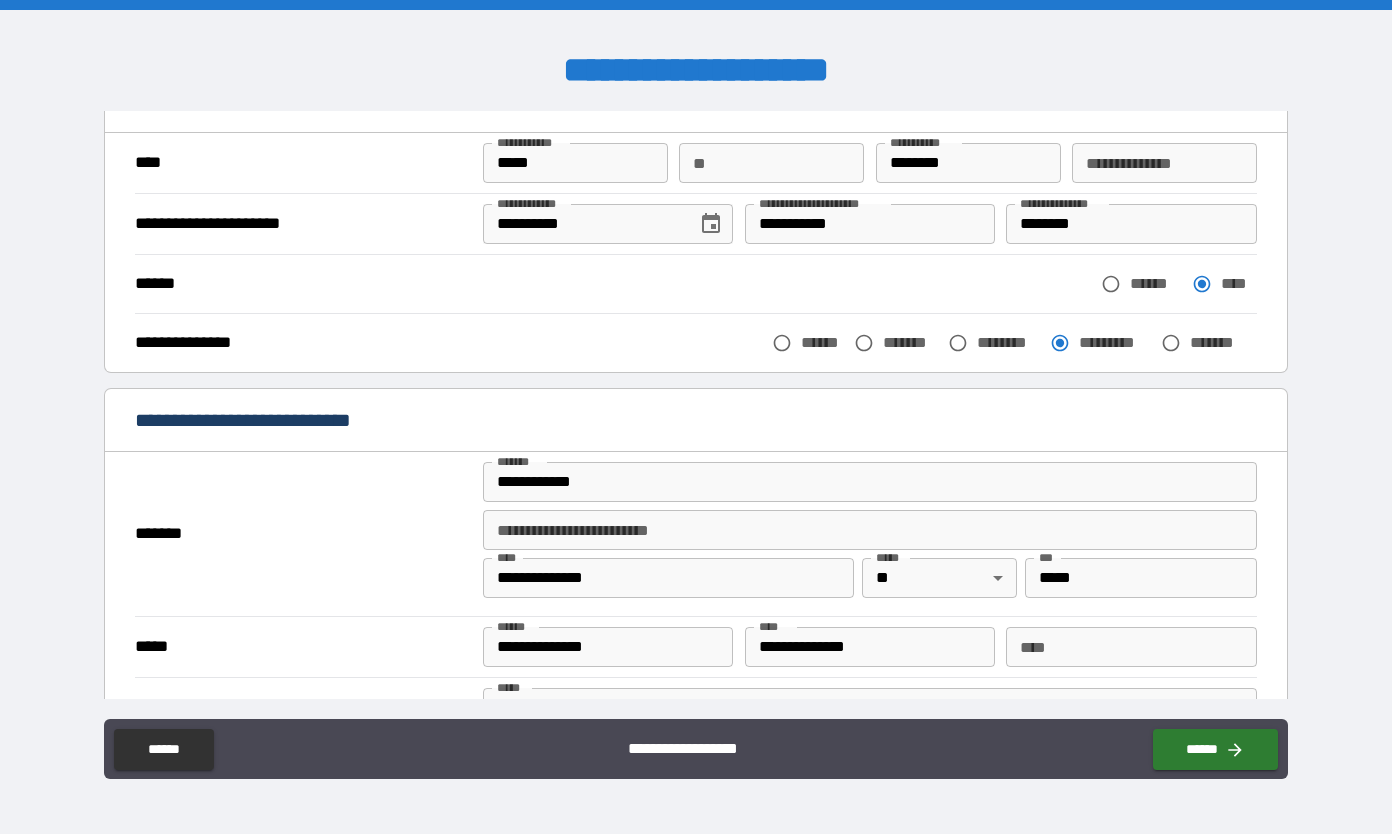 click on "**********" at bounding box center [870, 482] 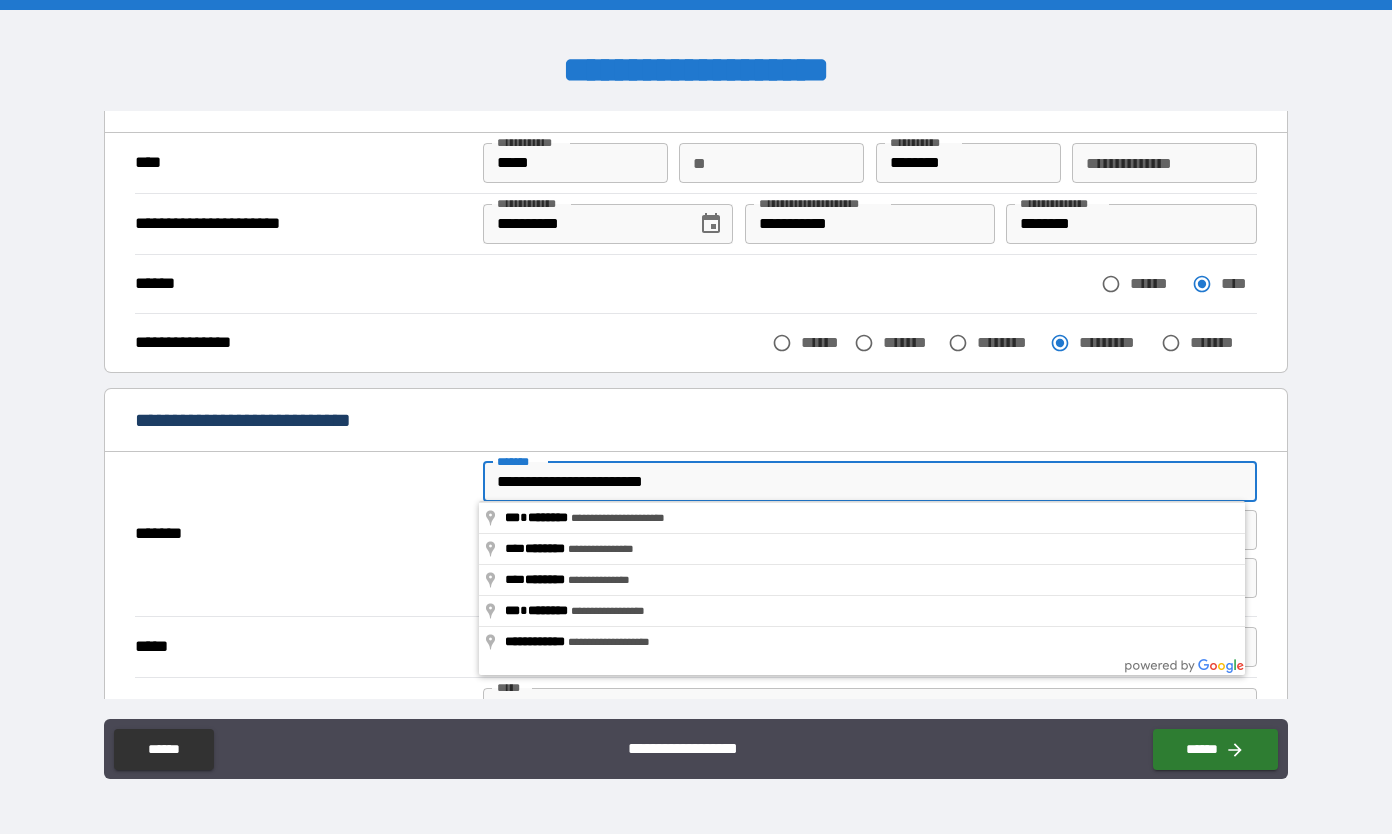 click on "**********" at bounding box center [870, 482] 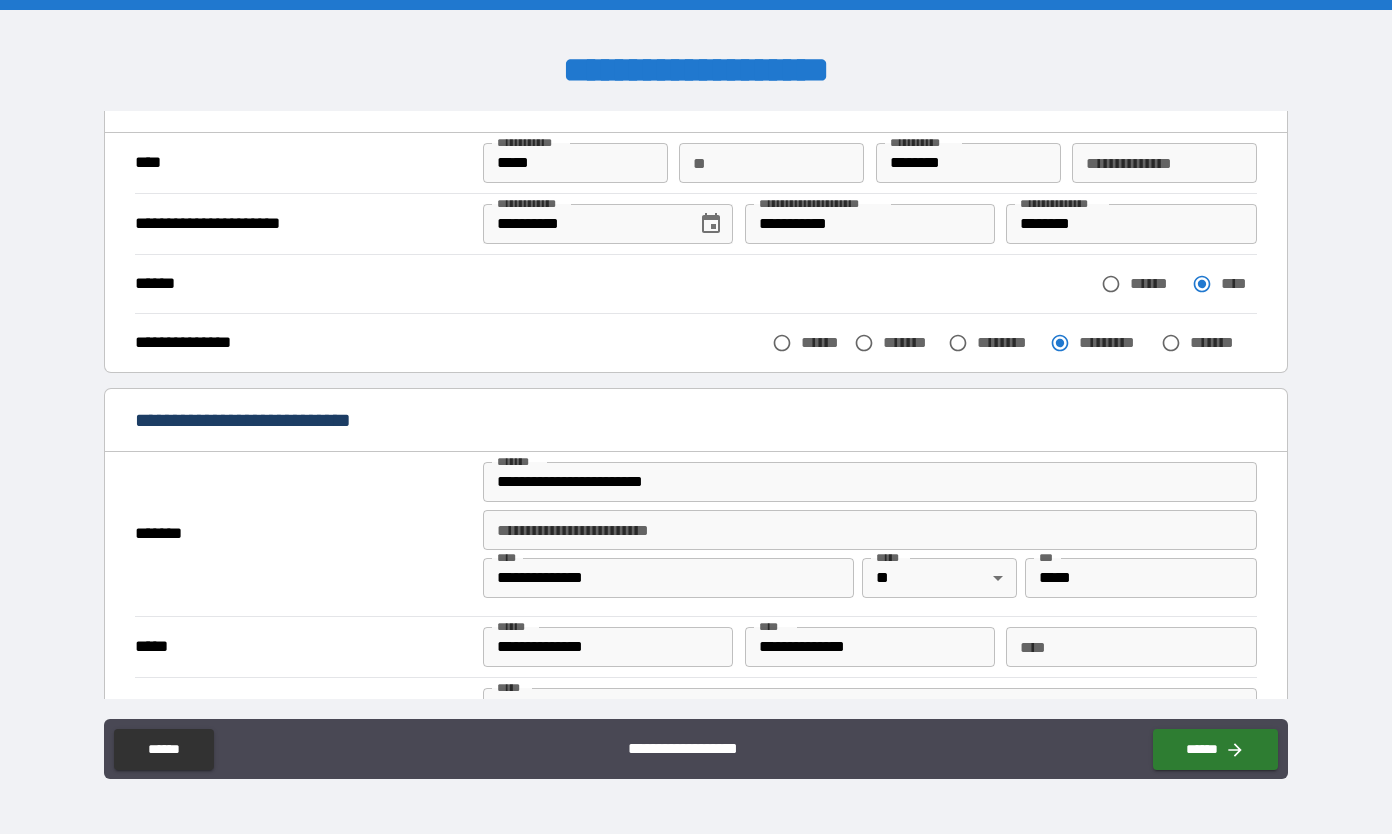 click on "**********" at bounding box center (608, 647) 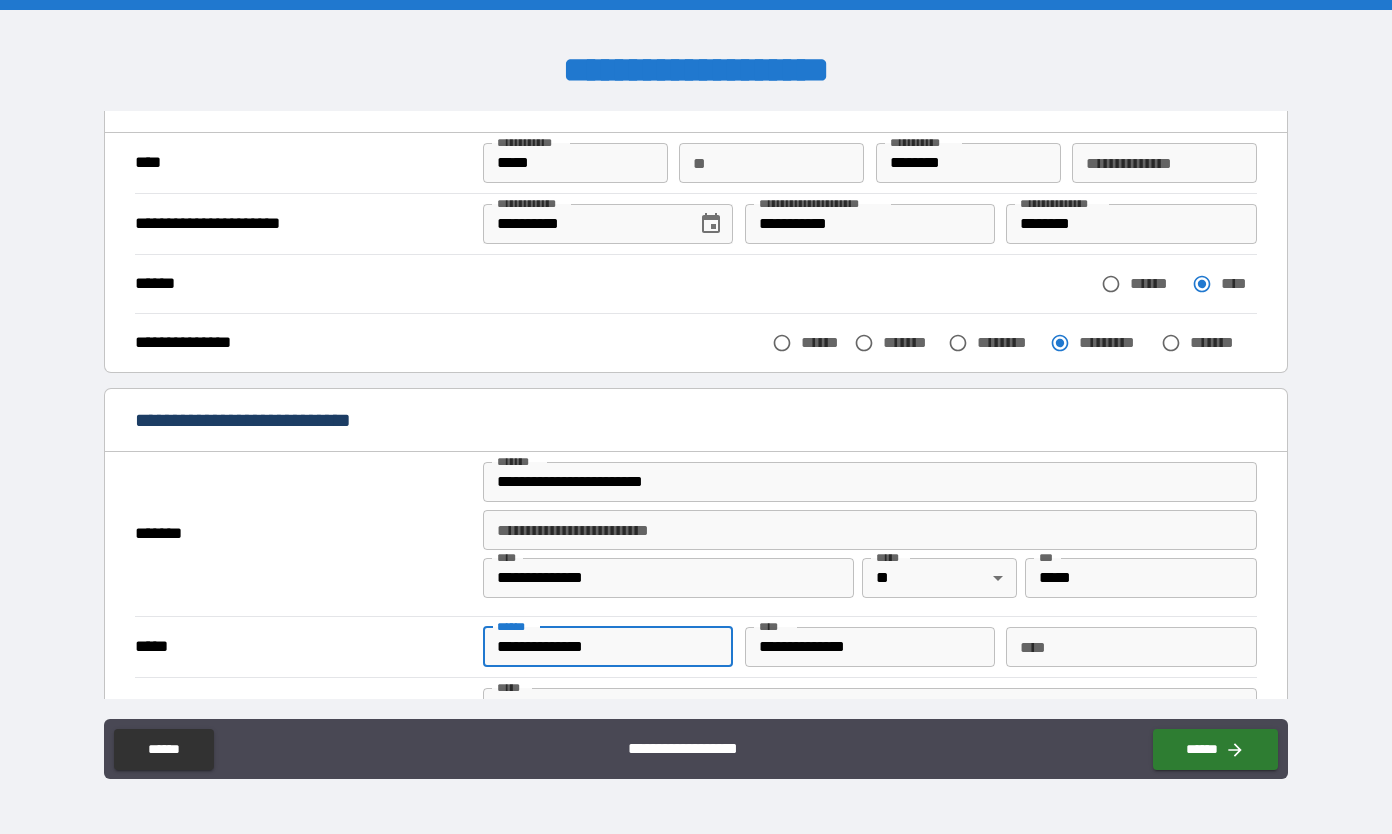 type on "**********" 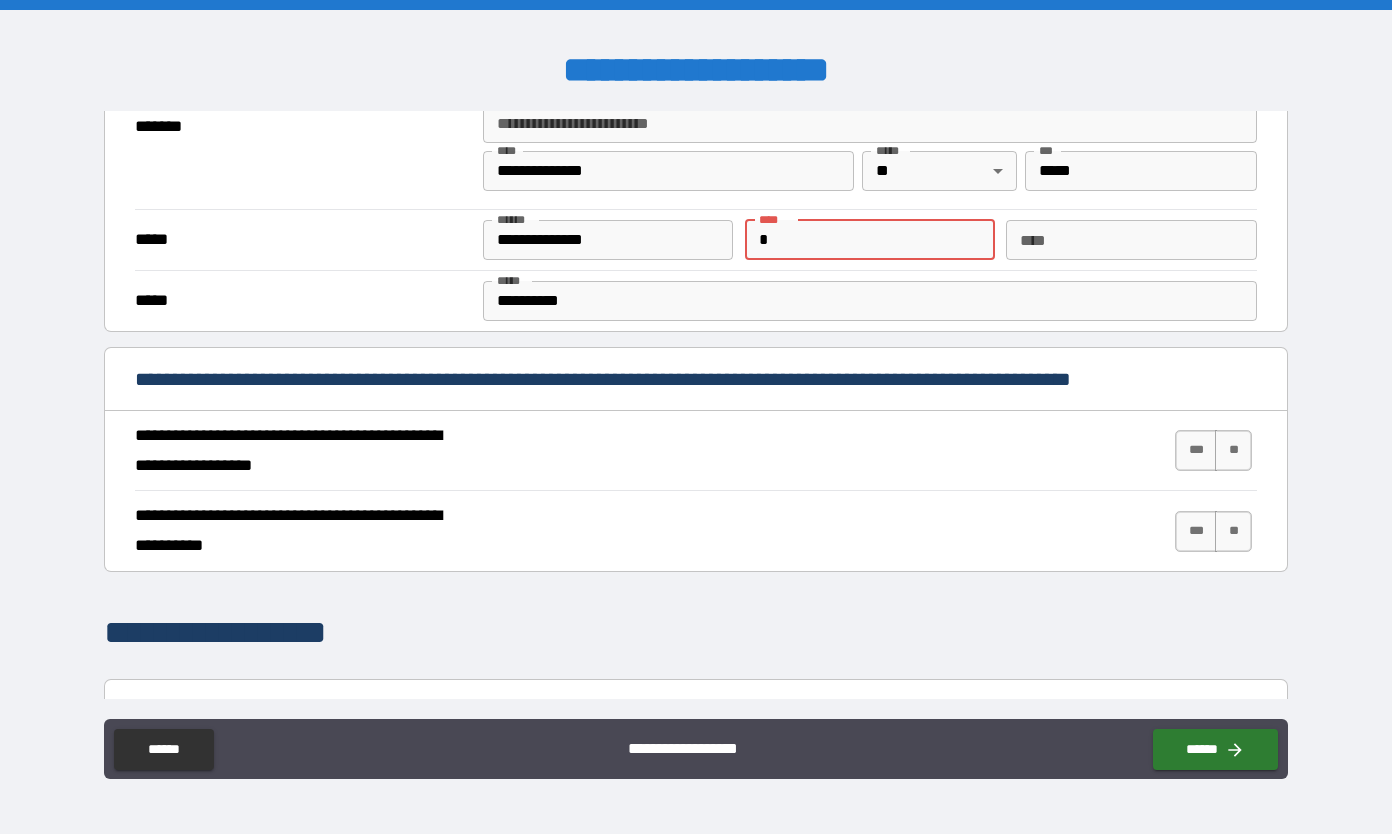 scroll, scrollTop: 536, scrollLeft: 0, axis: vertical 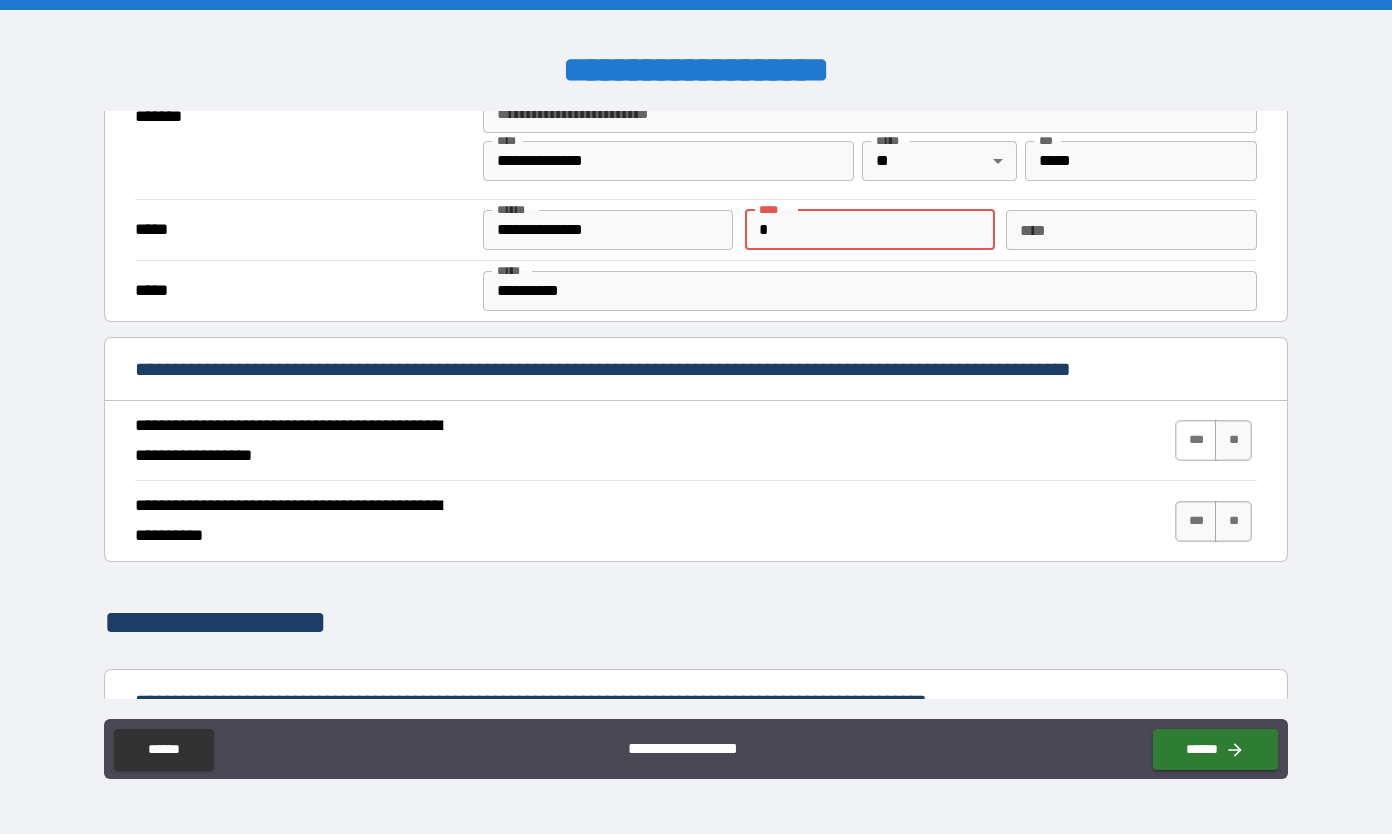 type on "*" 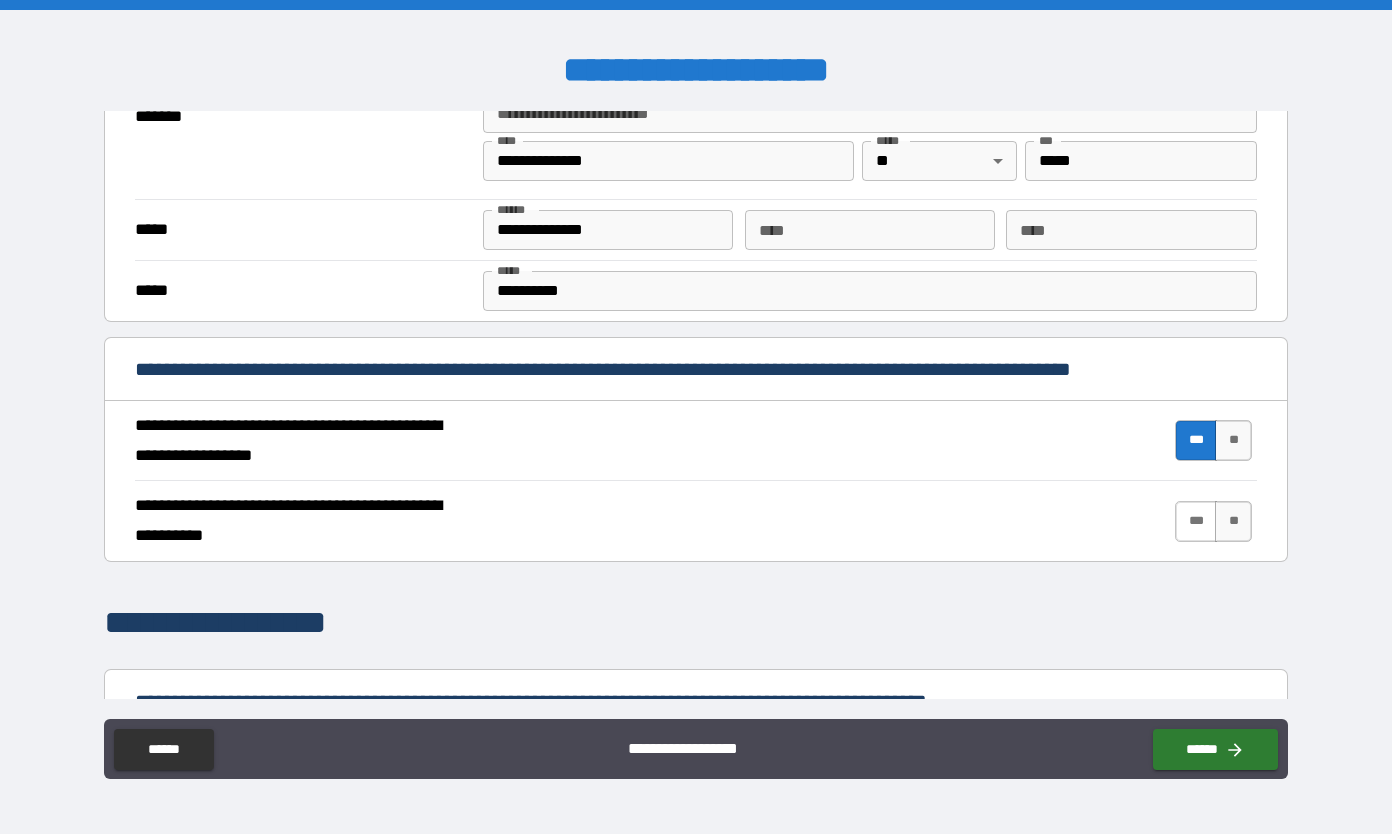 click on "***" at bounding box center [1196, 521] 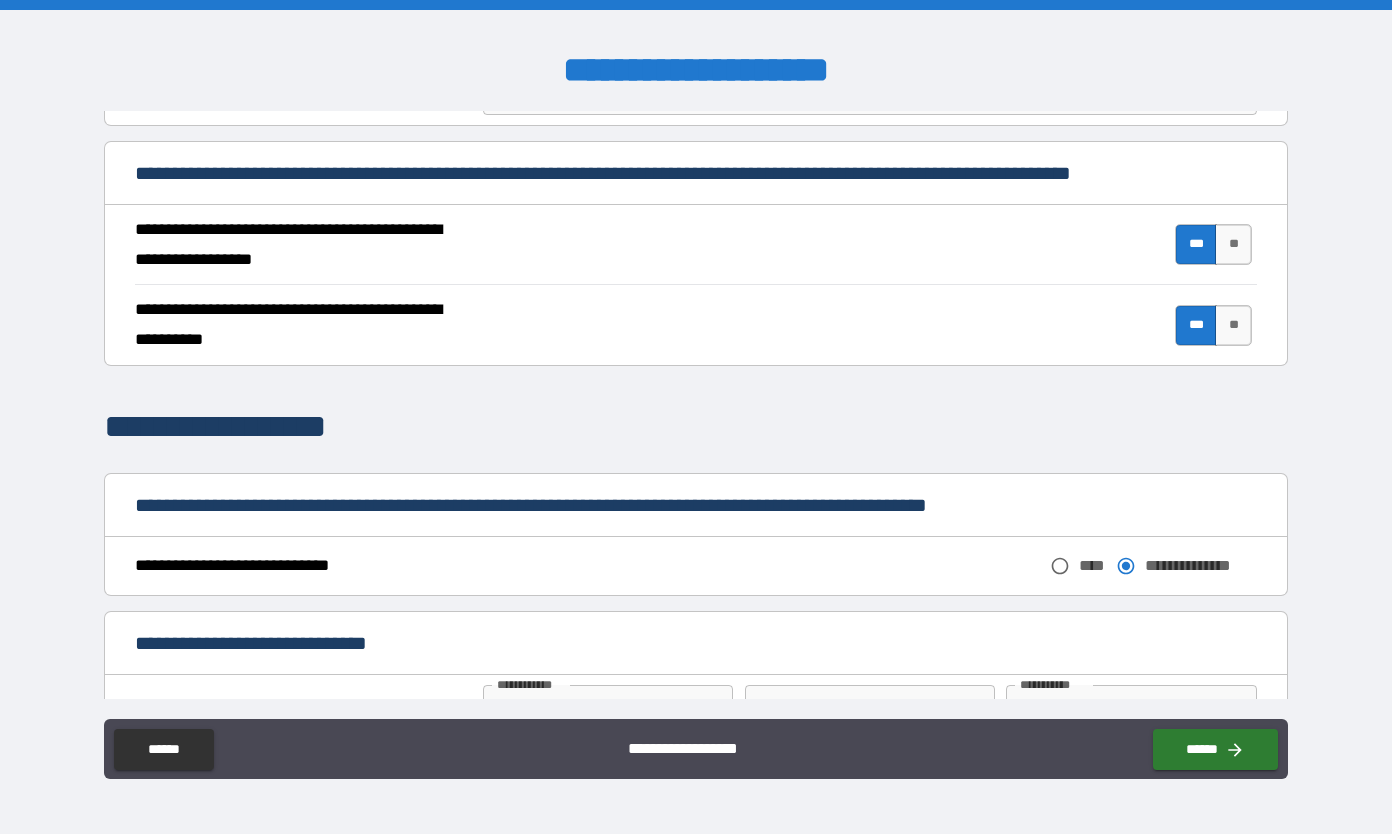 scroll, scrollTop: 730, scrollLeft: 0, axis: vertical 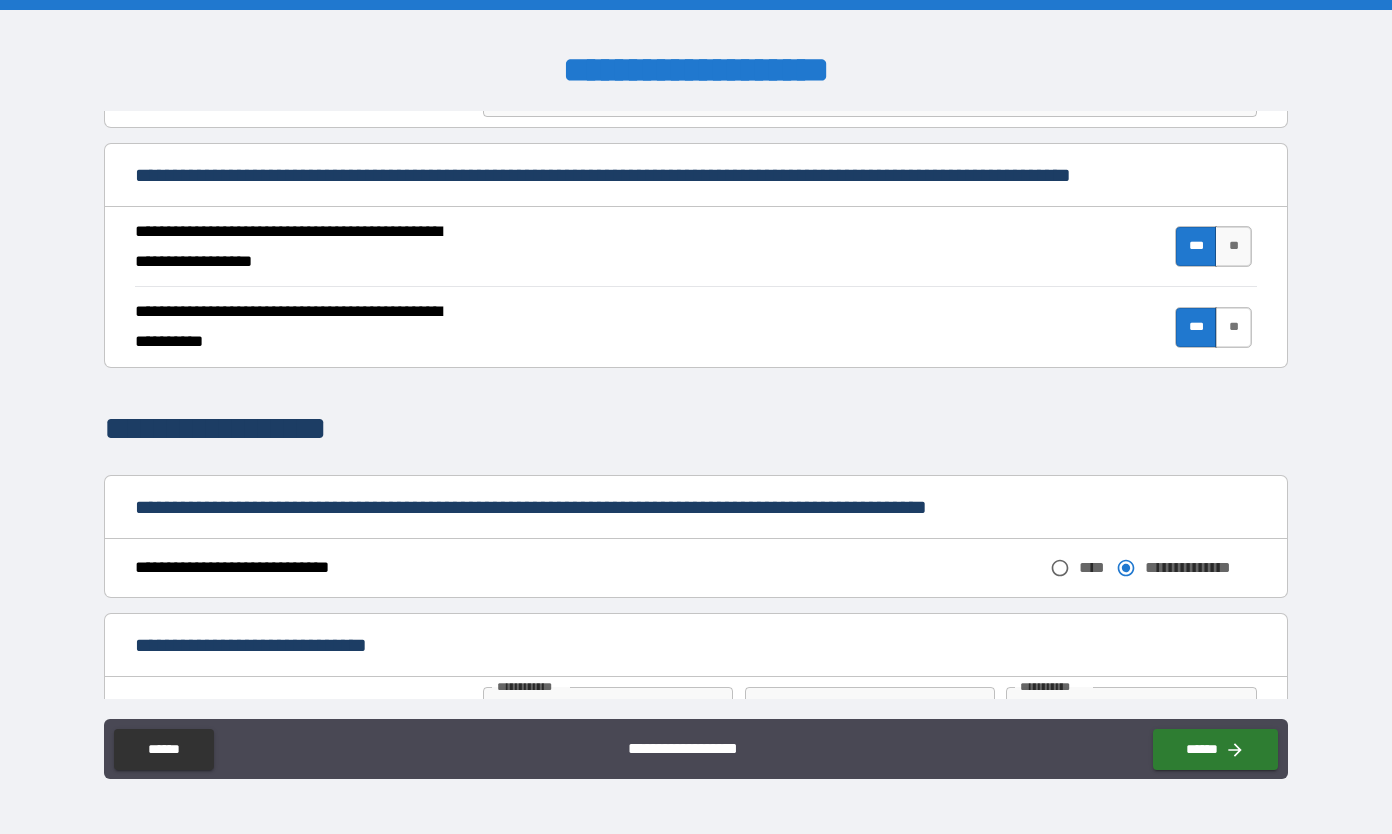 click on "**" at bounding box center [1233, 327] 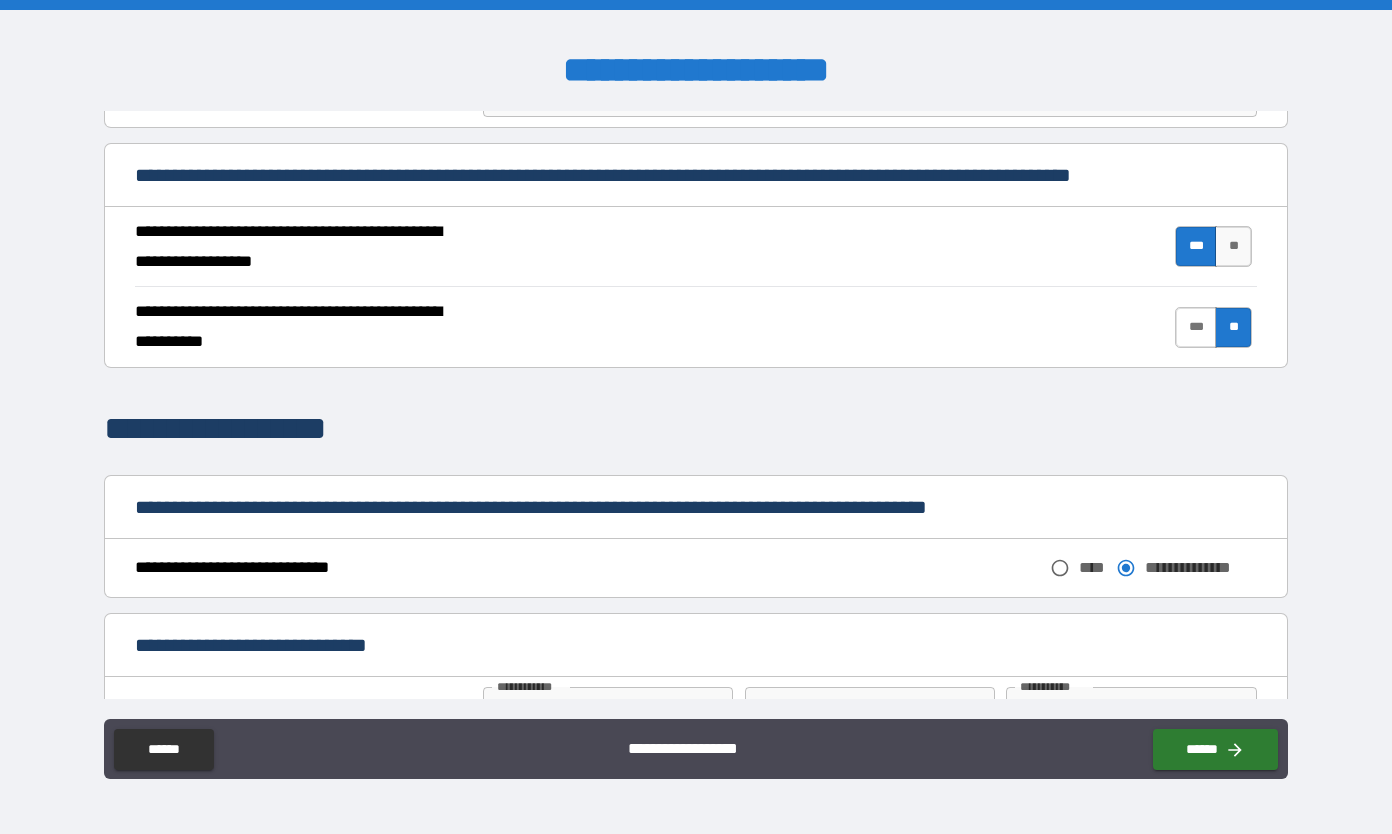 click on "***" at bounding box center (1196, 327) 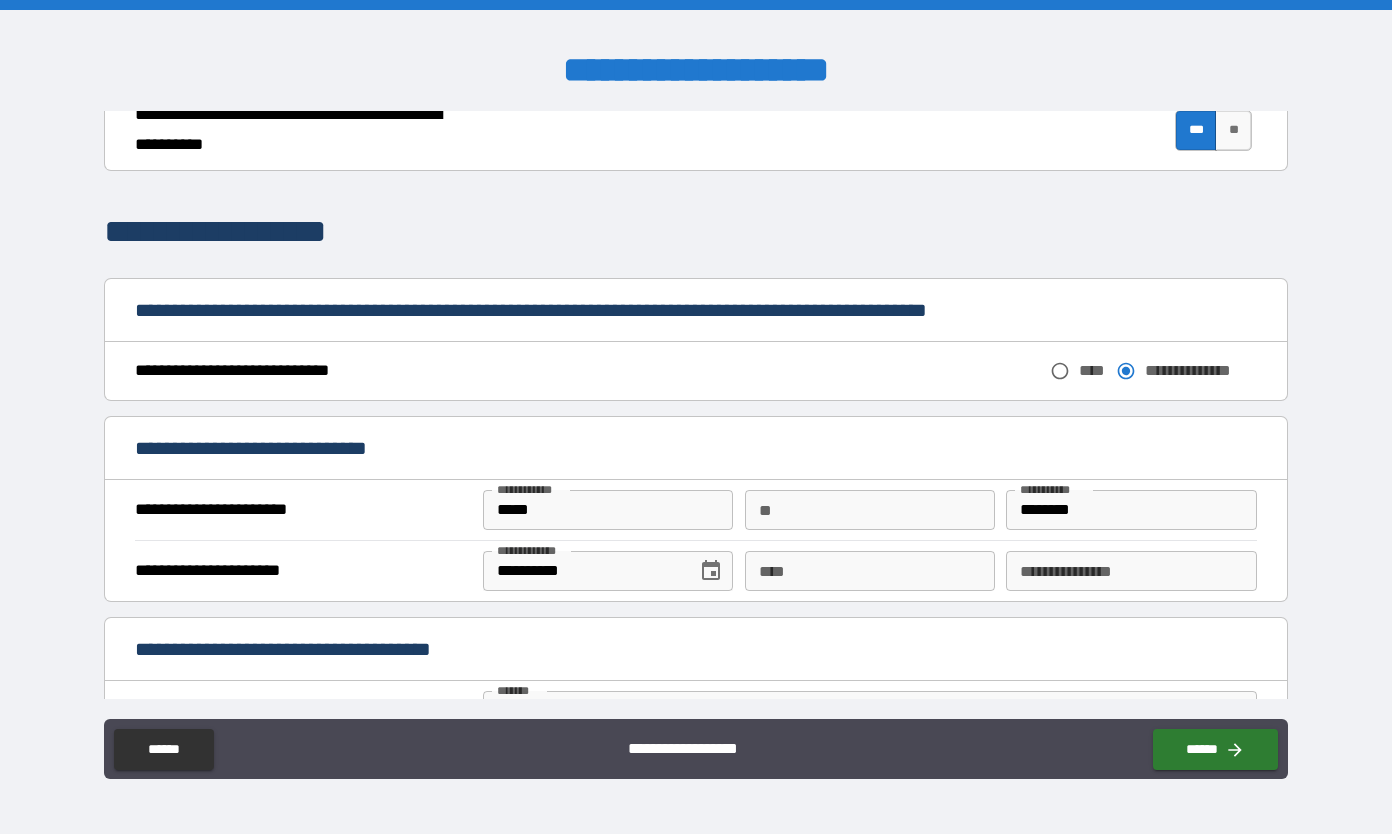 scroll, scrollTop: 923, scrollLeft: 0, axis: vertical 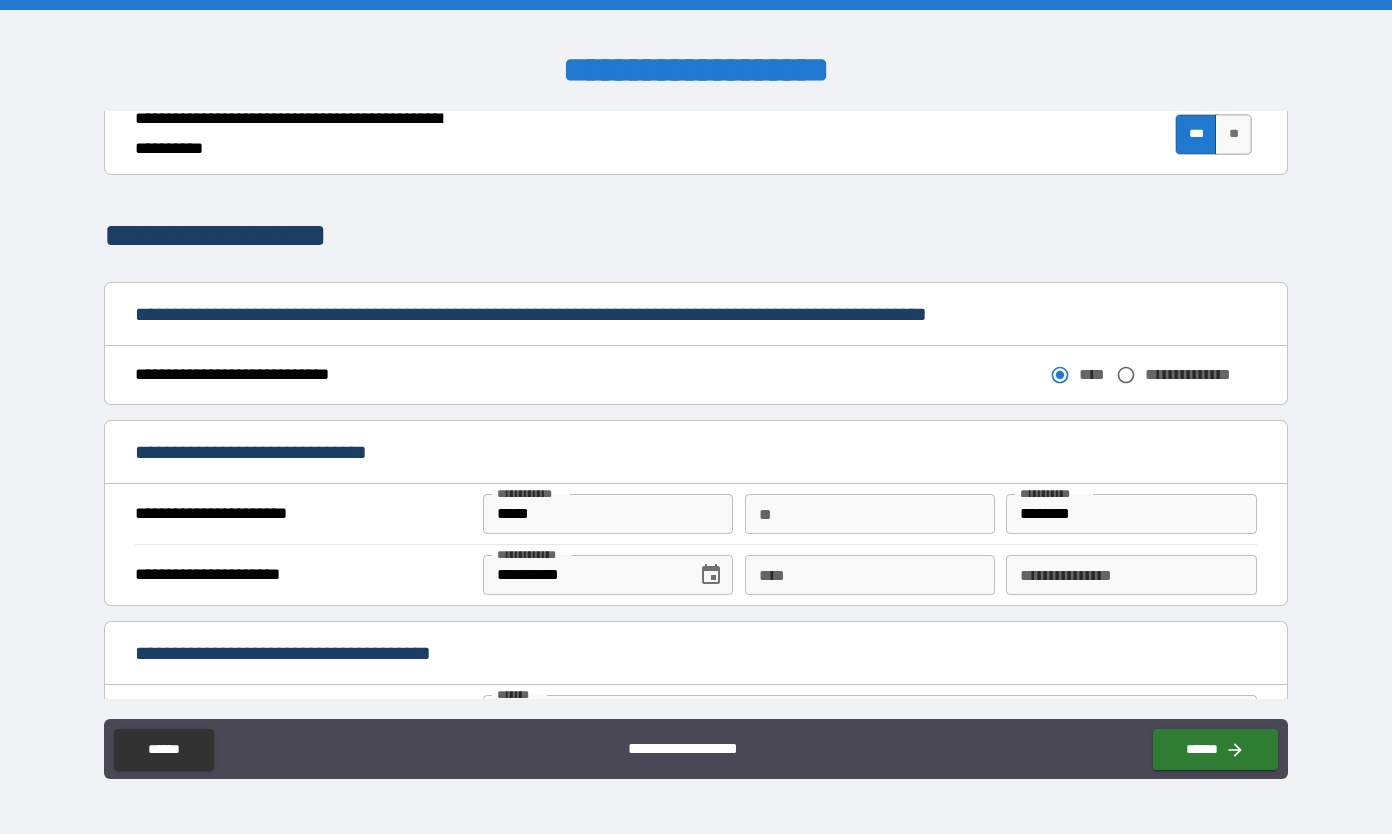 click on "*****" at bounding box center (608, 514) 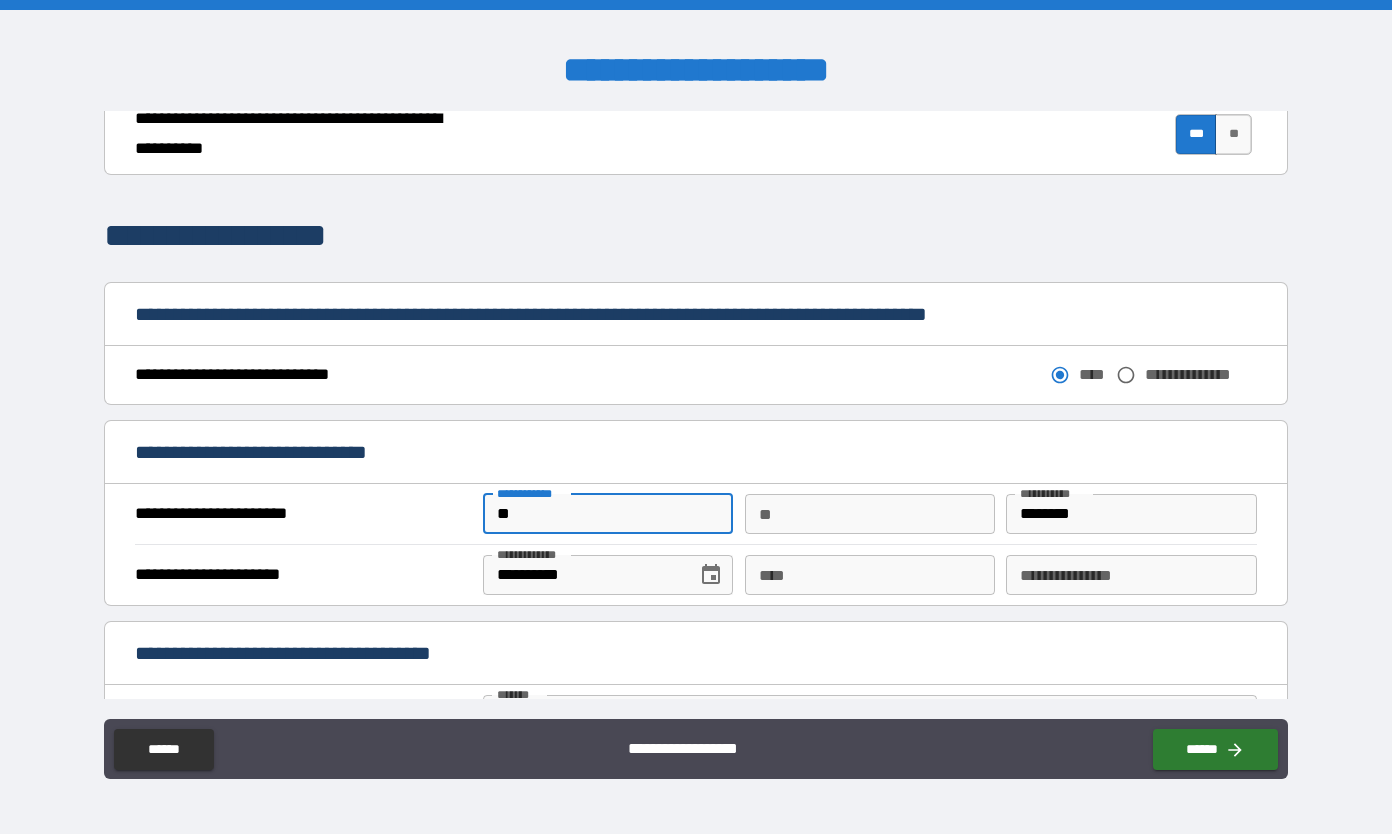 type on "*" 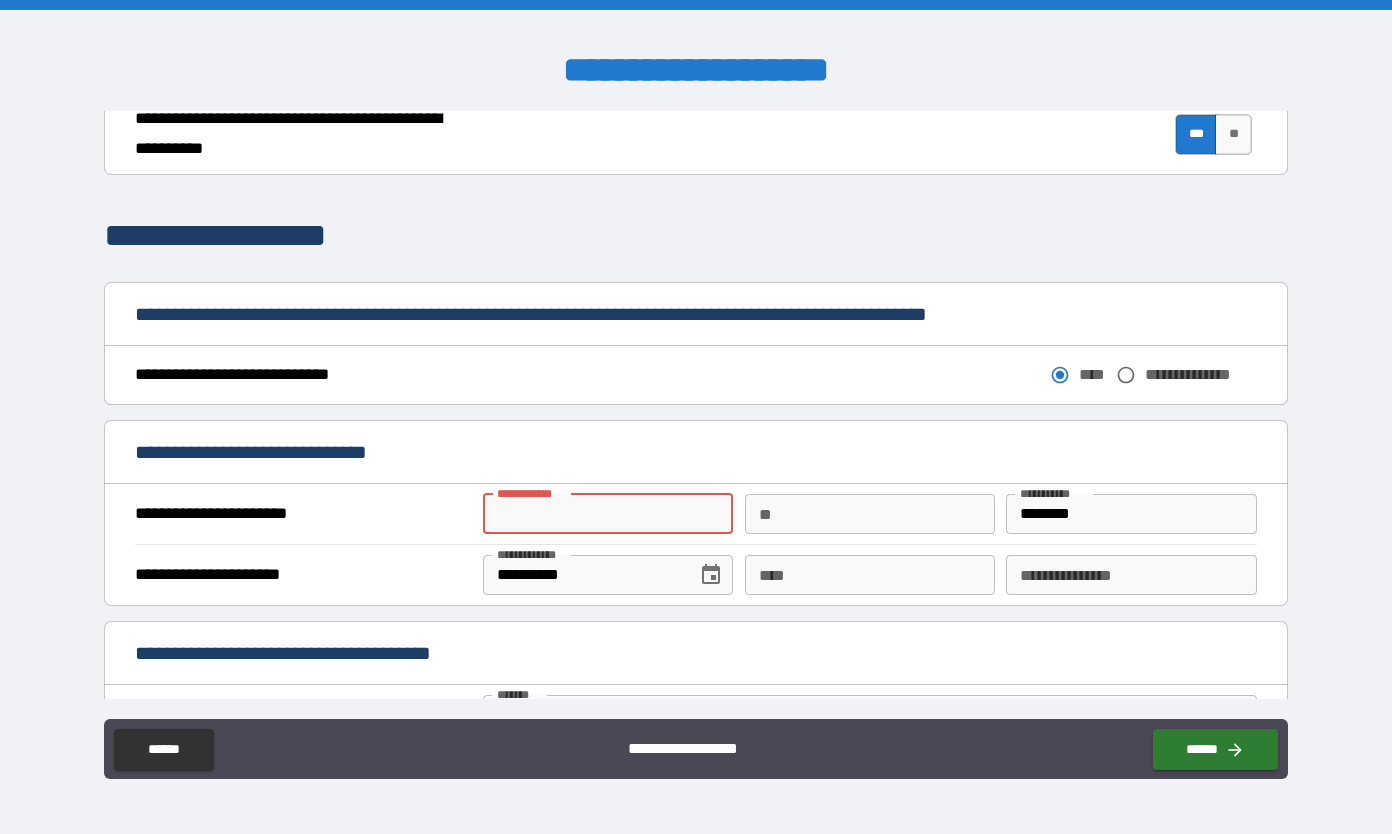 type 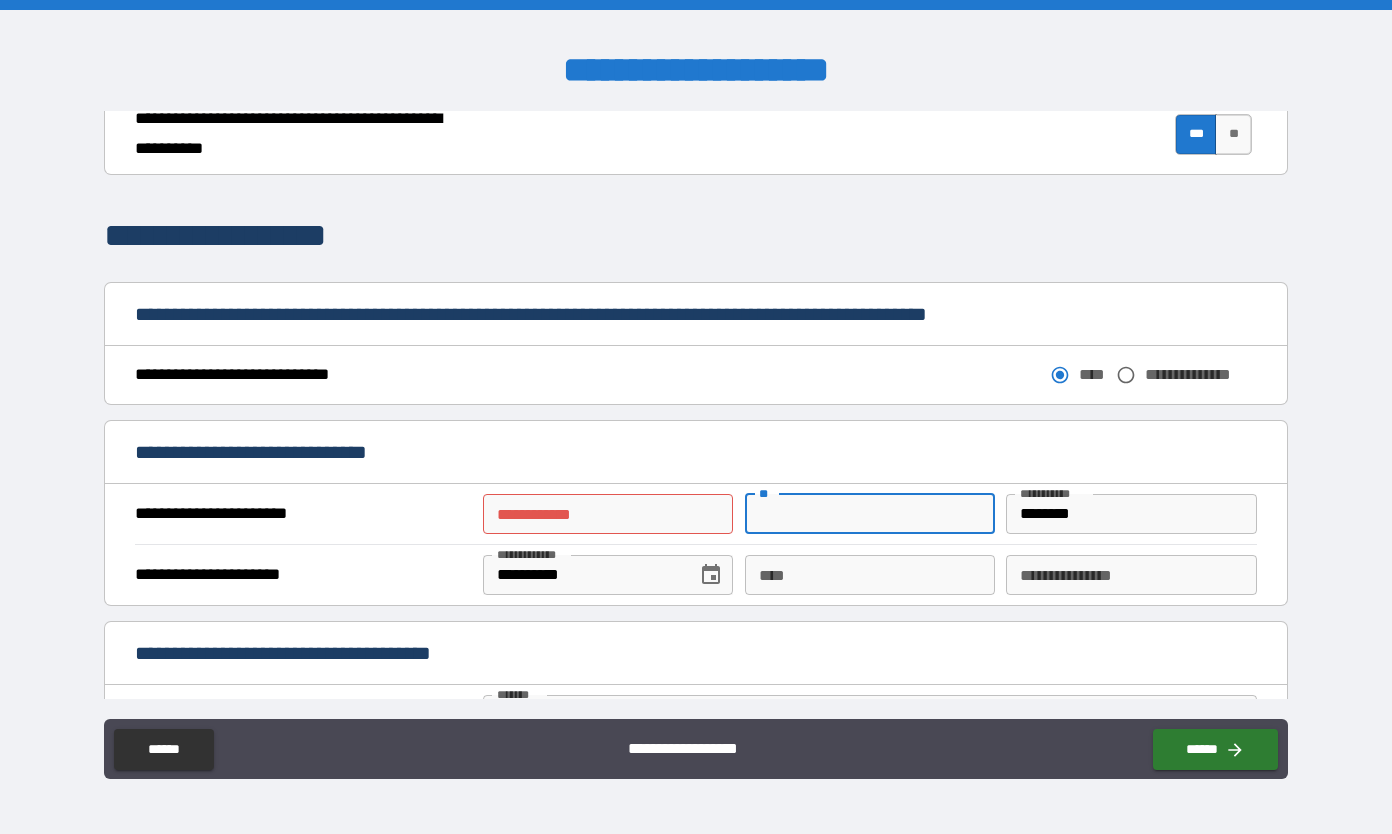 click on "********" at bounding box center (1131, 514) 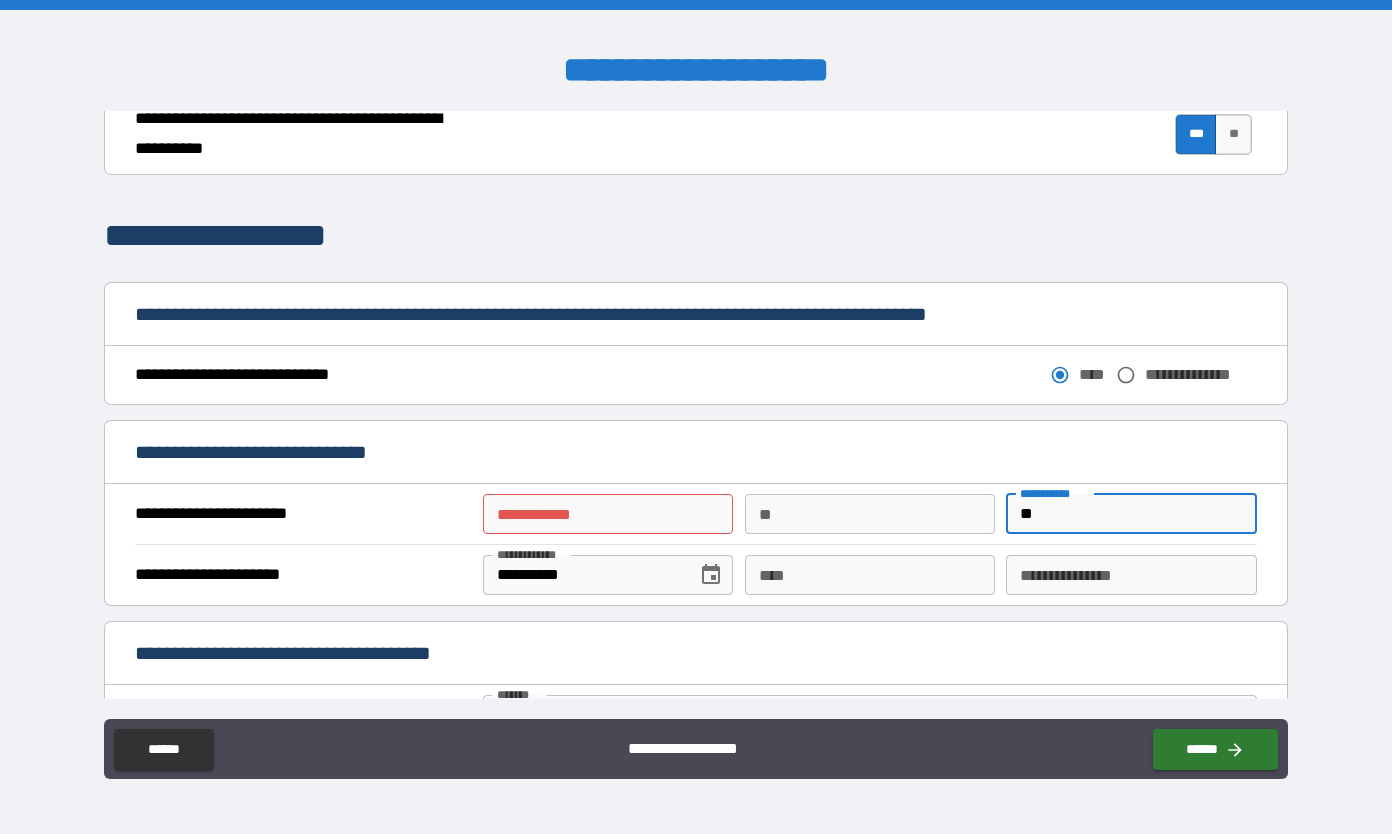 type on "*" 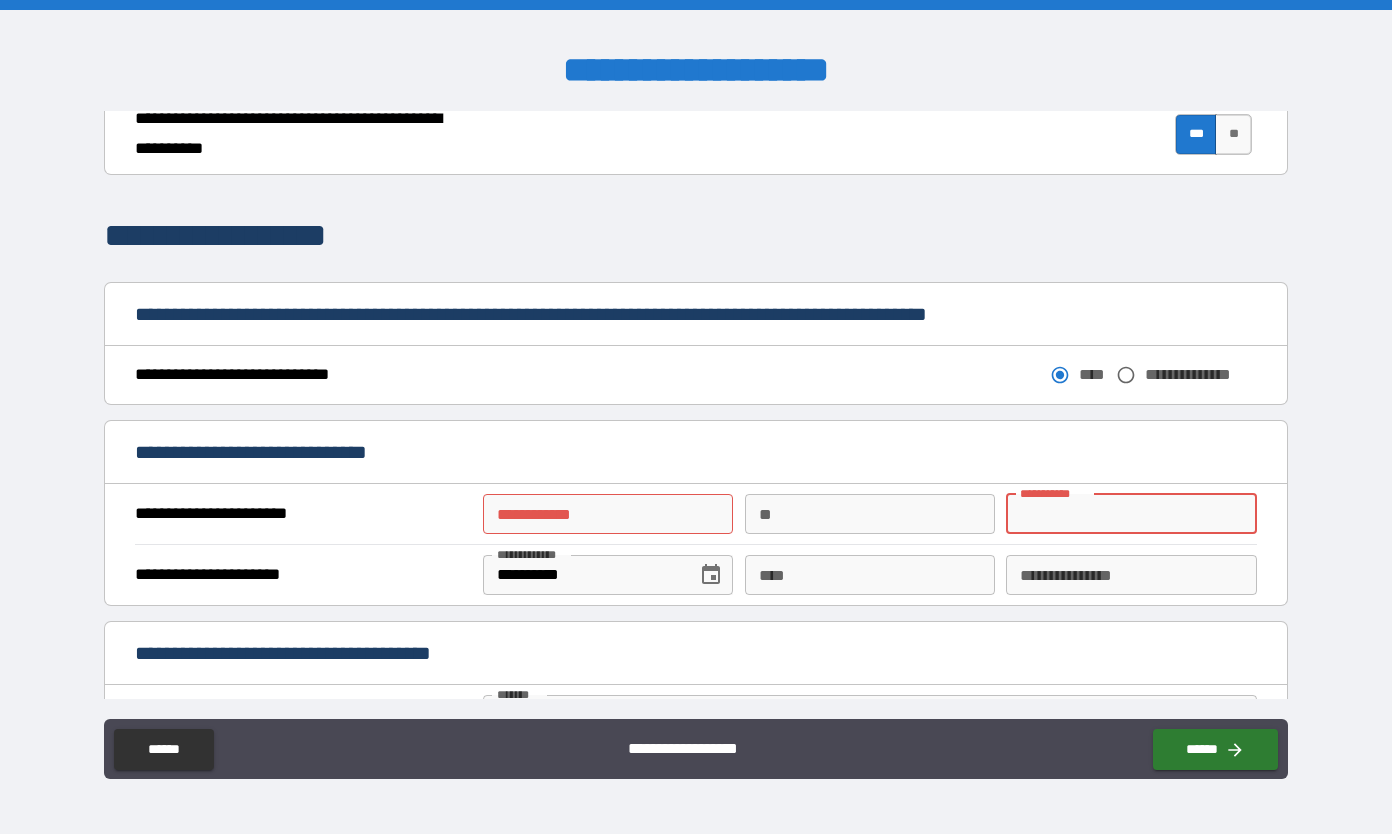 type 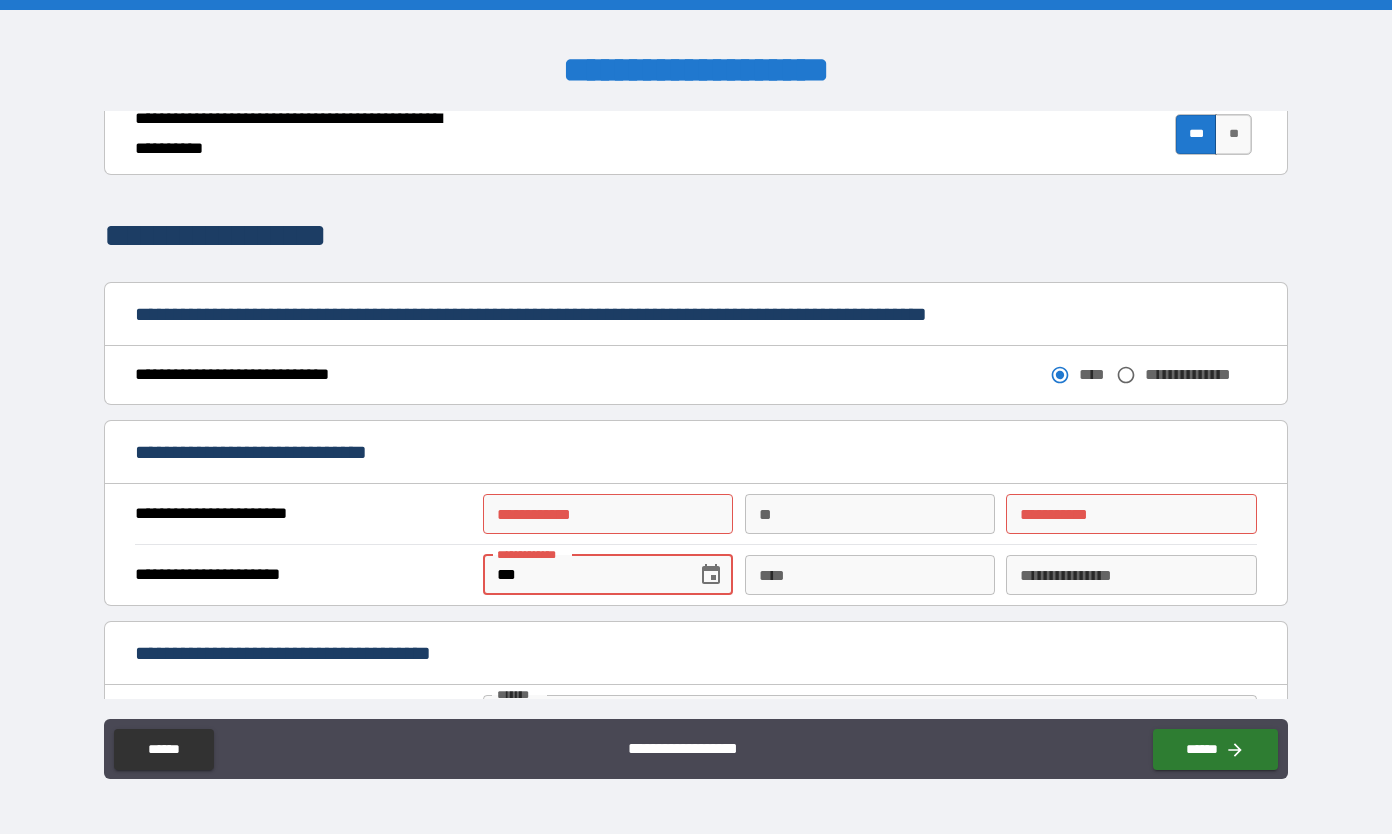 type on "*" 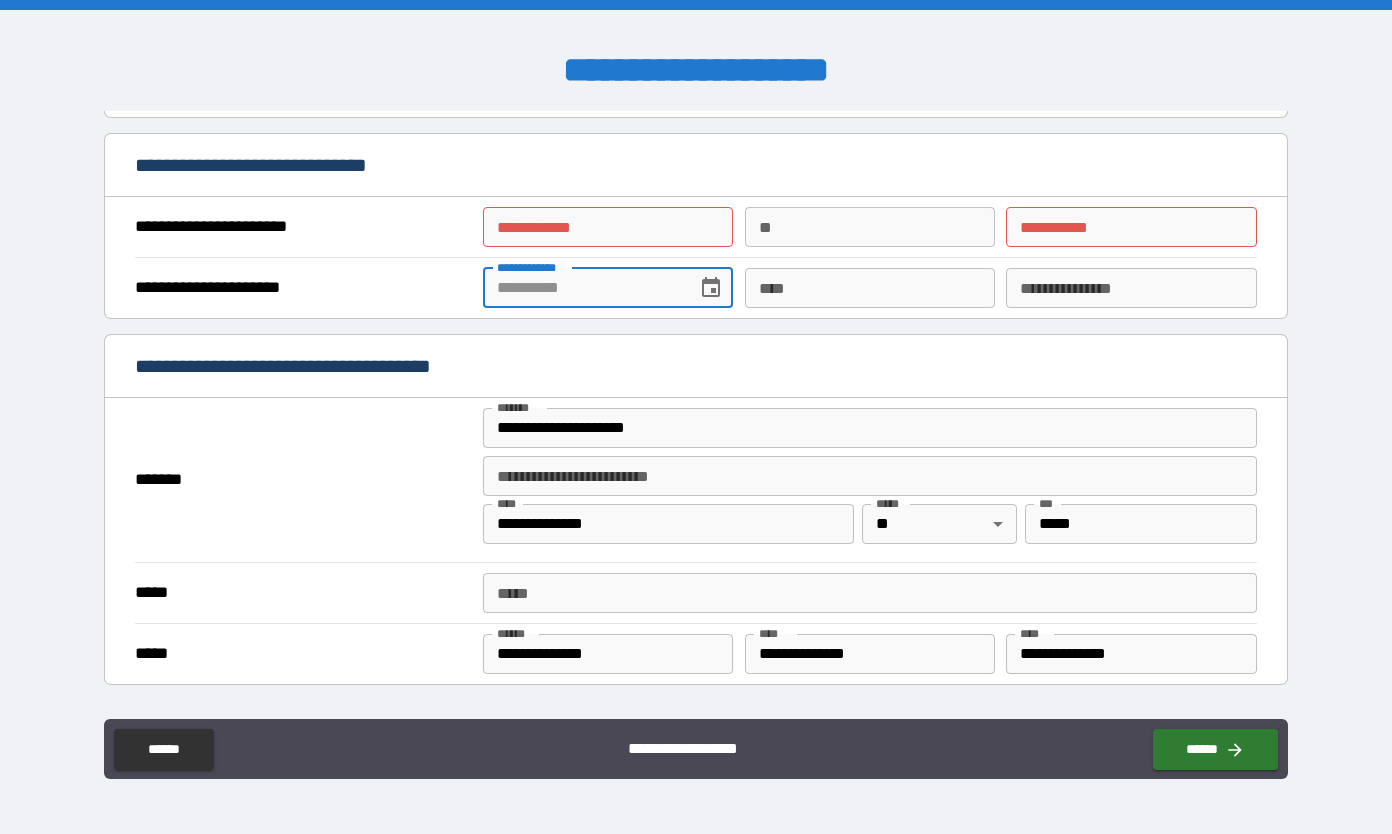 scroll, scrollTop: 1219, scrollLeft: 0, axis: vertical 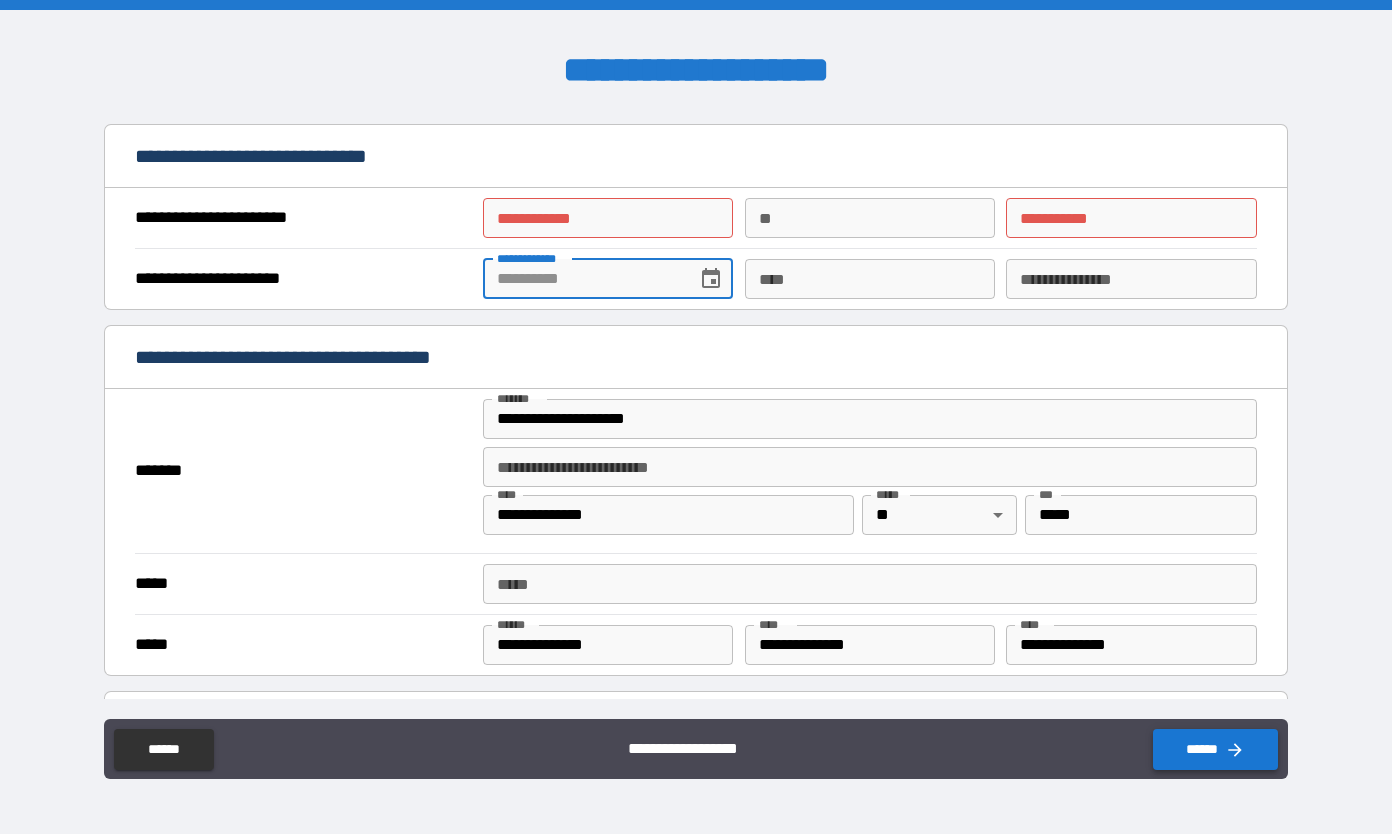 type 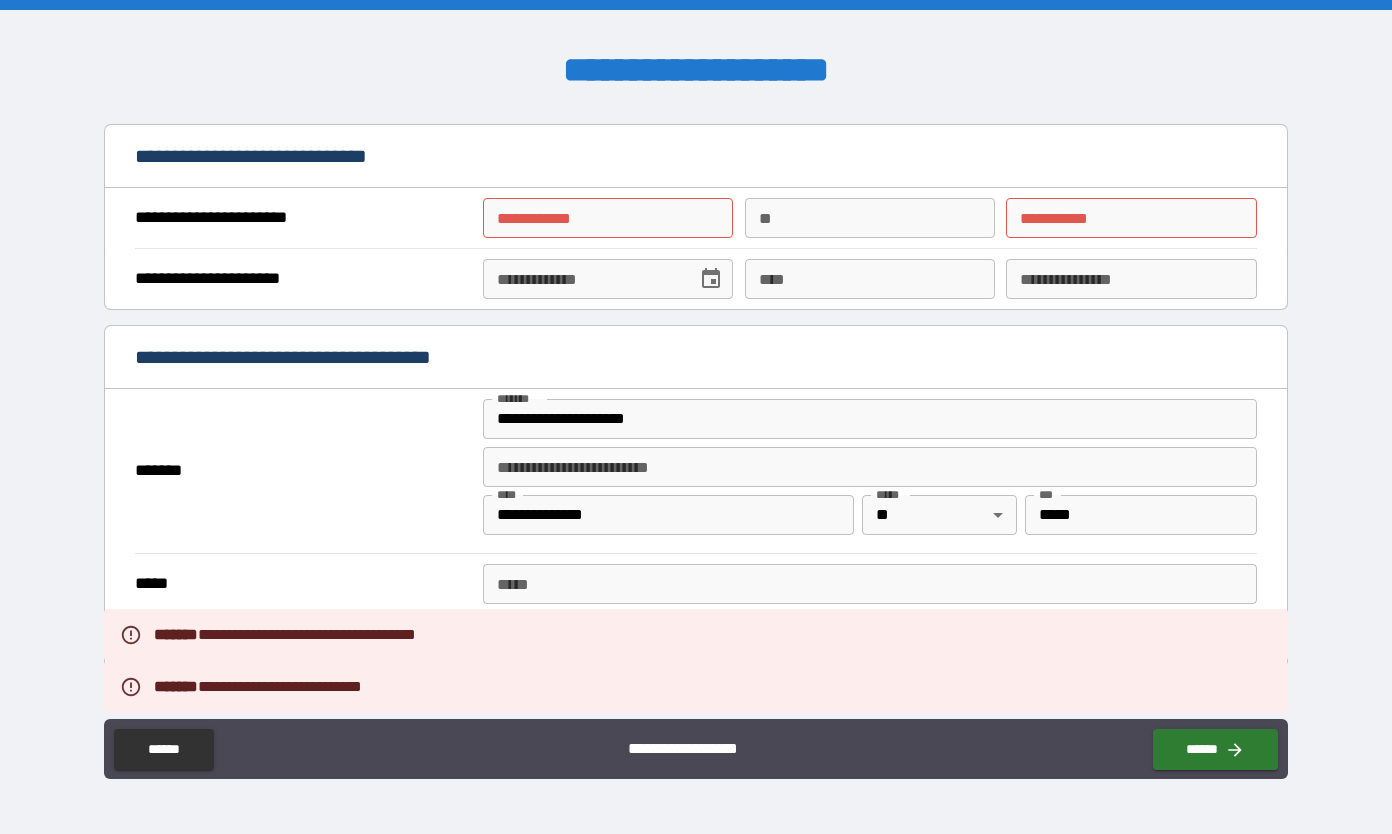 click on "*****" at bounding box center [870, 584] 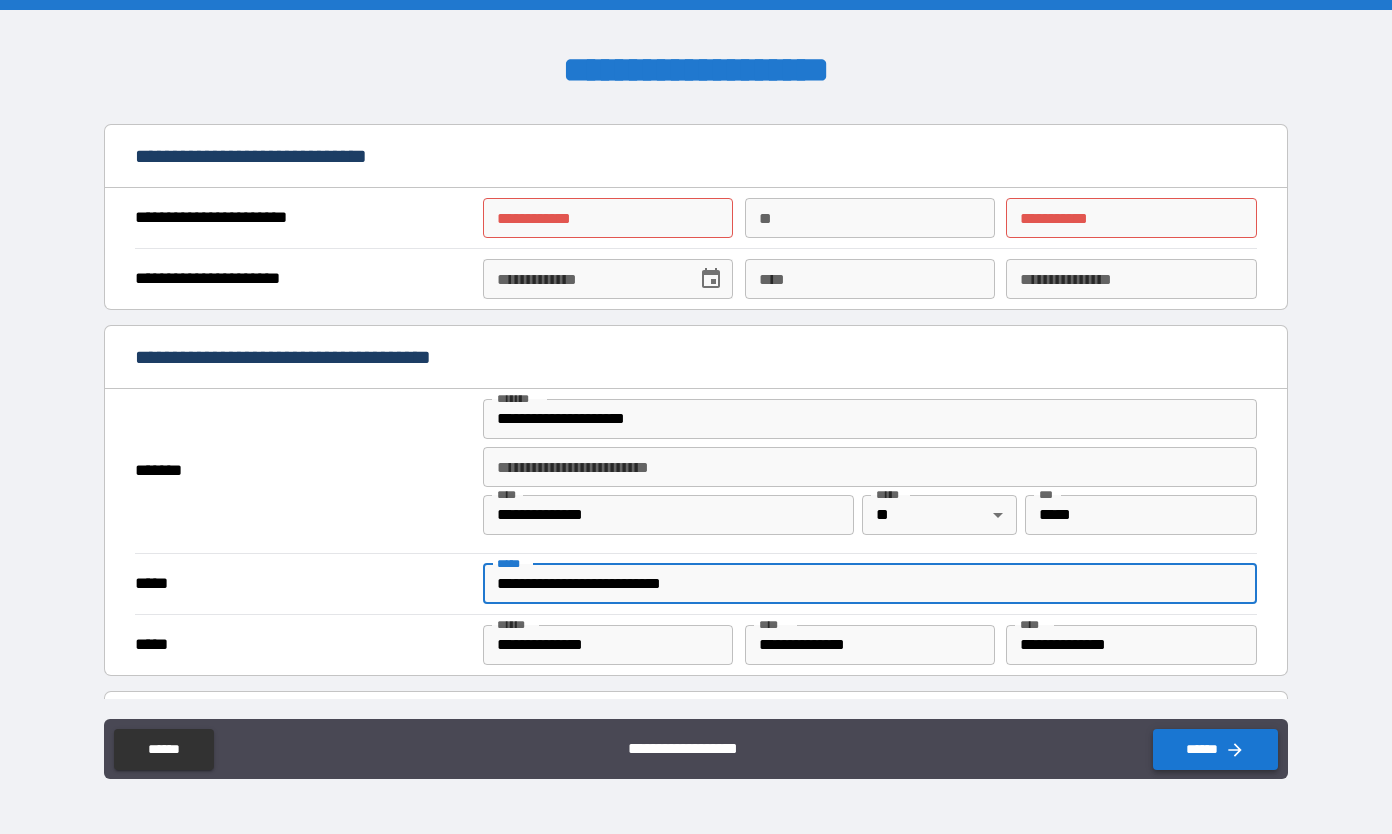 type on "**********" 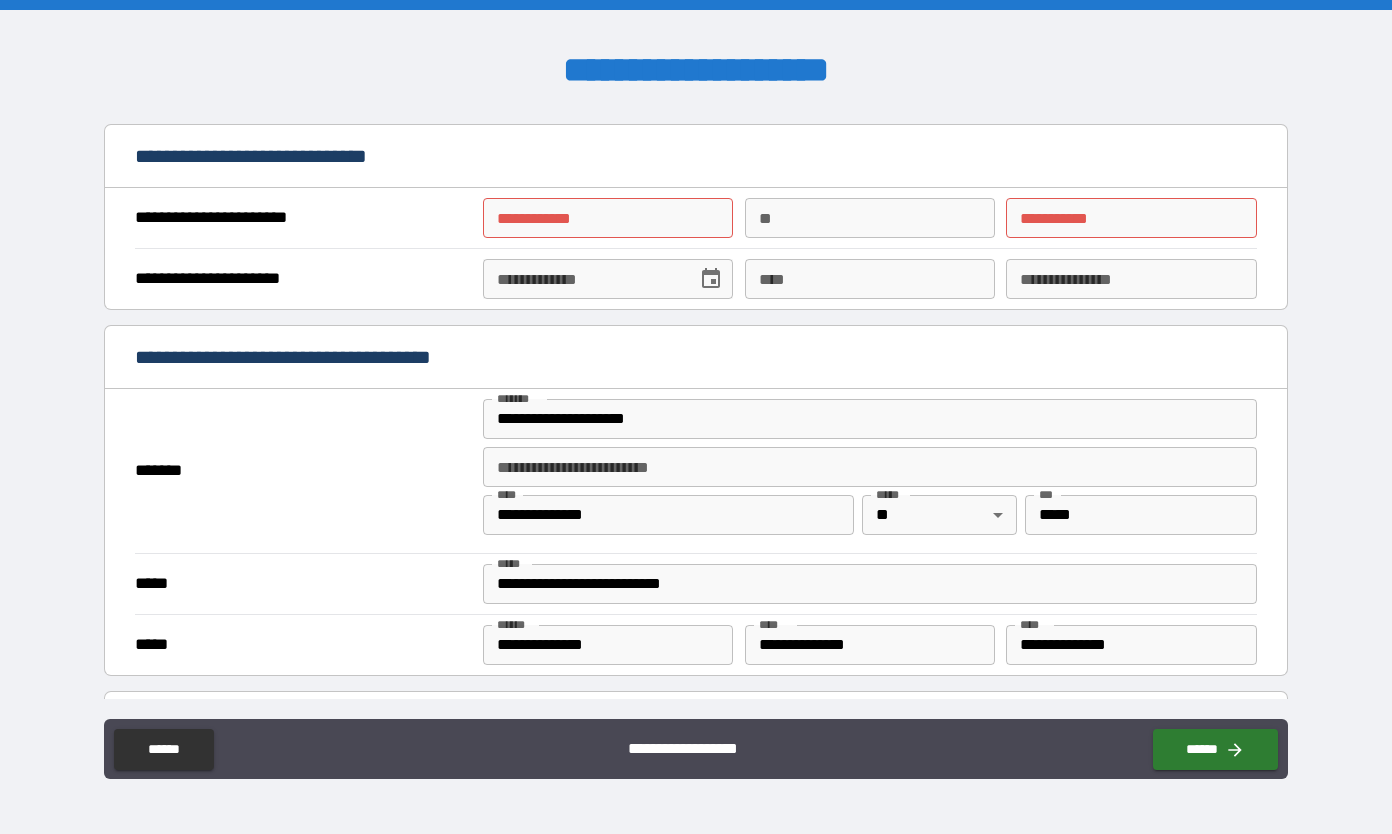 click on "**********" at bounding box center [608, 218] 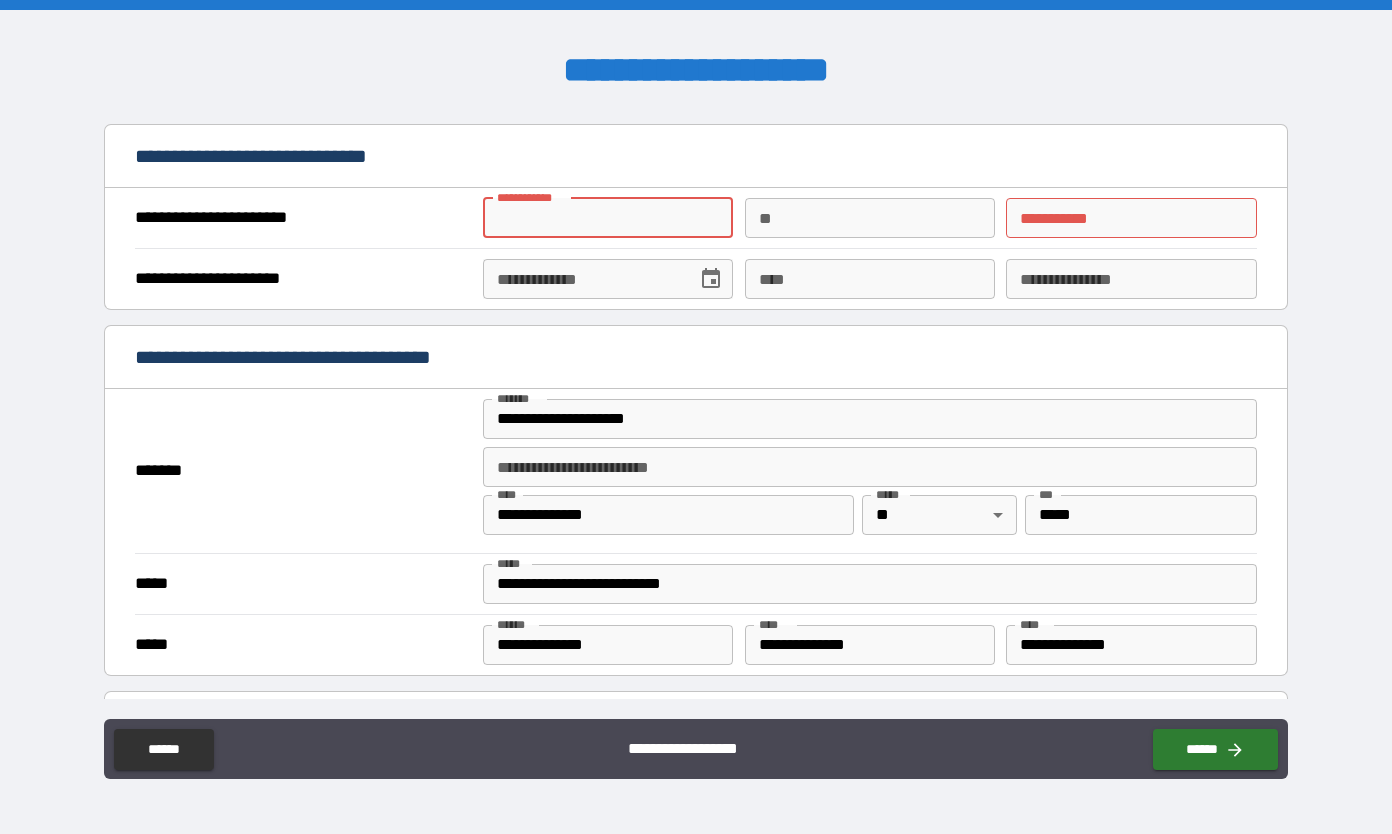 type on "*" 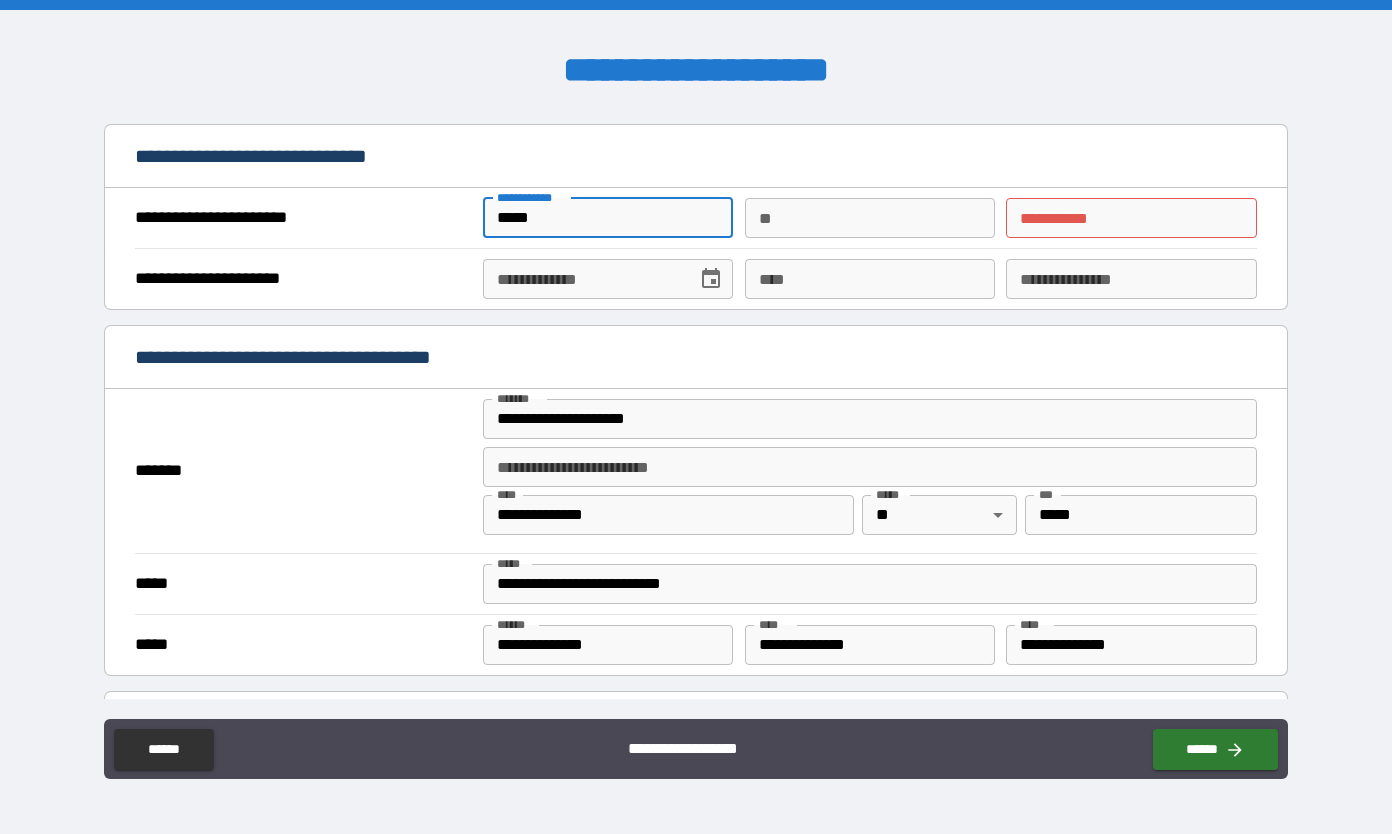 type on "*****" 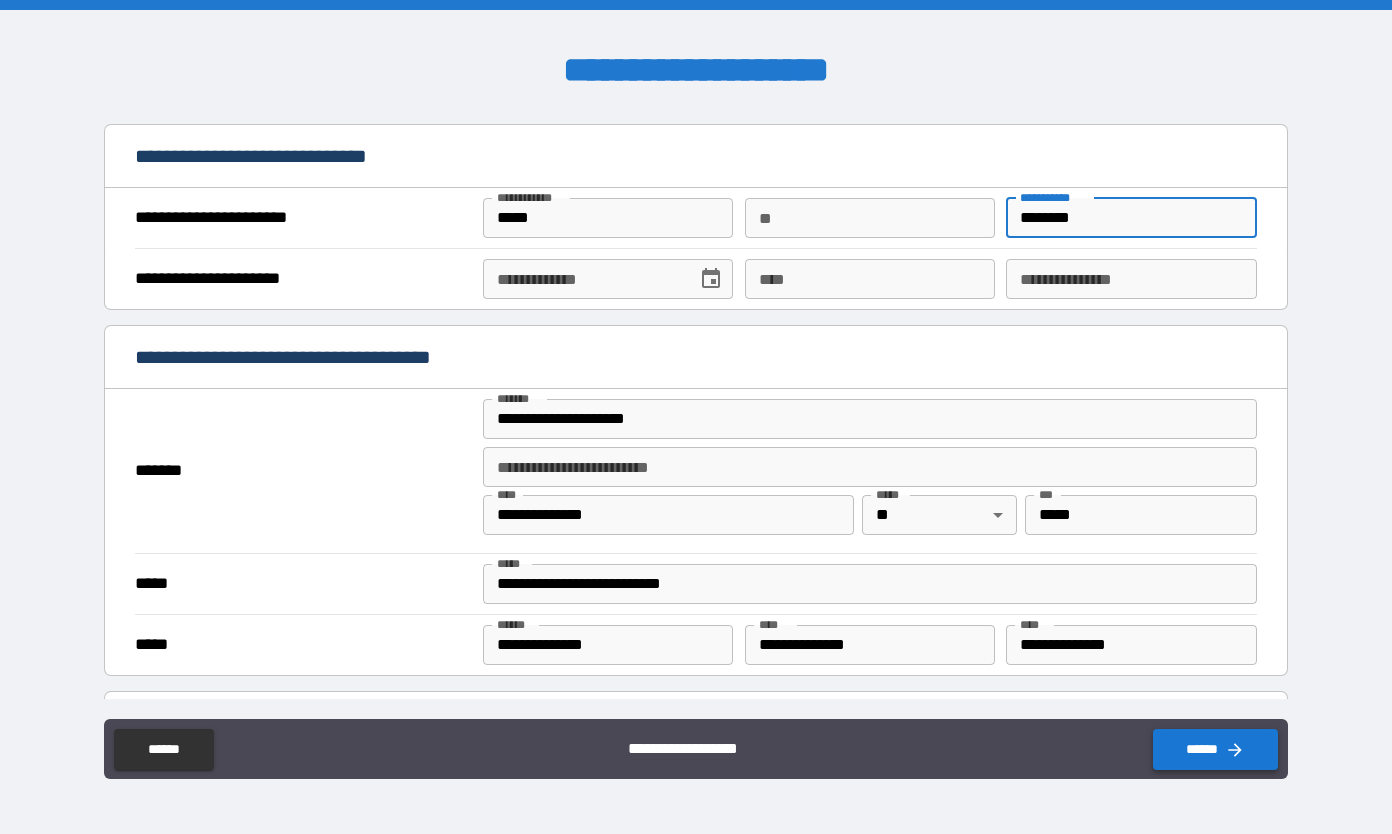 type on "********" 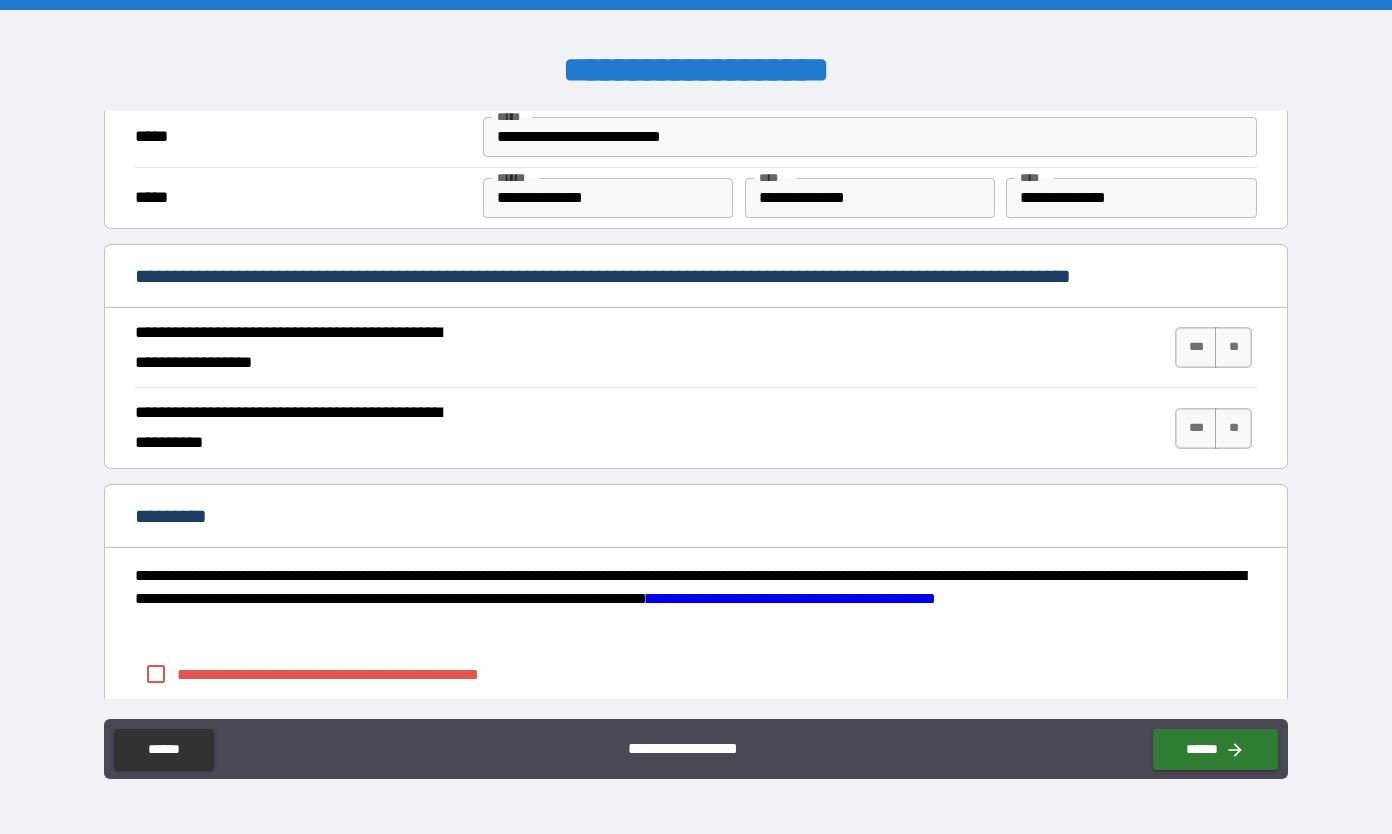 scroll, scrollTop: 1664, scrollLeft: 0, axis: vertical 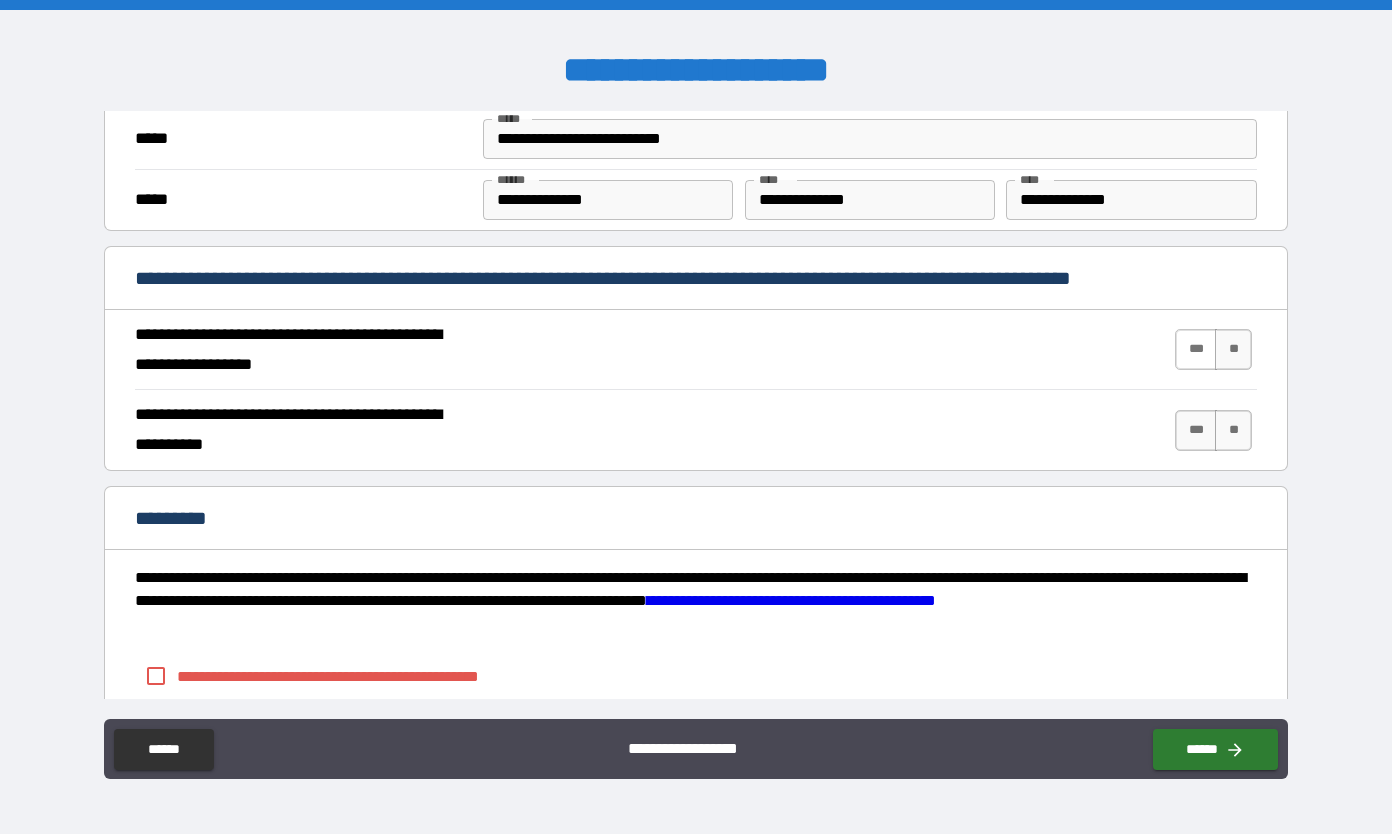 click on "***" at bounding box center (1196, 349) 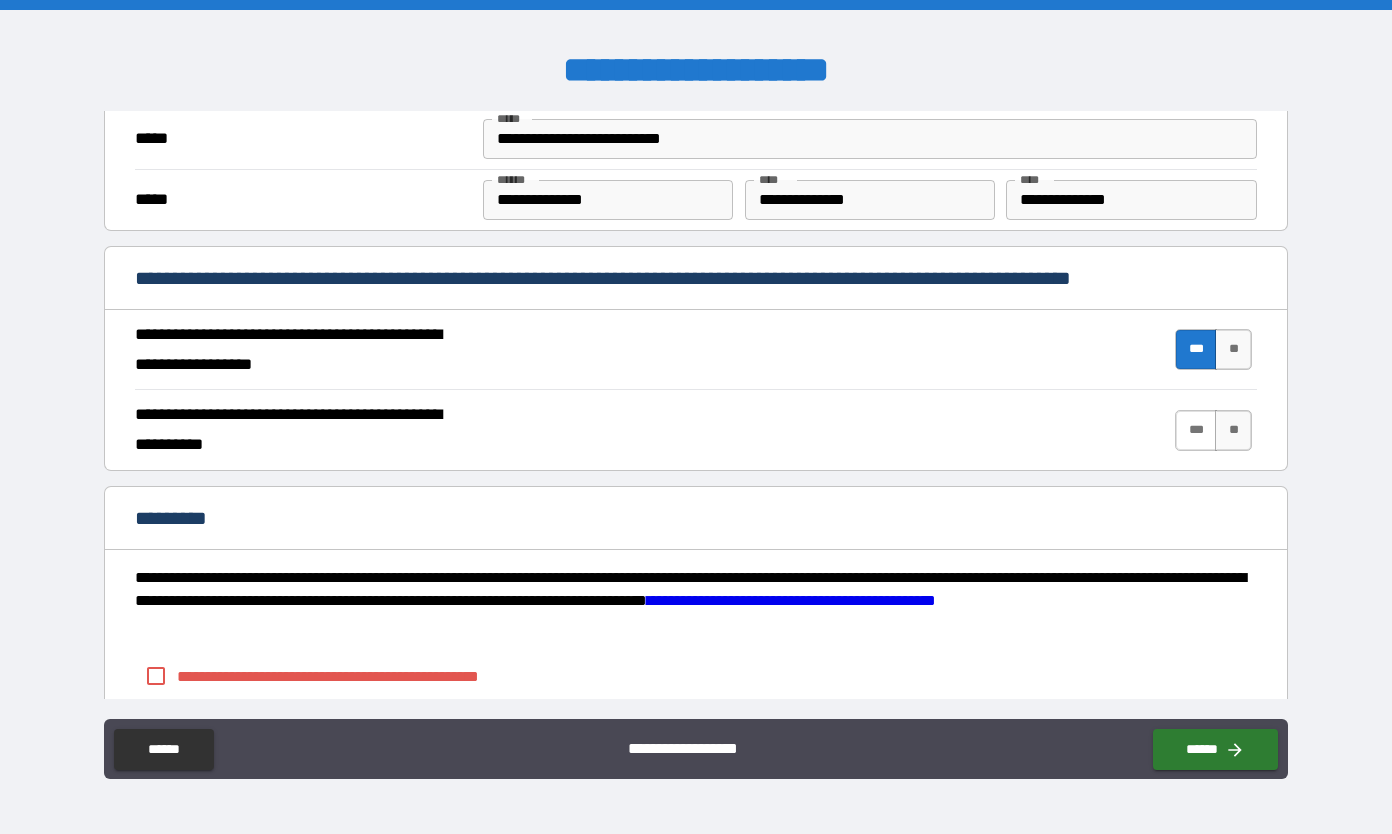 click on "***" at bounding box center [1196, 430] 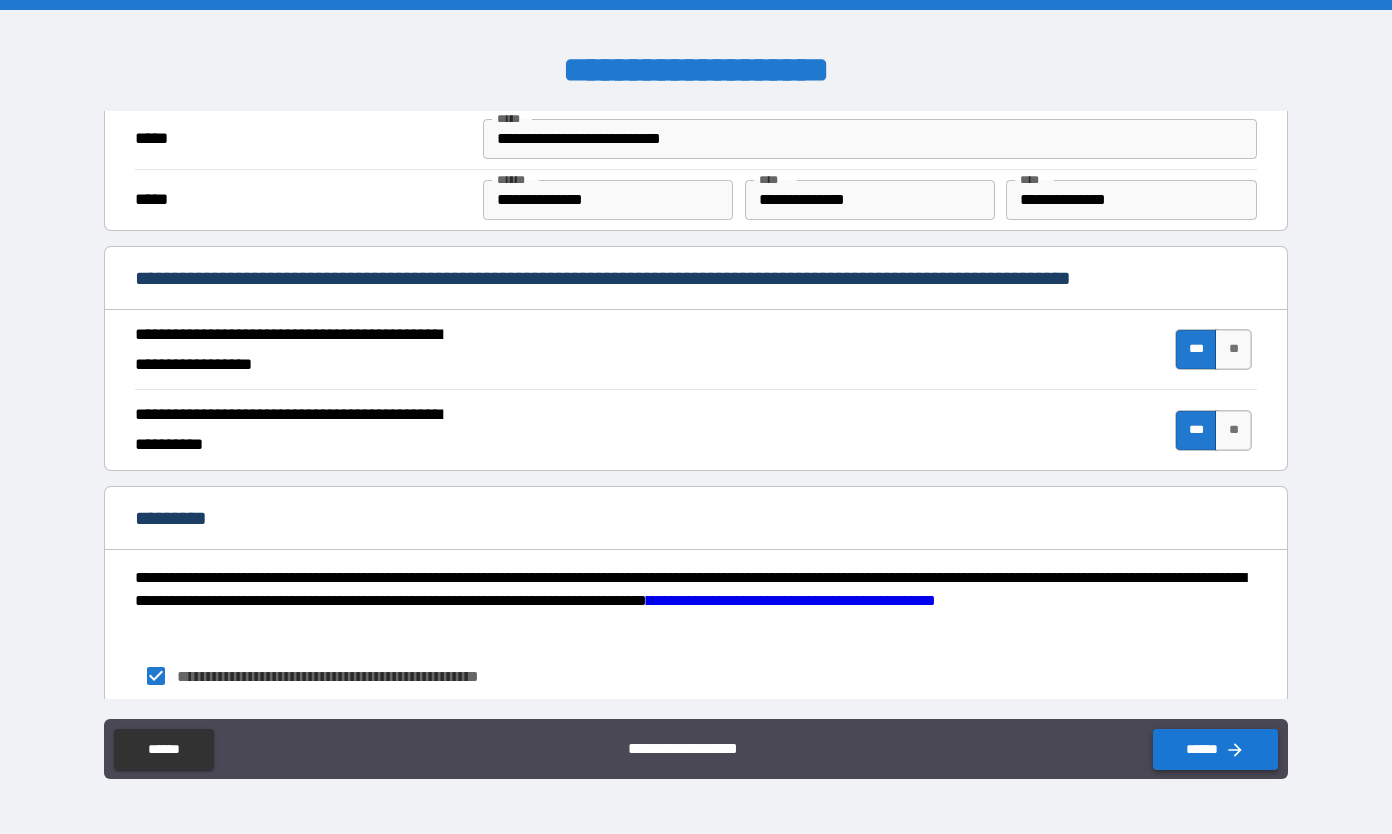 click 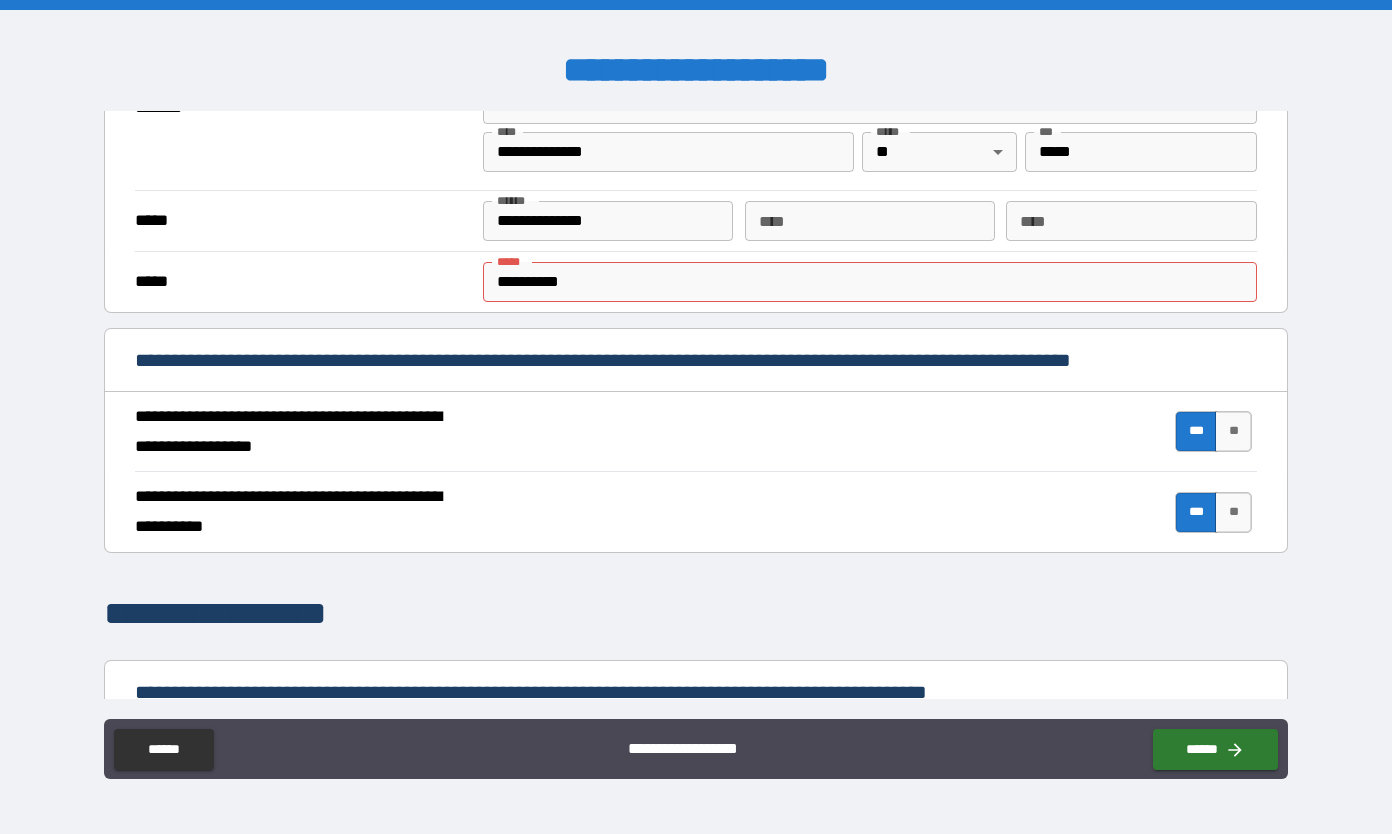 scroll, scrollTop: 485, scrollLeft: 0, axis: vertical 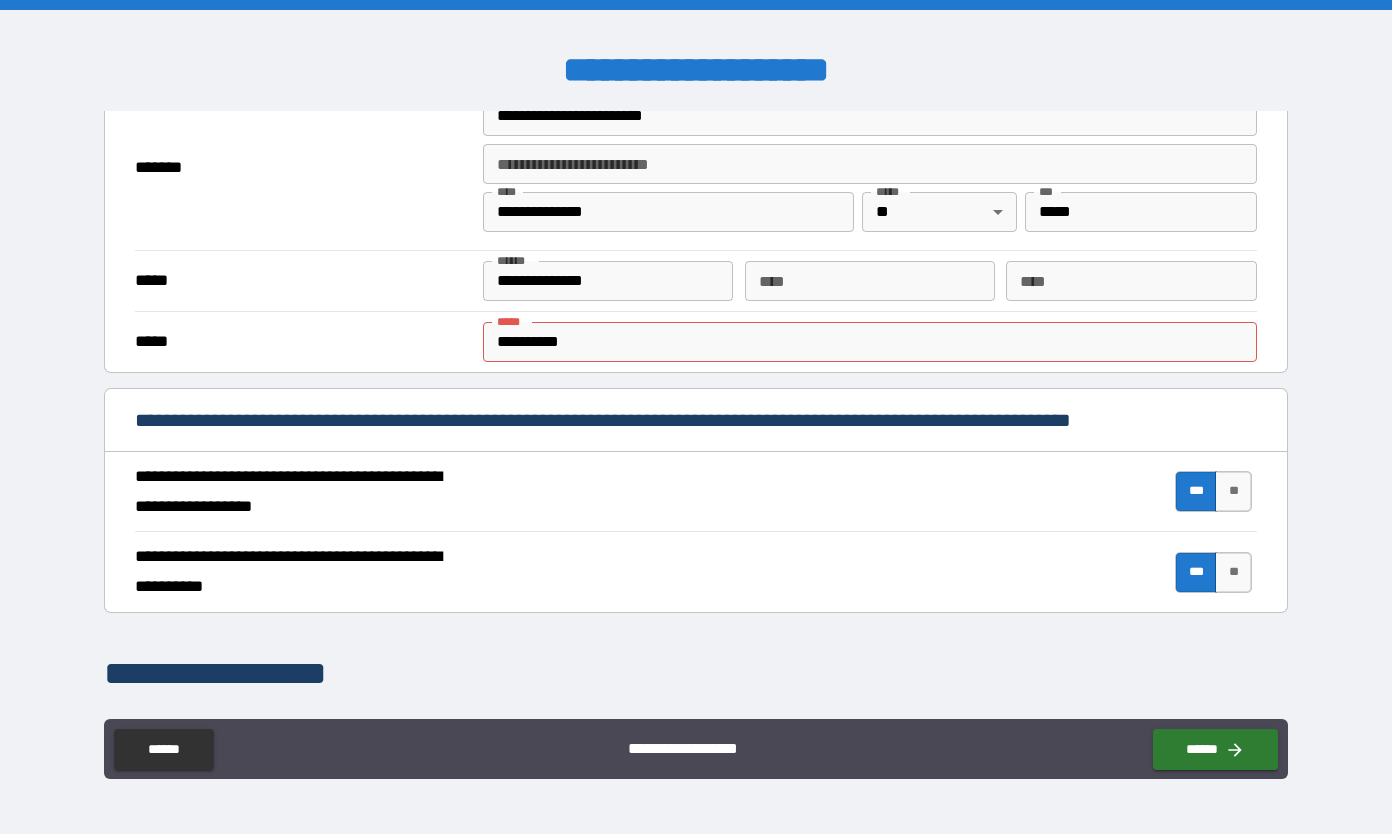 click on "**********" at bounding box center (870, 342) 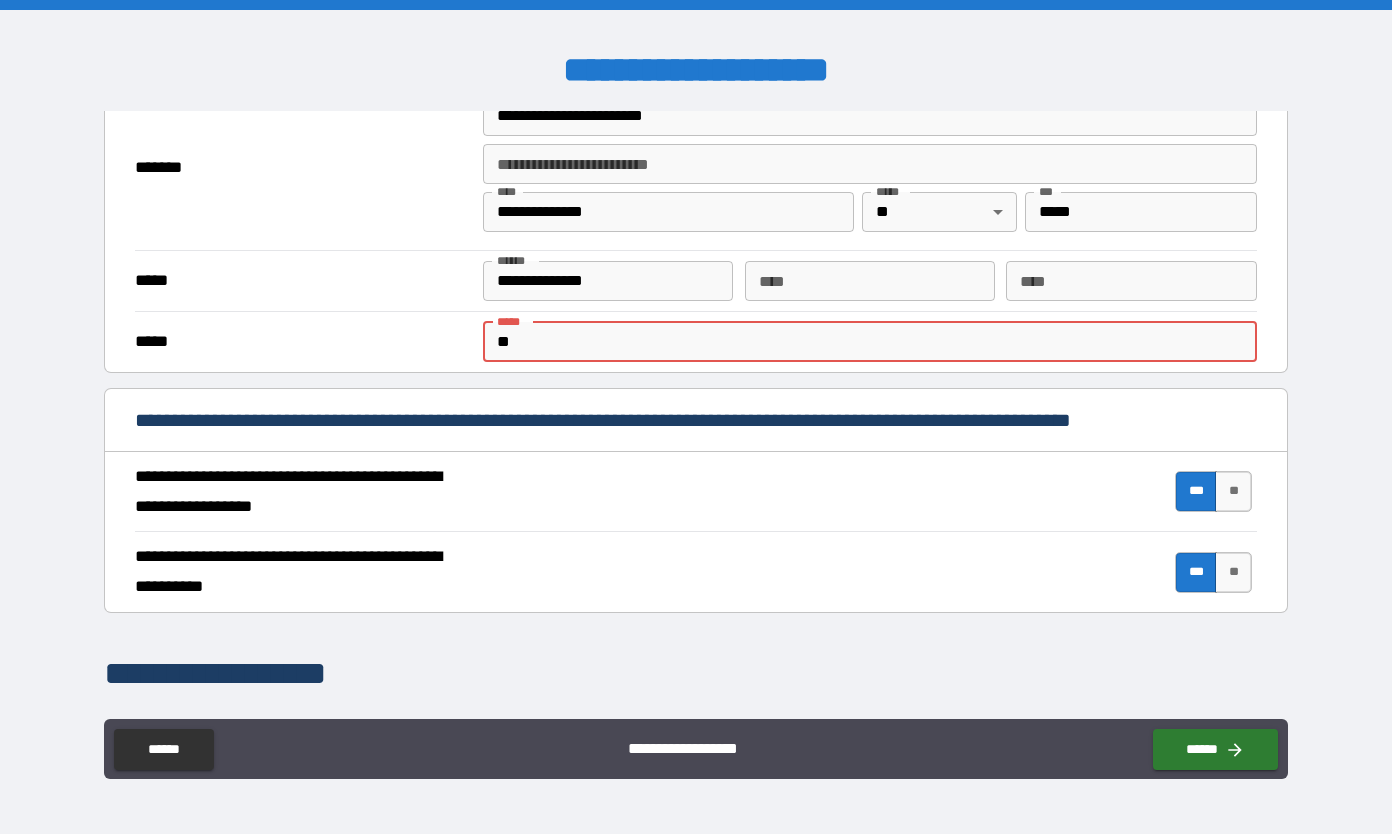 type on "*" 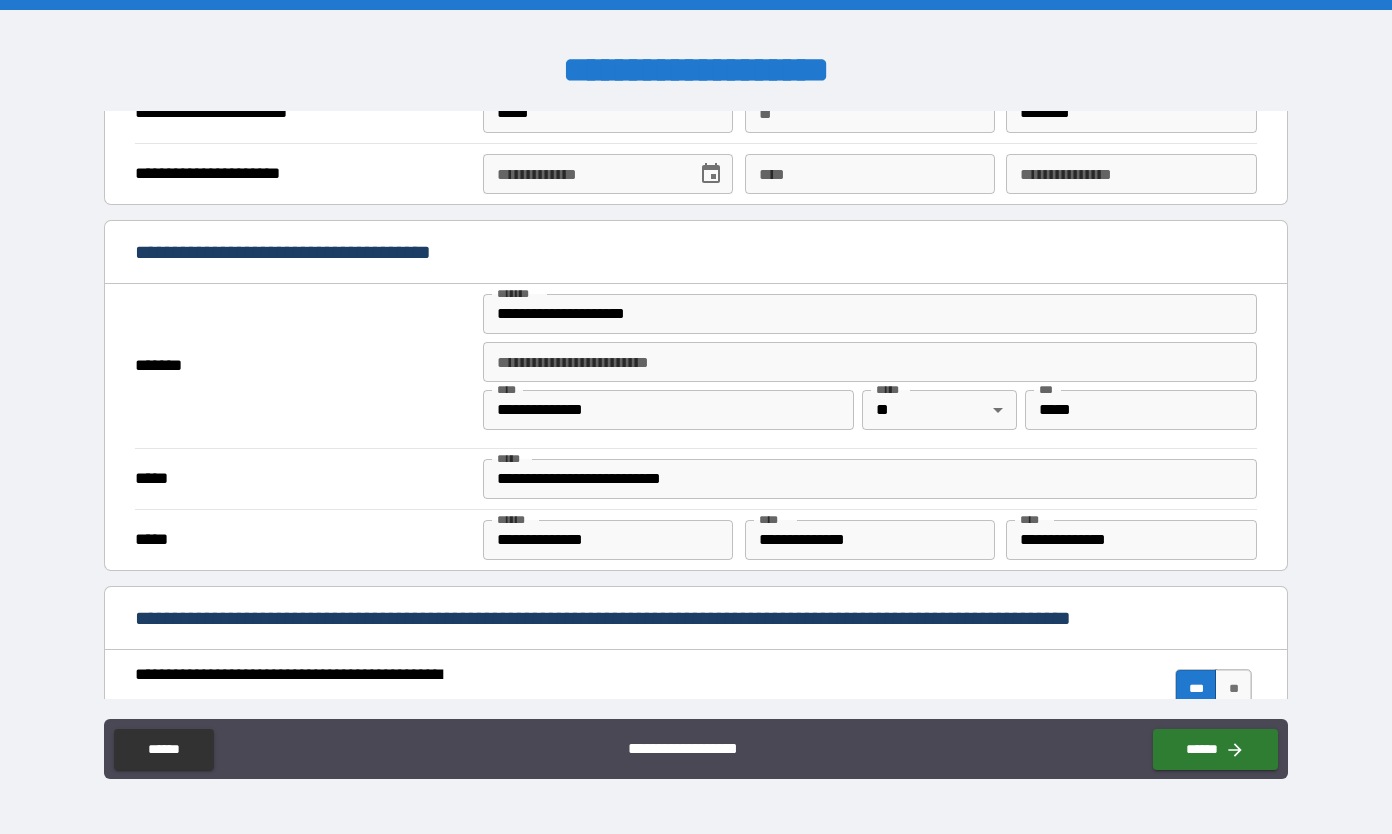 scroll, scrollTop: 1325, scrollLeft: 0, axis: vertical 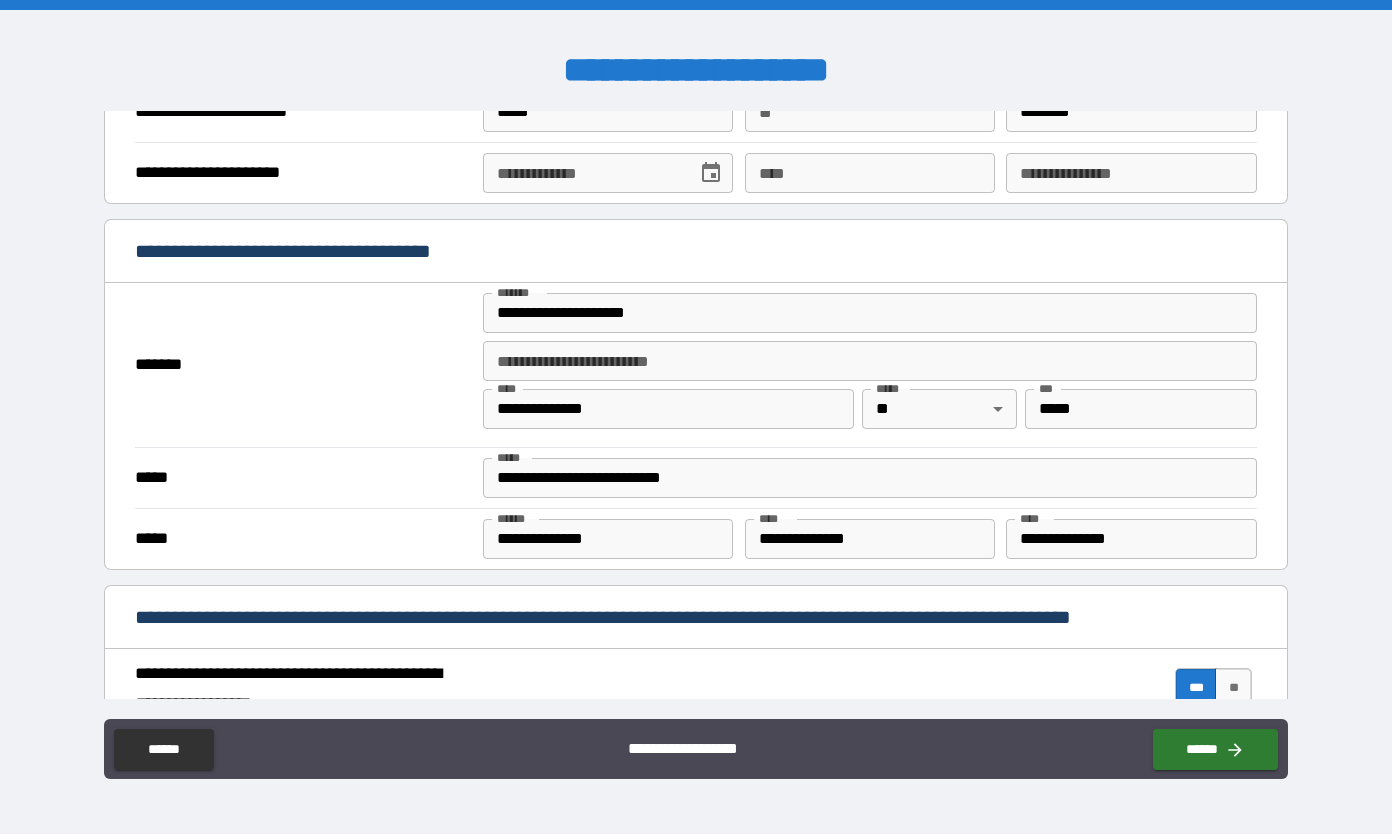 type 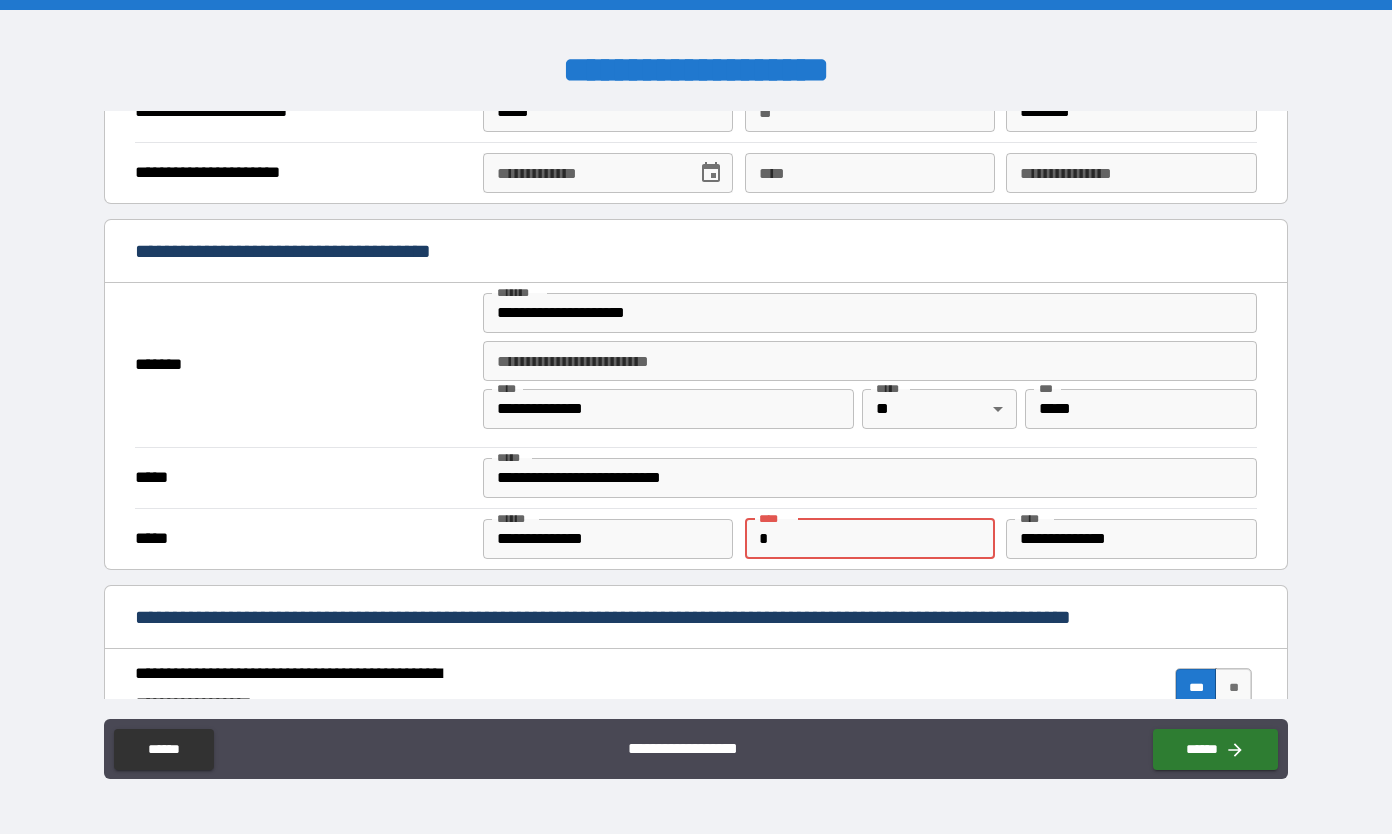 type on "*" 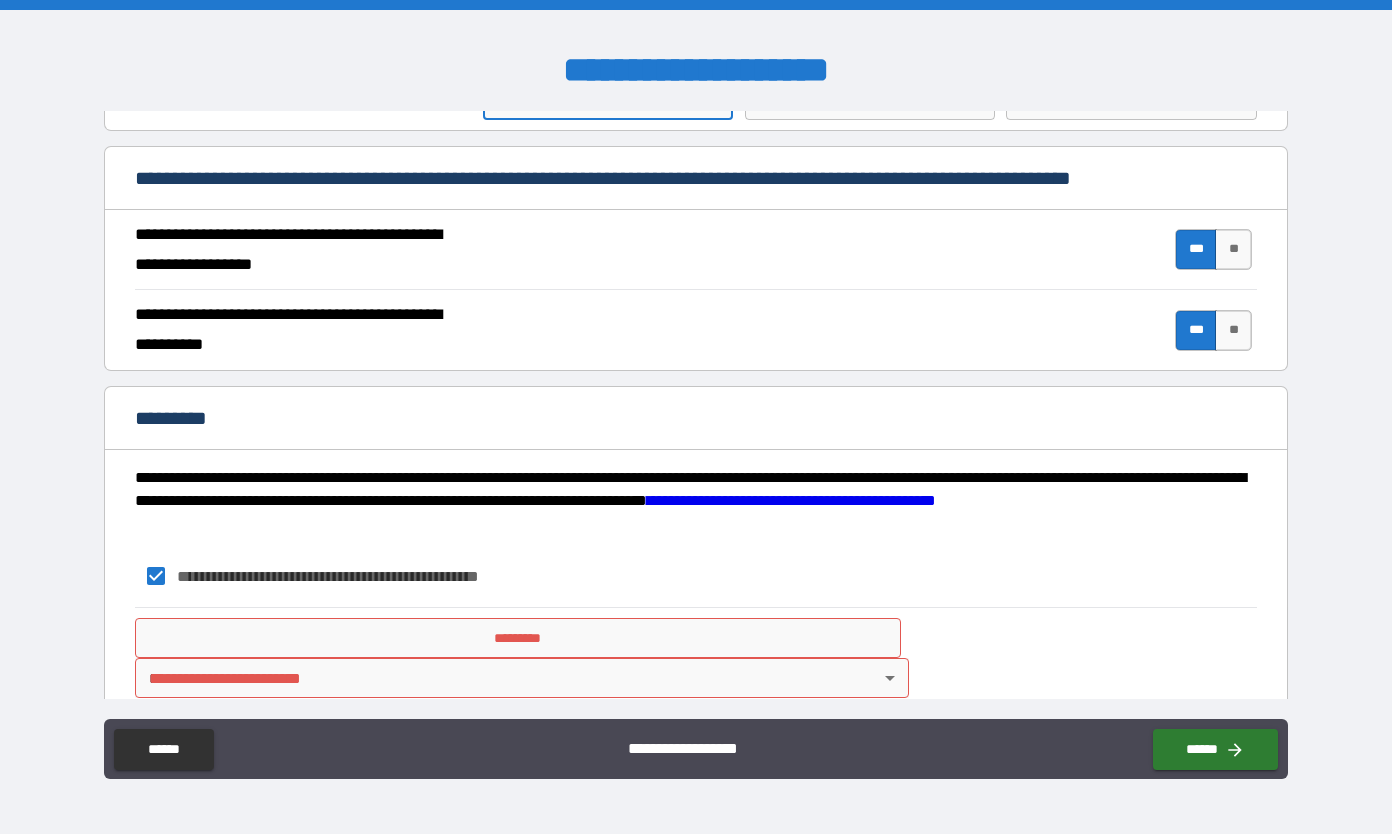 scroll, scrollTop: 1788, scrollLeft: 0, axis: vertical 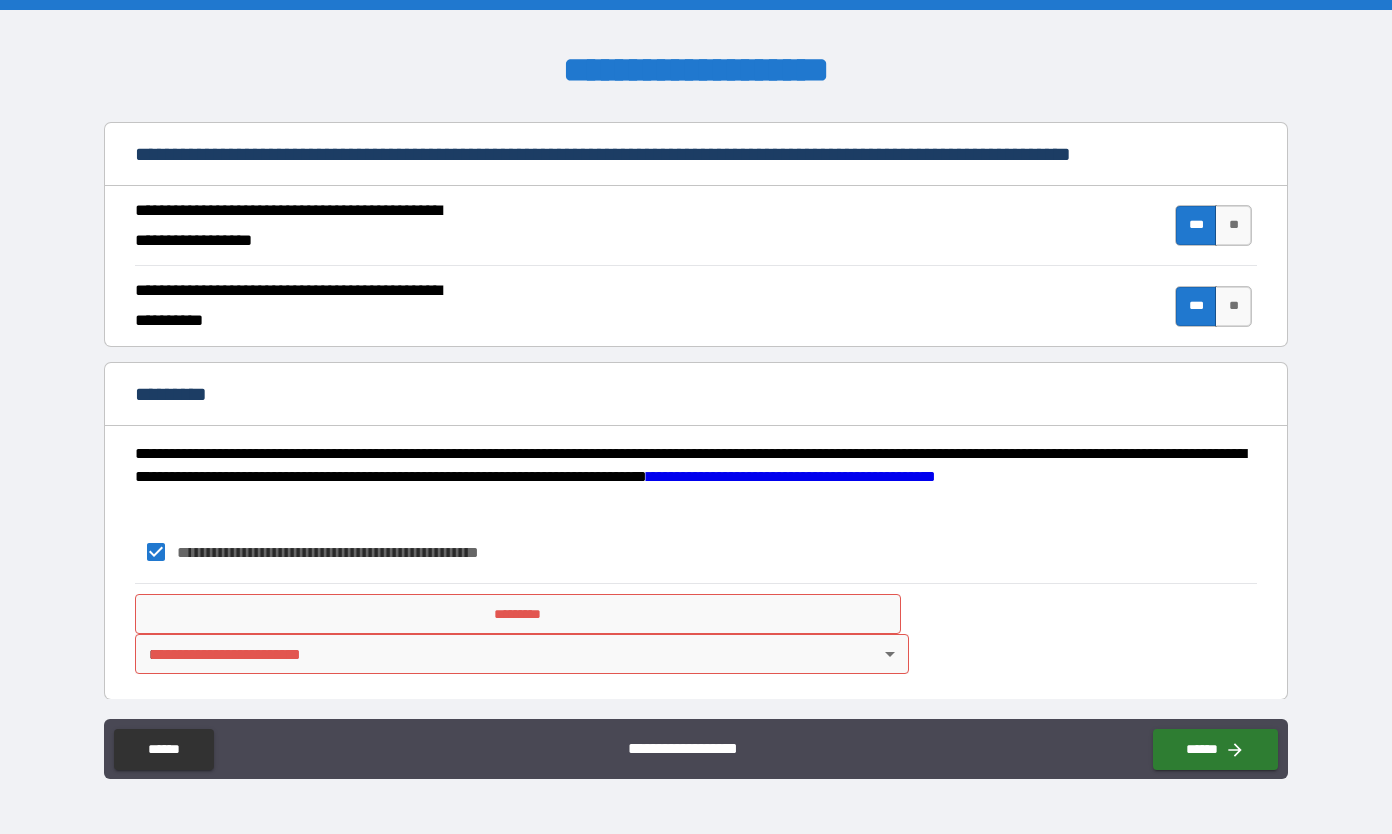 type on "**********" 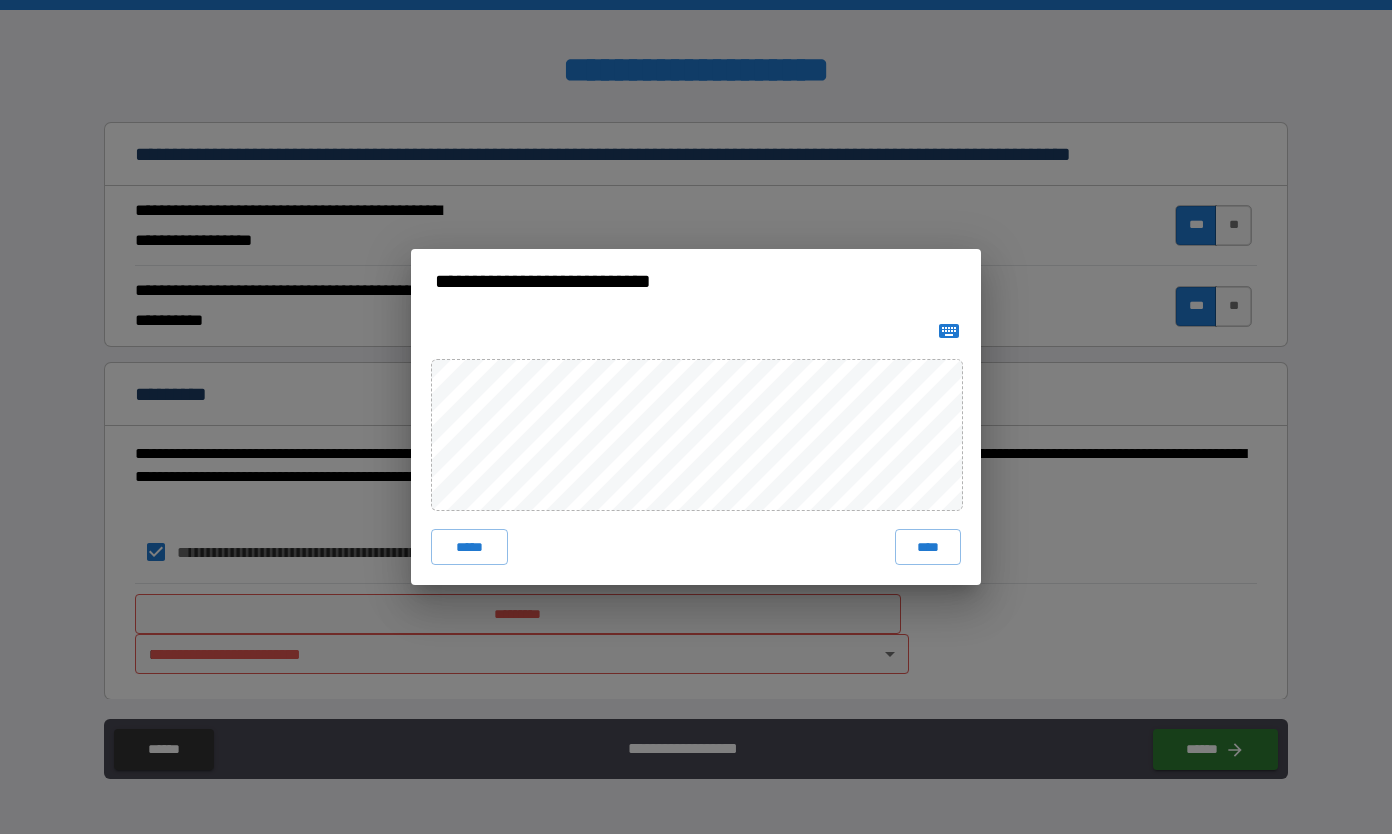 click on "****" at bounding box center (928, 547) 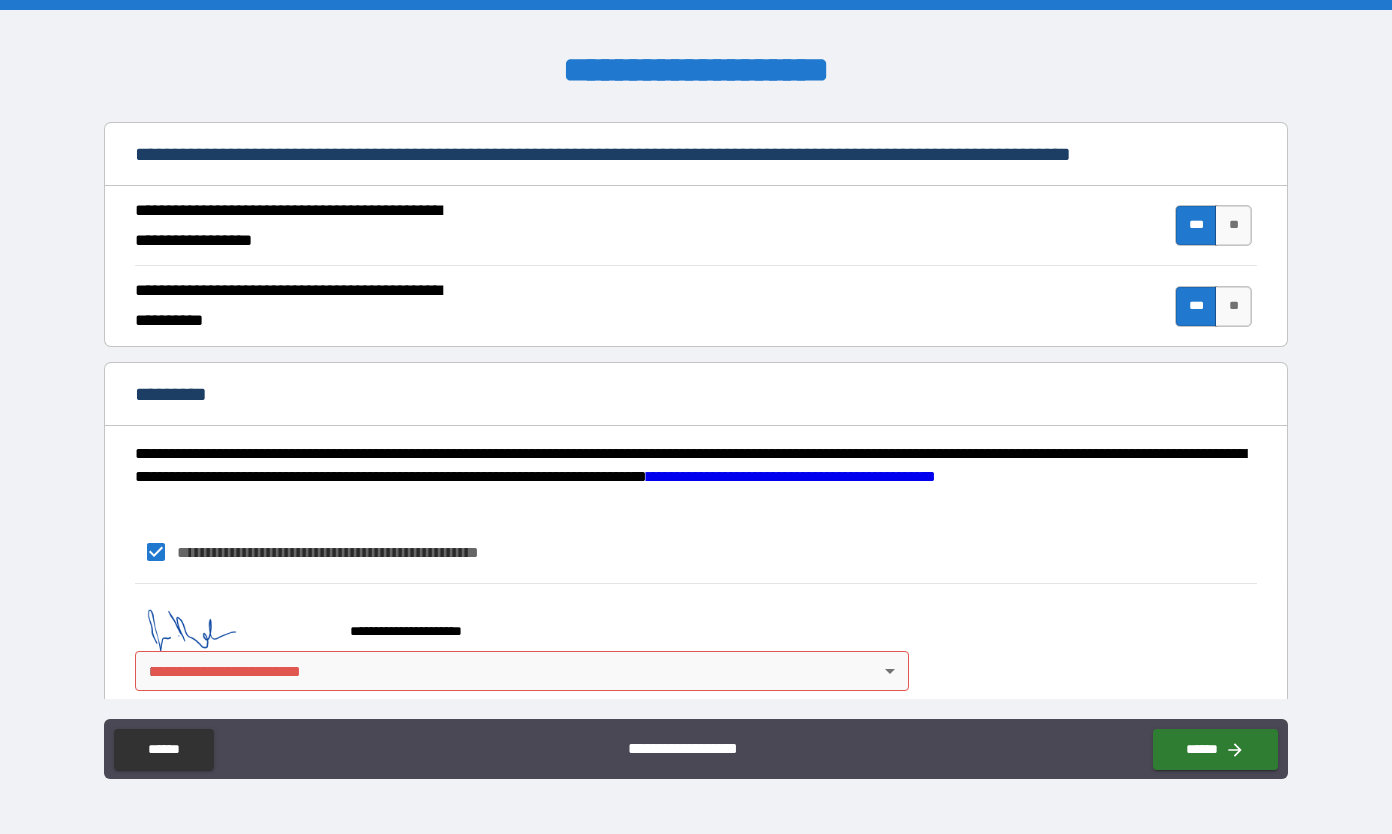 scroll, scrollTop: 1811, scrollLeft: 0, axis: vertical 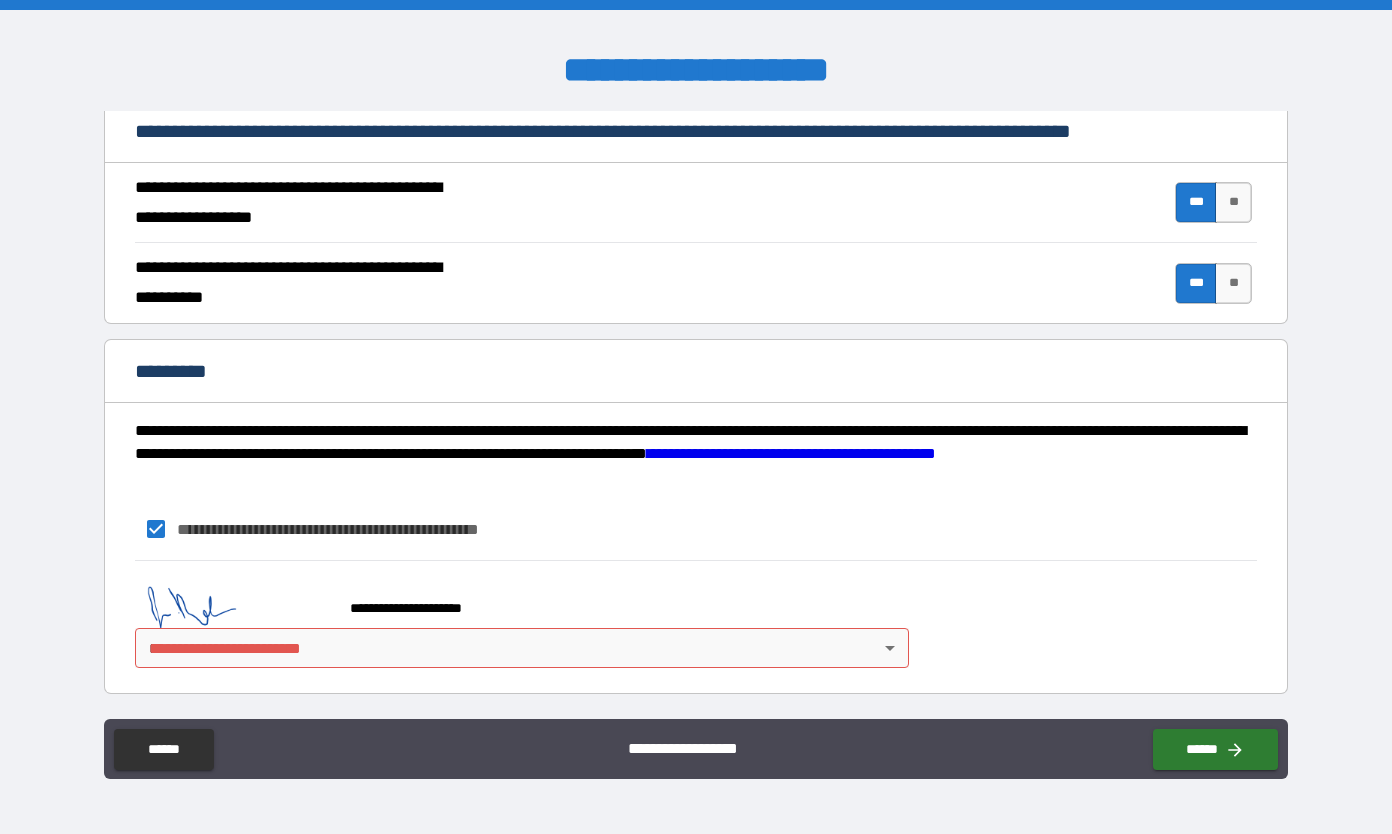 click on "**********" at bounding box center [696, 417] 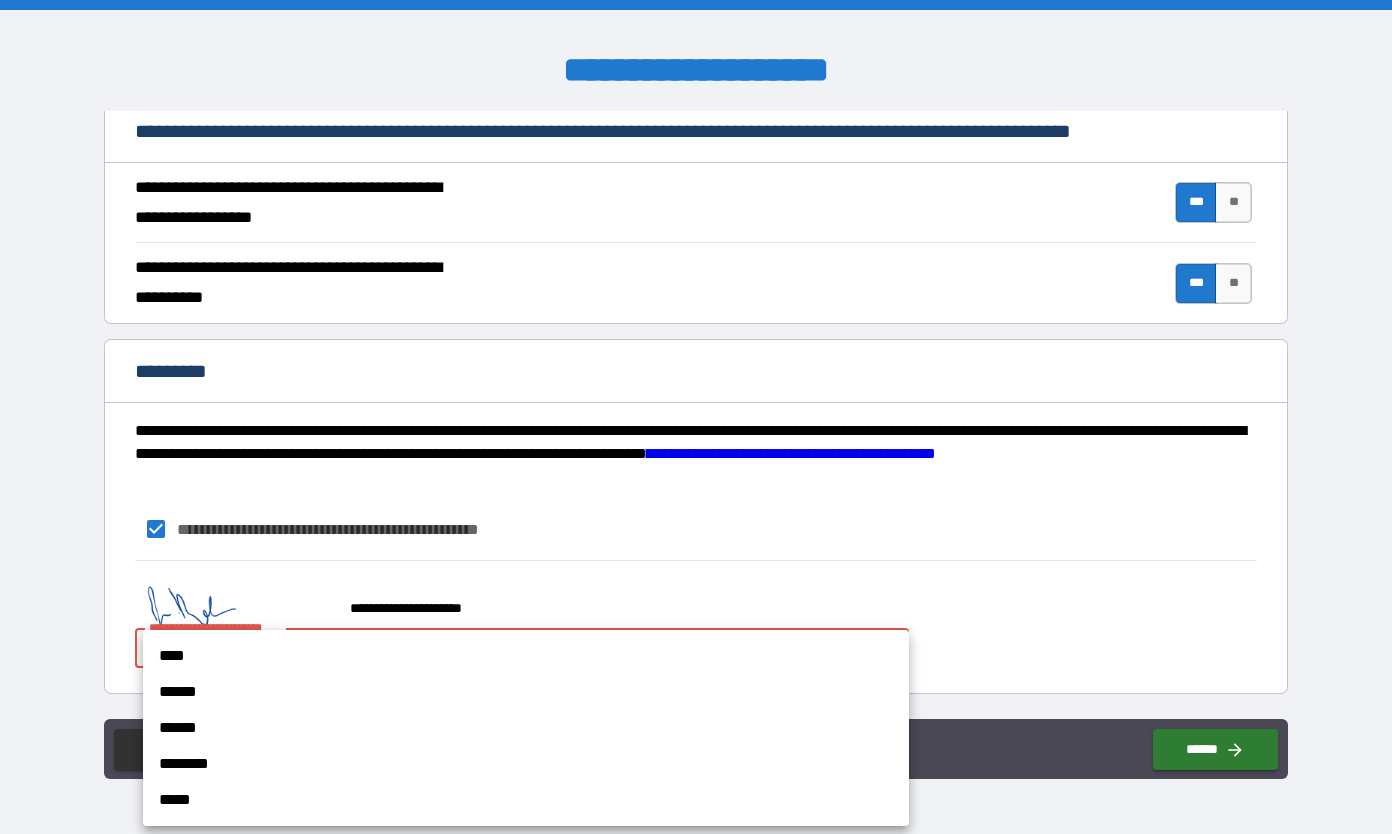 click on "****" at bounding box center (526, 656) 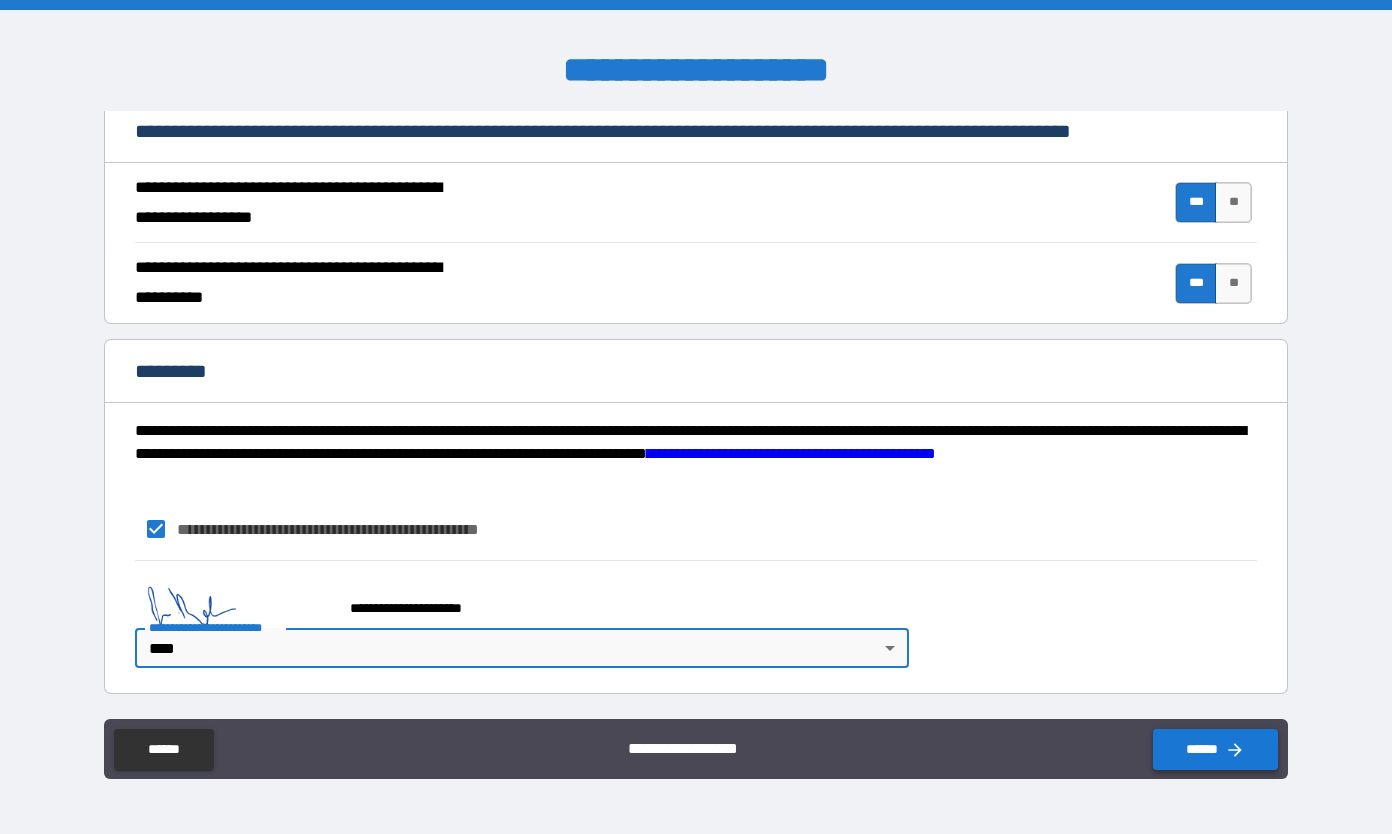 click 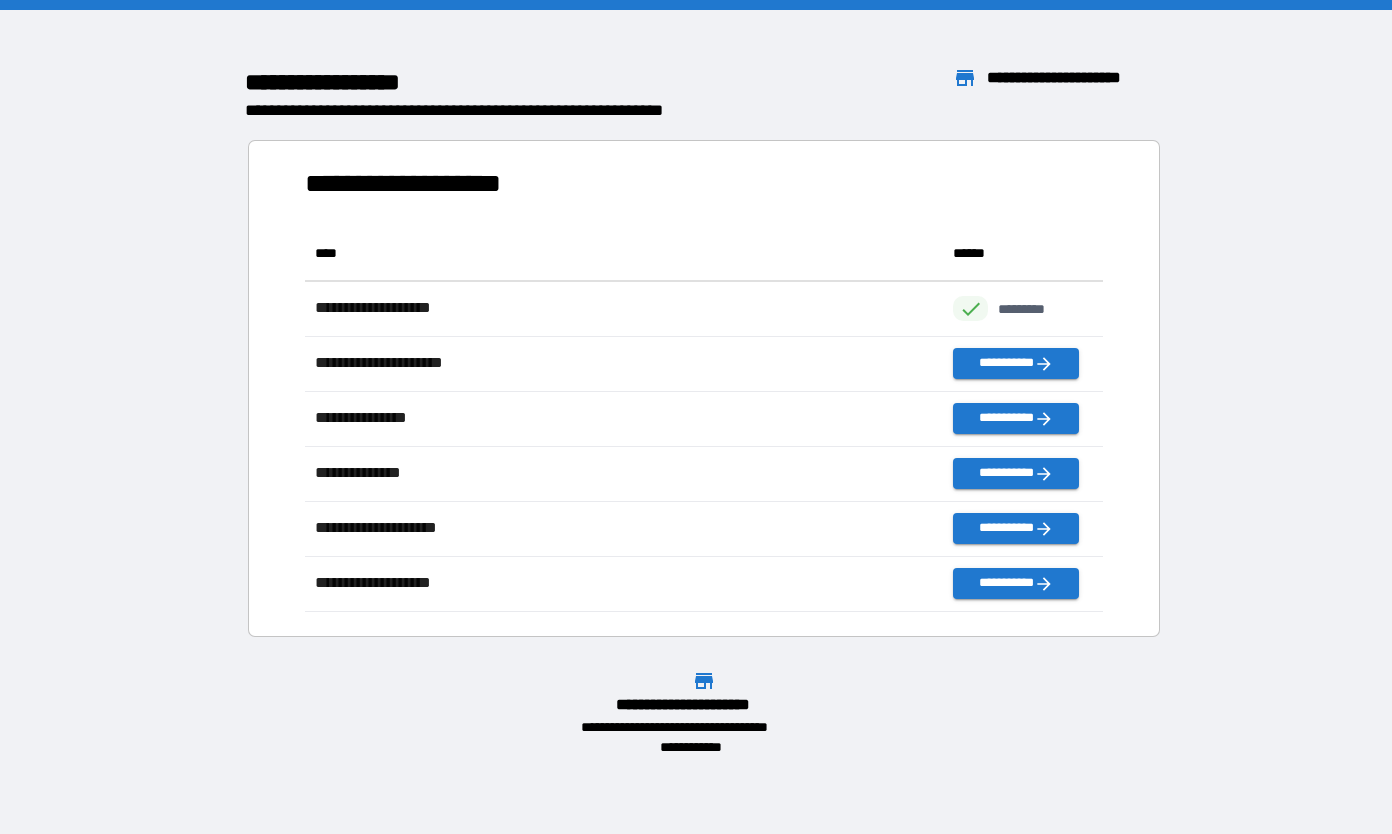 scroll, scrollTop: 16, scrollLeft: 16, axis: both 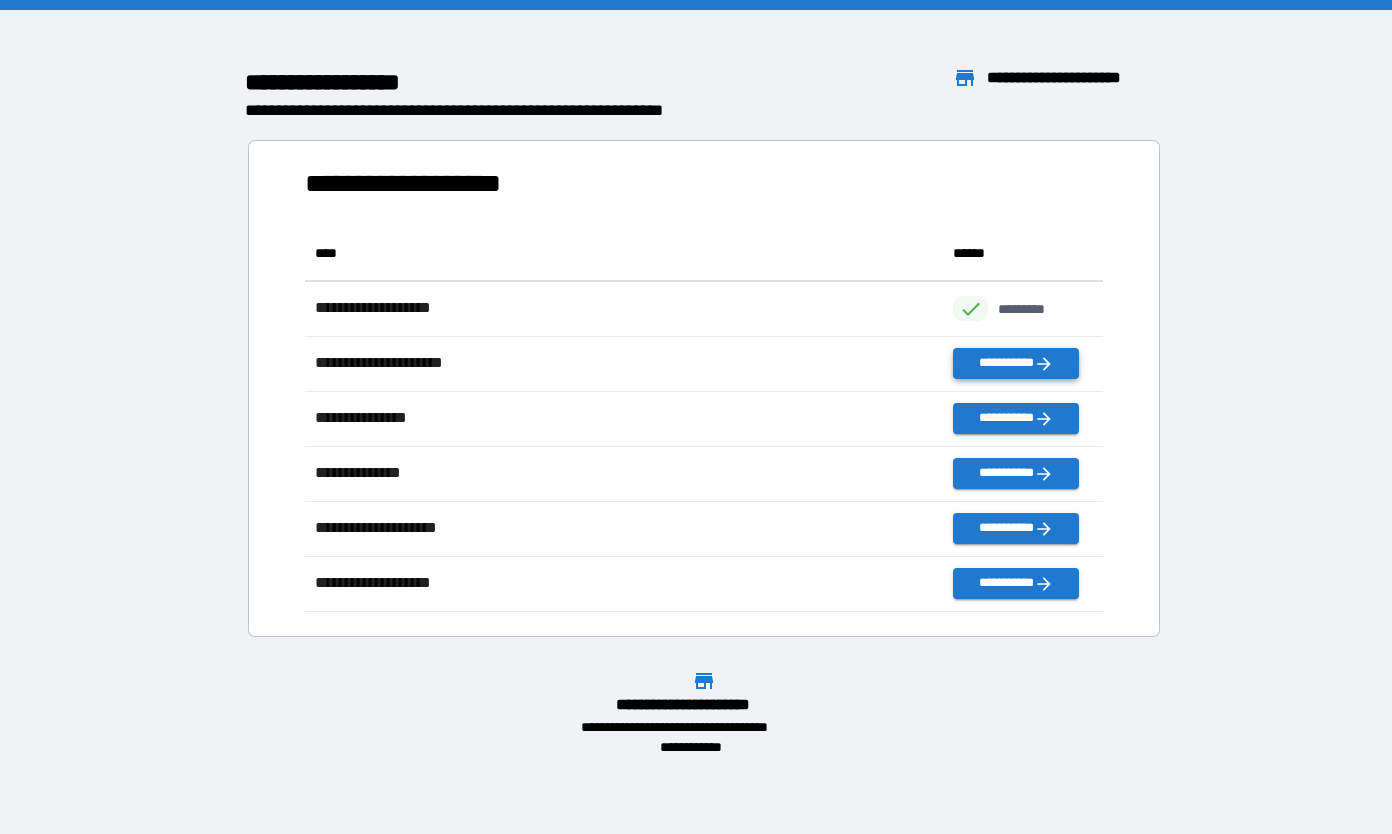 click on "**********" at bounding box center [1015, 363] 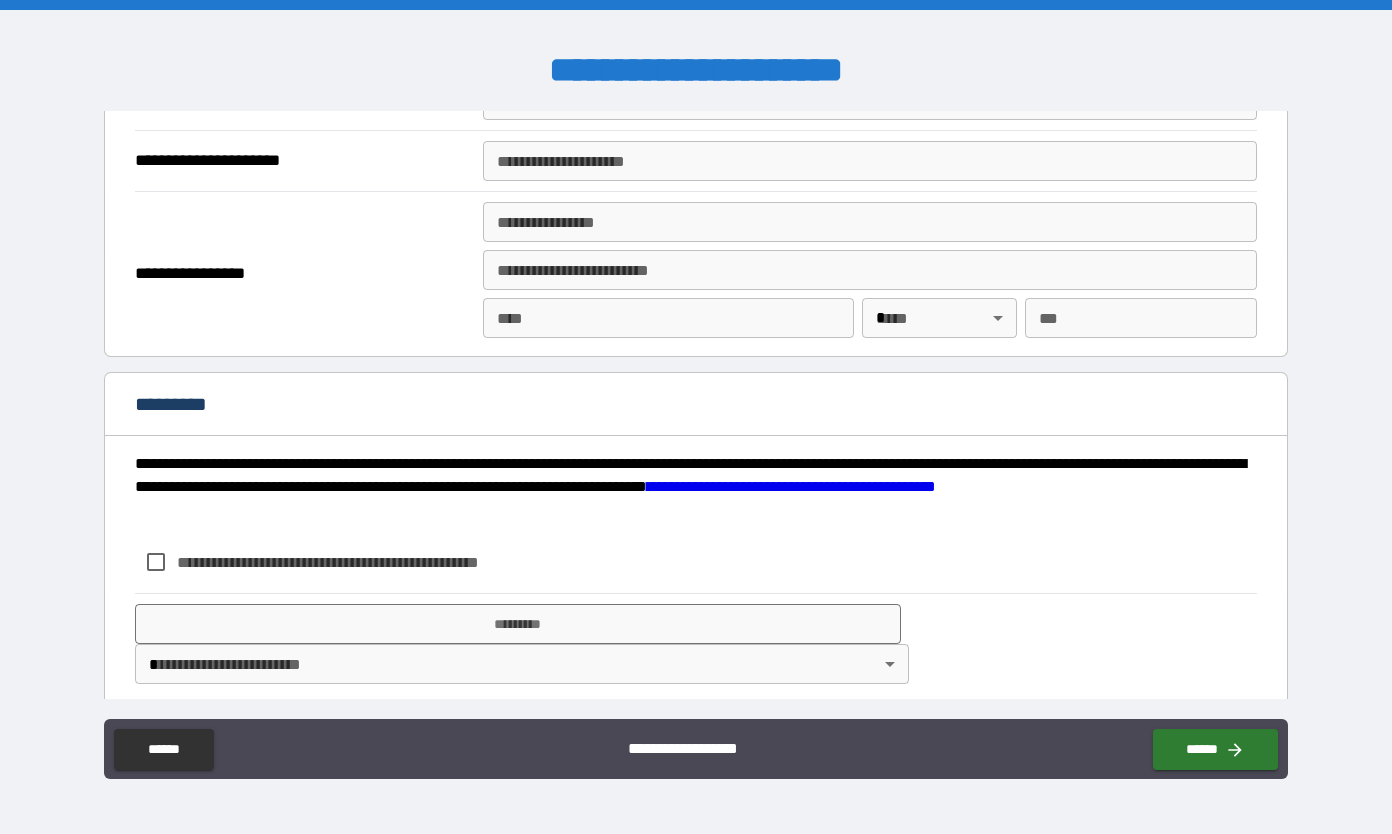 scroll, scrollTop: 2458, scrollLeft: 0, axis: vertical 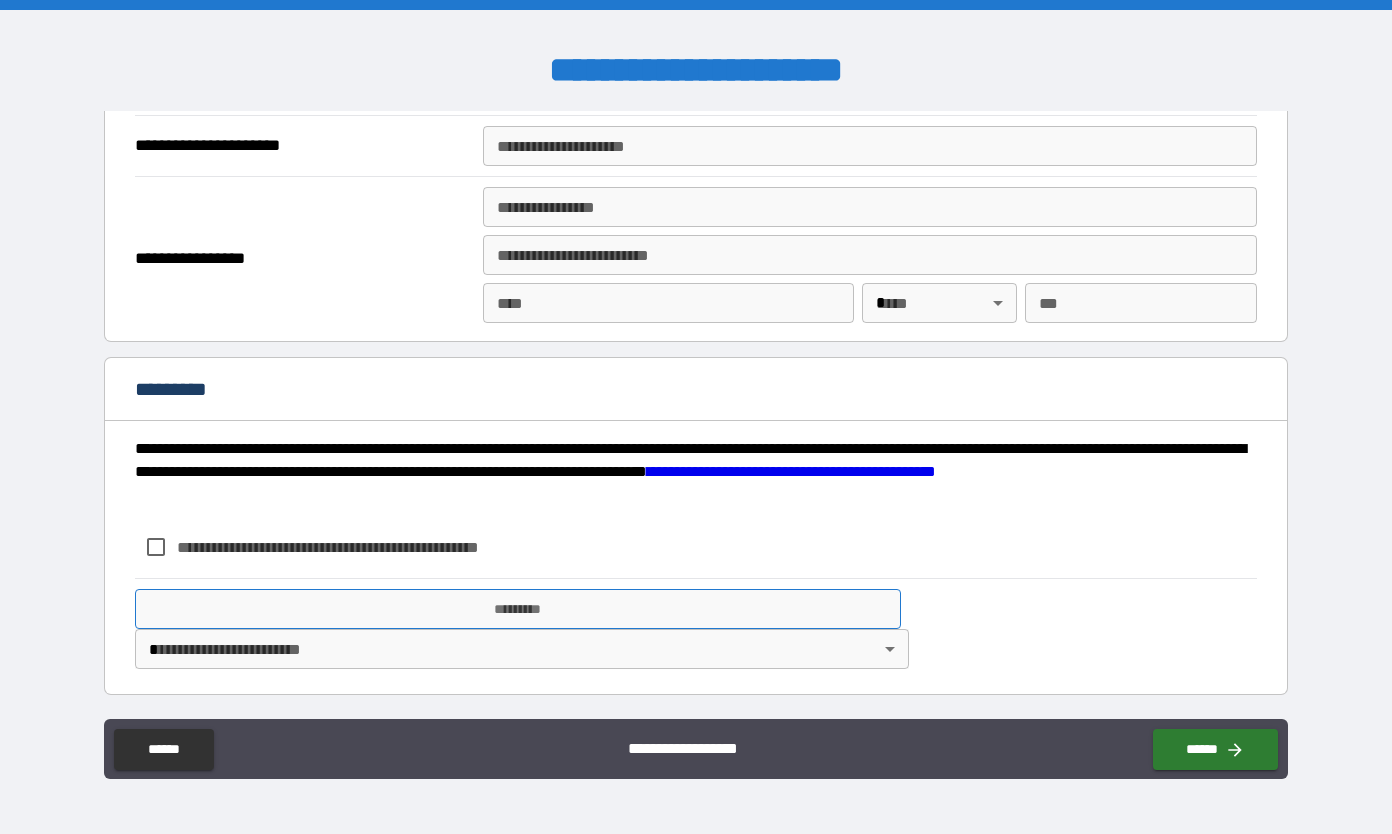 click on "*********" at bounding box center [518, 609] 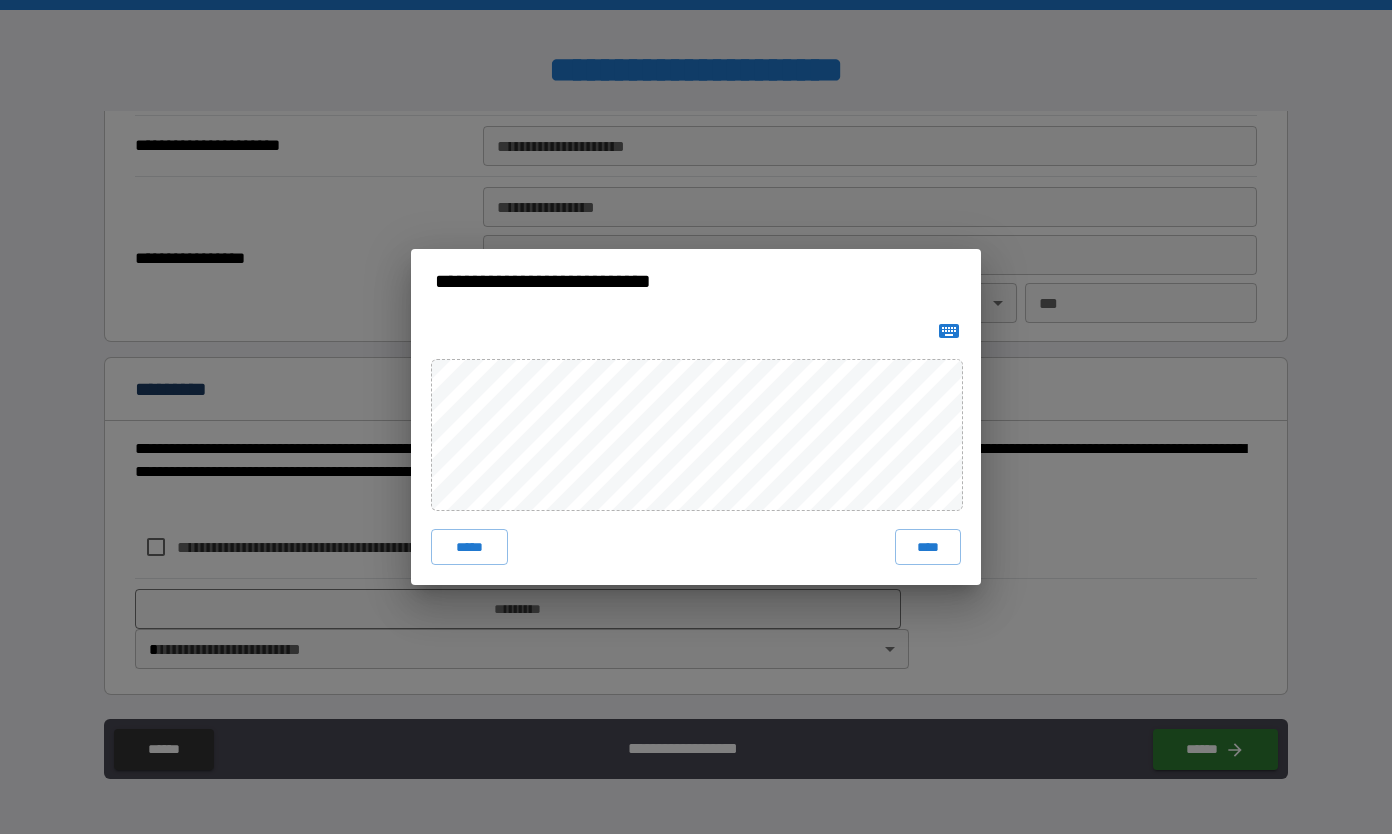 click on "****" at bounding box center (928, 547) 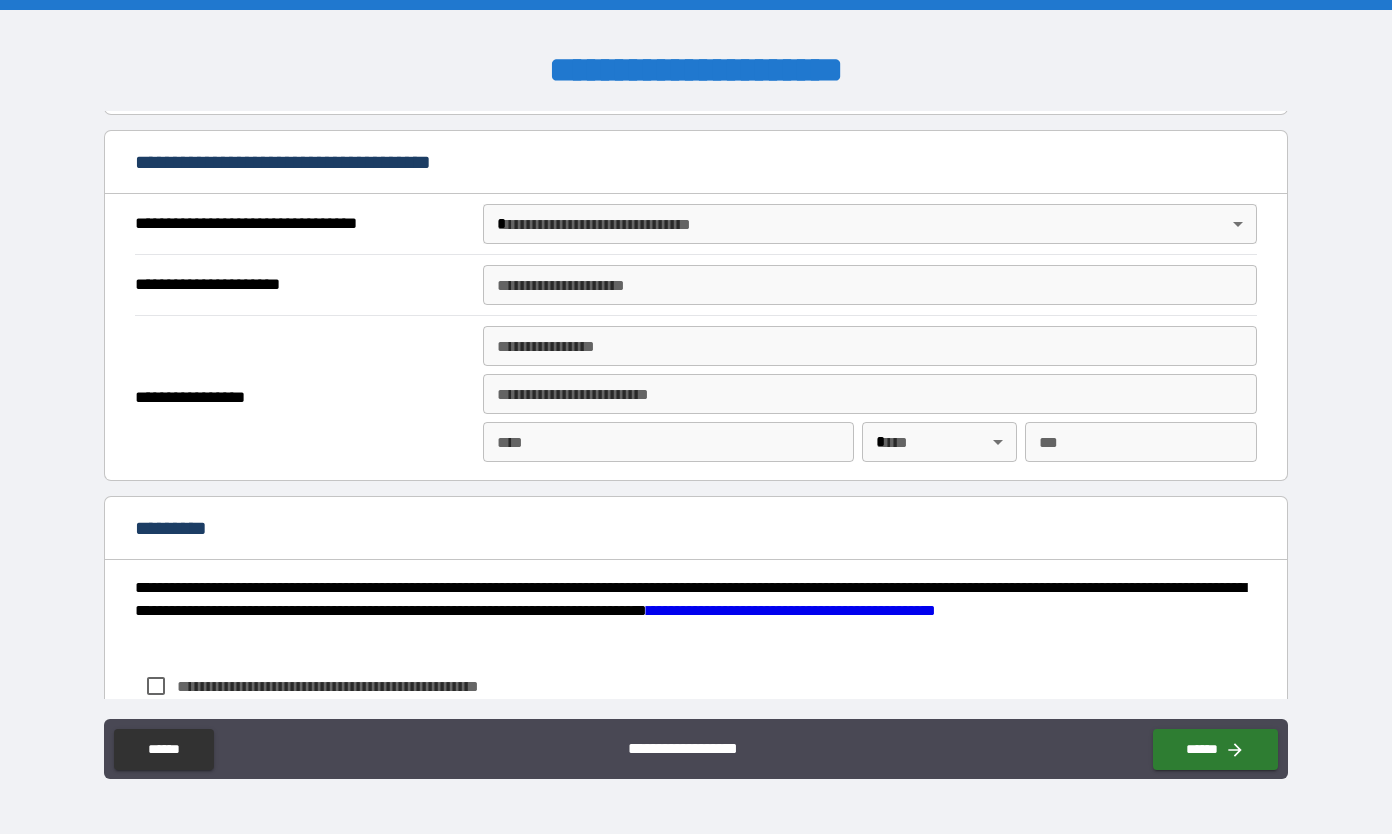 scroll, scrollTop: 2364, scrollLeft: 0, axis: vertical 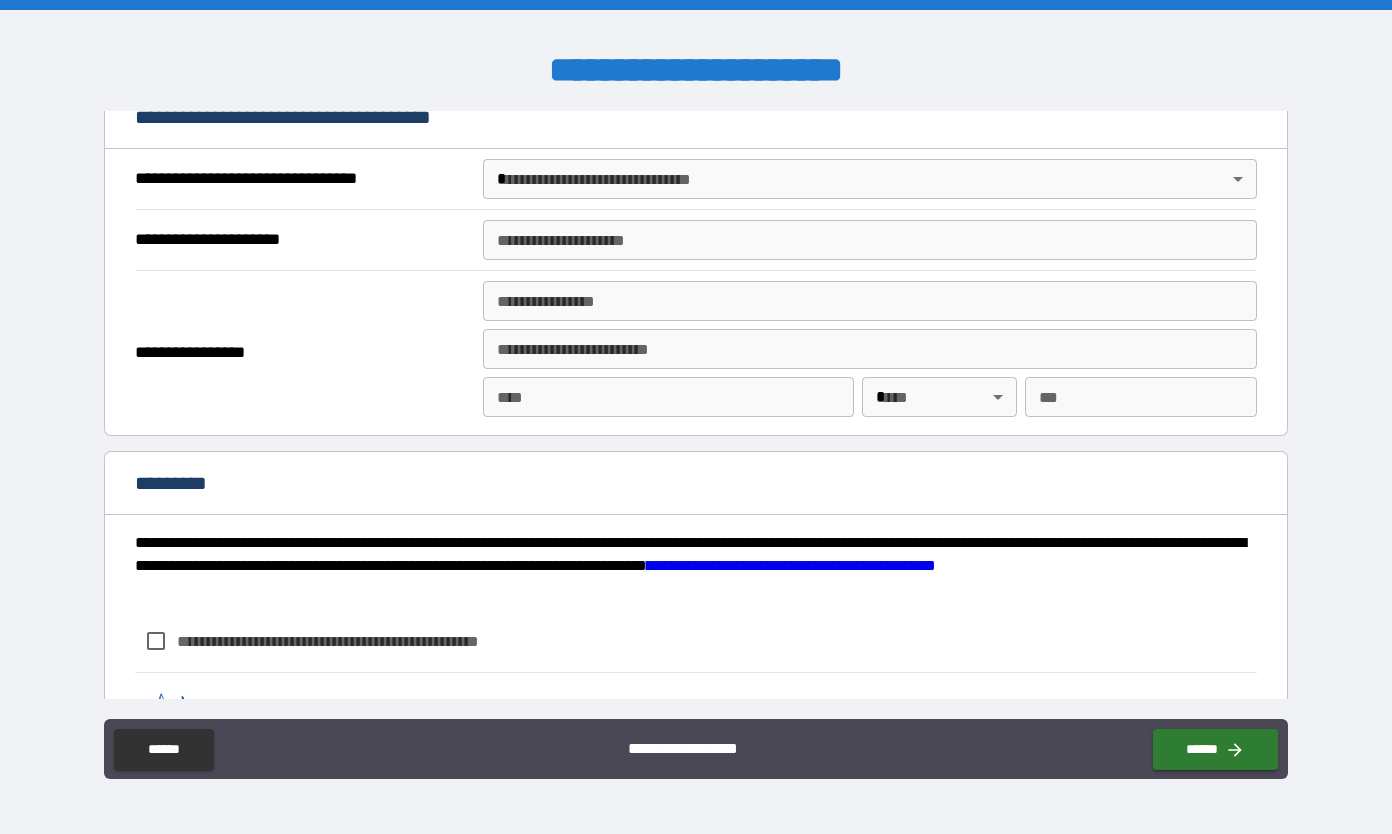 click on "**********" at bounding box center [695, 641] 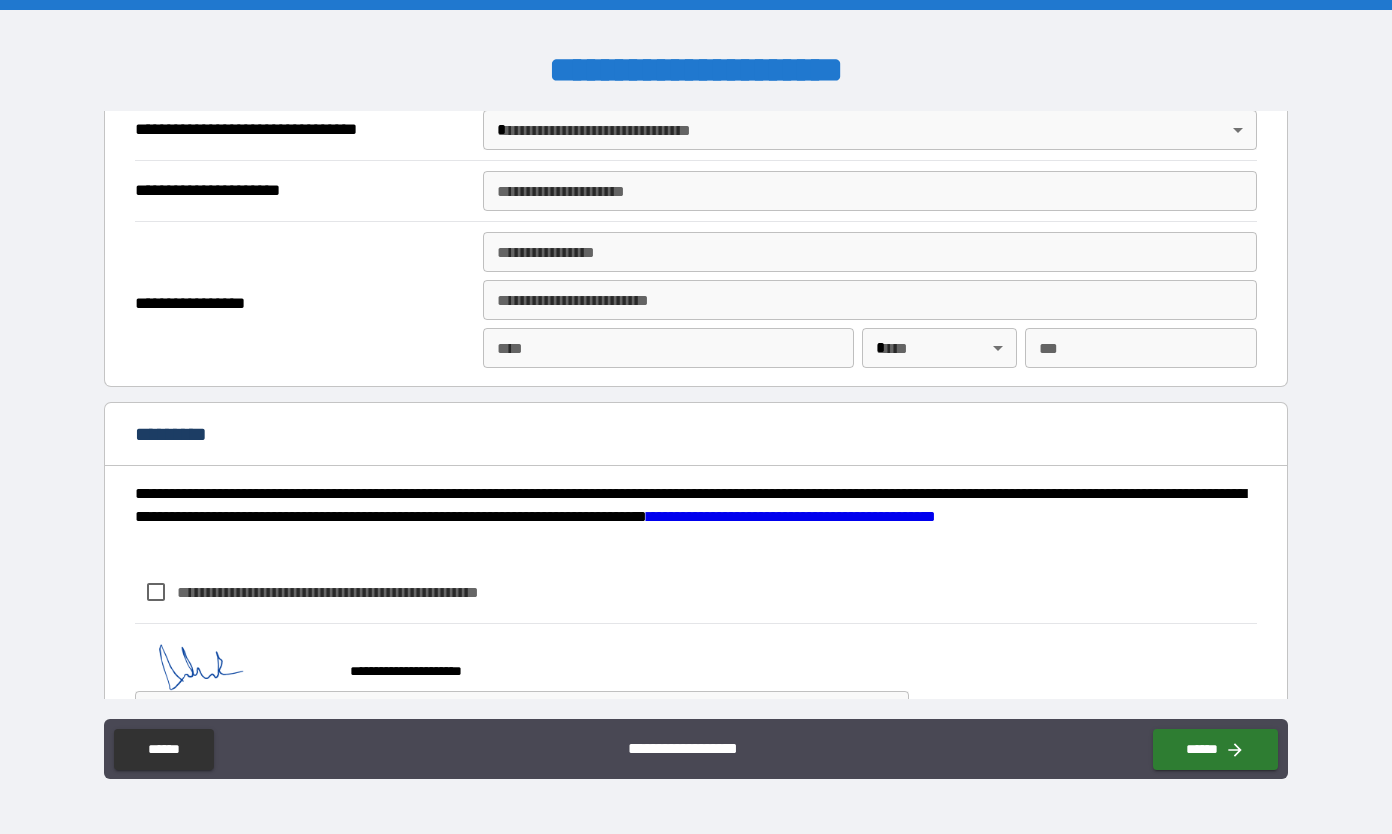 scroll, scrollTop: 2476, scrollLeft: 0, axis: vertical 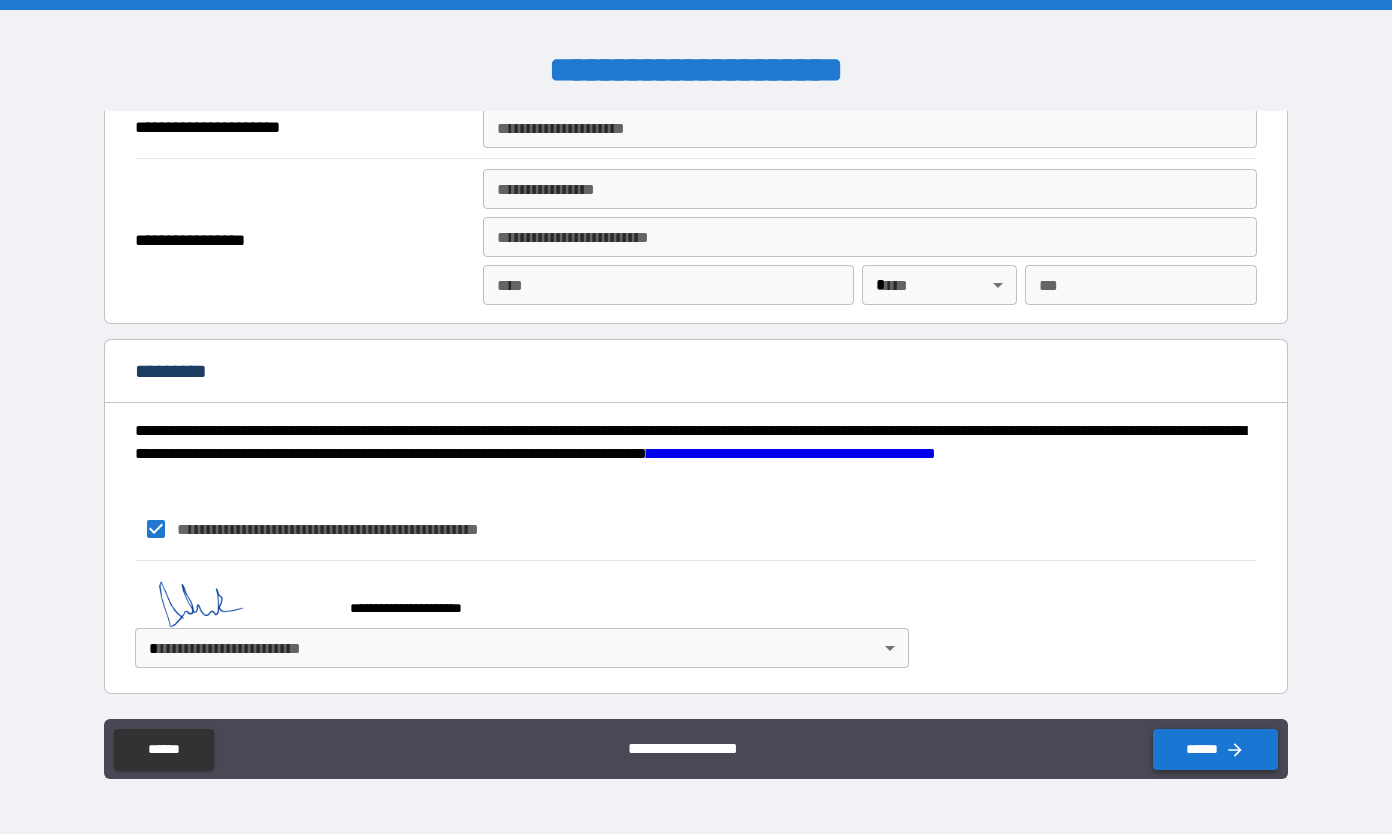 click on "******" at bounding box center [1215, 749] 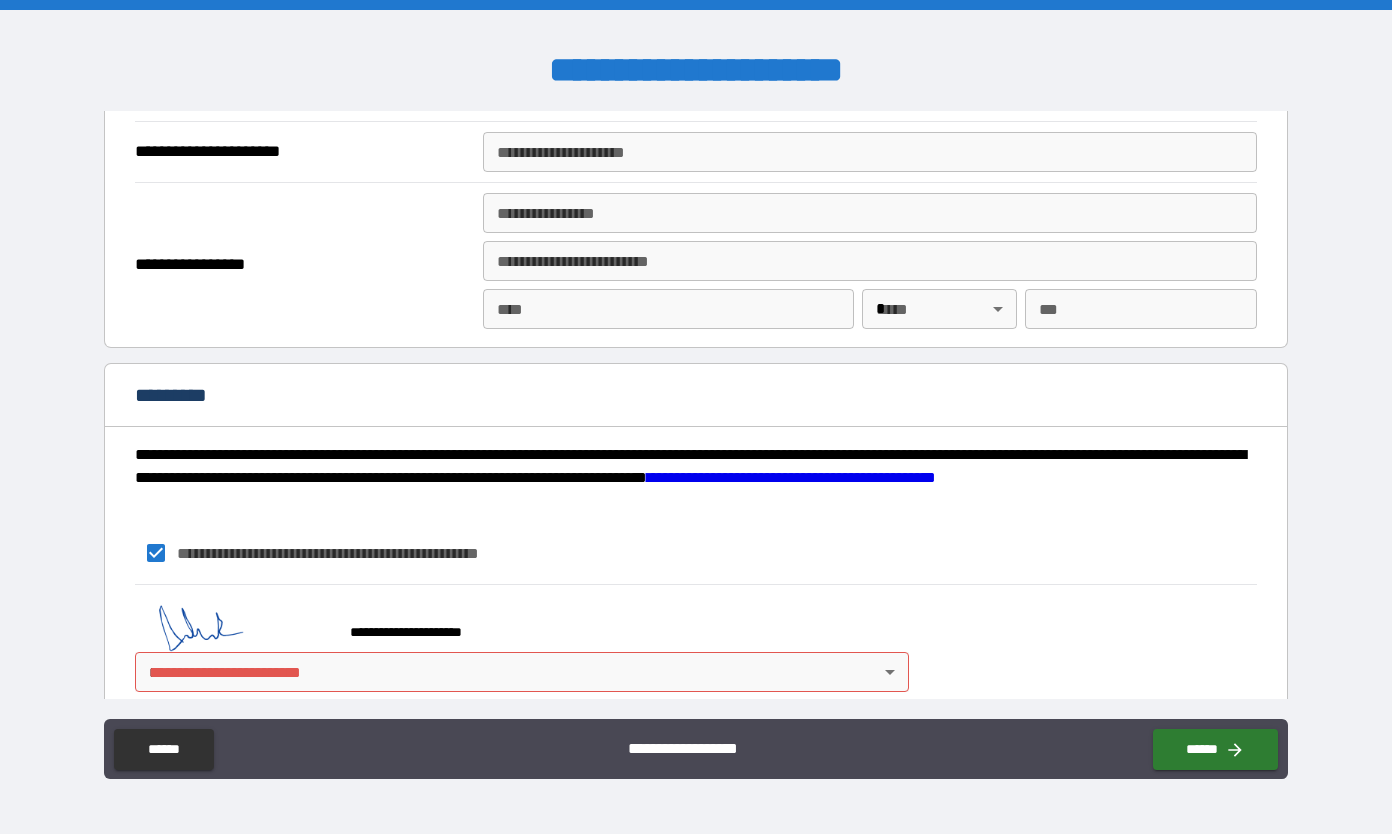 scroll, scrollTop: 2476, scrollLeft: 0, axis: vertical 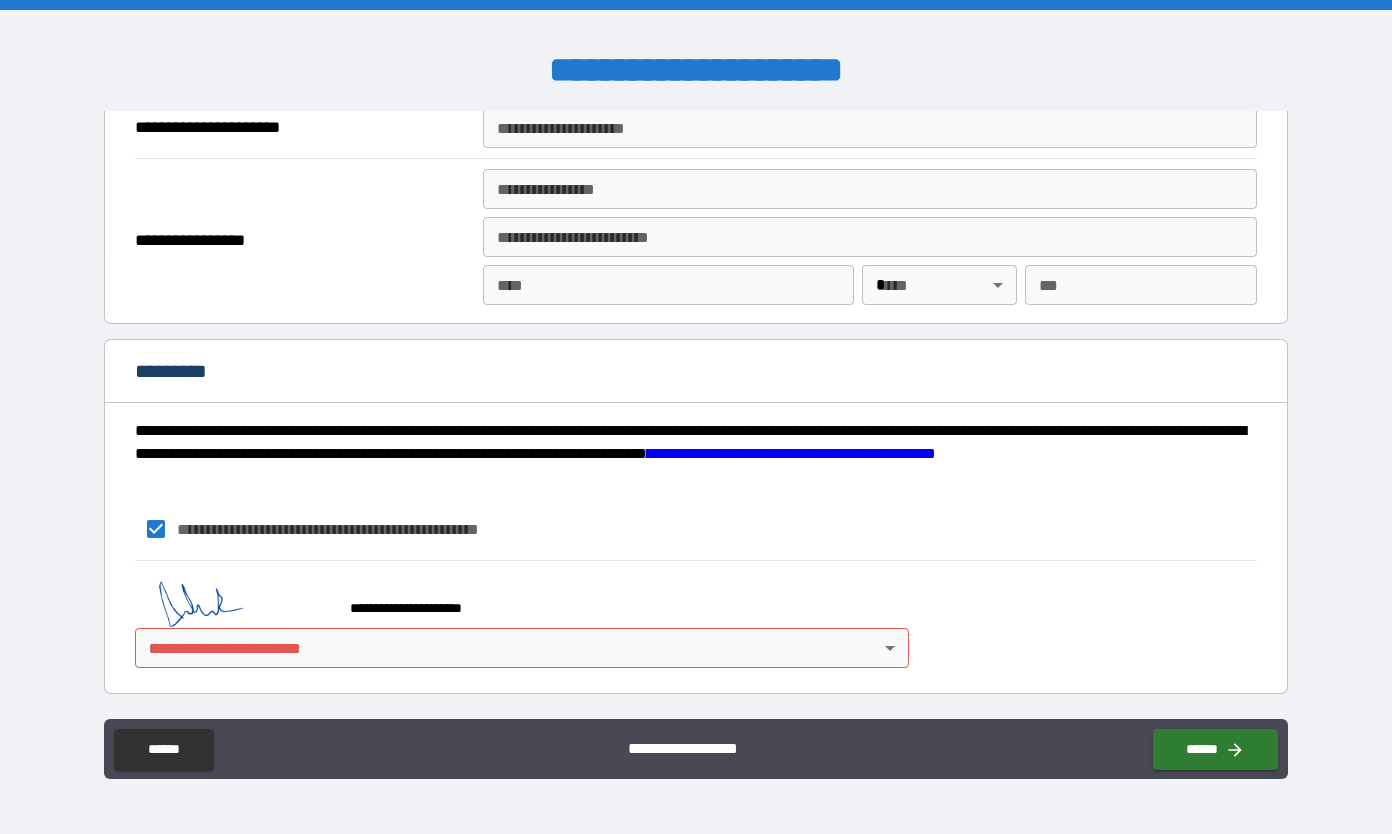 click on "**********" at bounding box center [696, 417] 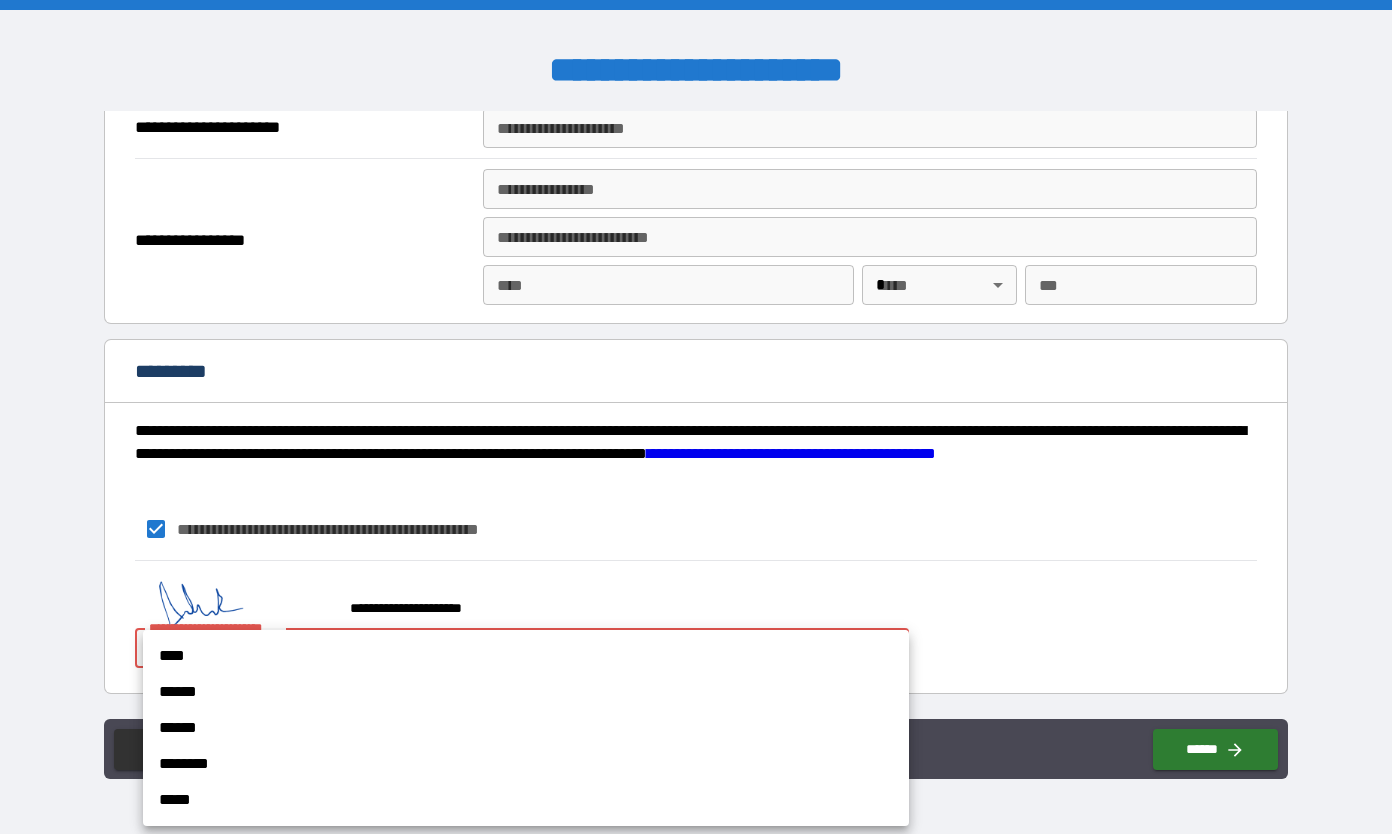 click on "****" at bounding box center (526, 656) 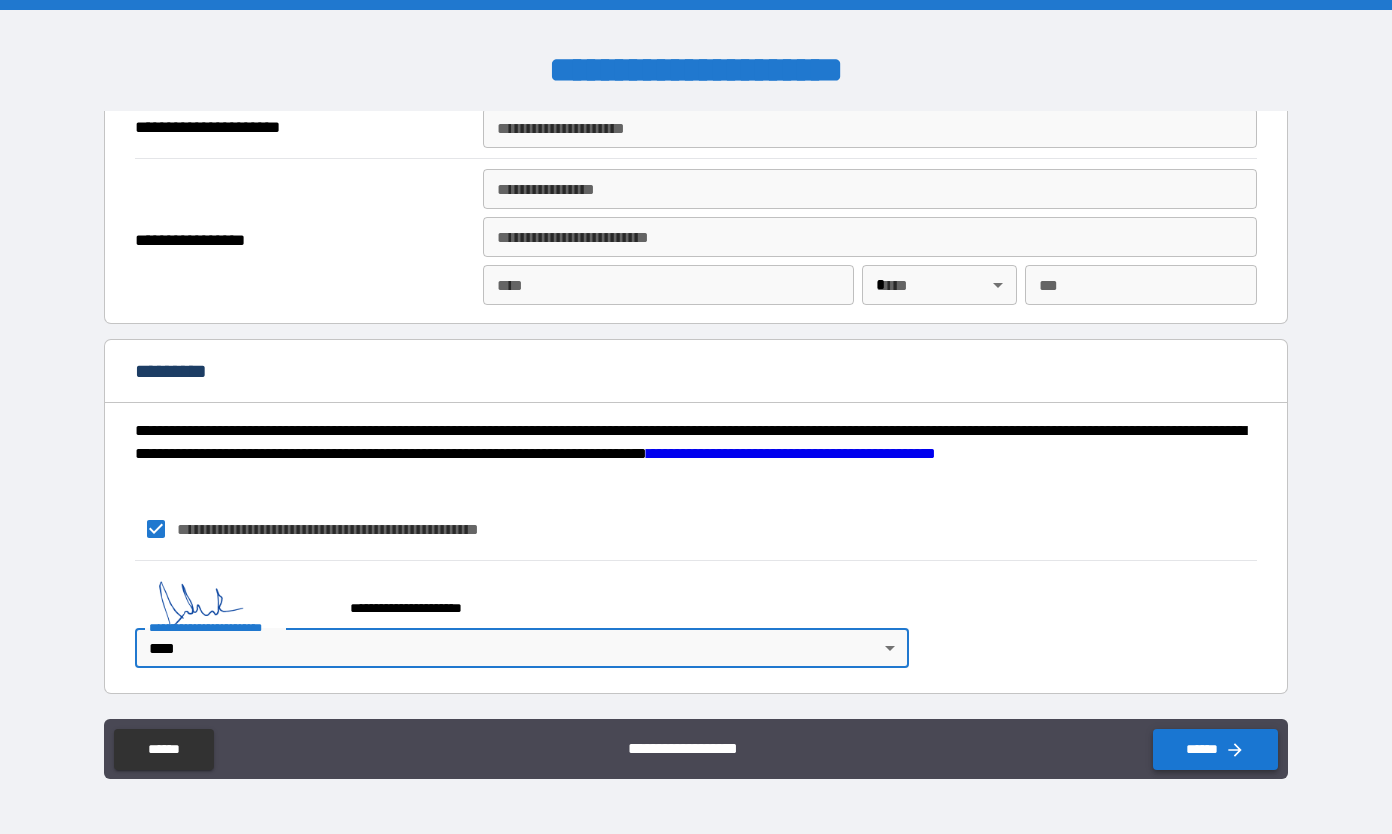 click 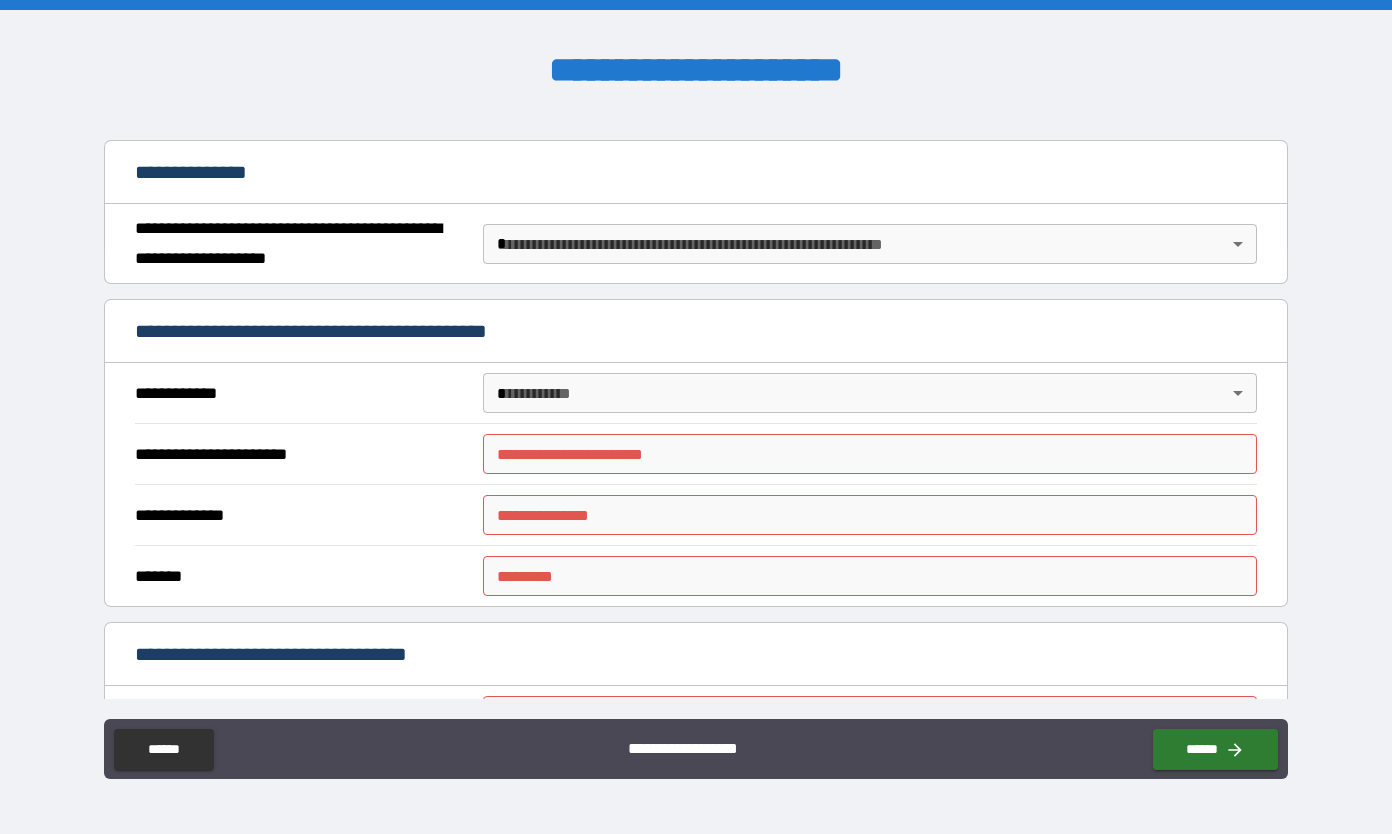 scroll, scrollTop: 205, scrollLeft: 0, axis: vertical 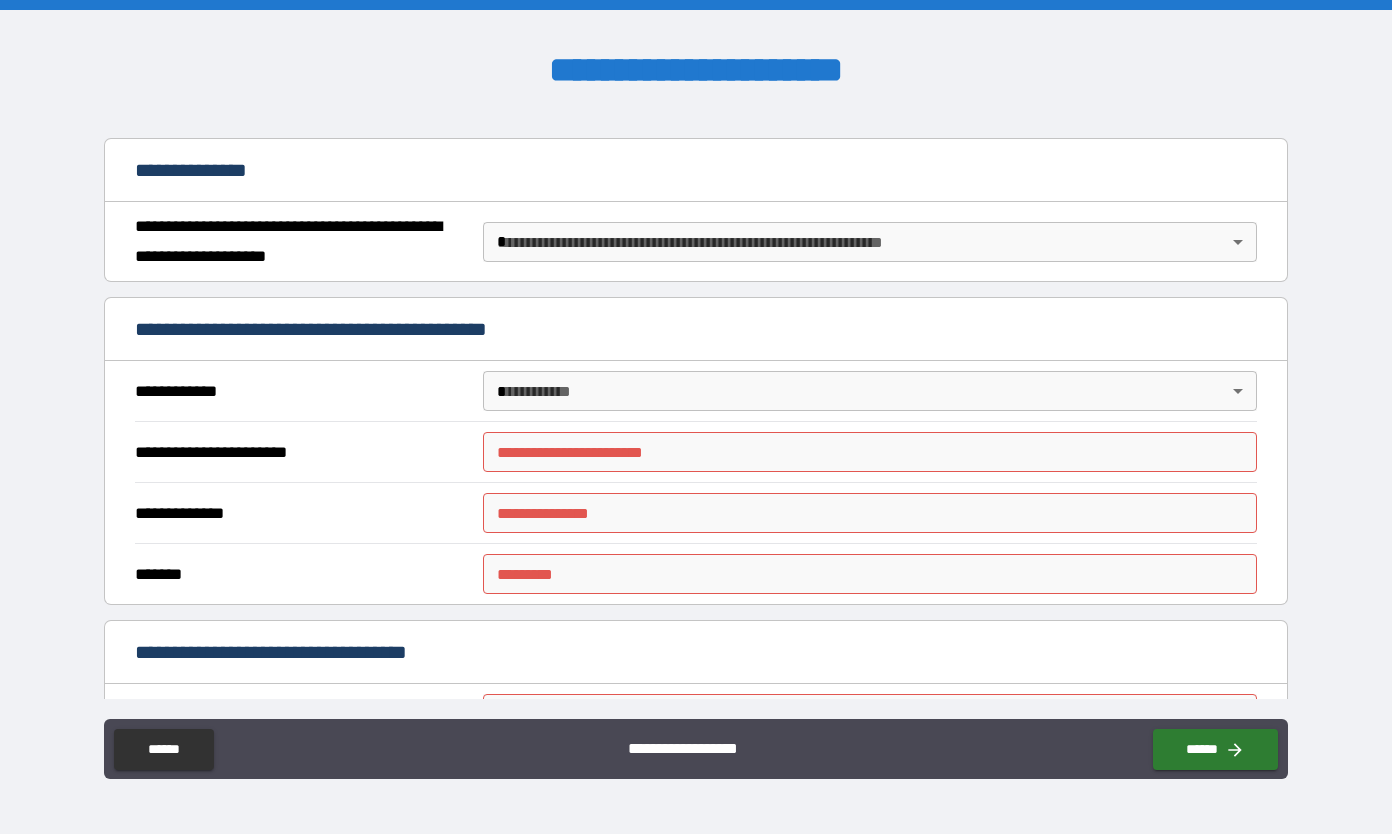 click on "**********" at bounding box center (870, 452) 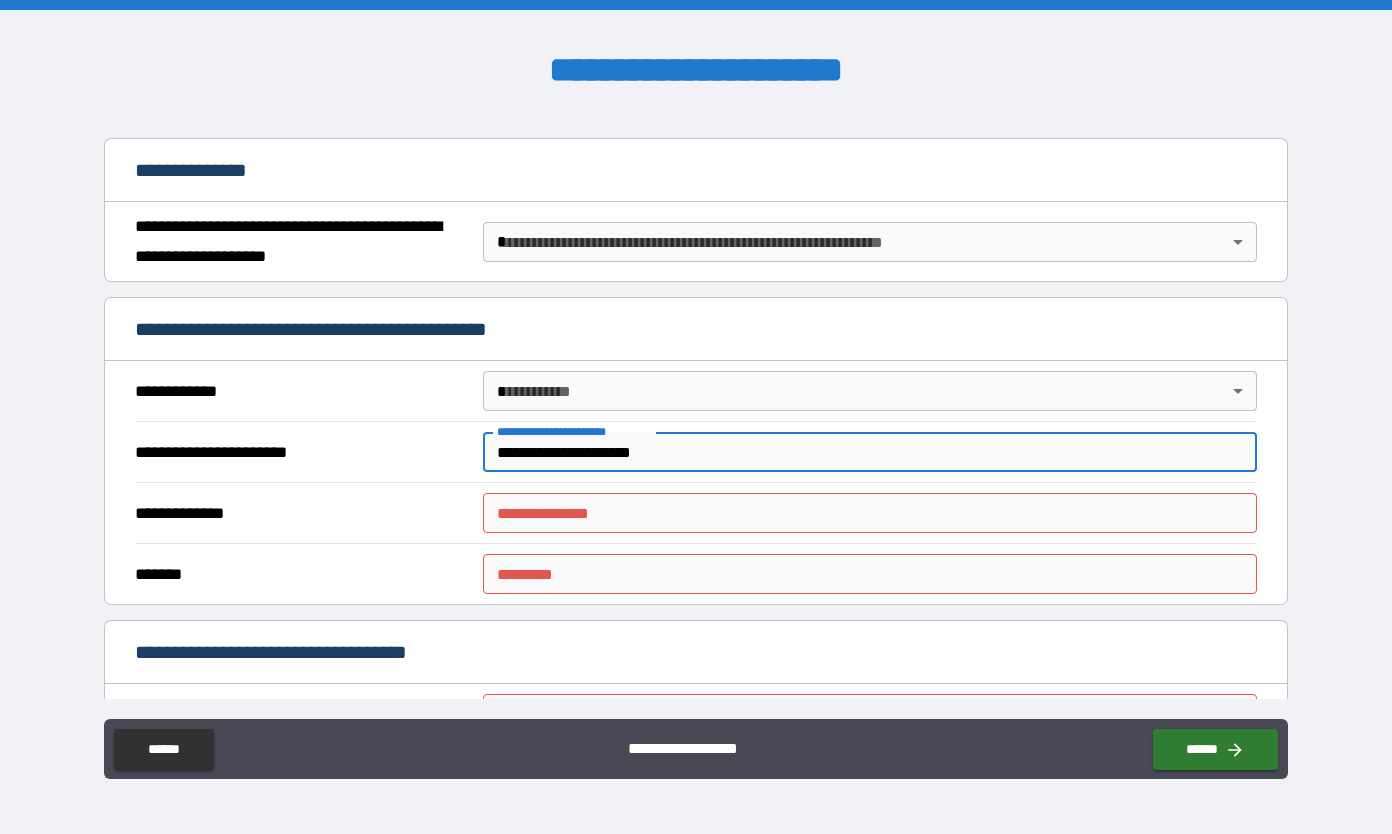 type on "**********" 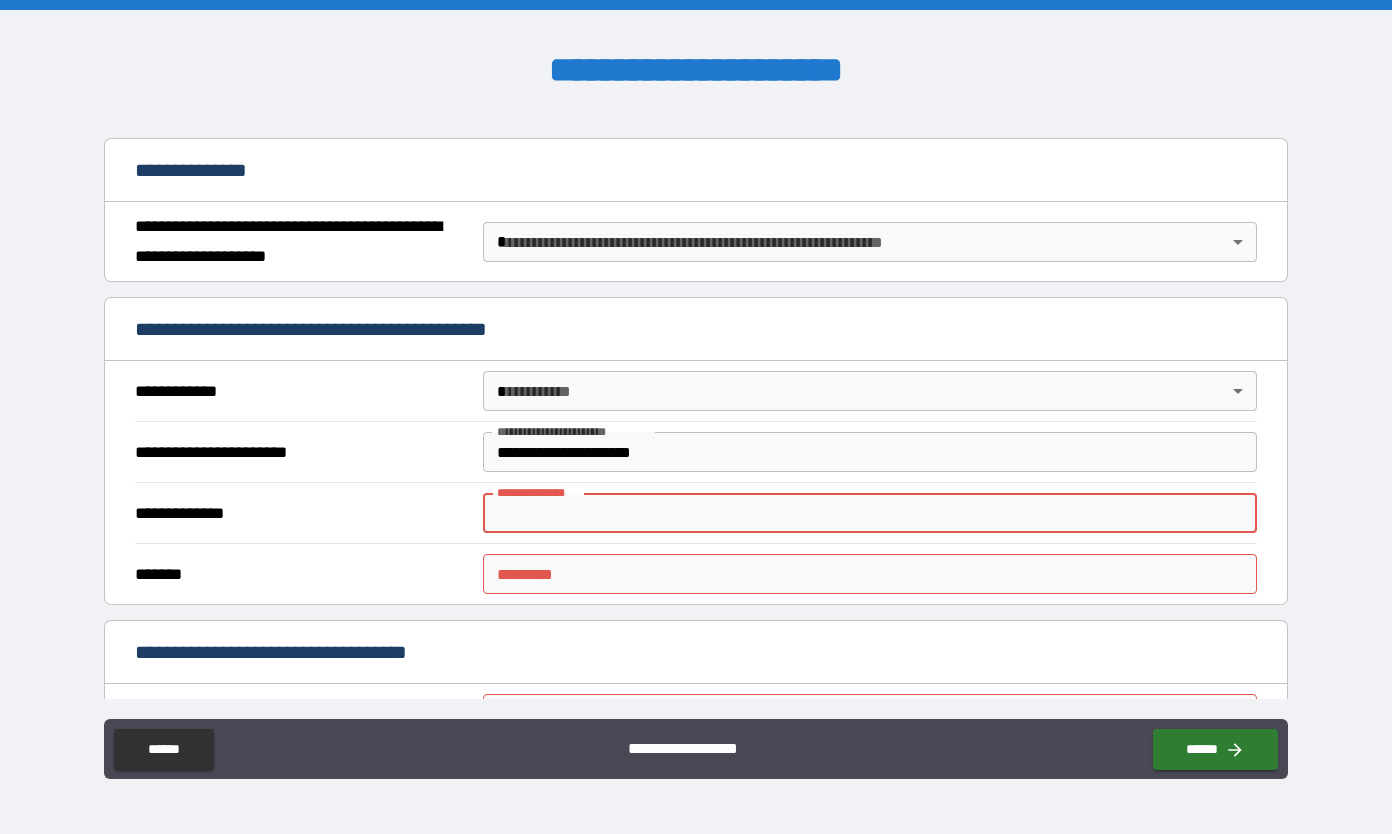 click on "**********" at bounding box center [696, 417] 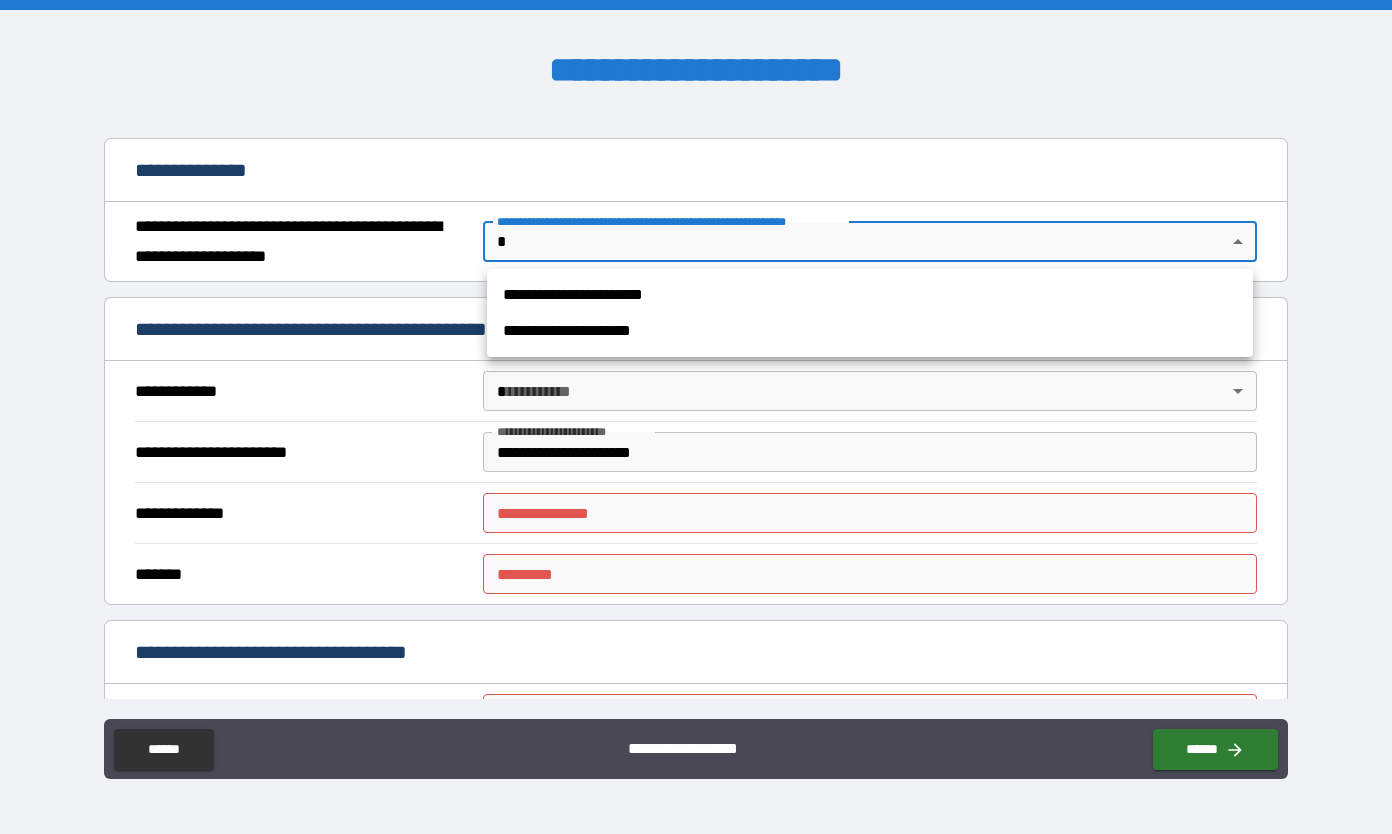 click on "**********" at bounding box center [870, 331] 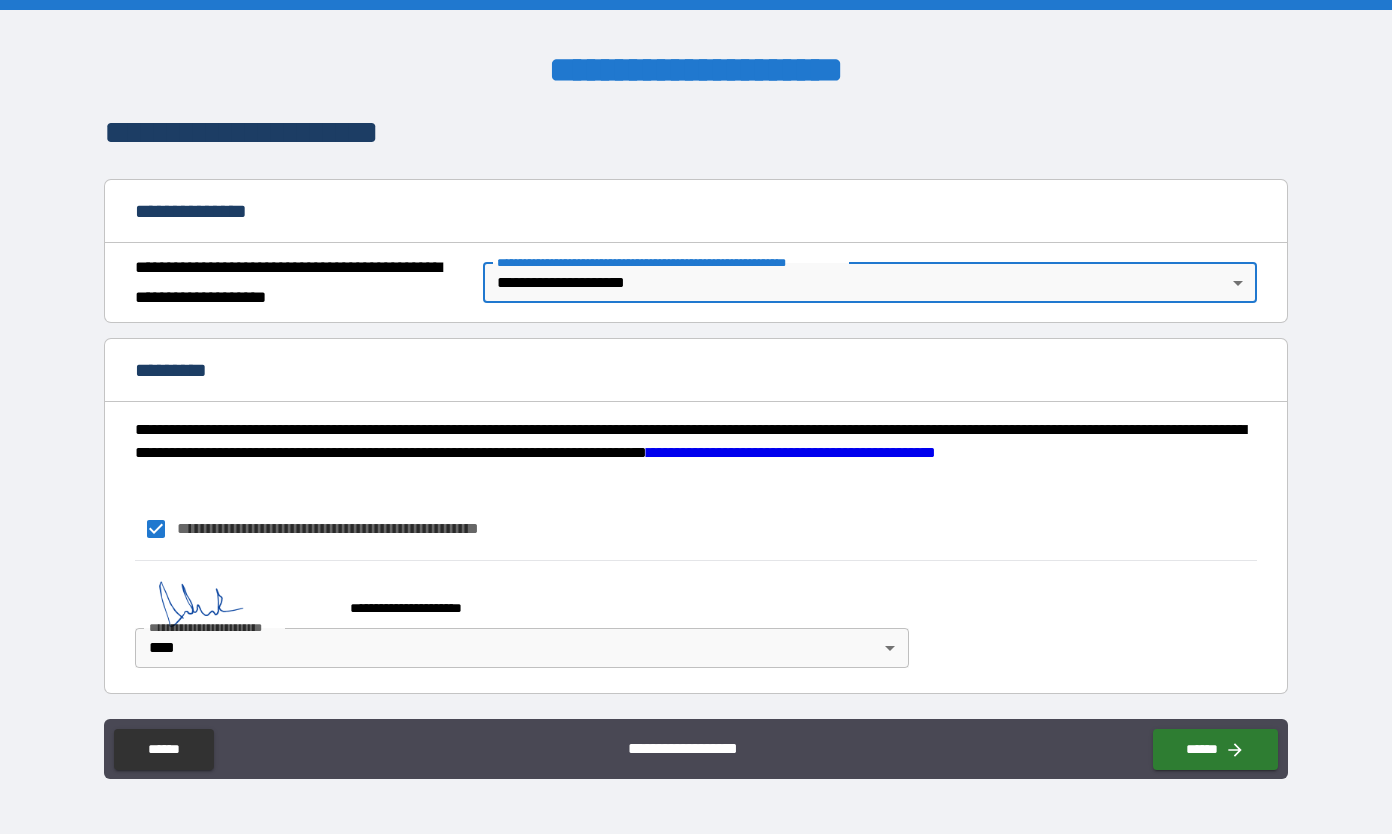 scroll, scrollTop: 163, scrollLeft: 0, axis: vertical 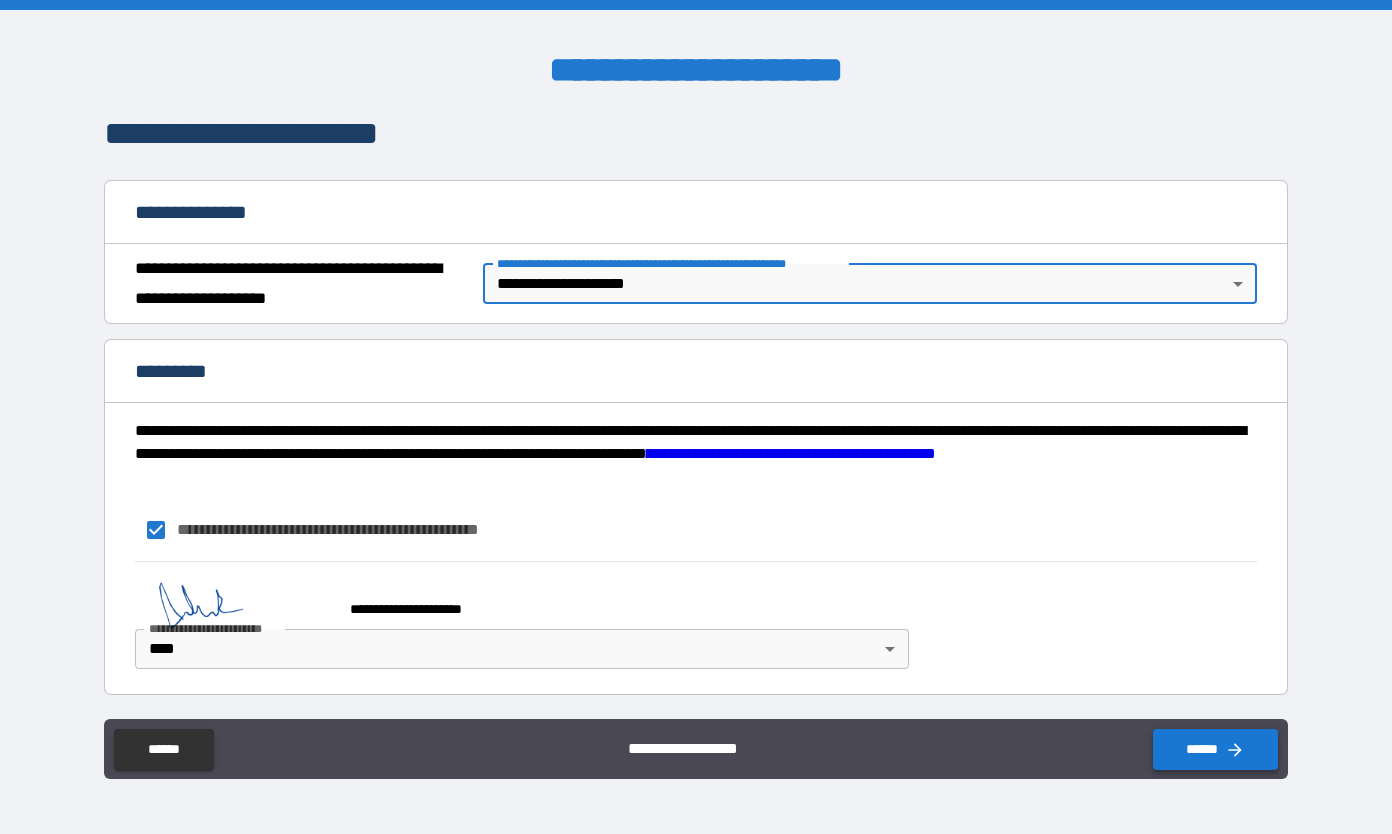 click 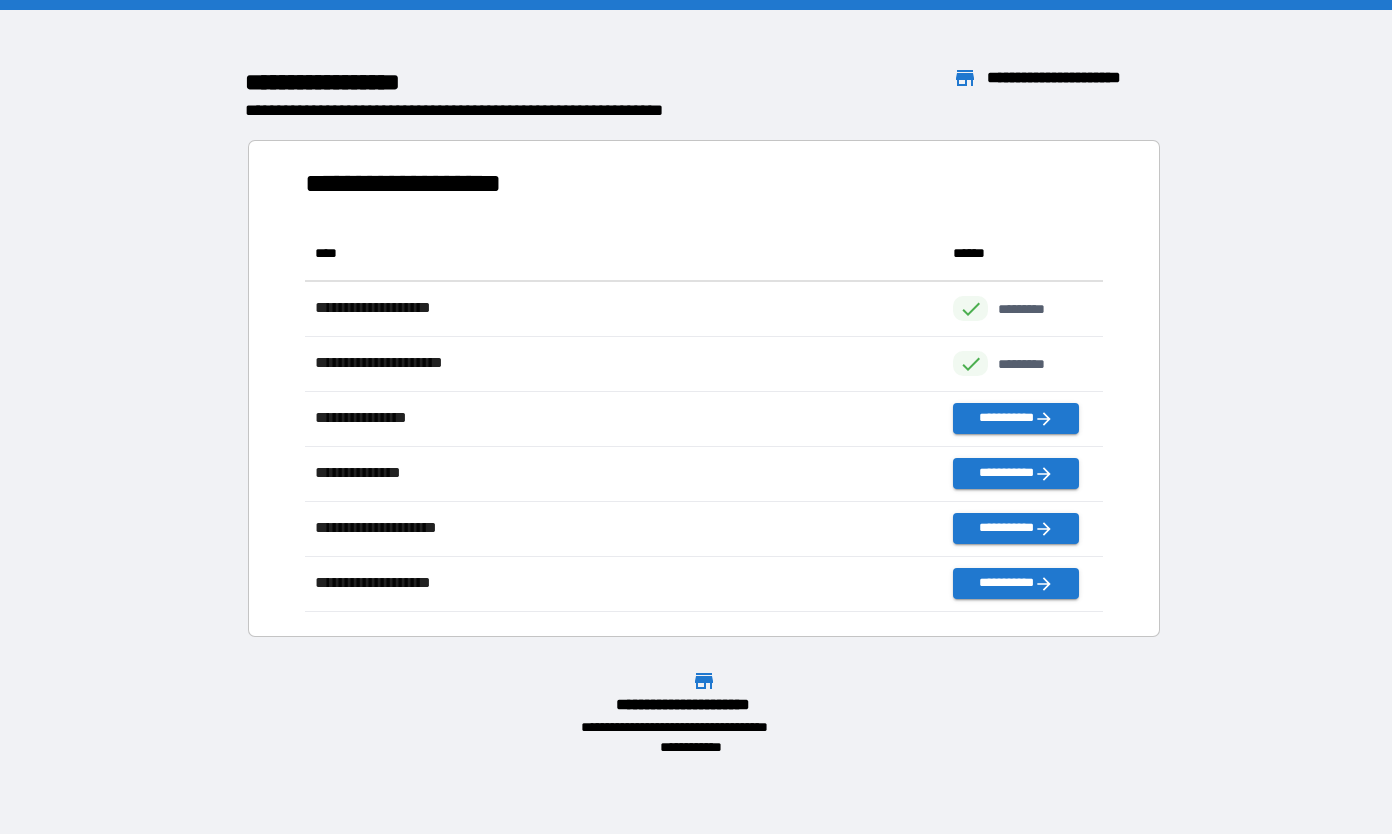 scroll, scrollTop: 16, scrollLeft: 16, axis: both 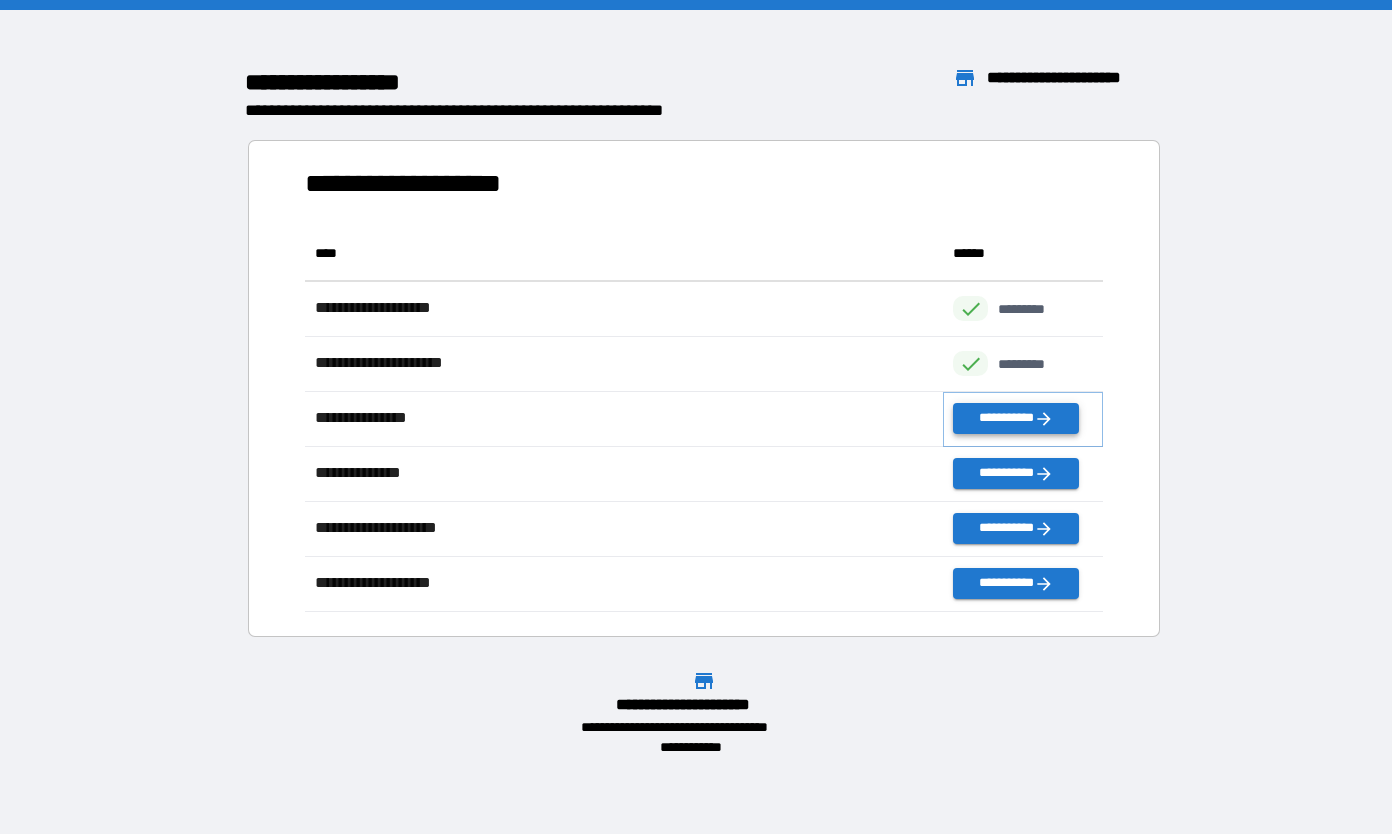 click 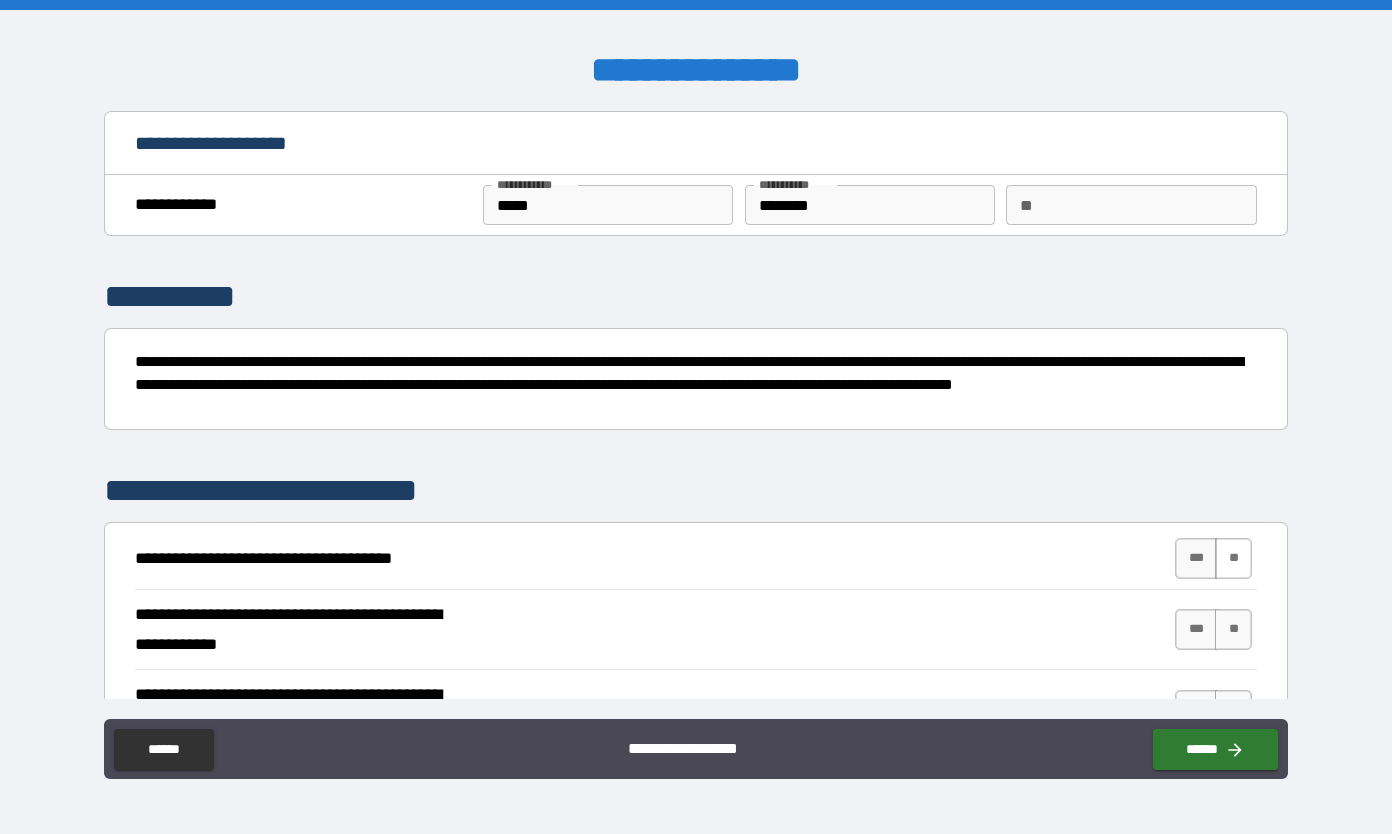 click on "**" at bounding box center (1233, 558) 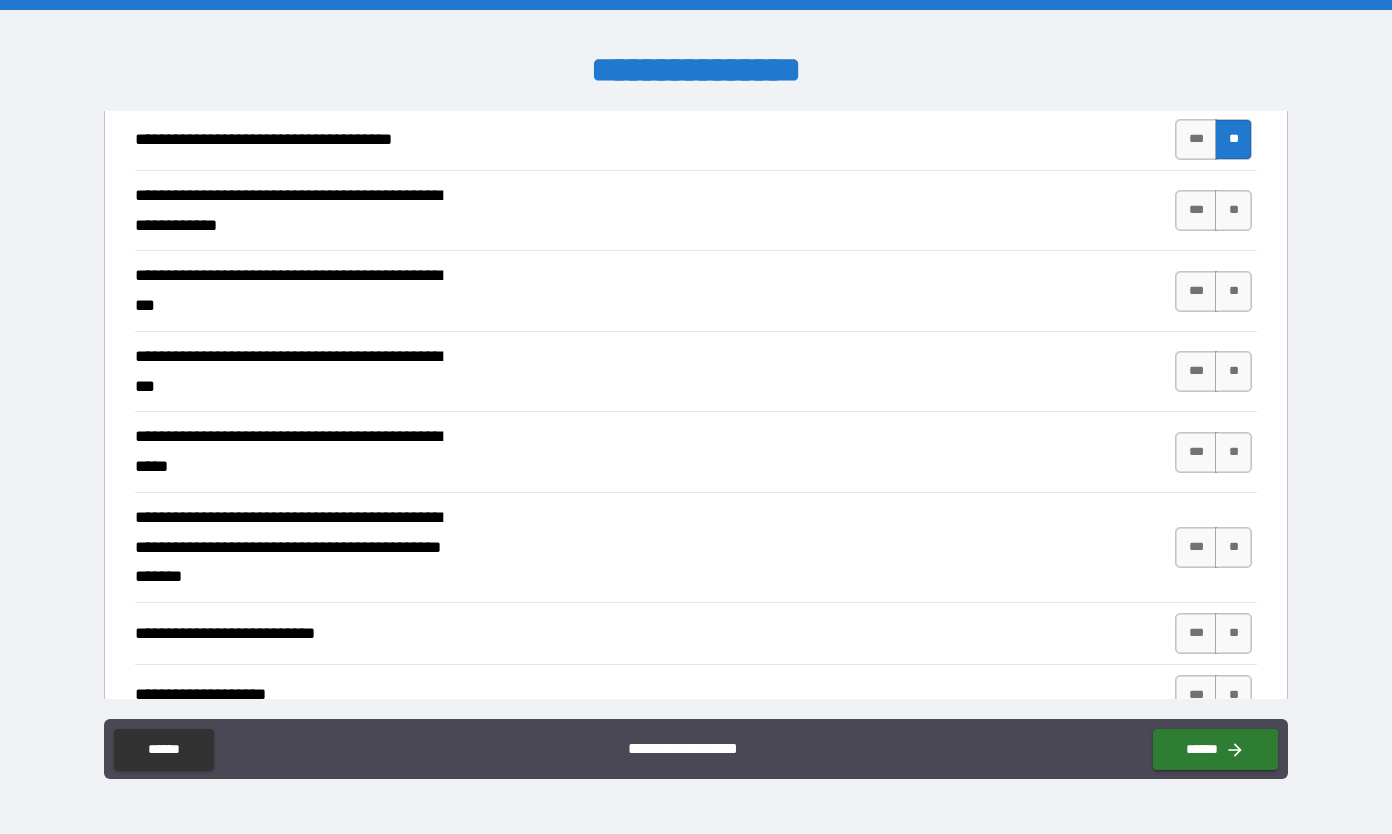 scroll, scrollTop: 365, scrollLeft: 0, axis: vertical 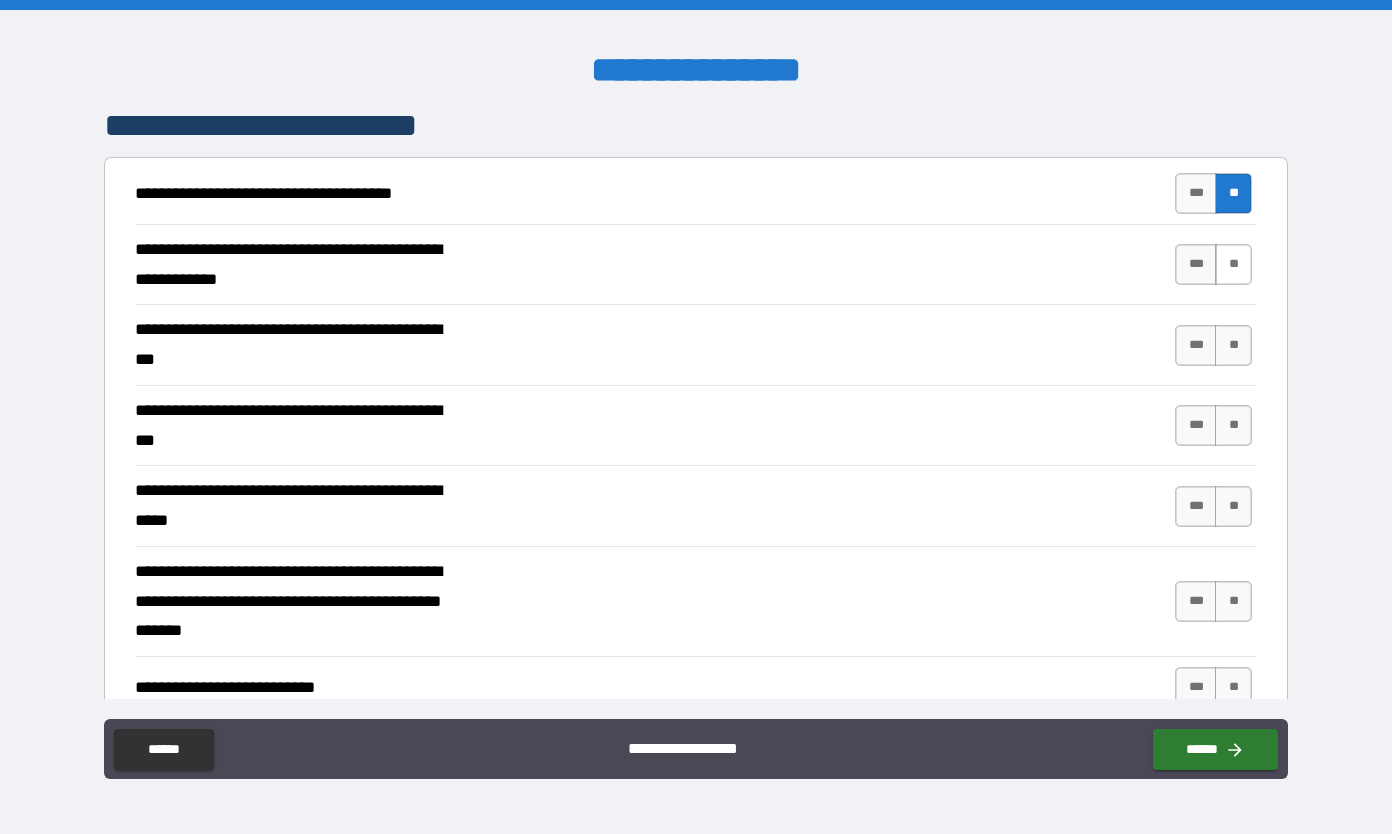click on "**" at bounding box center [1233, 264] 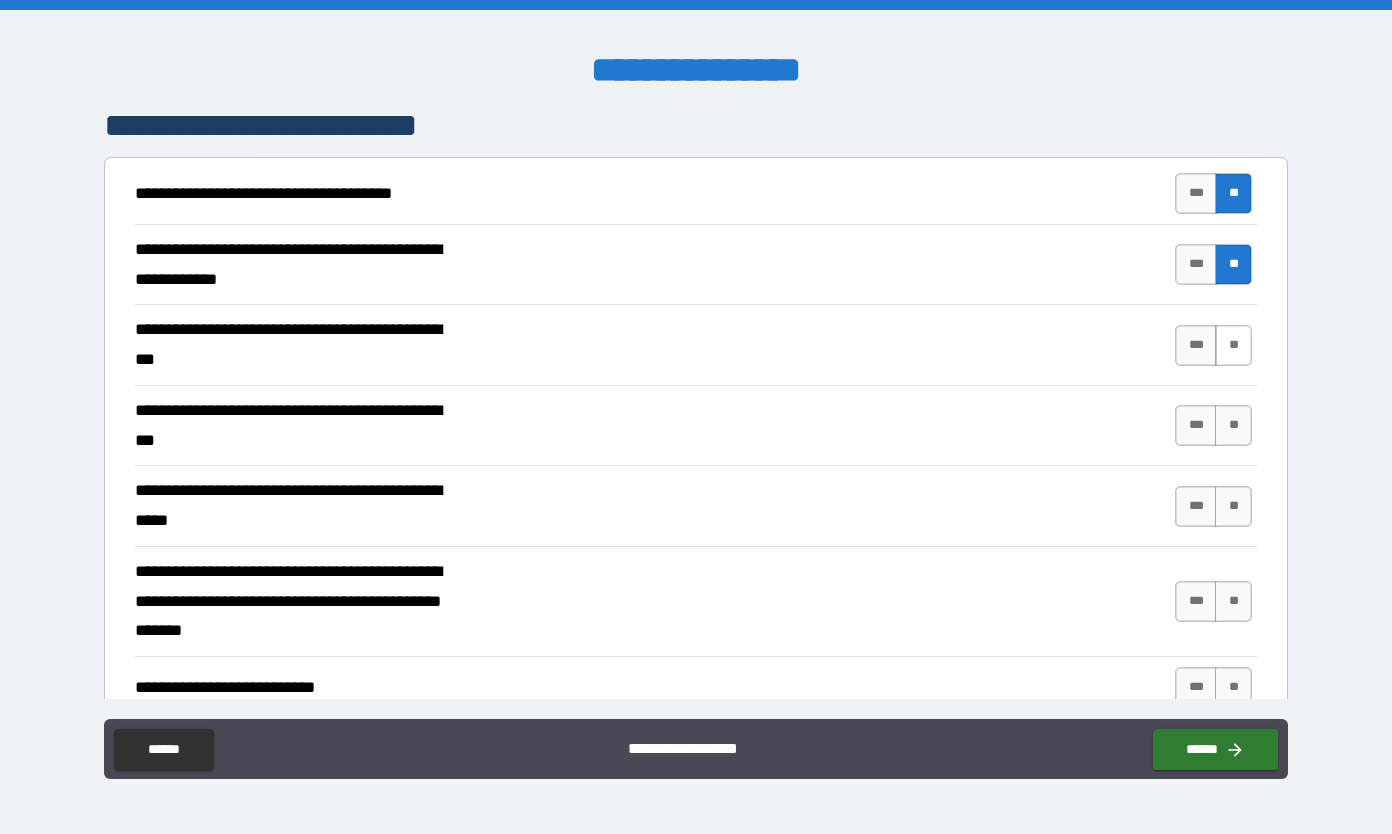click on "**" at bounding box center [1233, 345] 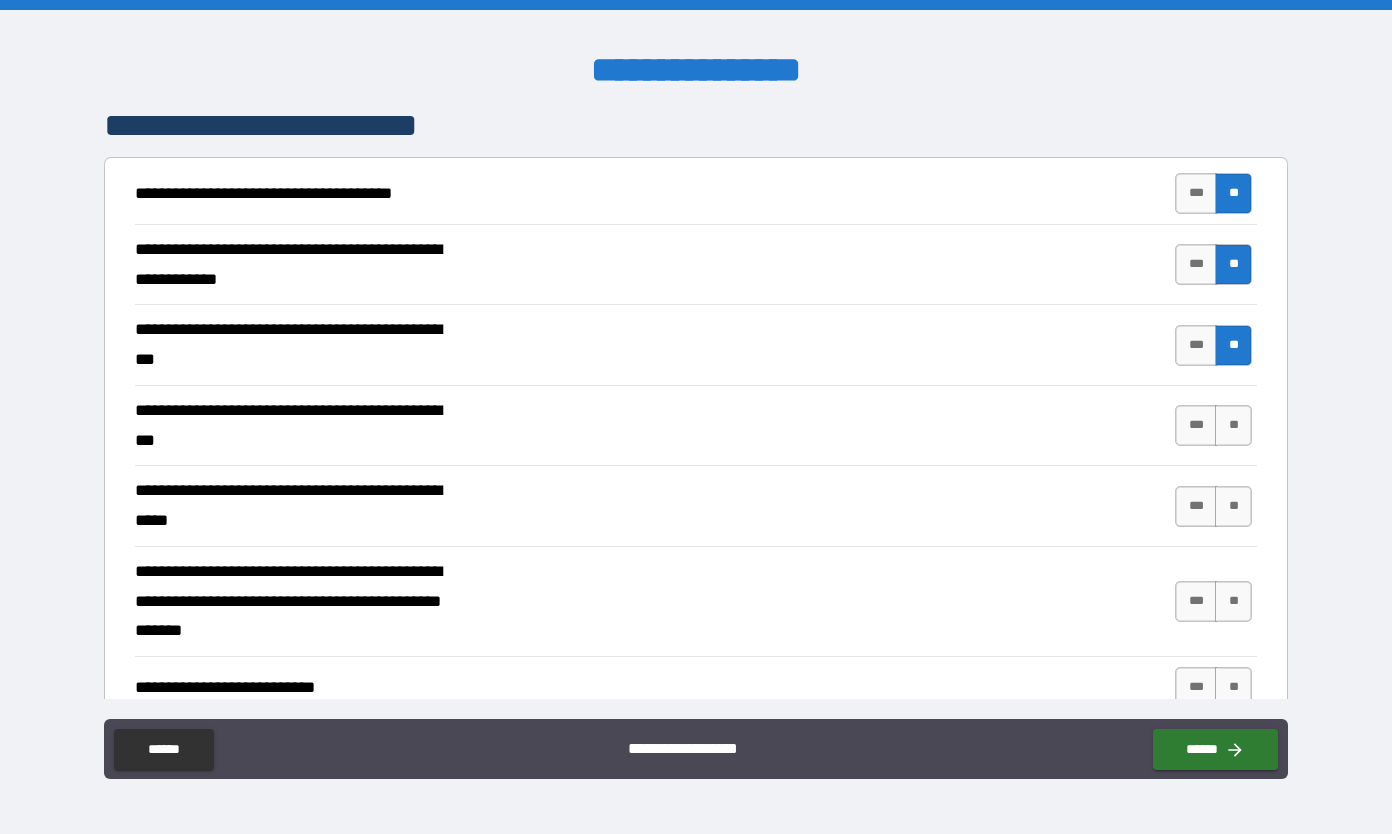 click on "**" at bounding box center (1233, 425) 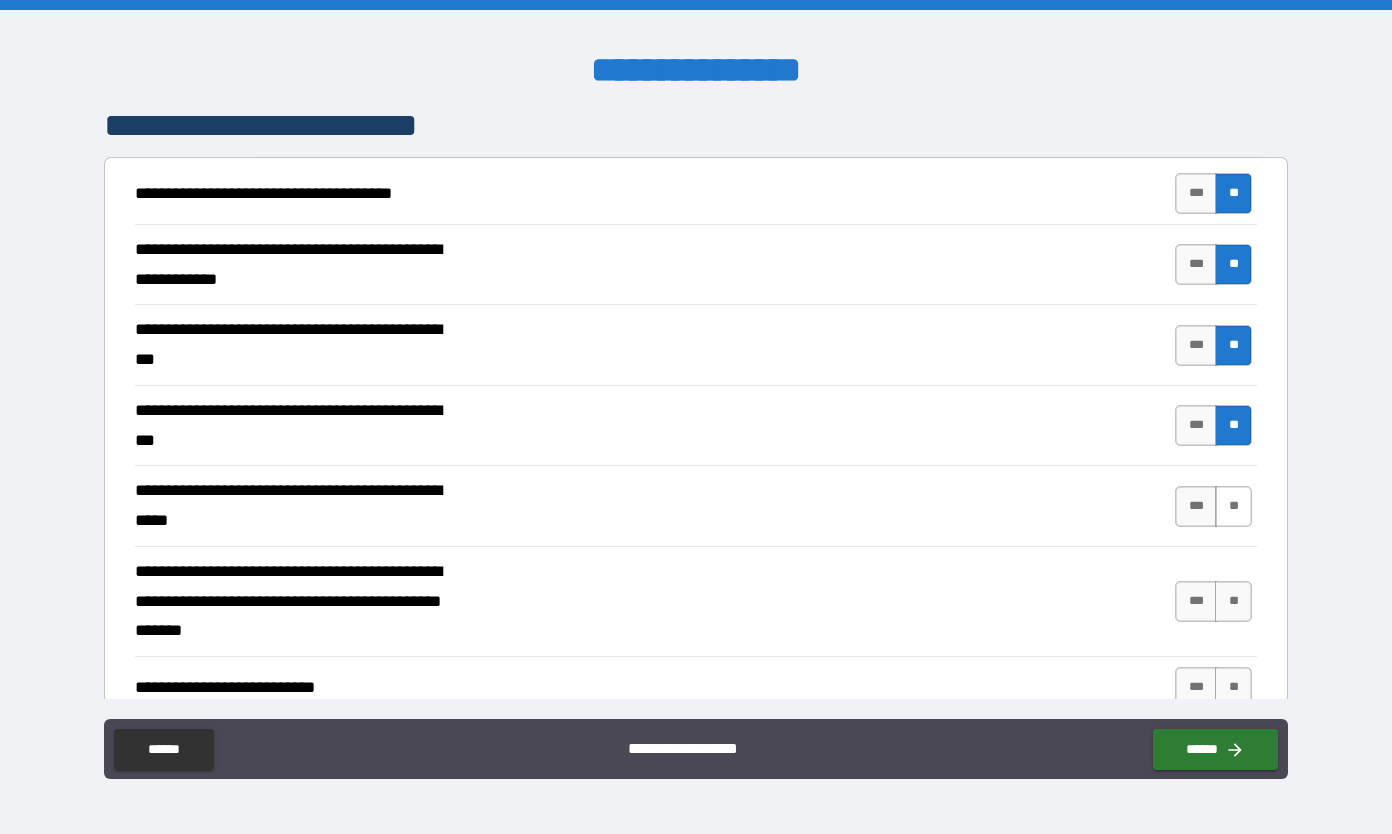 click on "**" at bounding box center (1233, 506) 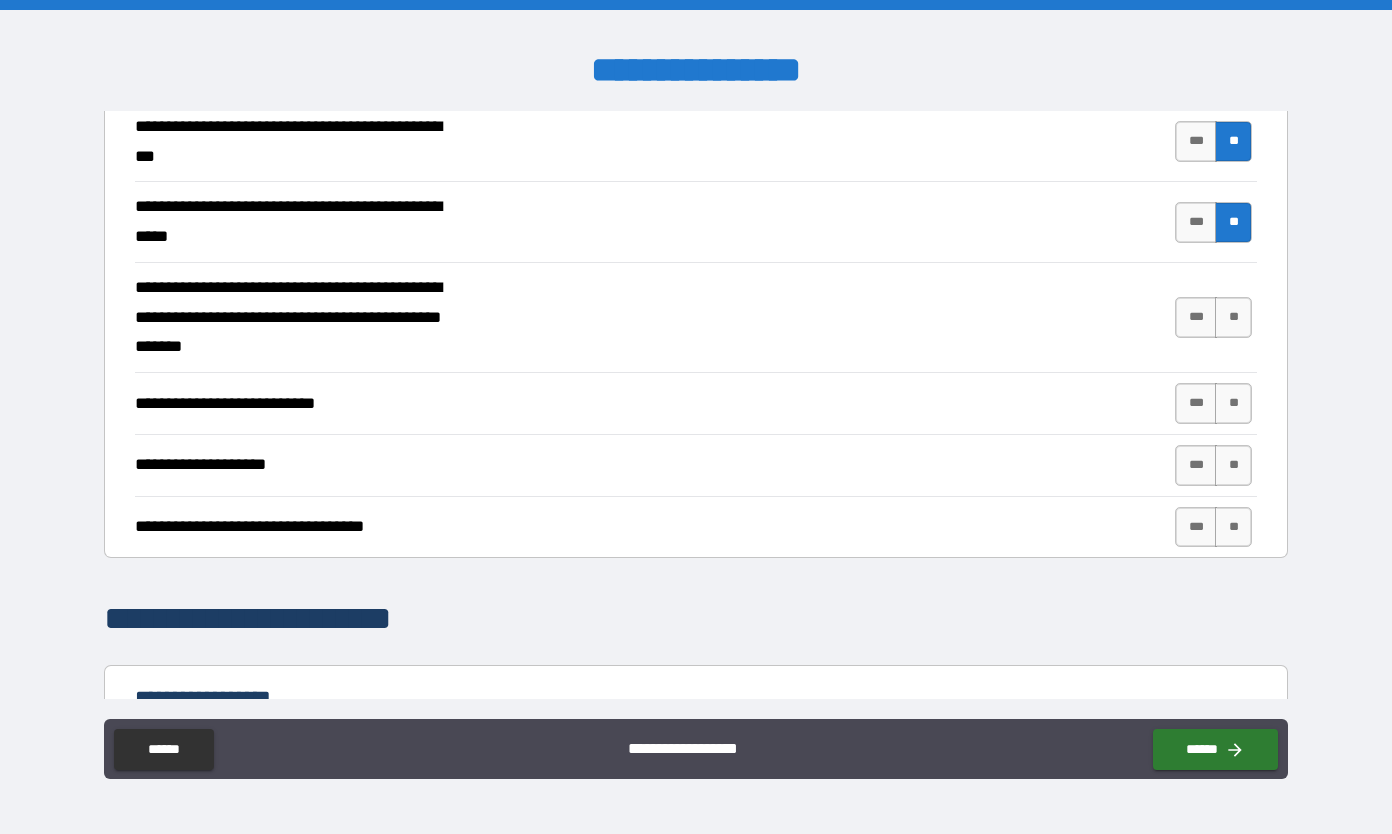 scroll, scrollTop: 640, scrollLeft: 0, axis: vertical 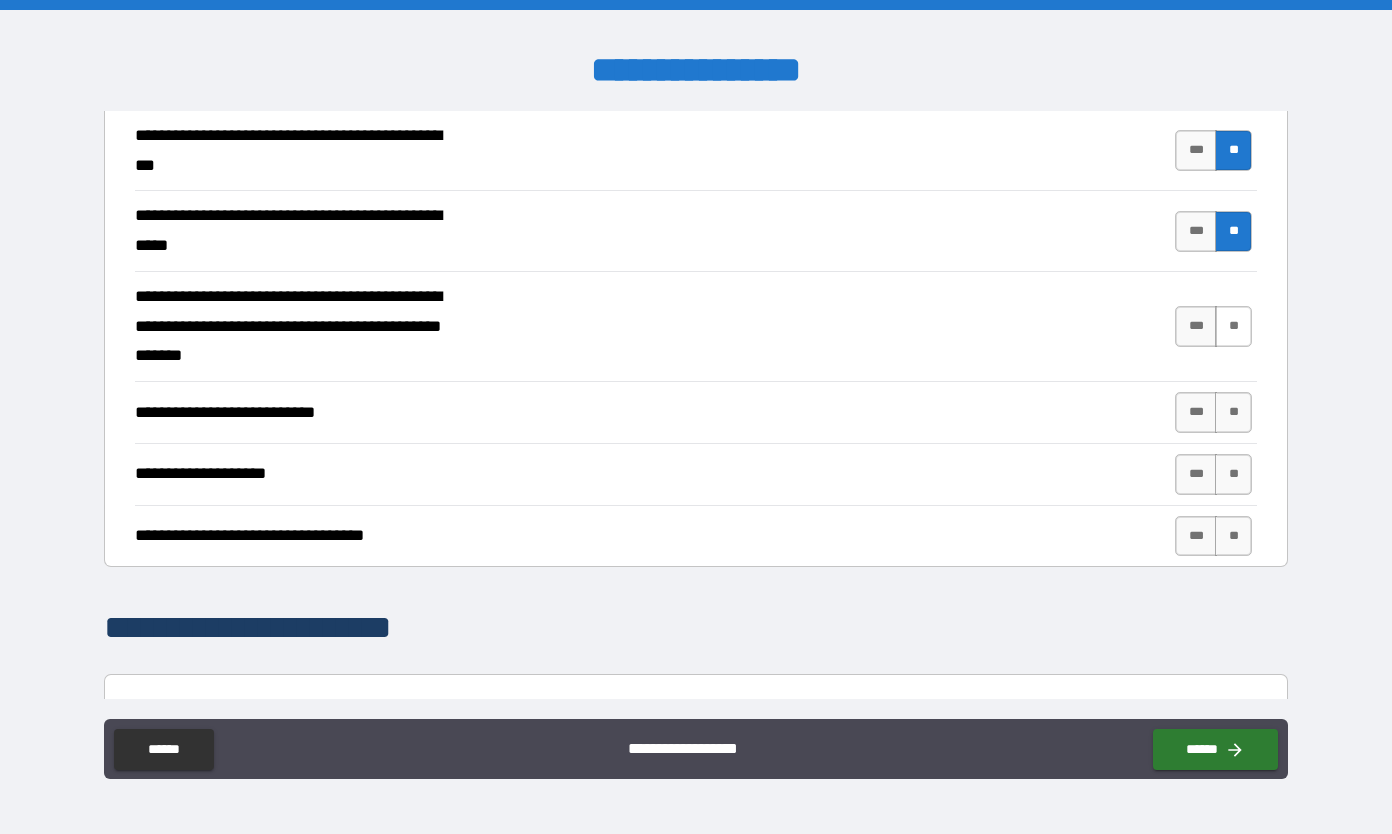 click on "**" at bounding box center (1233, 326) 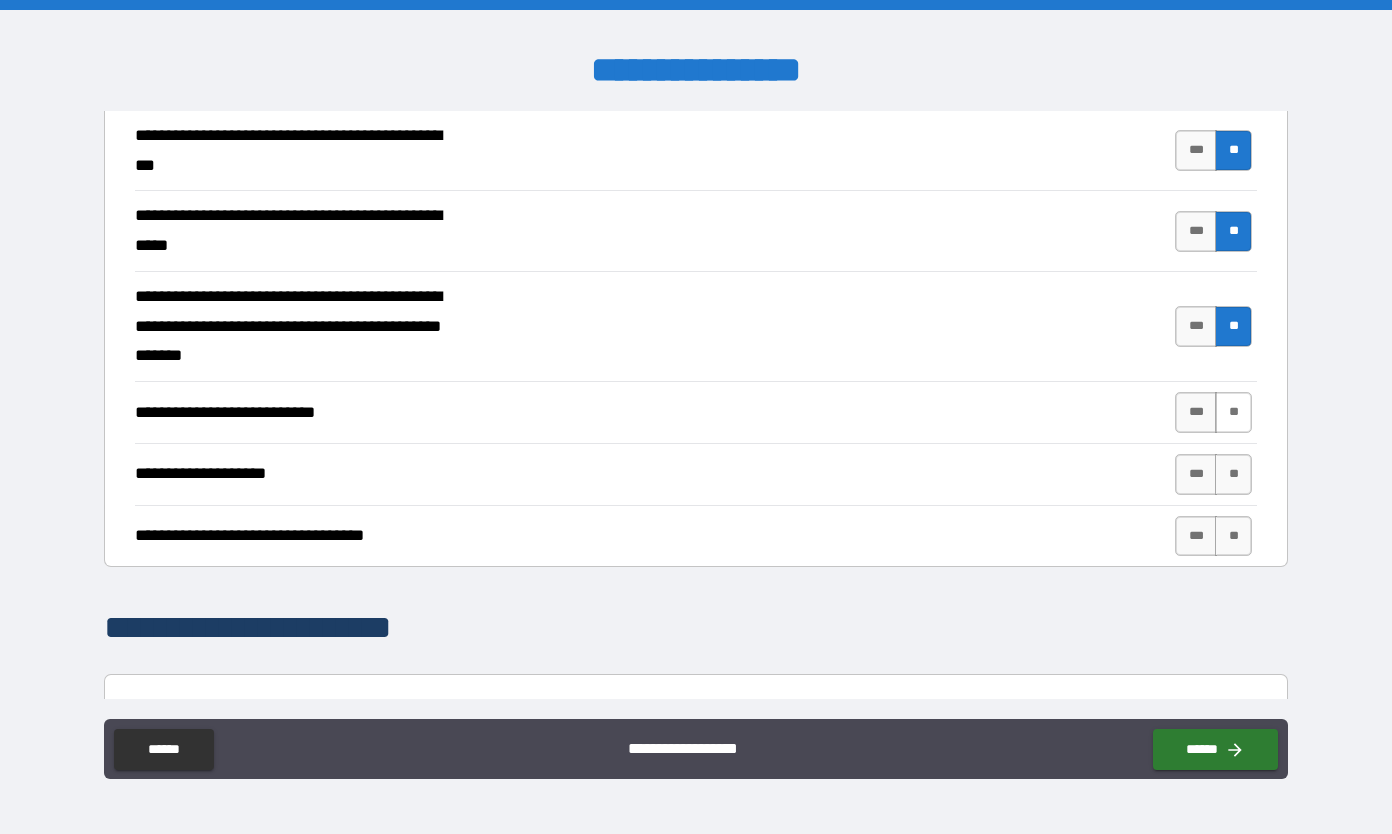 click on "**" at bounding box center [1233, 412] 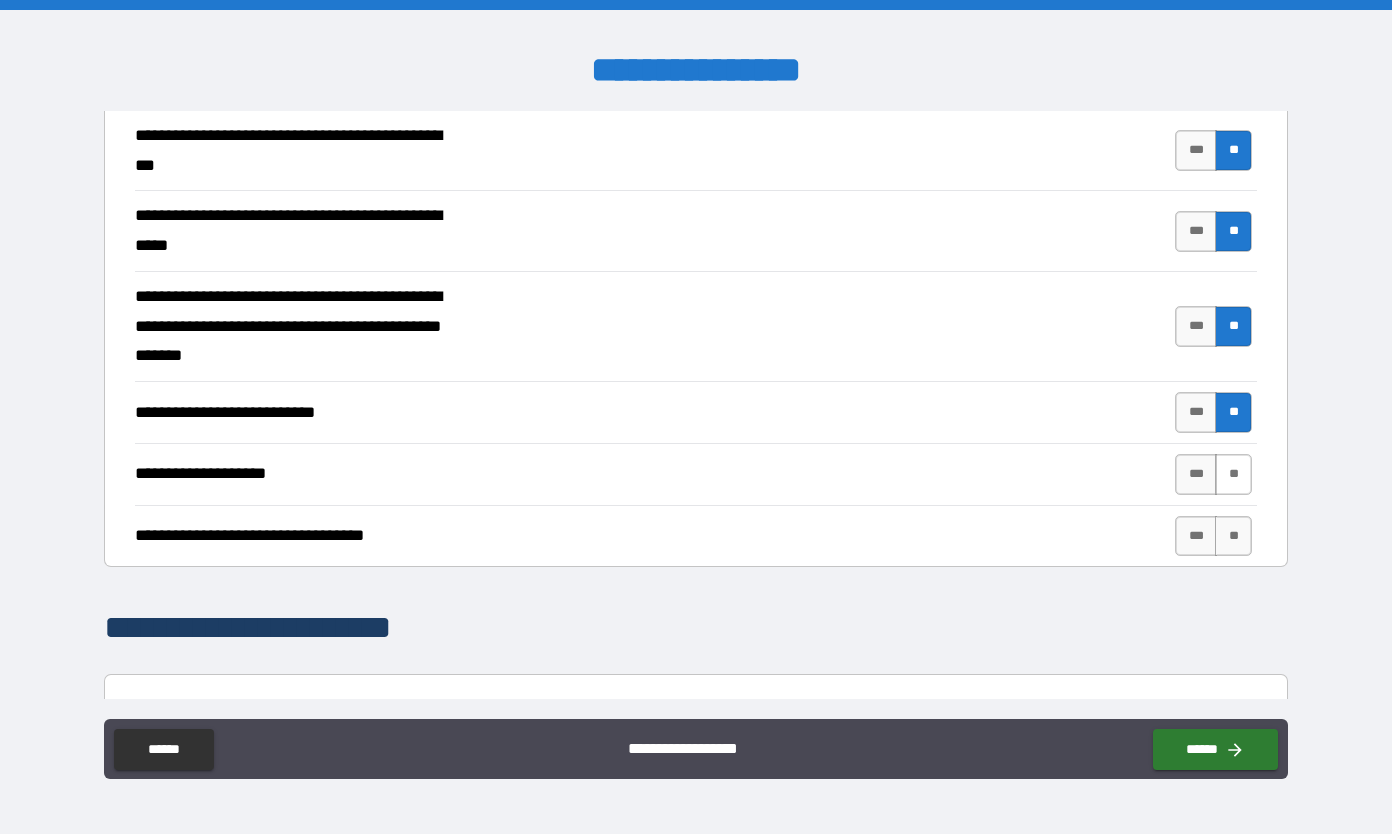 click on "**" at bounding box center [1233, 474] 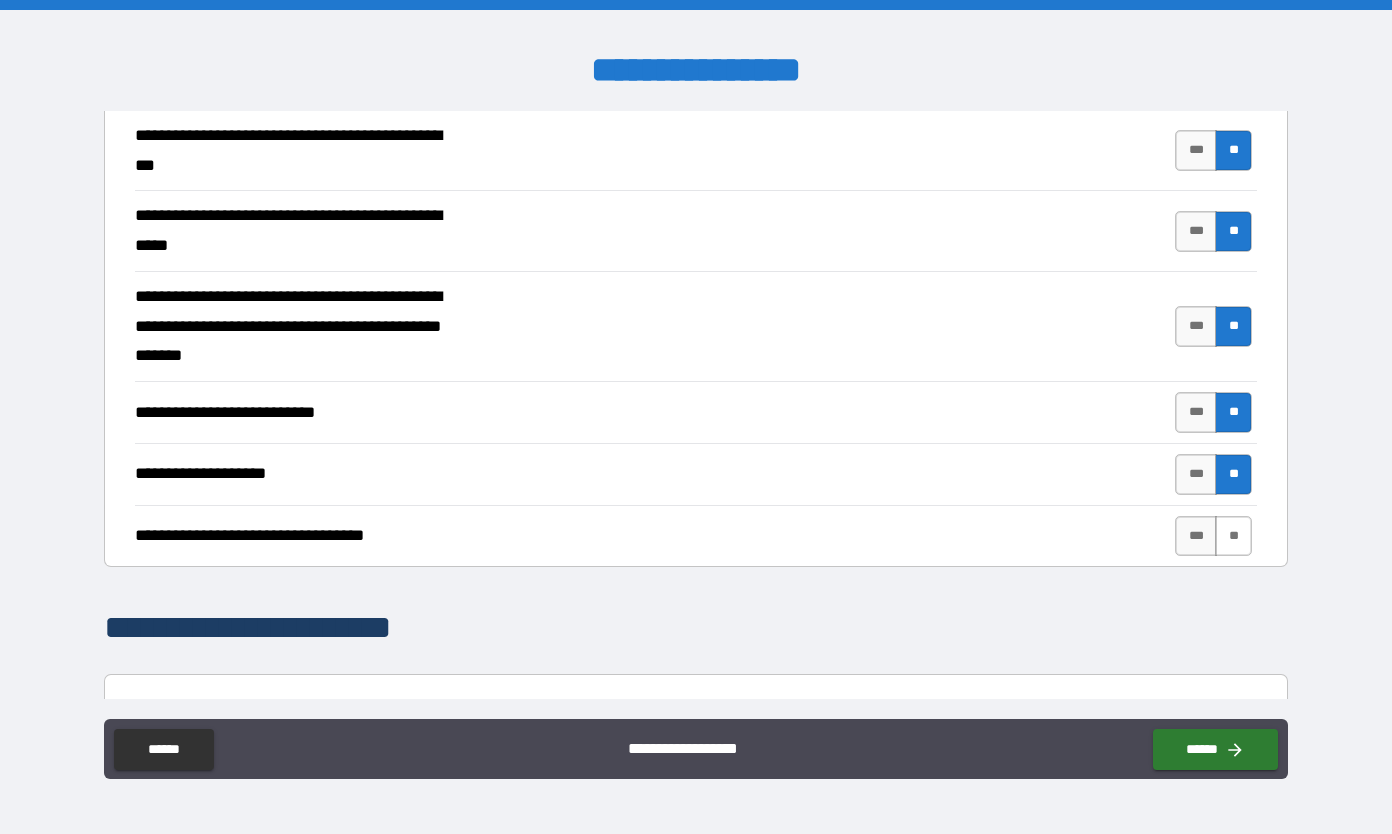 click on "**" at bounding box center (1233, 536) 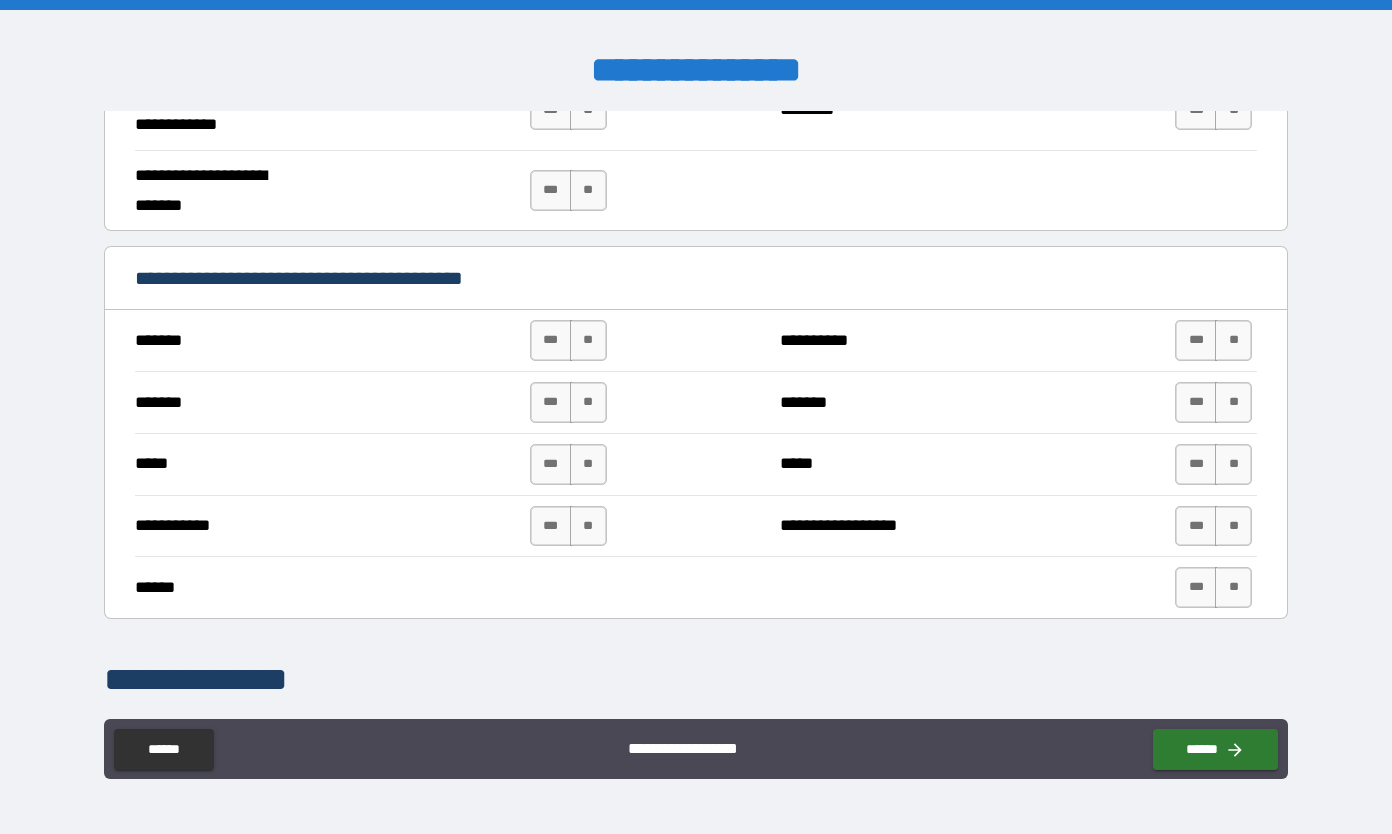 scroll, scrollTop: 1321, scrollLeft: 0, axis: vertical 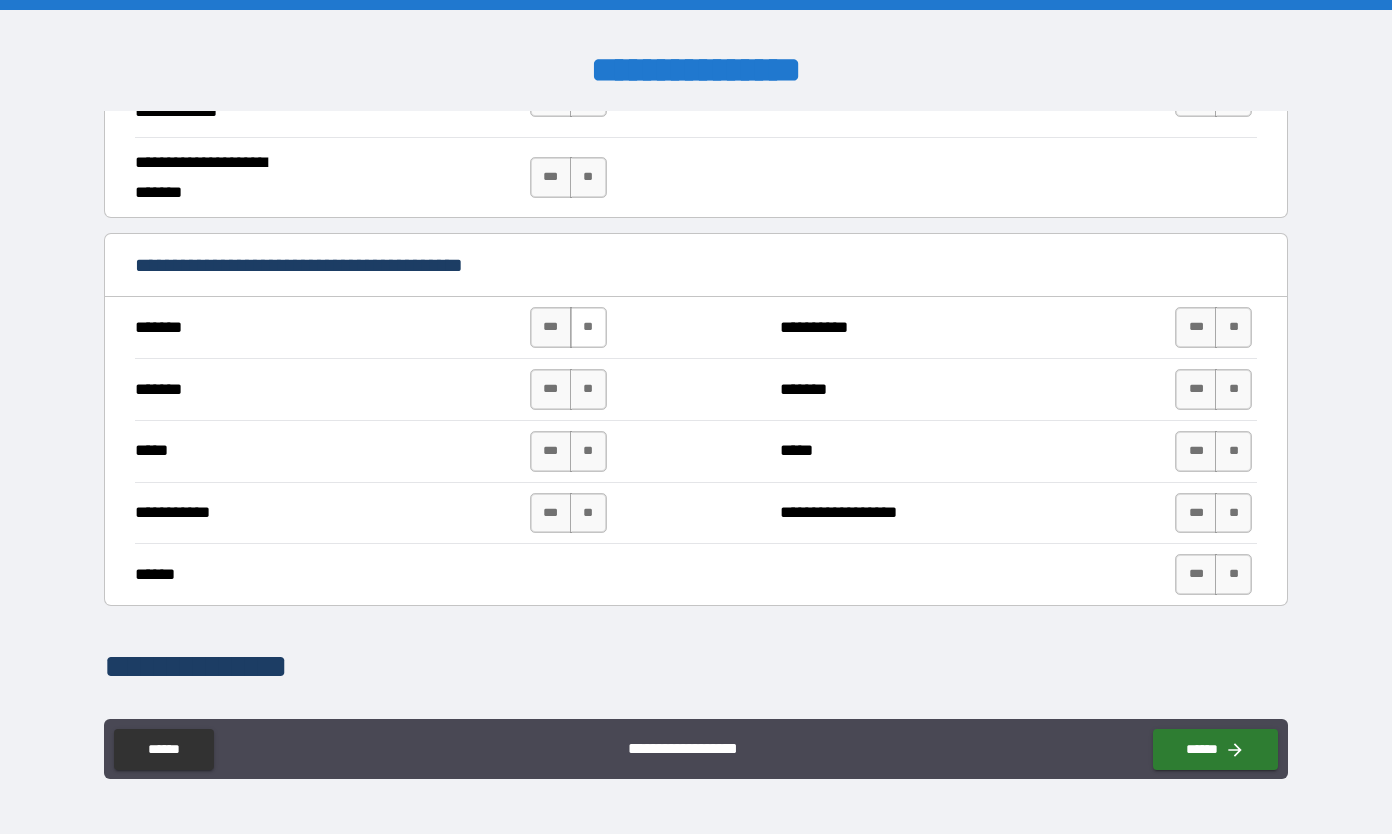 click on "**" at bounding box center [588, 327] 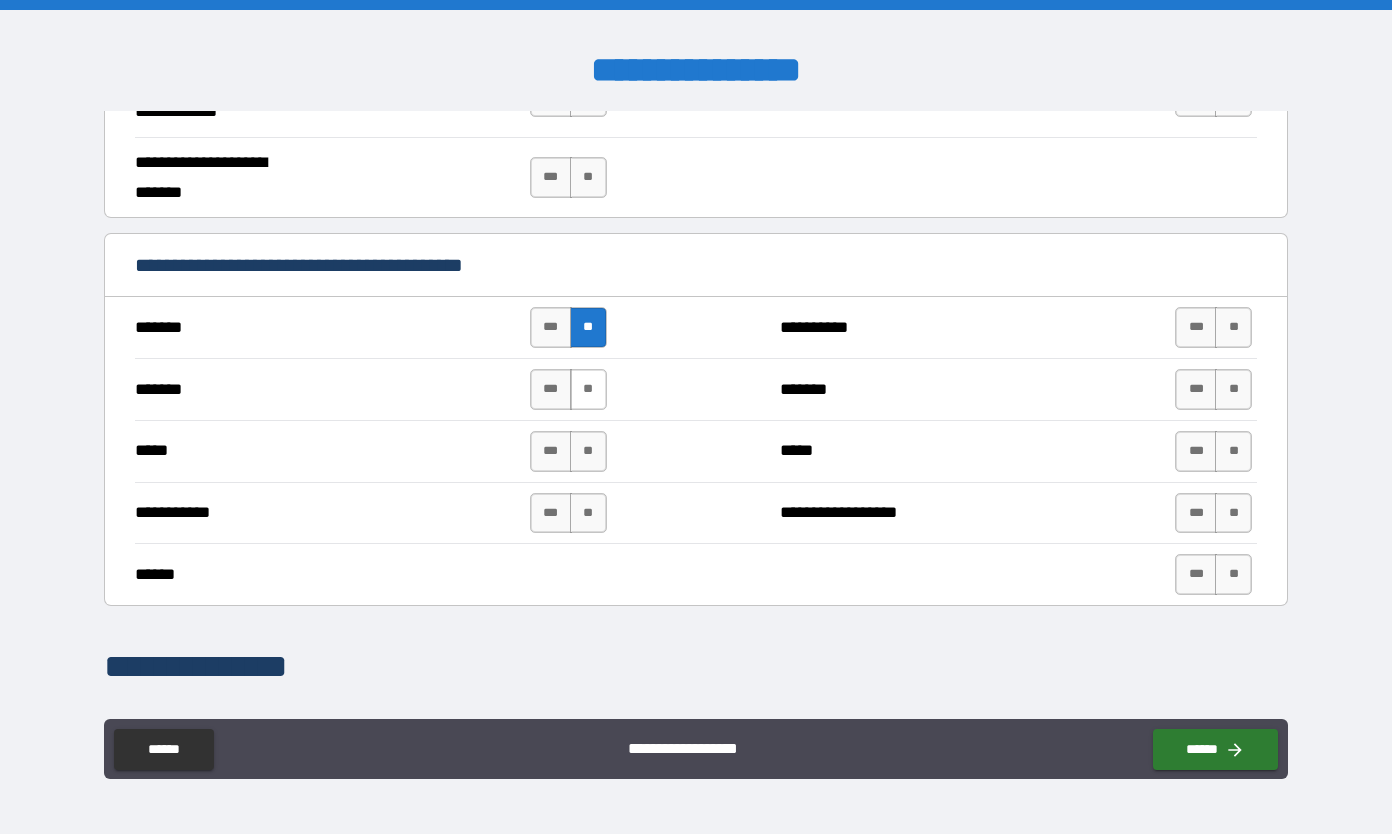 click on "**" at bounding box center [588, 389] 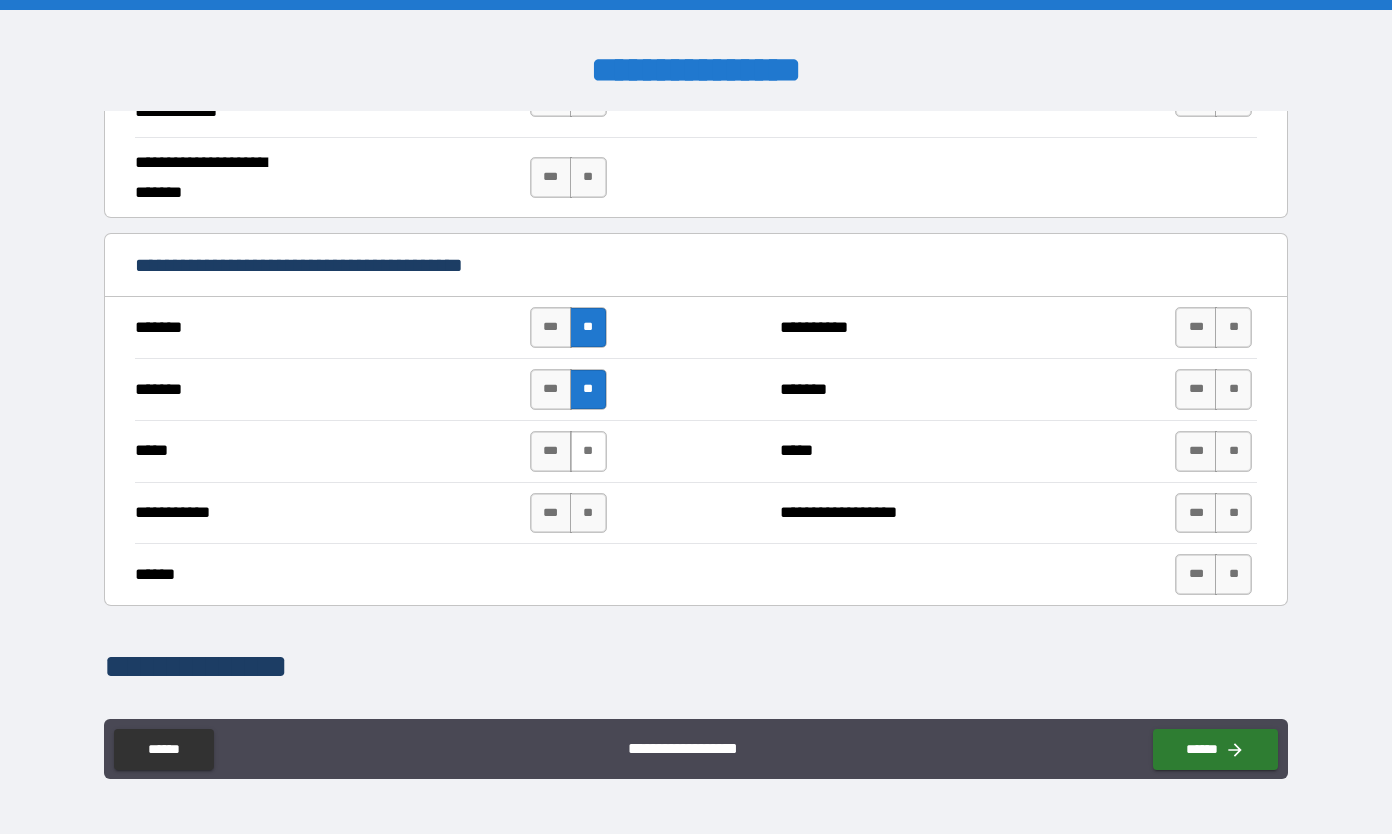 click on "**" at bounding box center [588, 451] 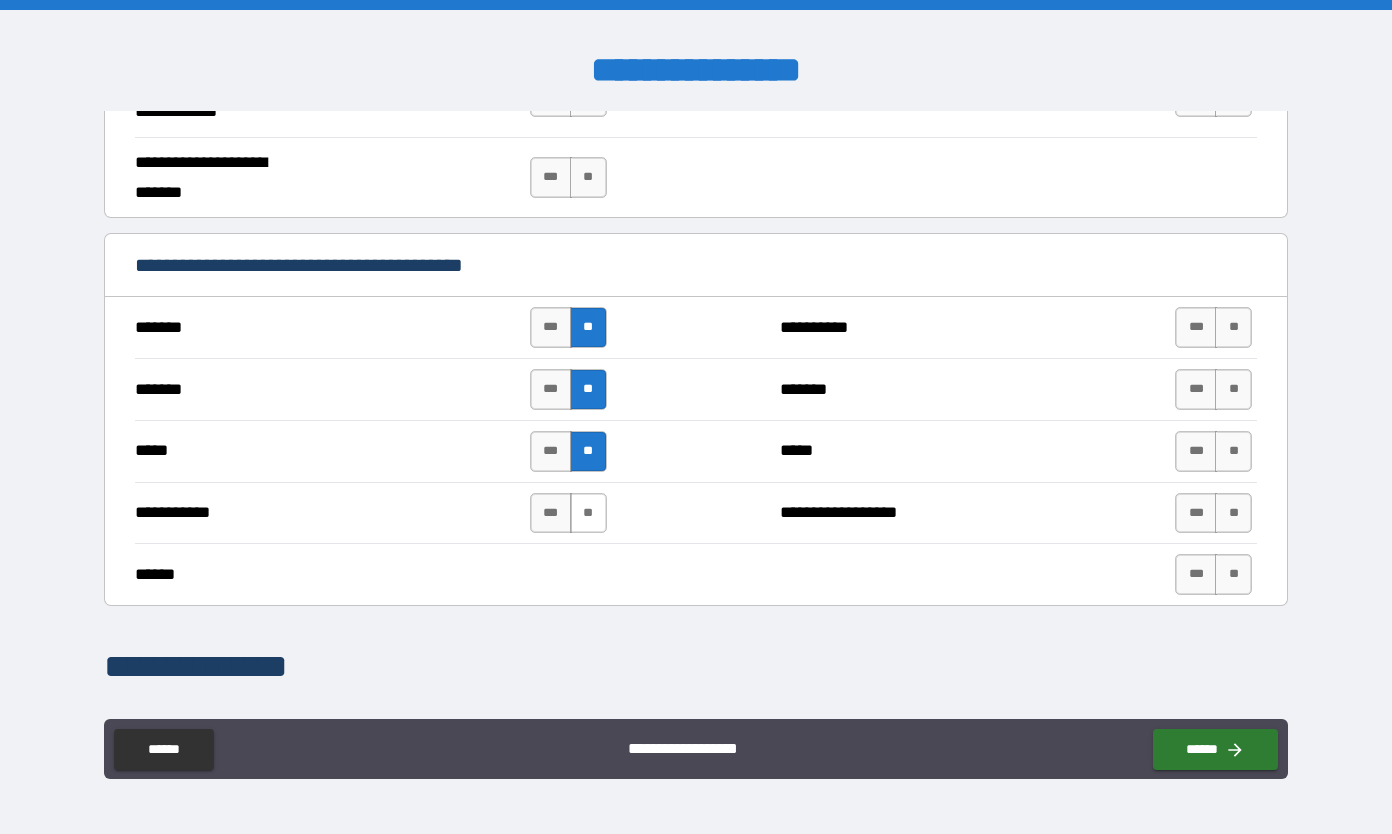 click on "**" at bounding box center (588, 513) 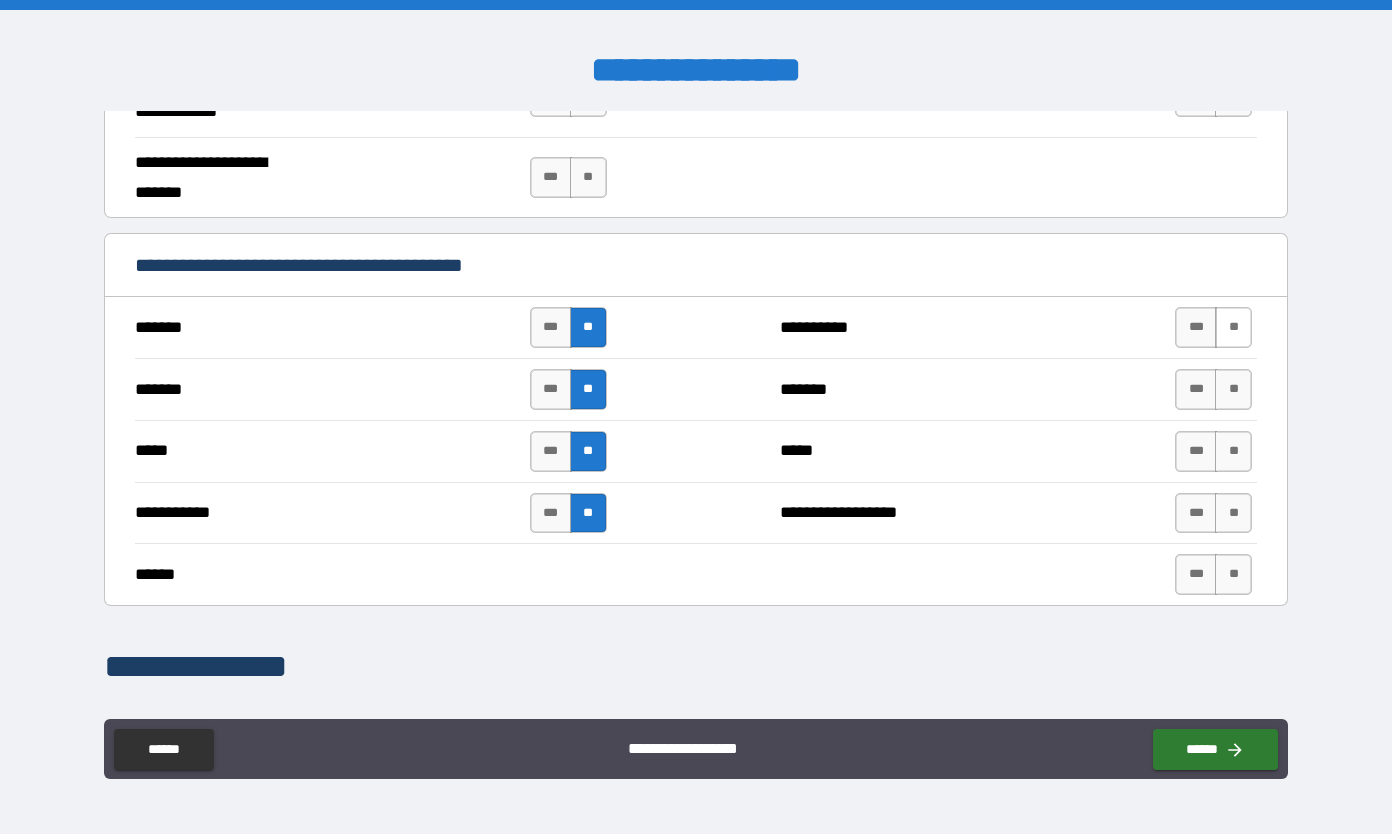 click on "**" at bounding box center [1233, 327] 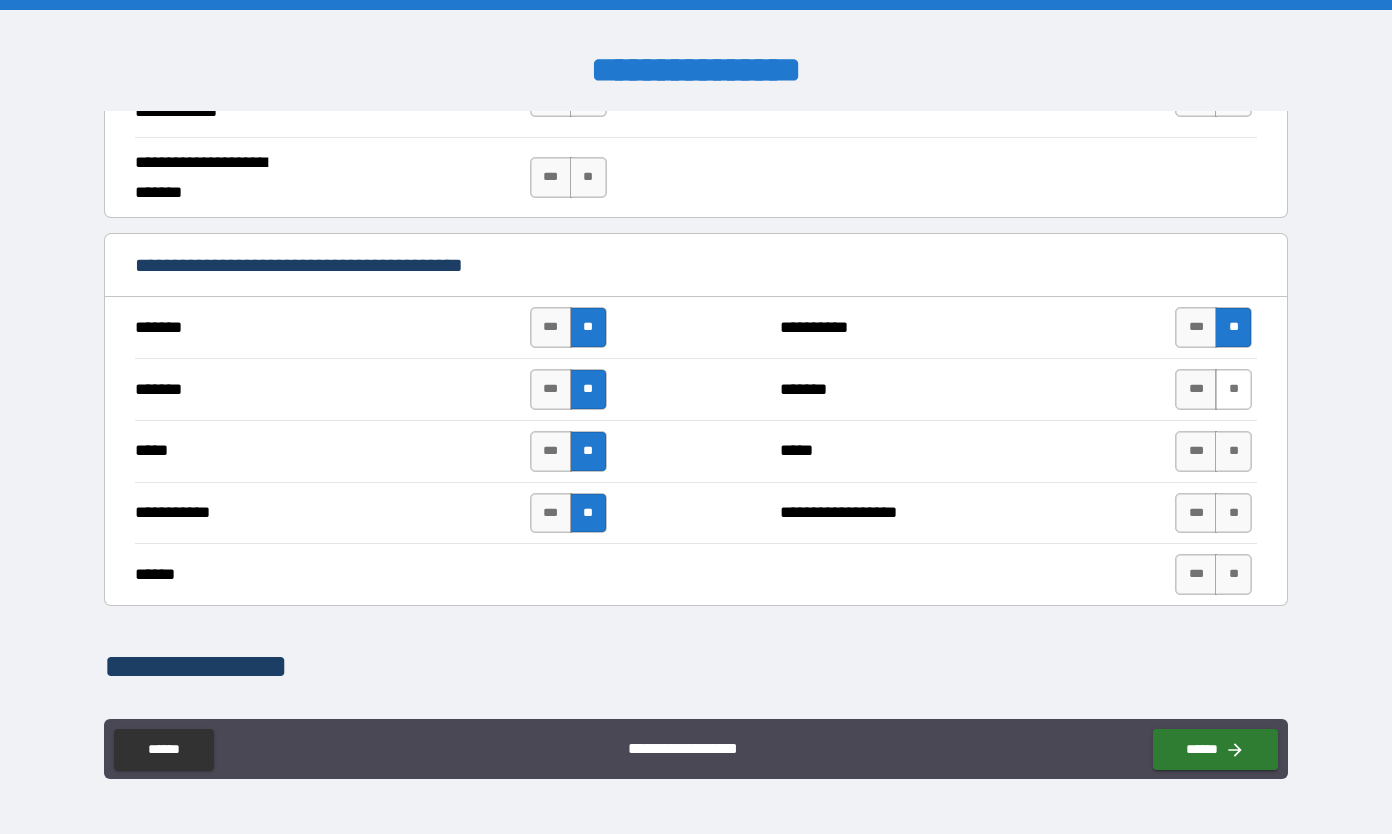 click on "**" at bounding box center (1233, 389) 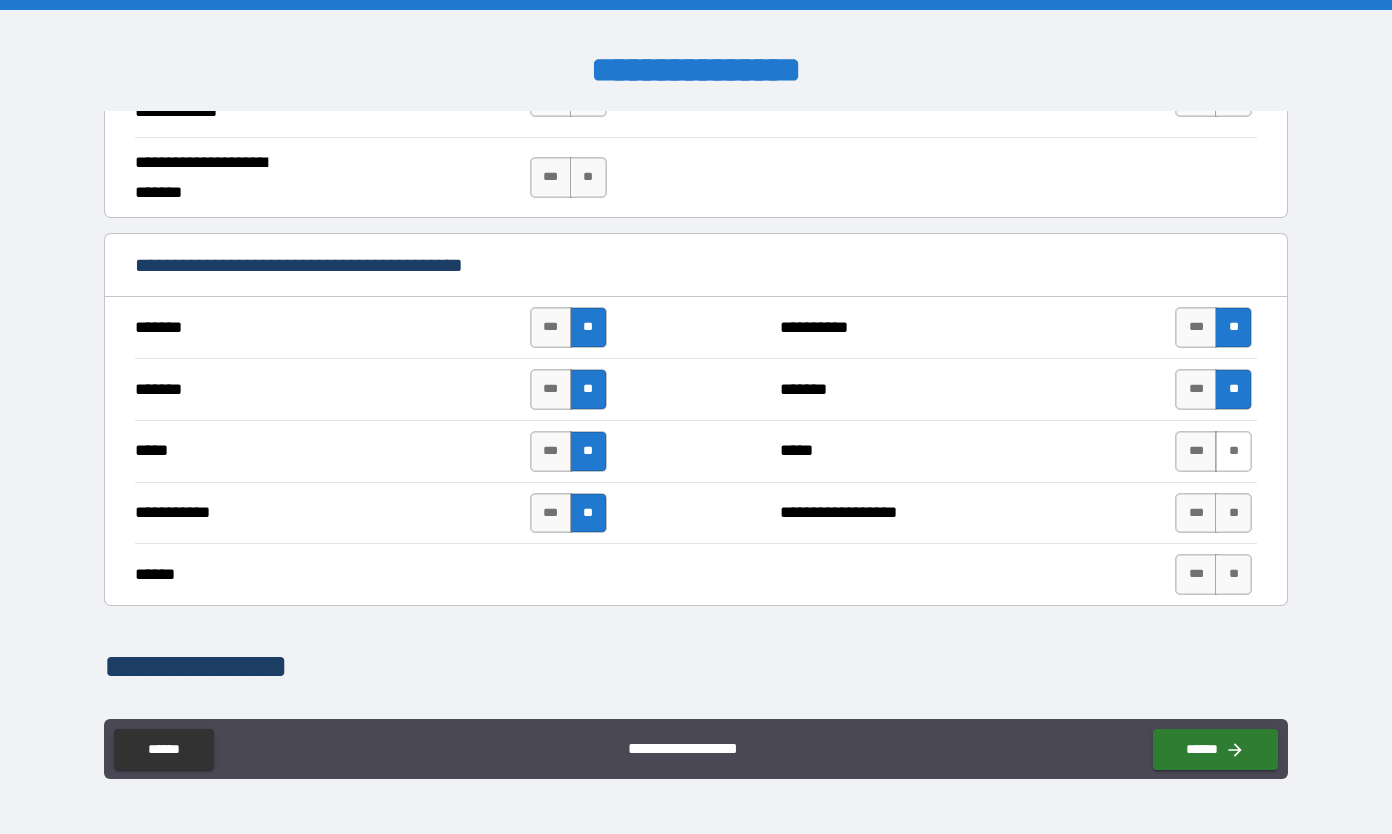 click on "**" at bounding box center (1233, 451) 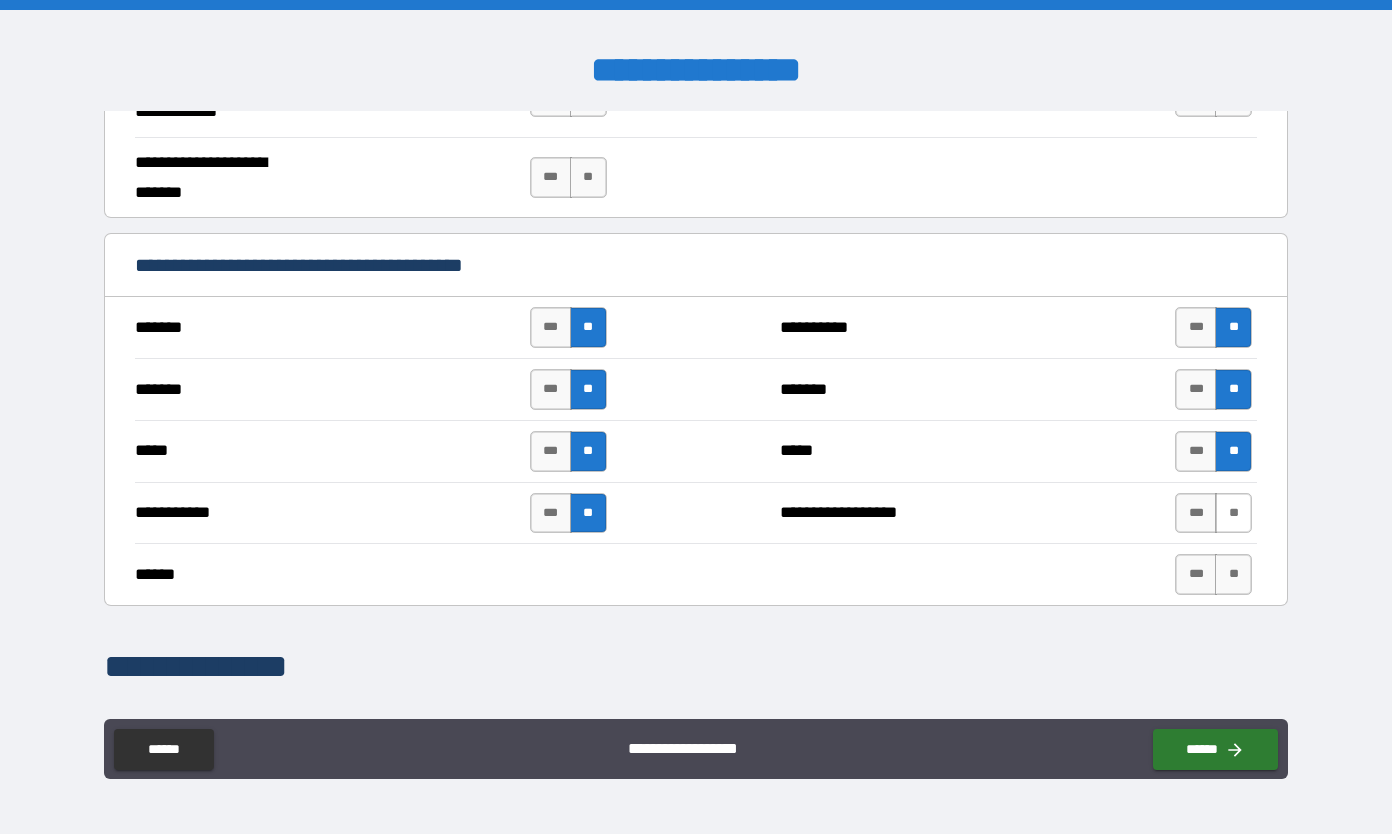 click on "**" at bounding box center (1233, 513) 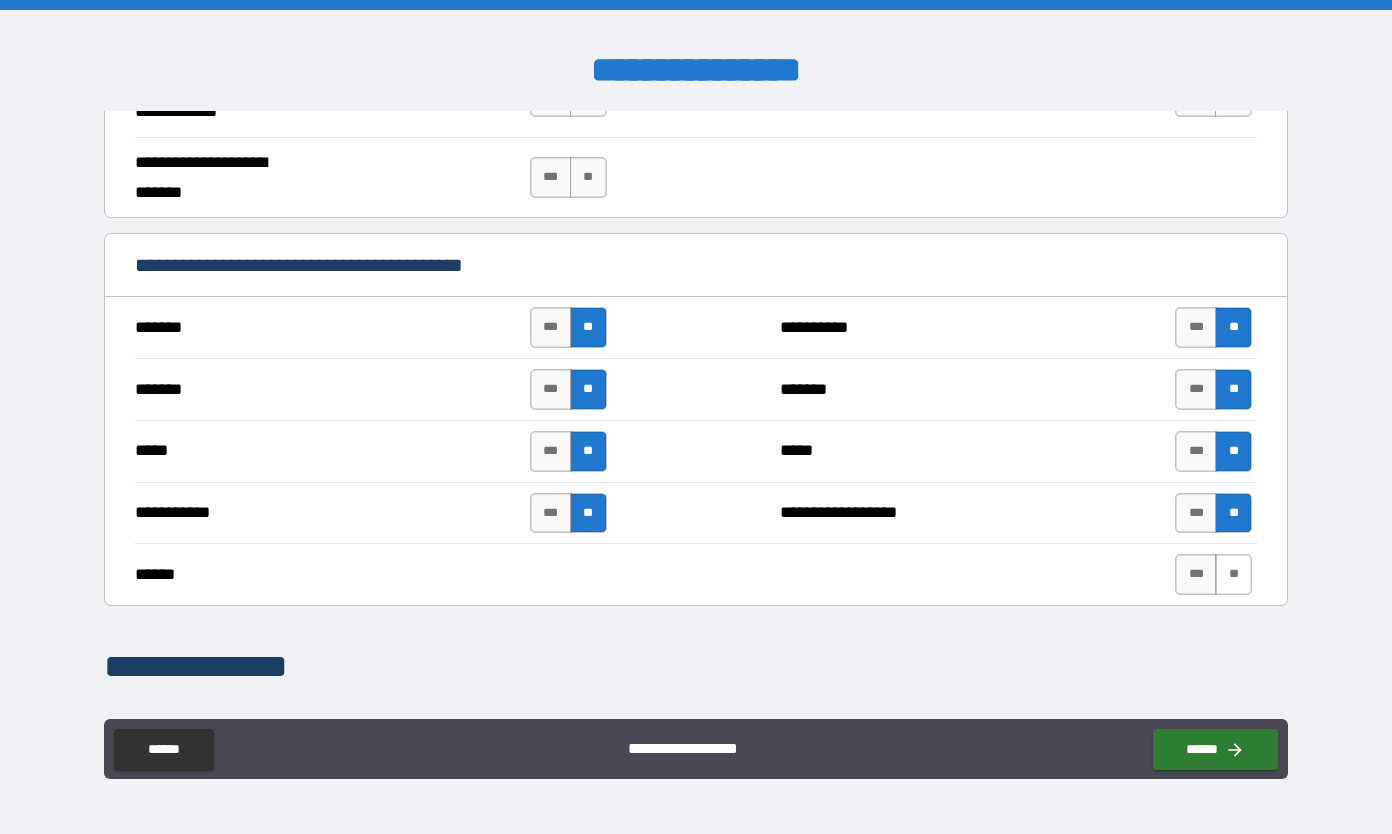 click on "**" at bounding box center [1233, 574] 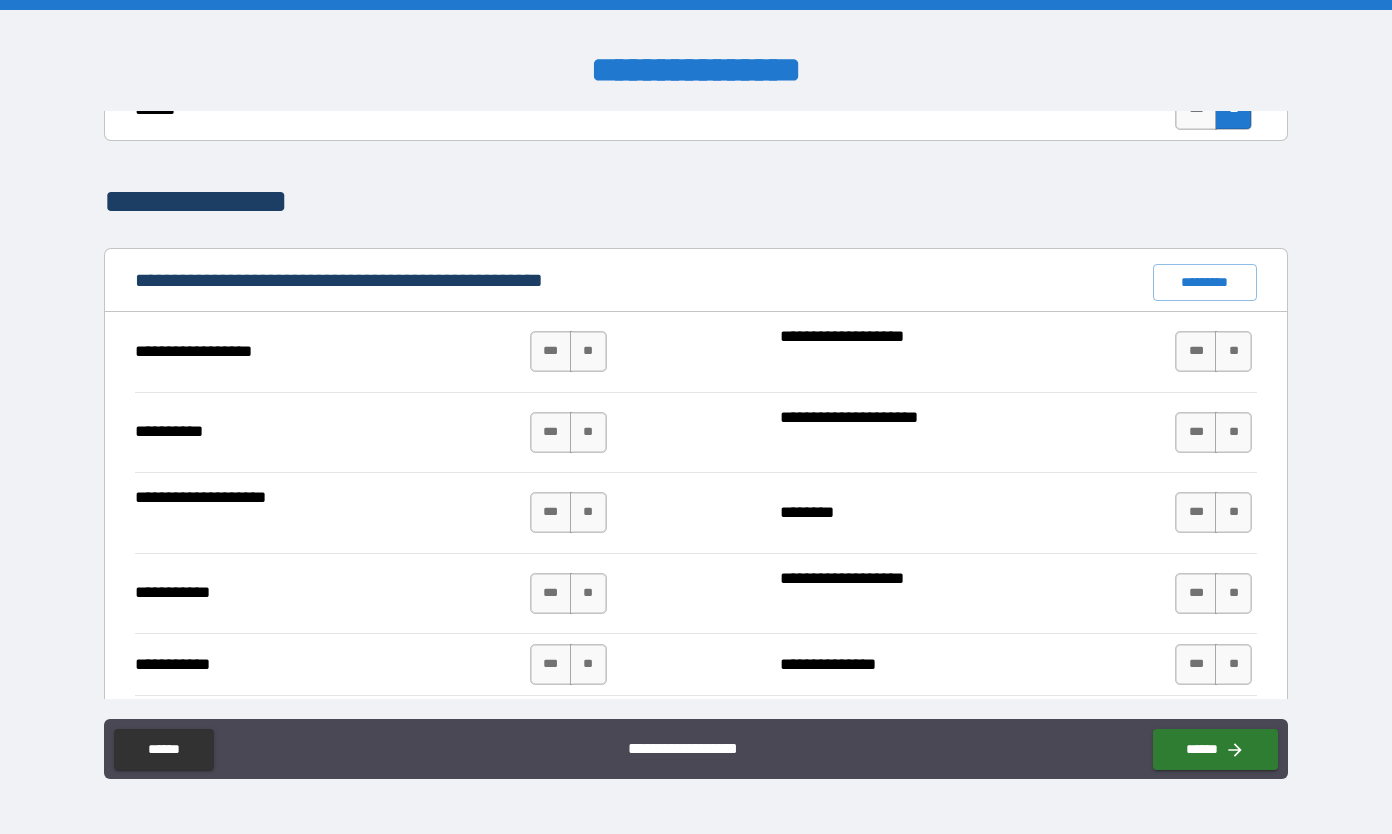 scroll, scrollTop: 1782, scrollLeft: 0, axis: vertical 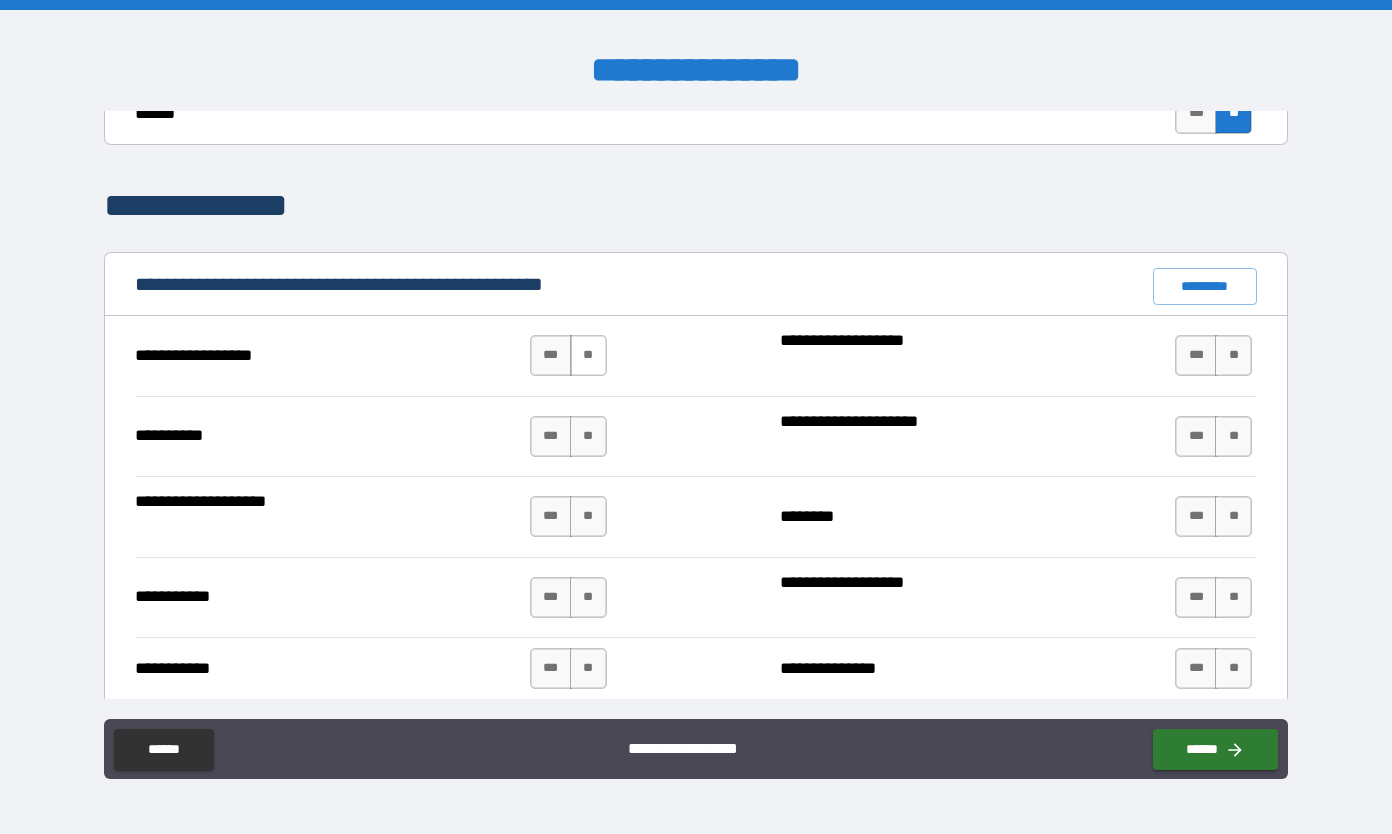click on "**" at bounding box center [588, 355] 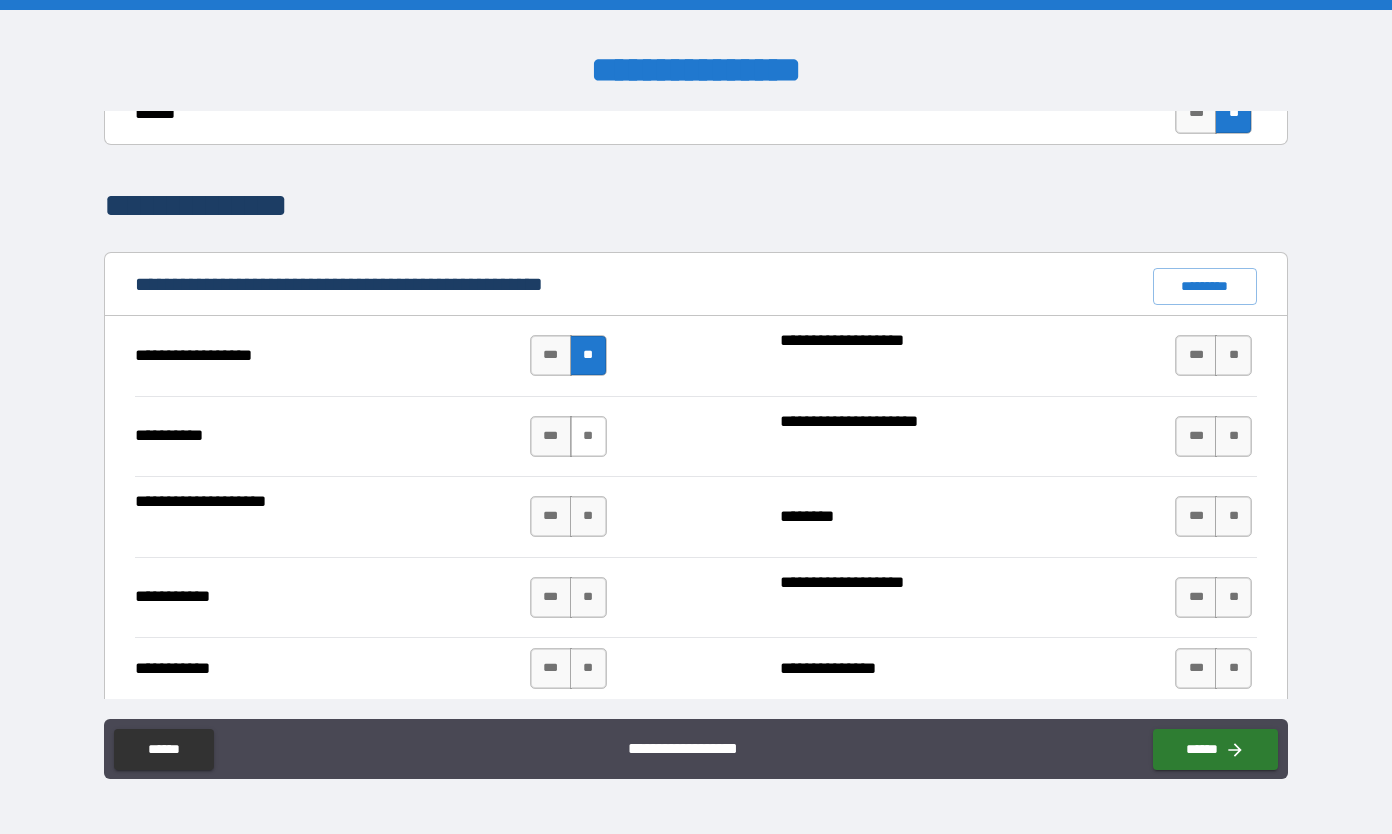 click on "**" at bounding box center (588, 436) 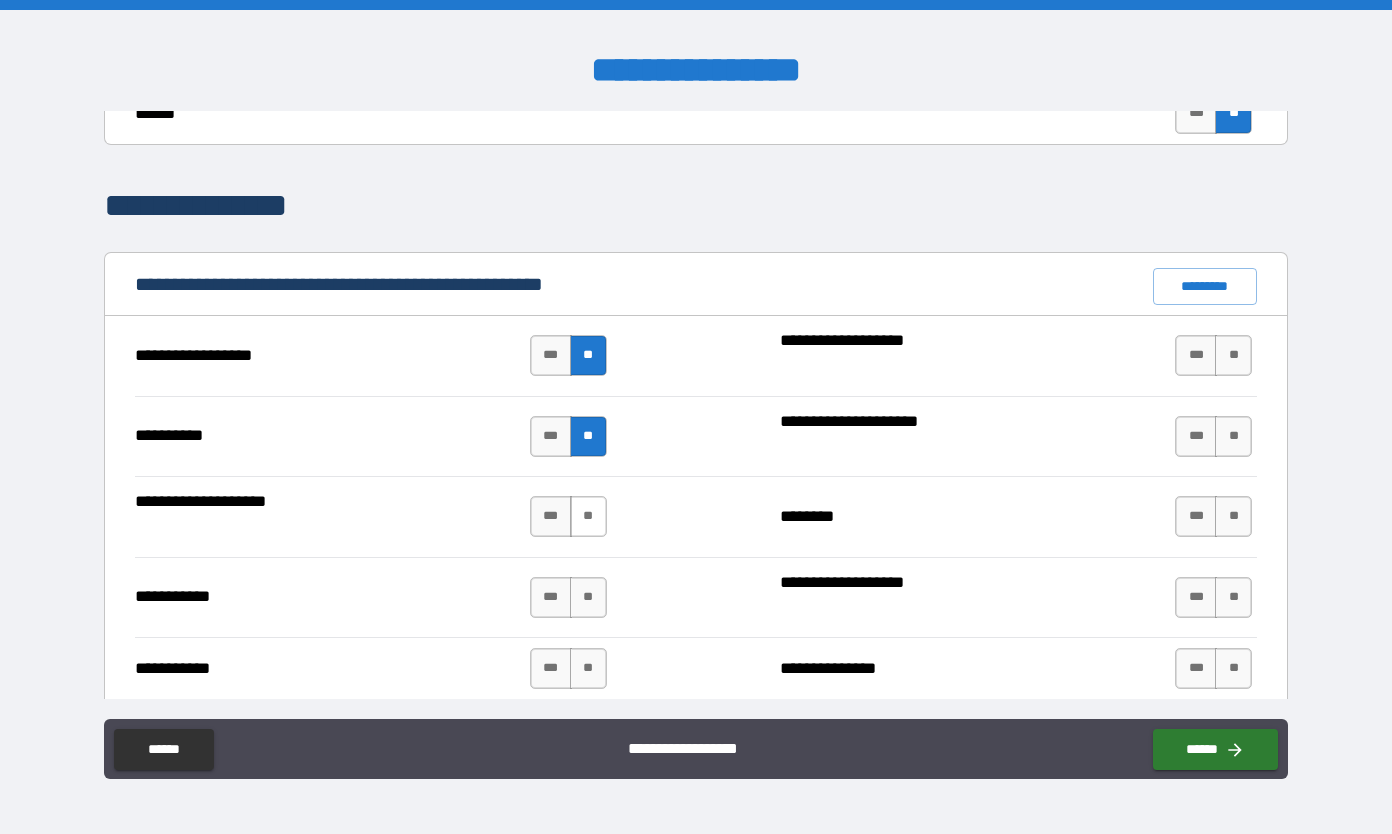 click on "**" at bounding box center [588, 516] 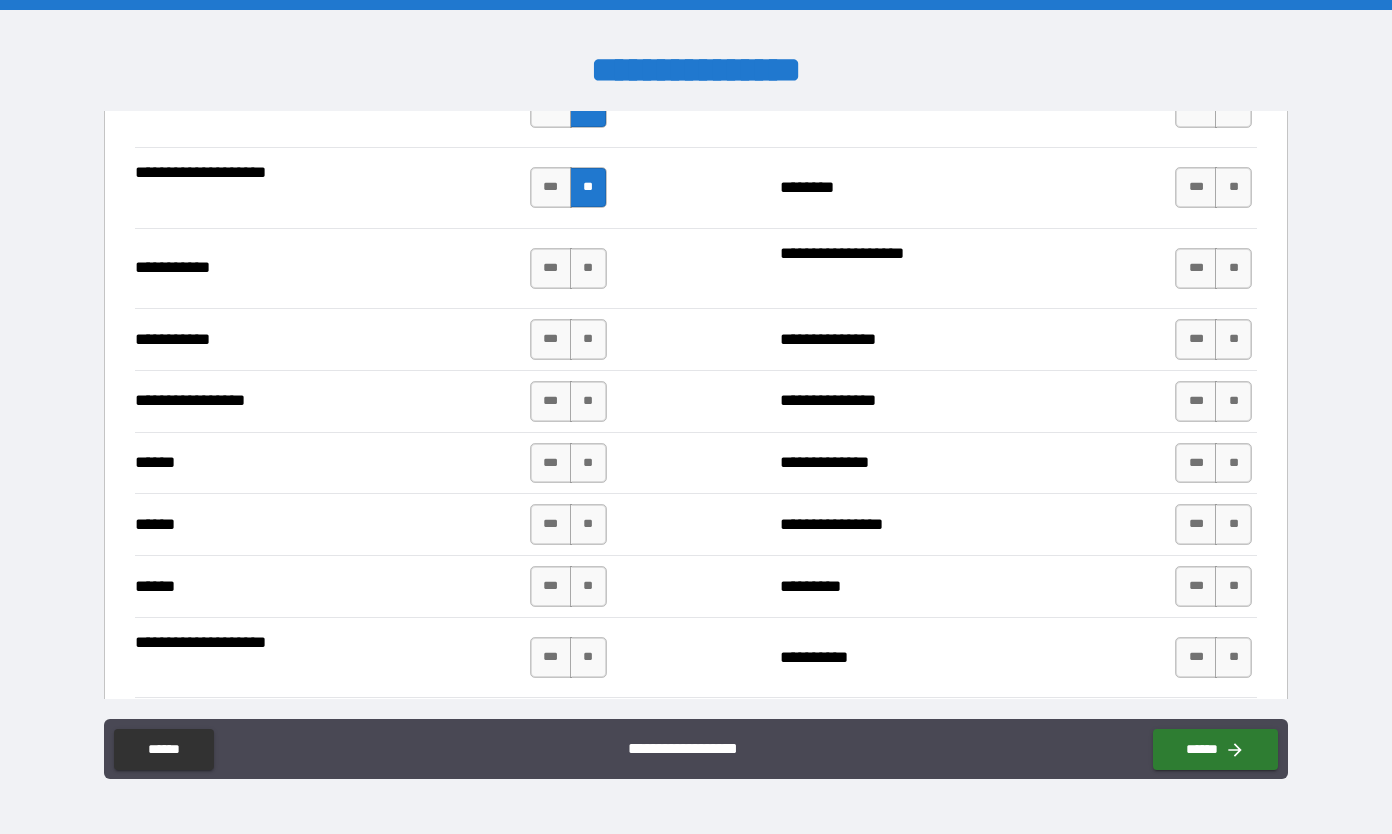scroll, scrollTop: 2098, scrollLeft: 0, axis: vertical 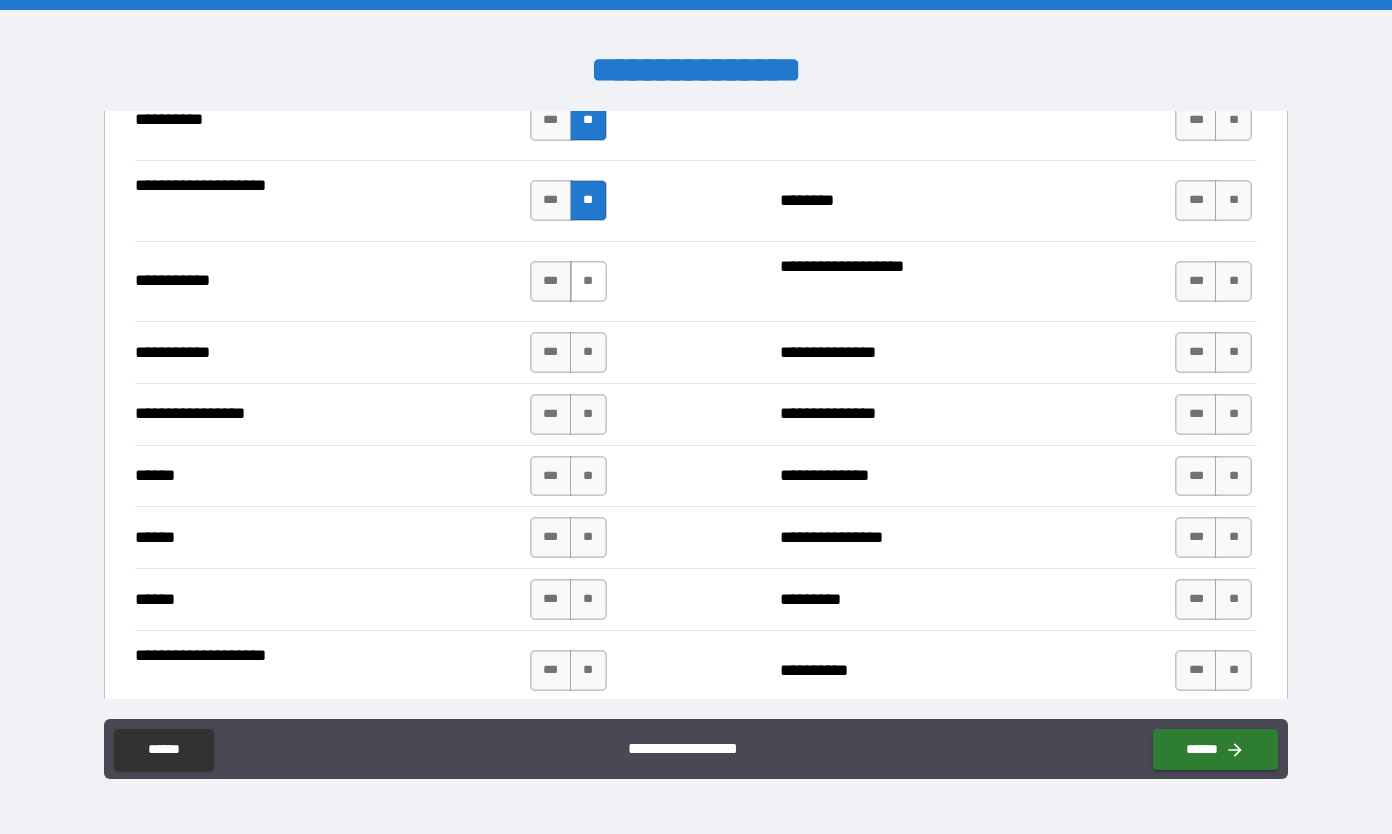 click on "**" at bounding box center (588, 281) 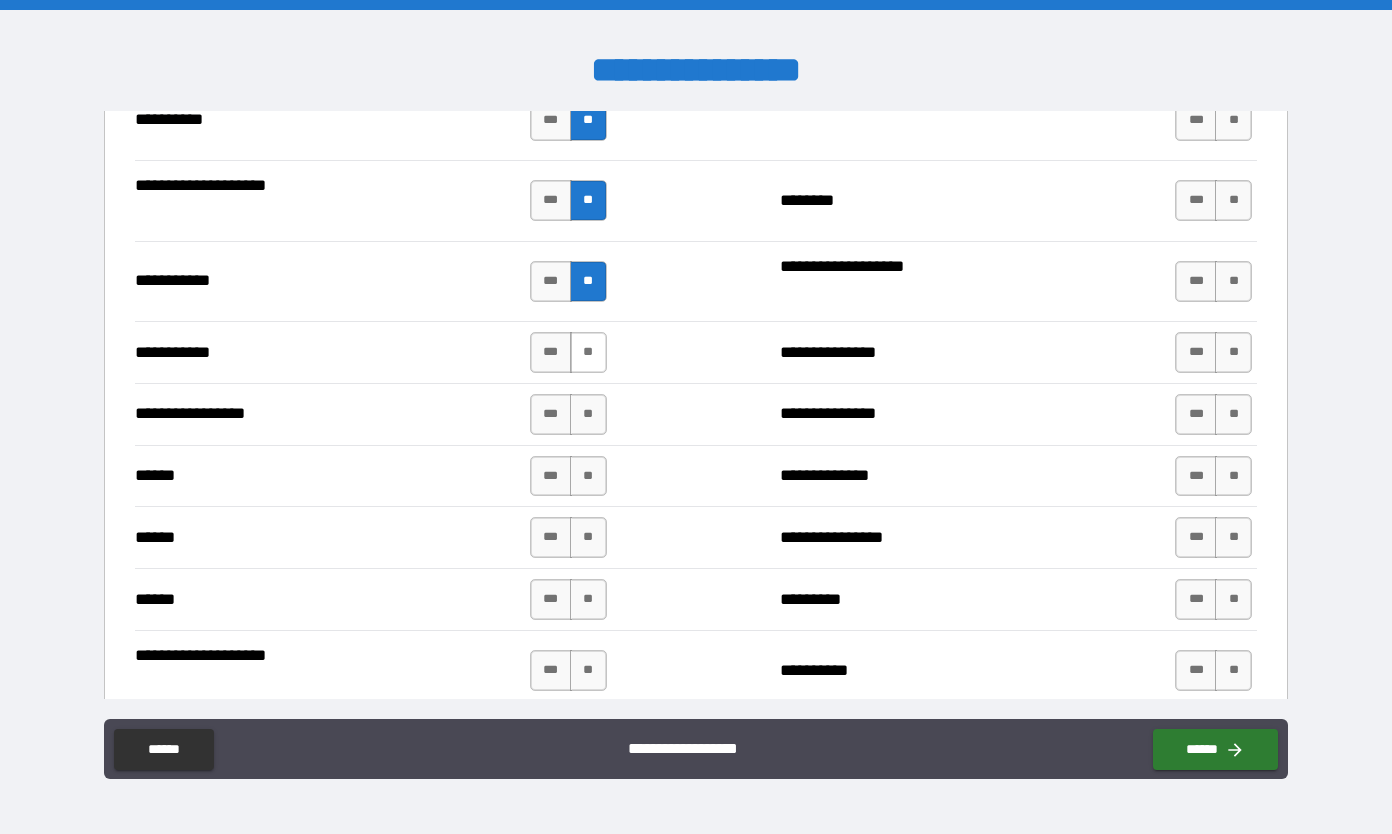 click on "**" at bounding box center [588, 352] 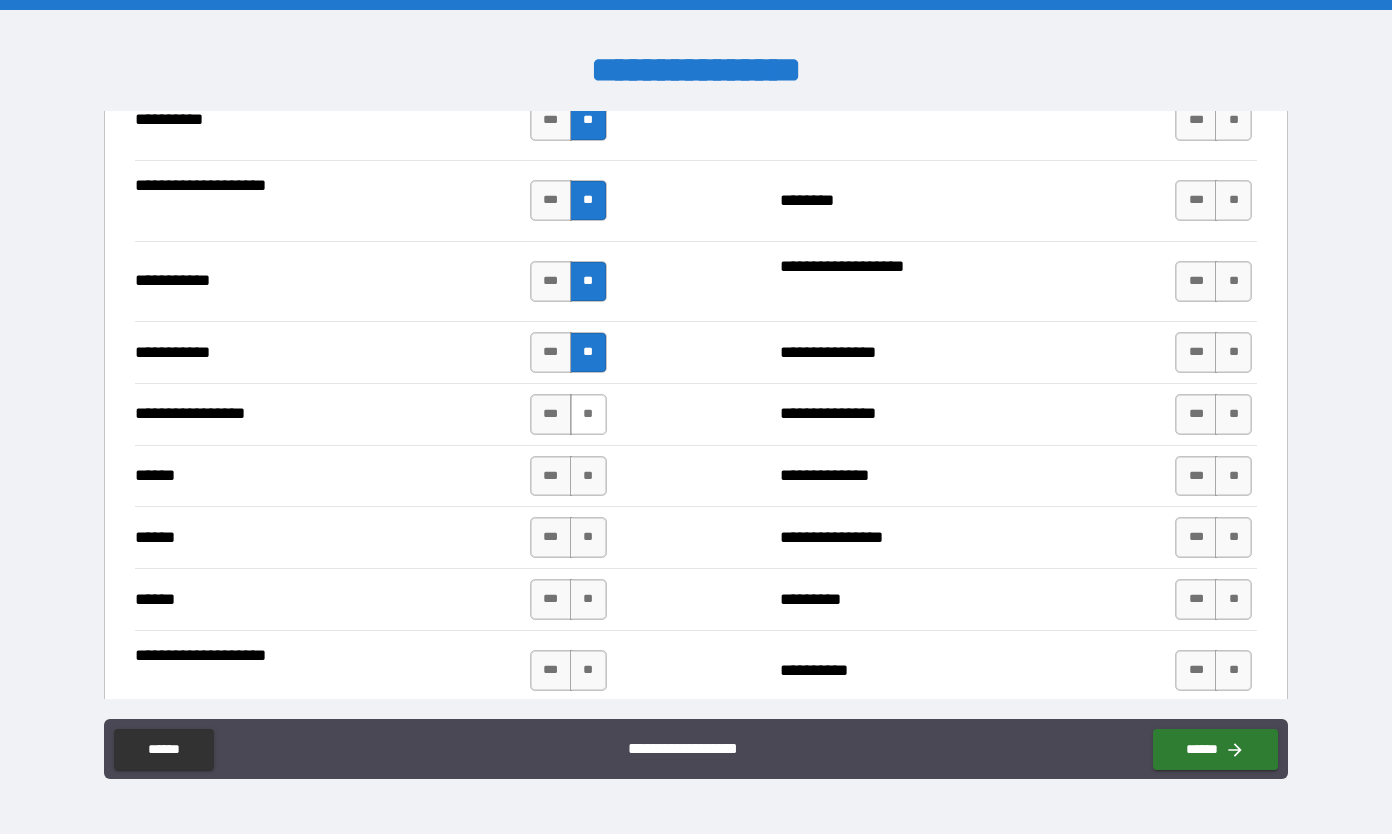 click on "**" at bounding box center (588, 414) 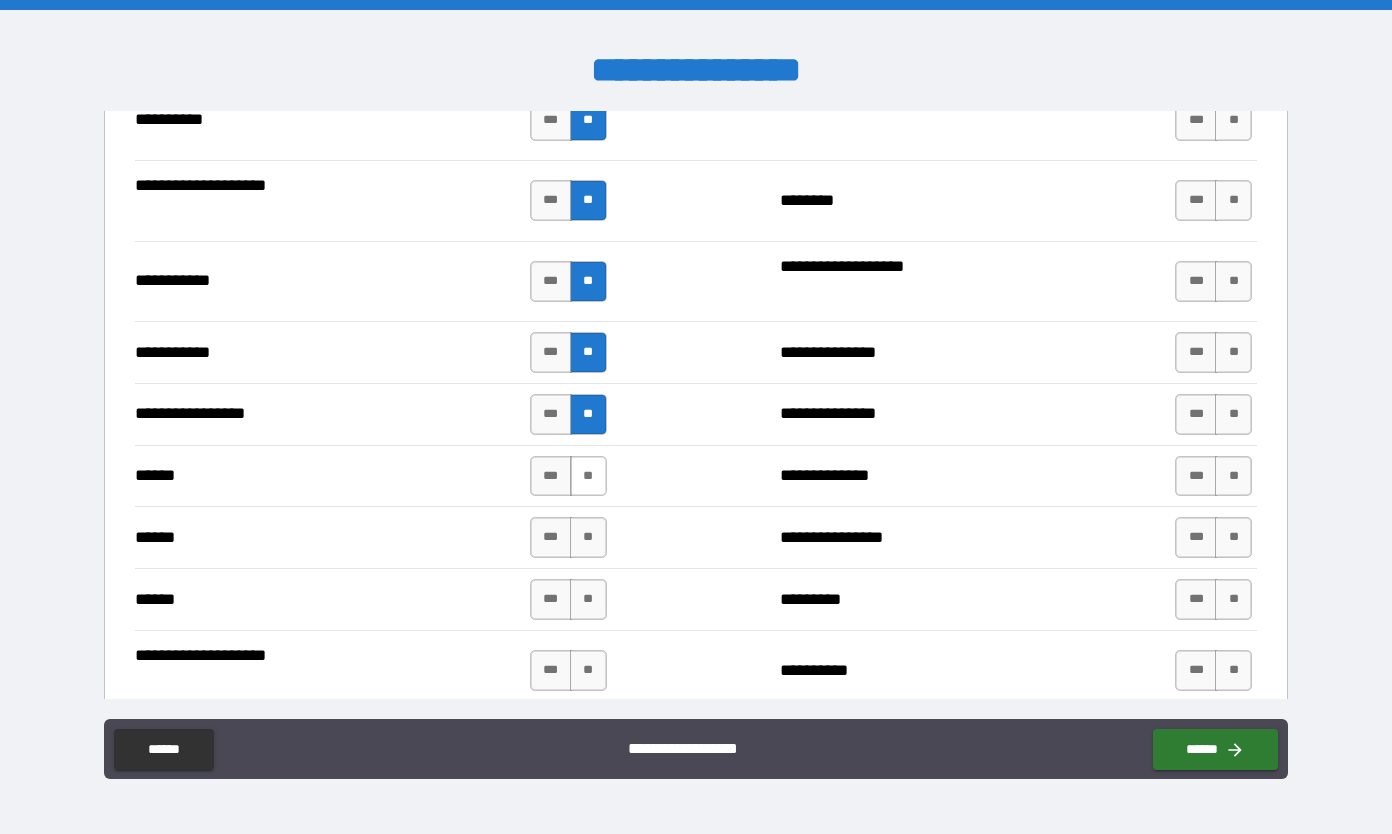 click on "**" at bounding box center (588, 476) 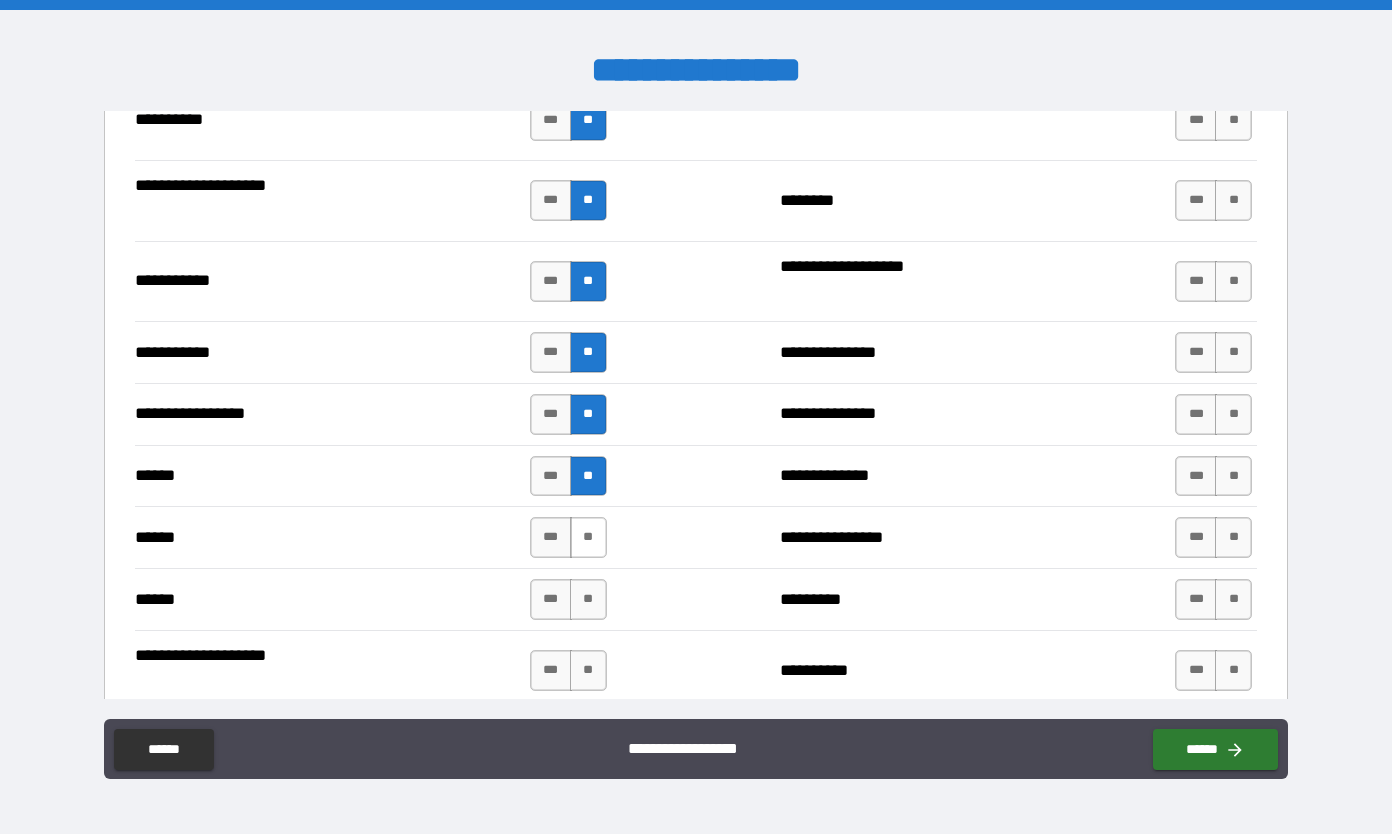 click on "**" at bounding box center [588, 537] 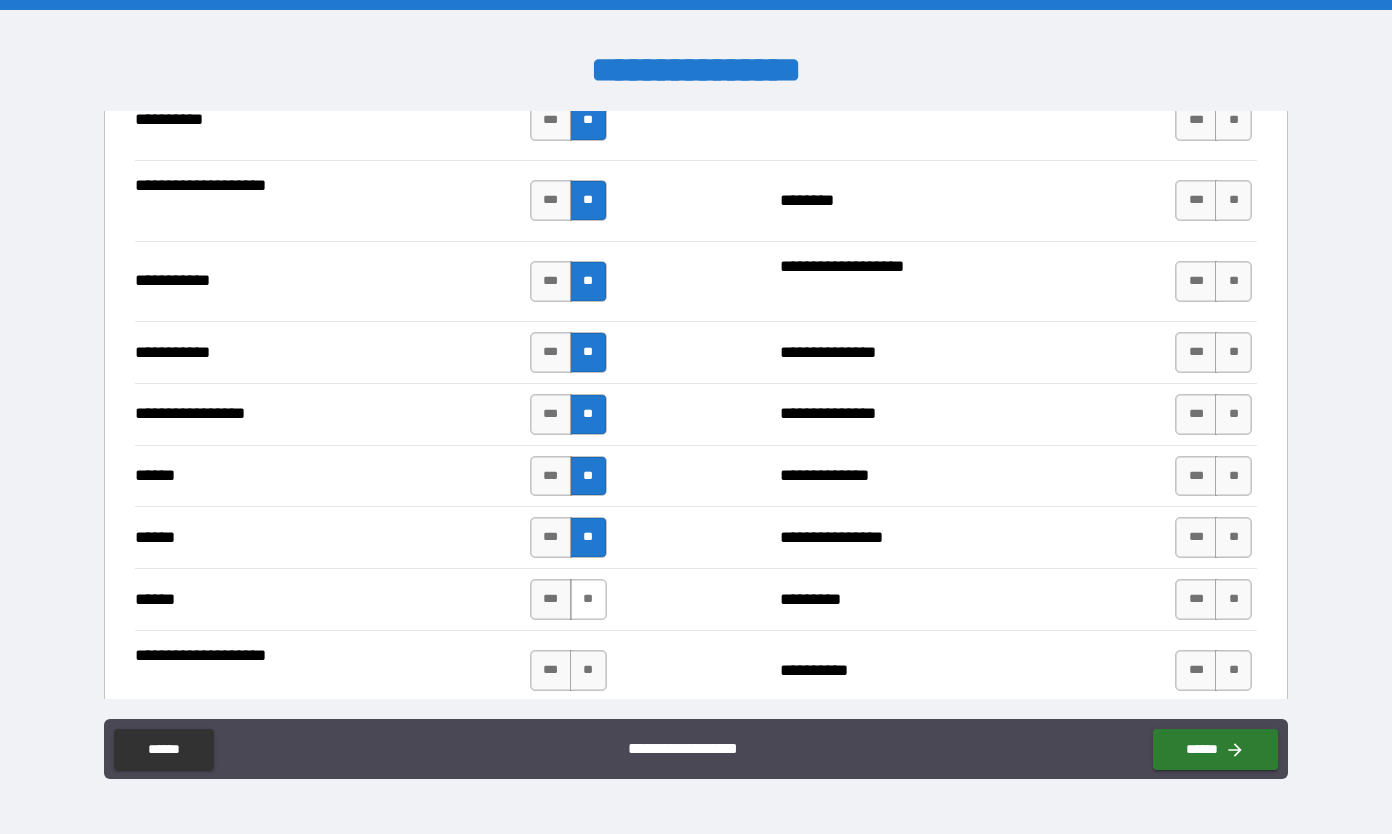 click on "**" at bounding box center (588, 599) 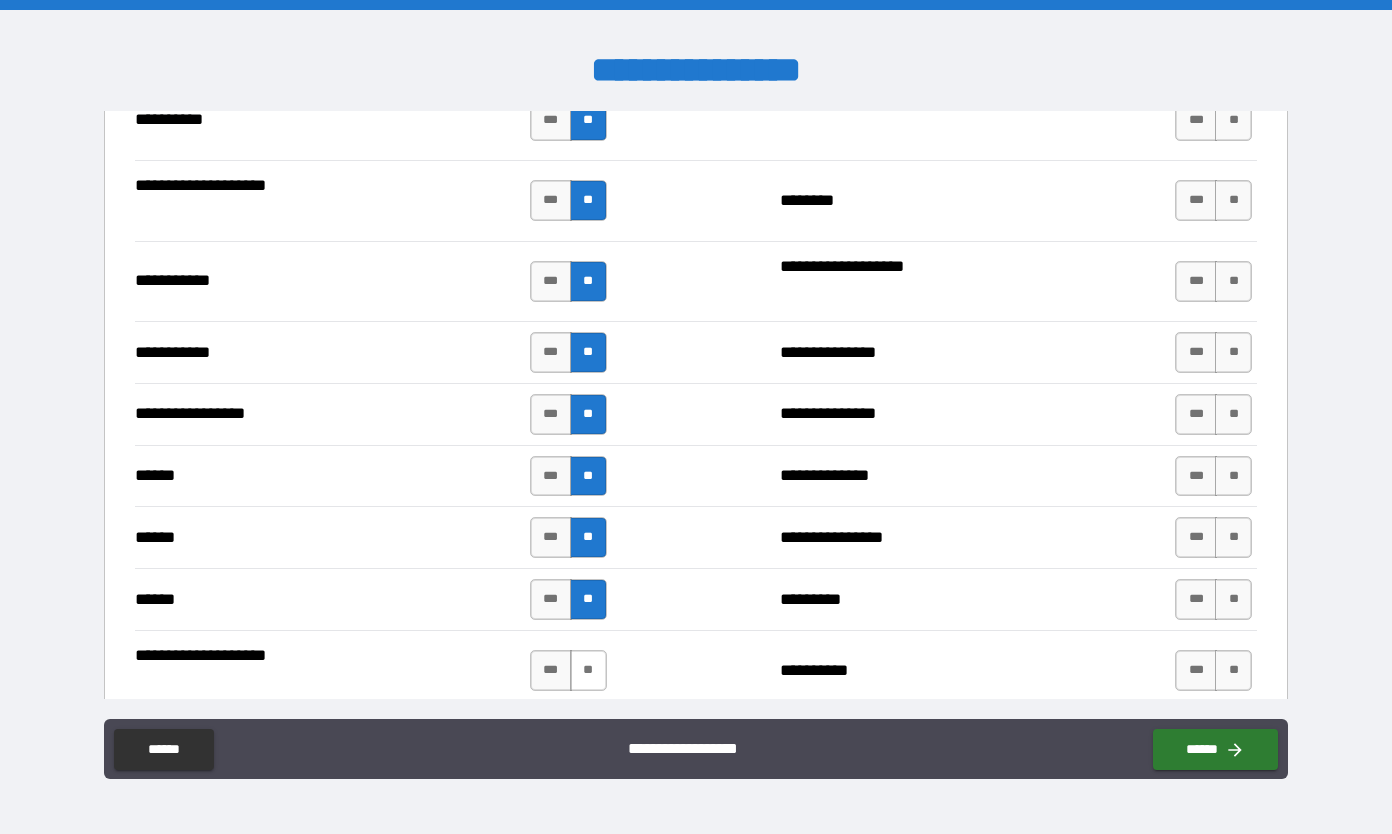 click on "**" at bounding box center (588, 670) 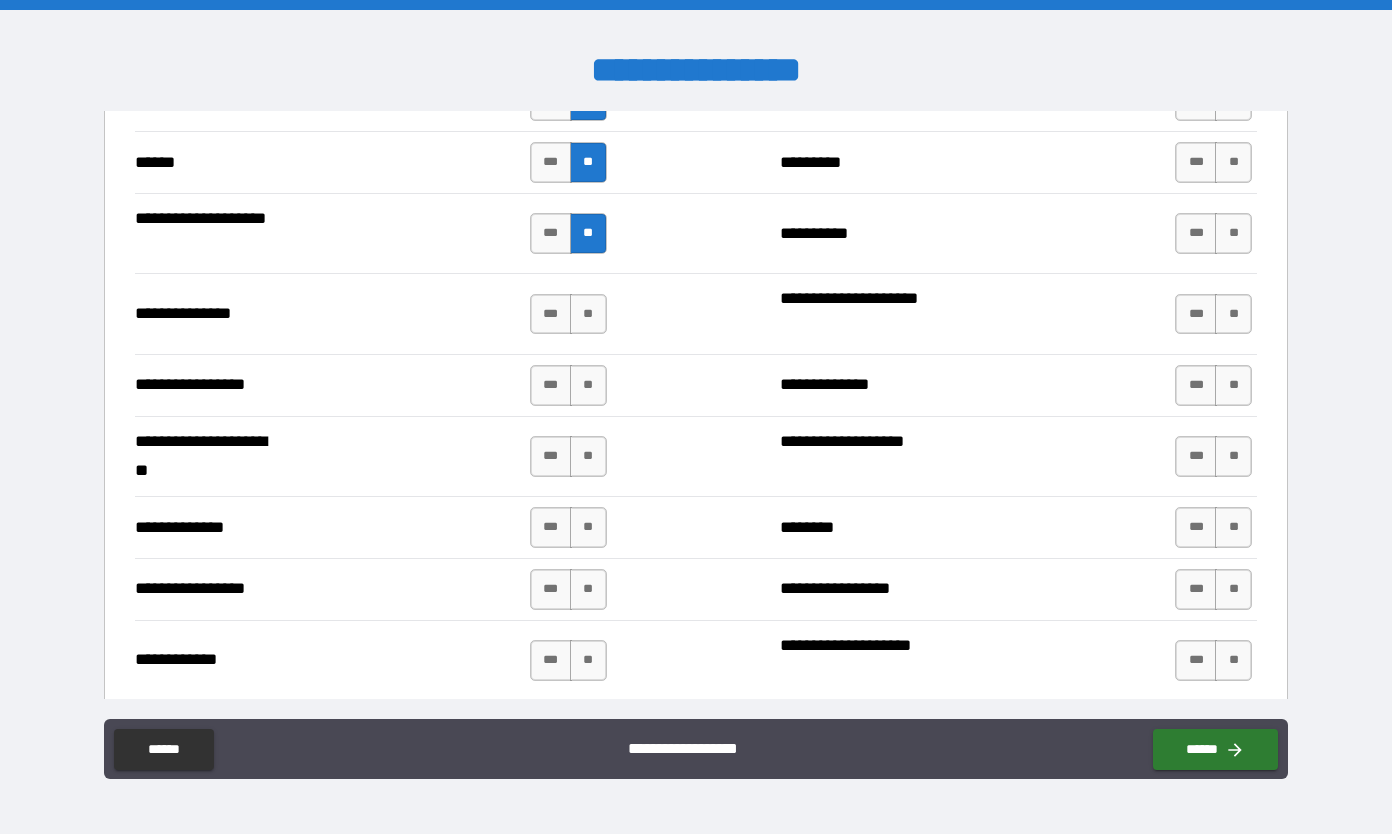 scroll, scrollTop: 2549, scrollLeft: 0, axis: vertical 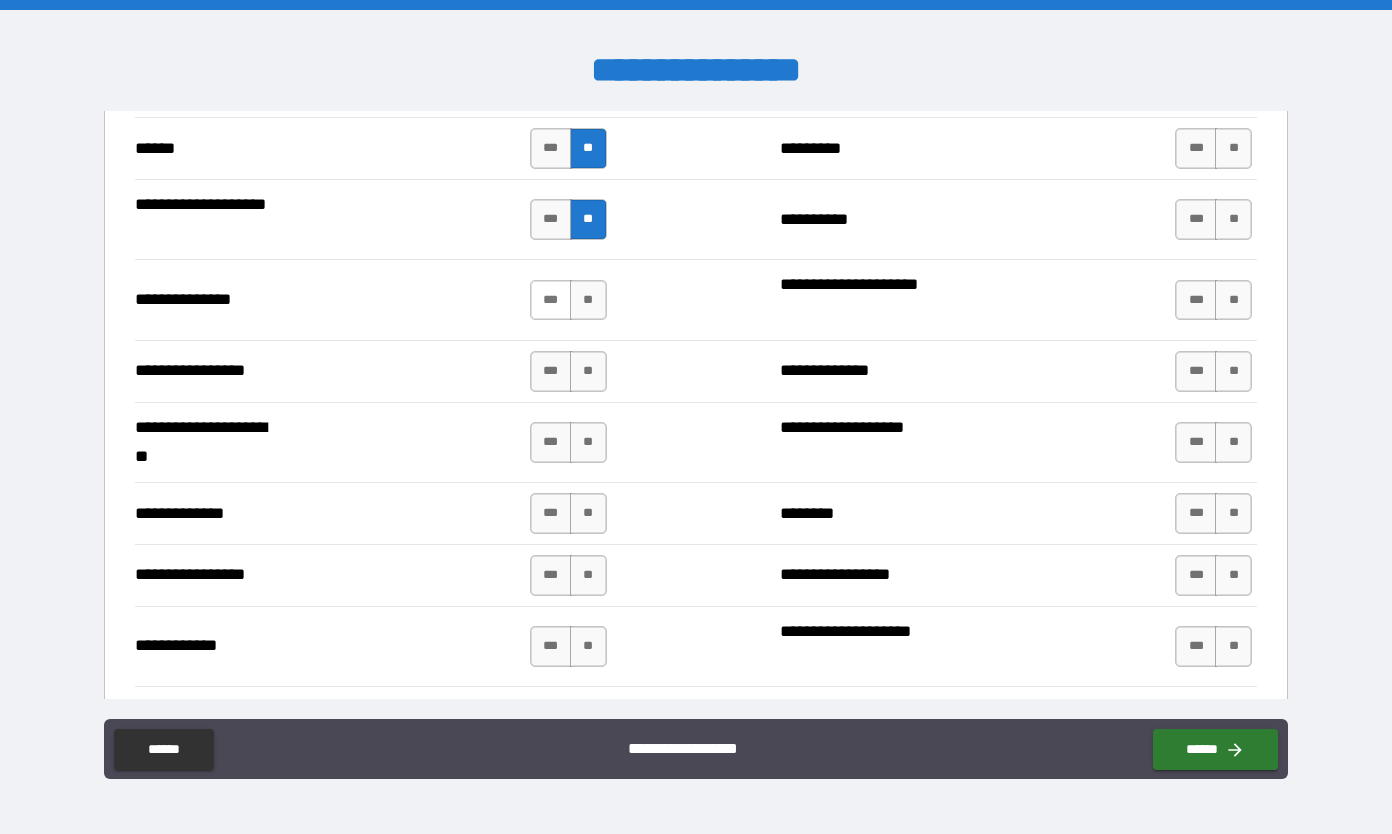 click on "***" at bounding box center [551, 300] 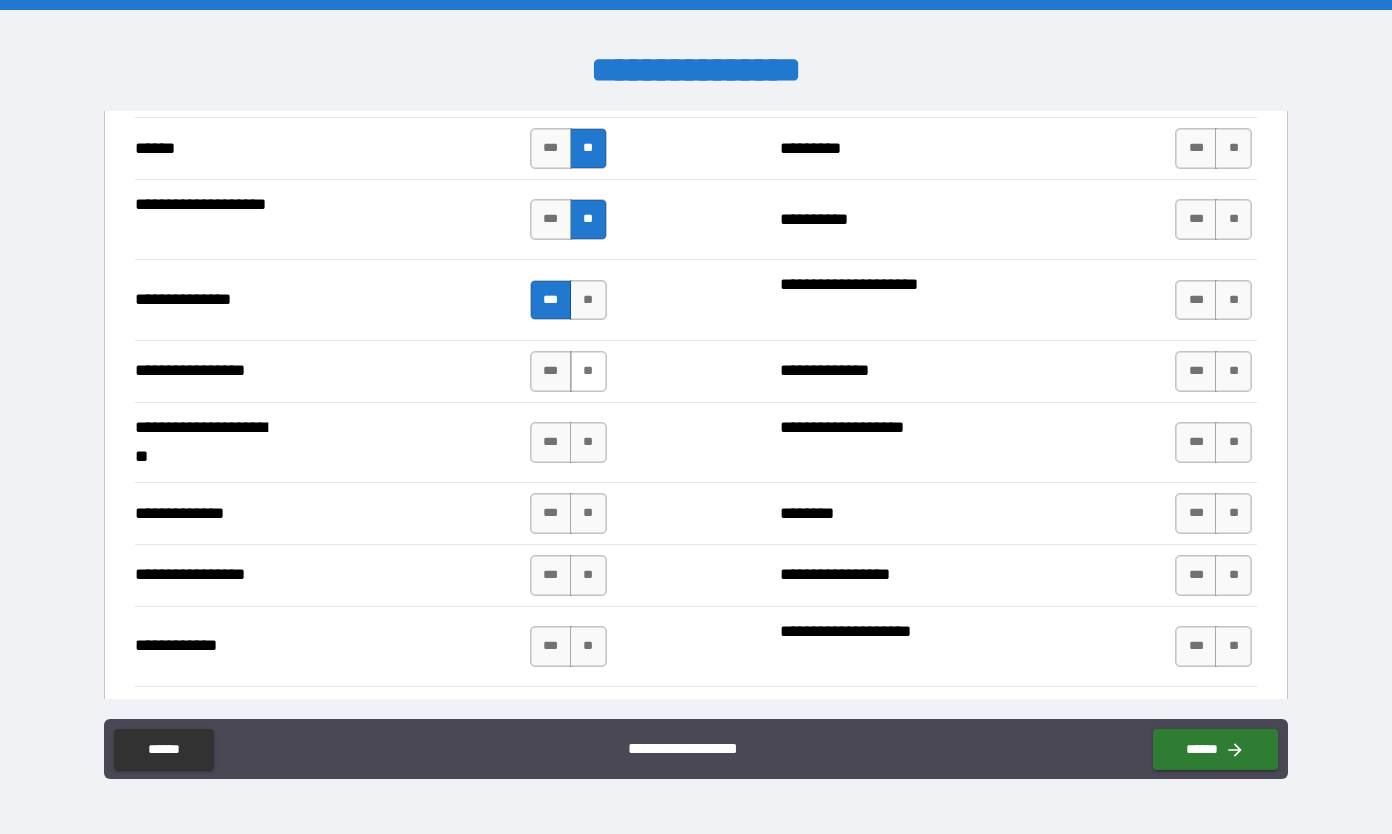click on "**" at bounding box center (588, 371) 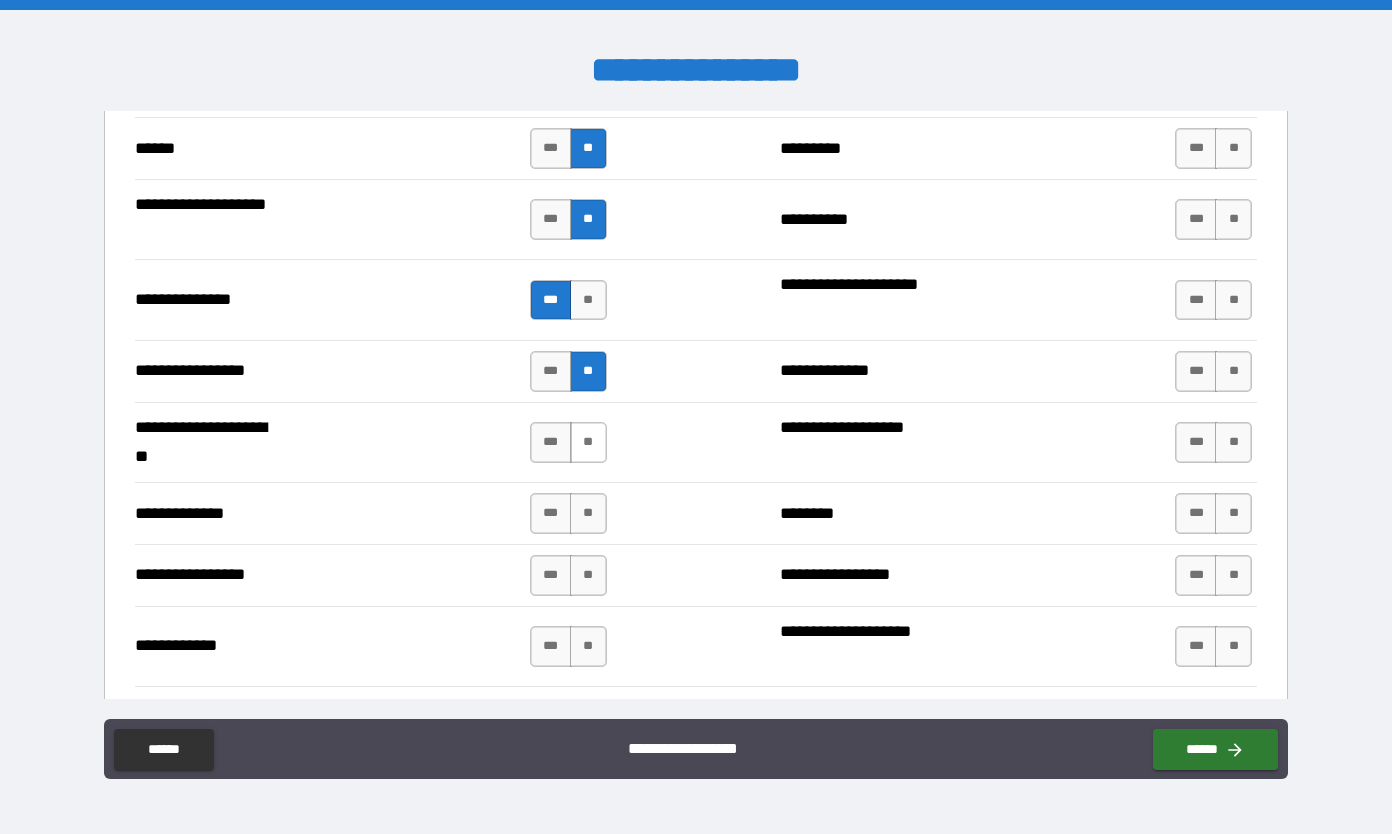 click on "**" at bounding box center (588, 442) 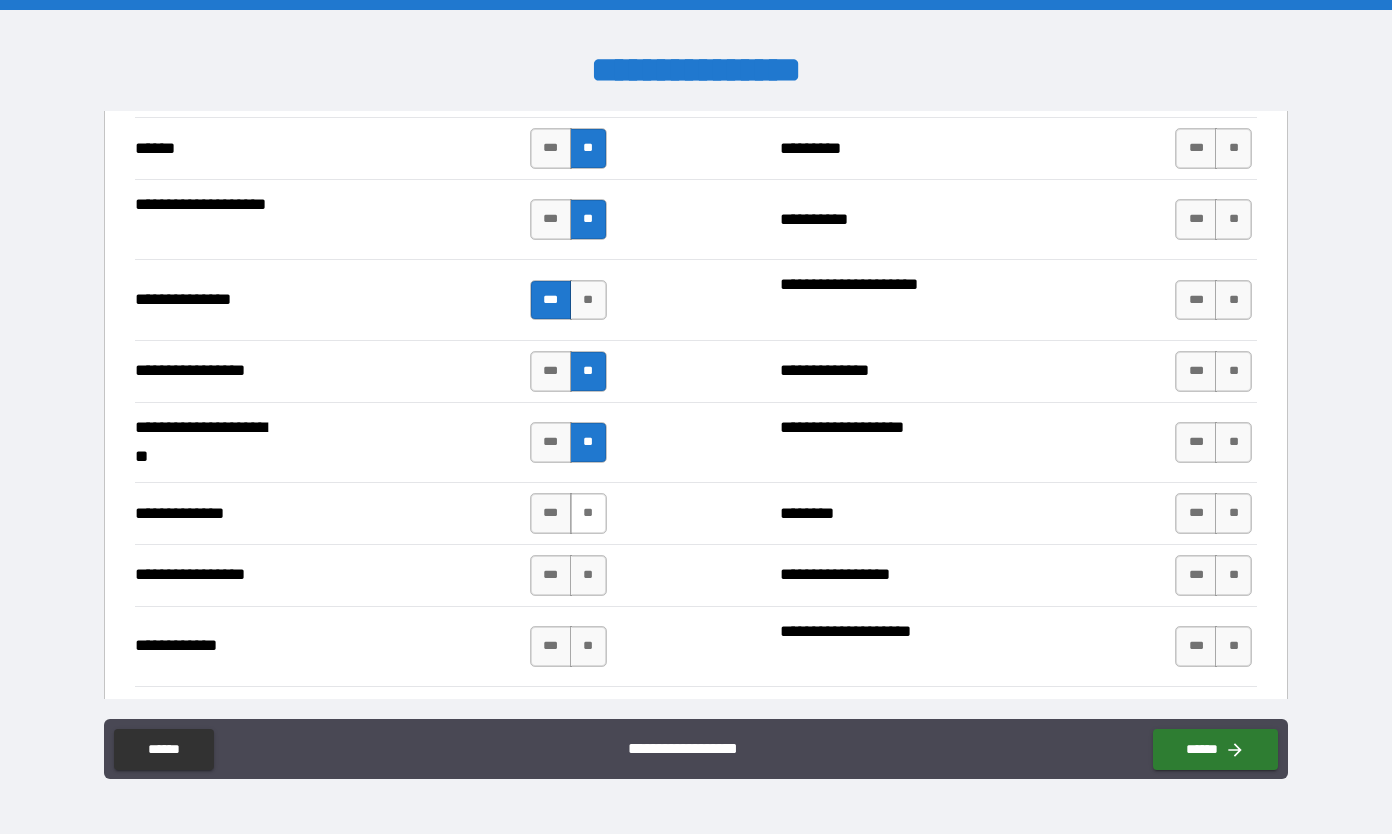 click on "**" at bounding box center (588, 513) 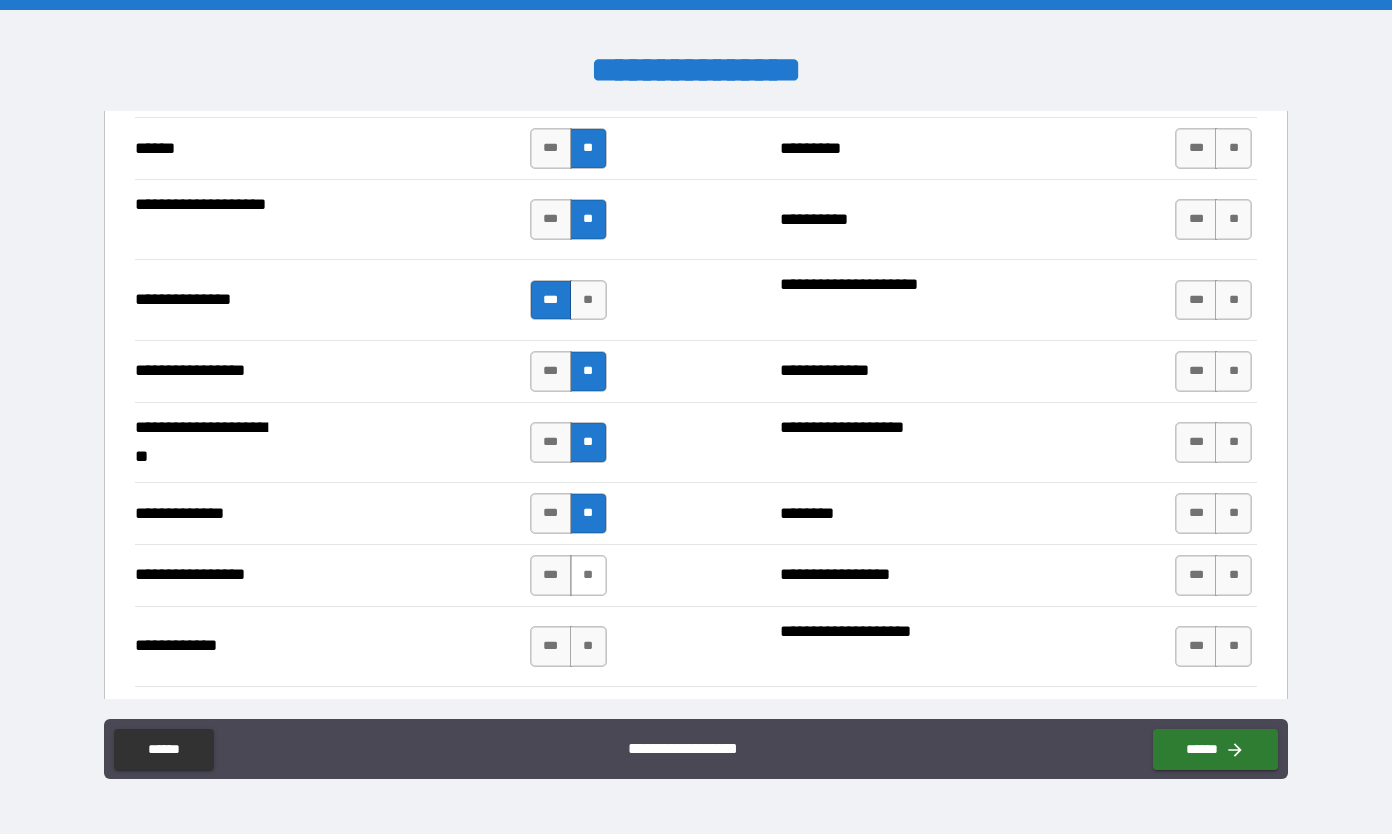 click on "**" at bounding box center (588, 575) 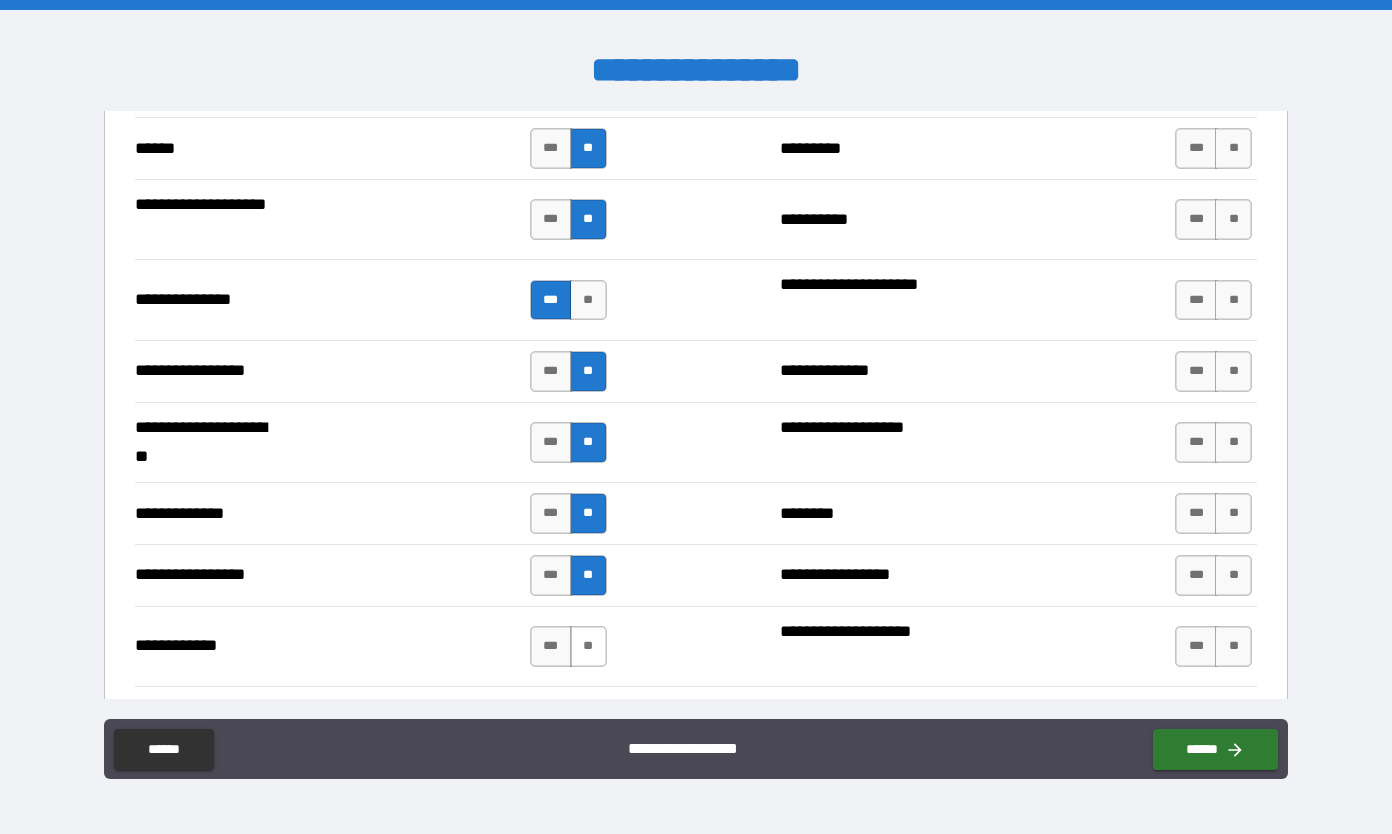 click on "**" at bounding box center [588, 646] 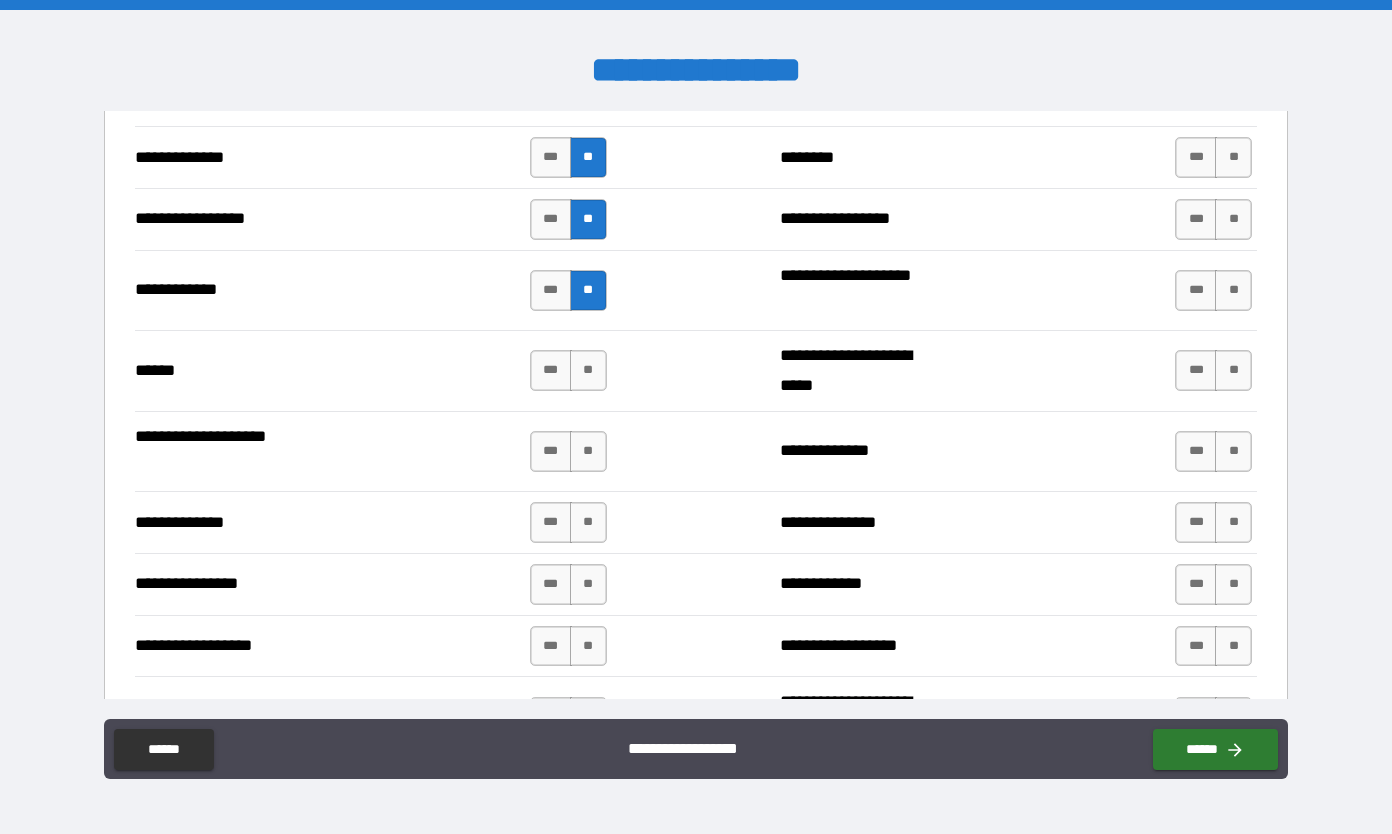 scroll, scrollTop: 2927, scrollLeft: 0, axis: vertical 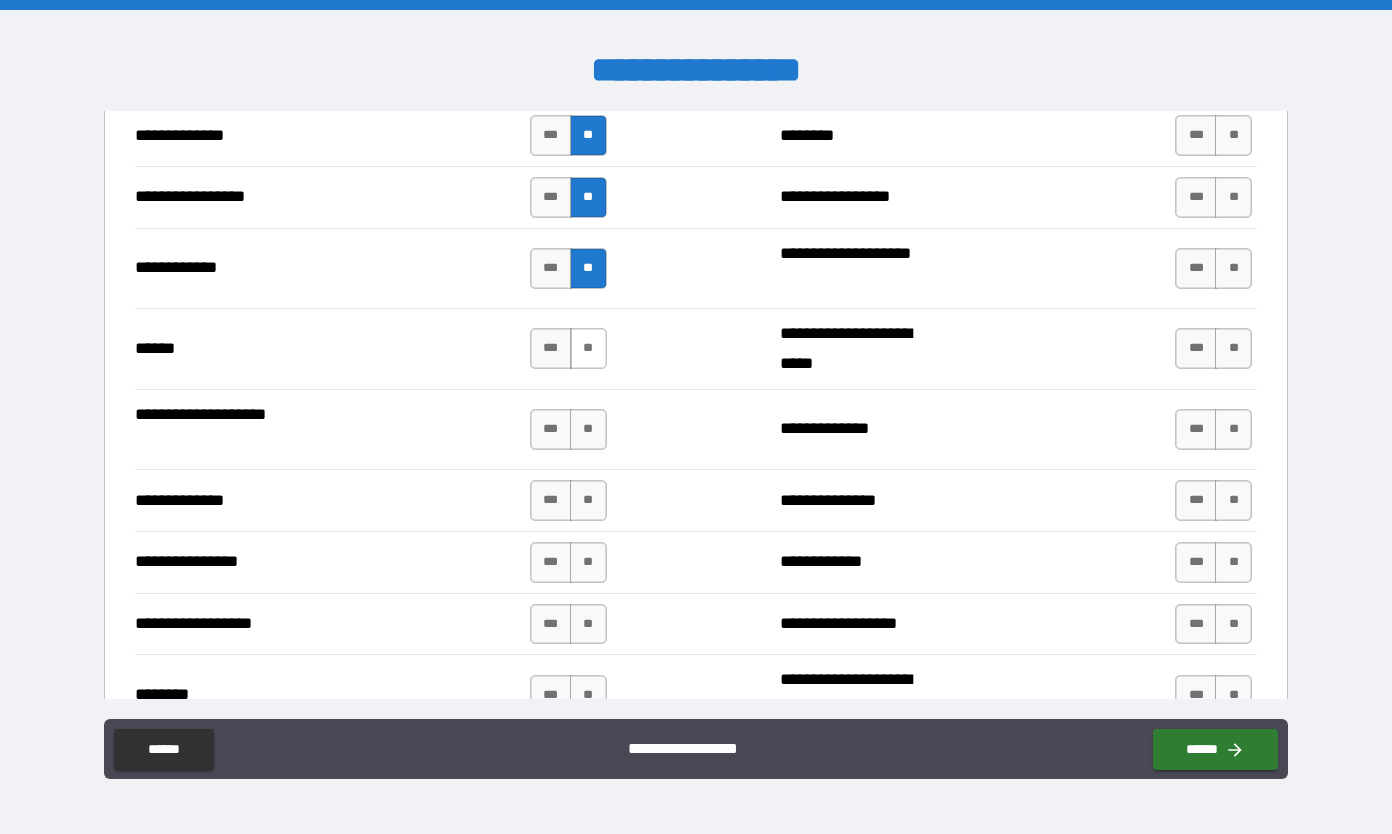 click on "**" at bounding box center (588, 348) 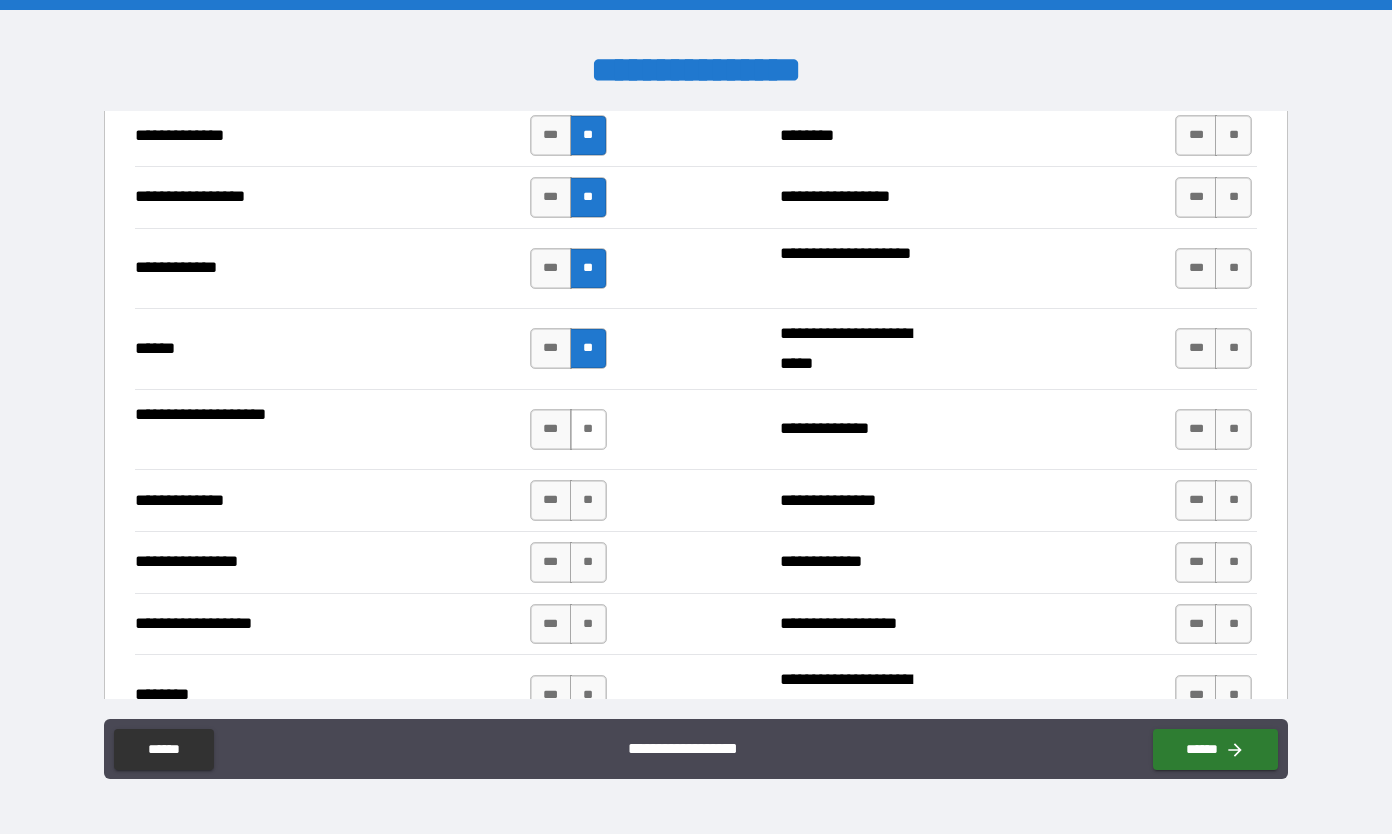 click on "**" at bounding box center [588, 429] 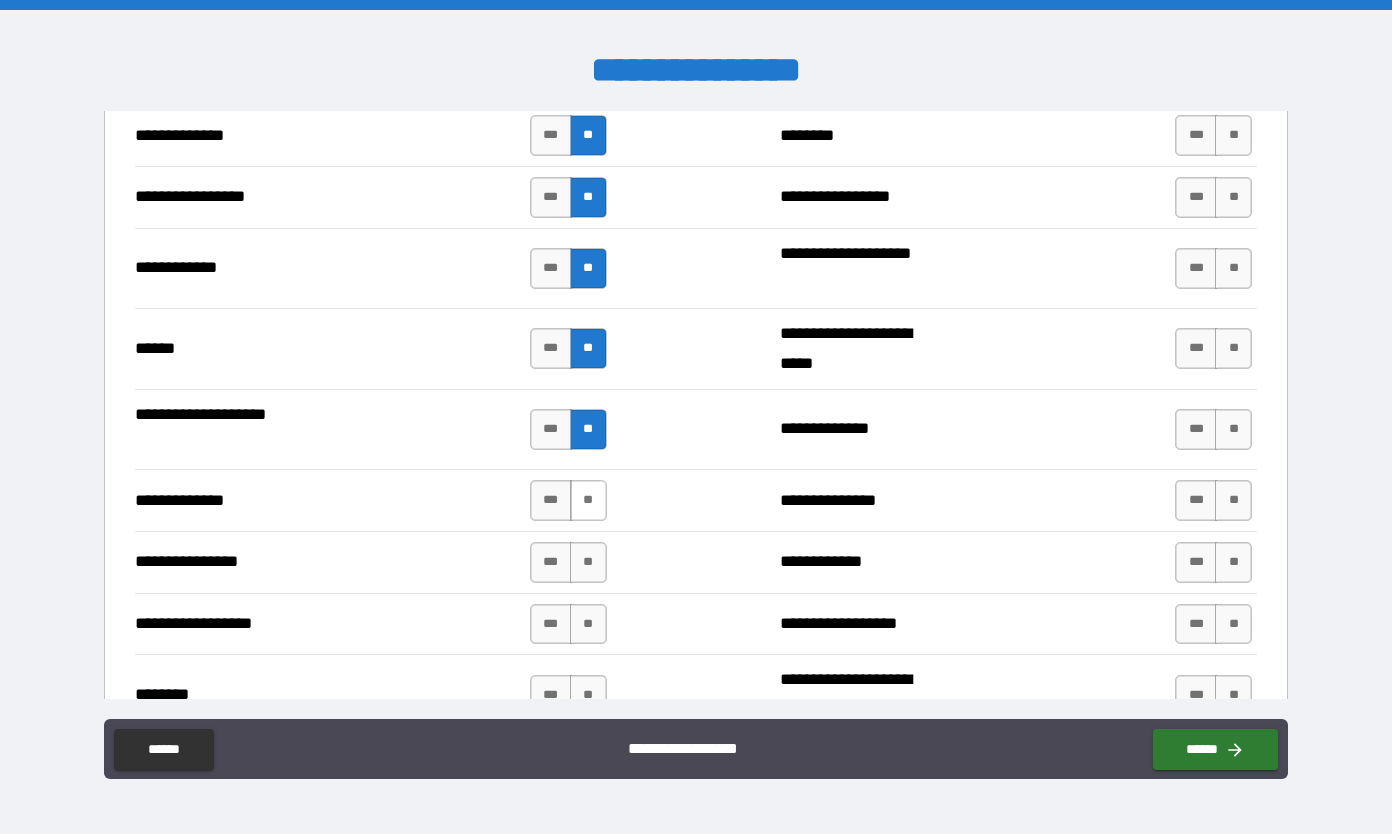 click on "**" at bounding box center [588, 500] 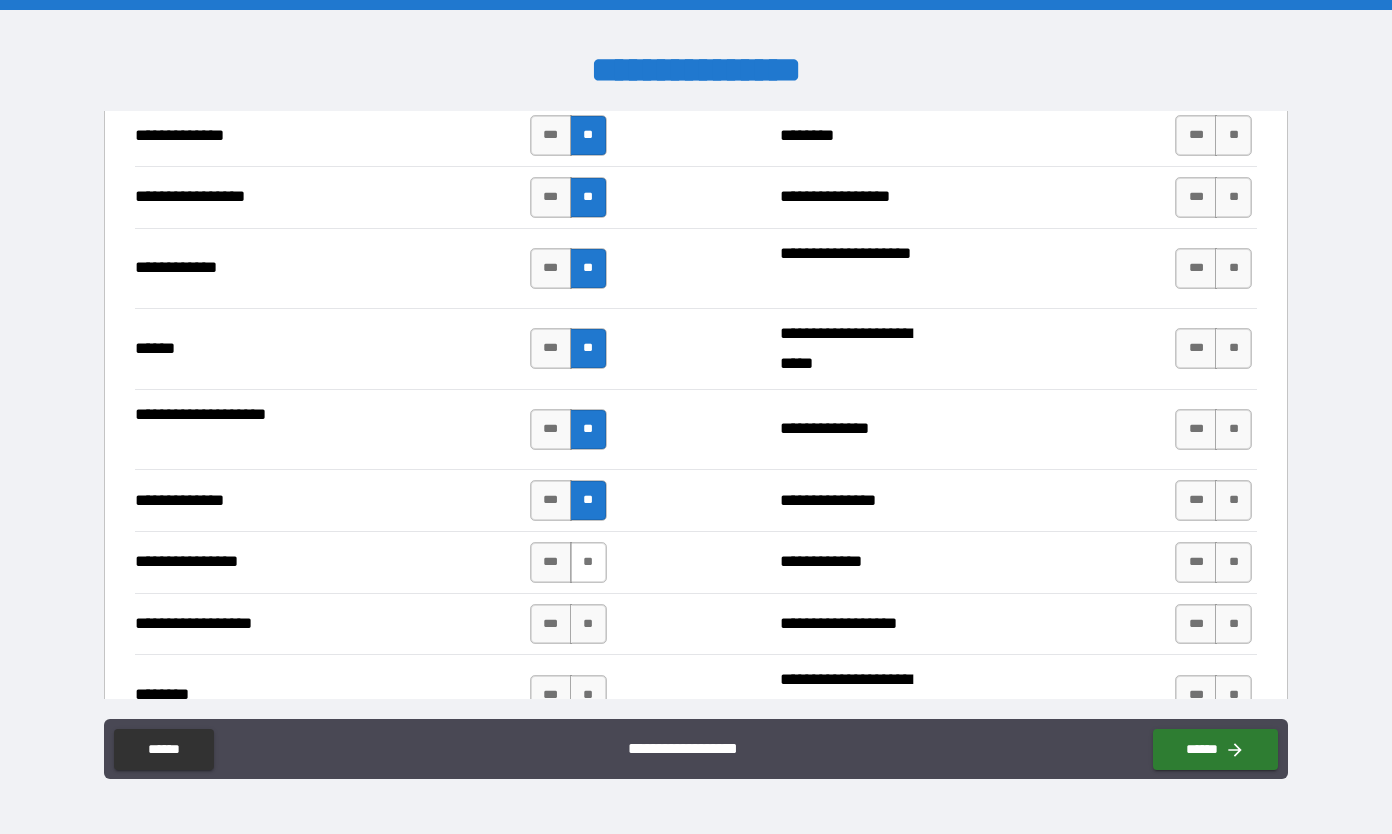 click on "**" at bounding box center [588, 562] 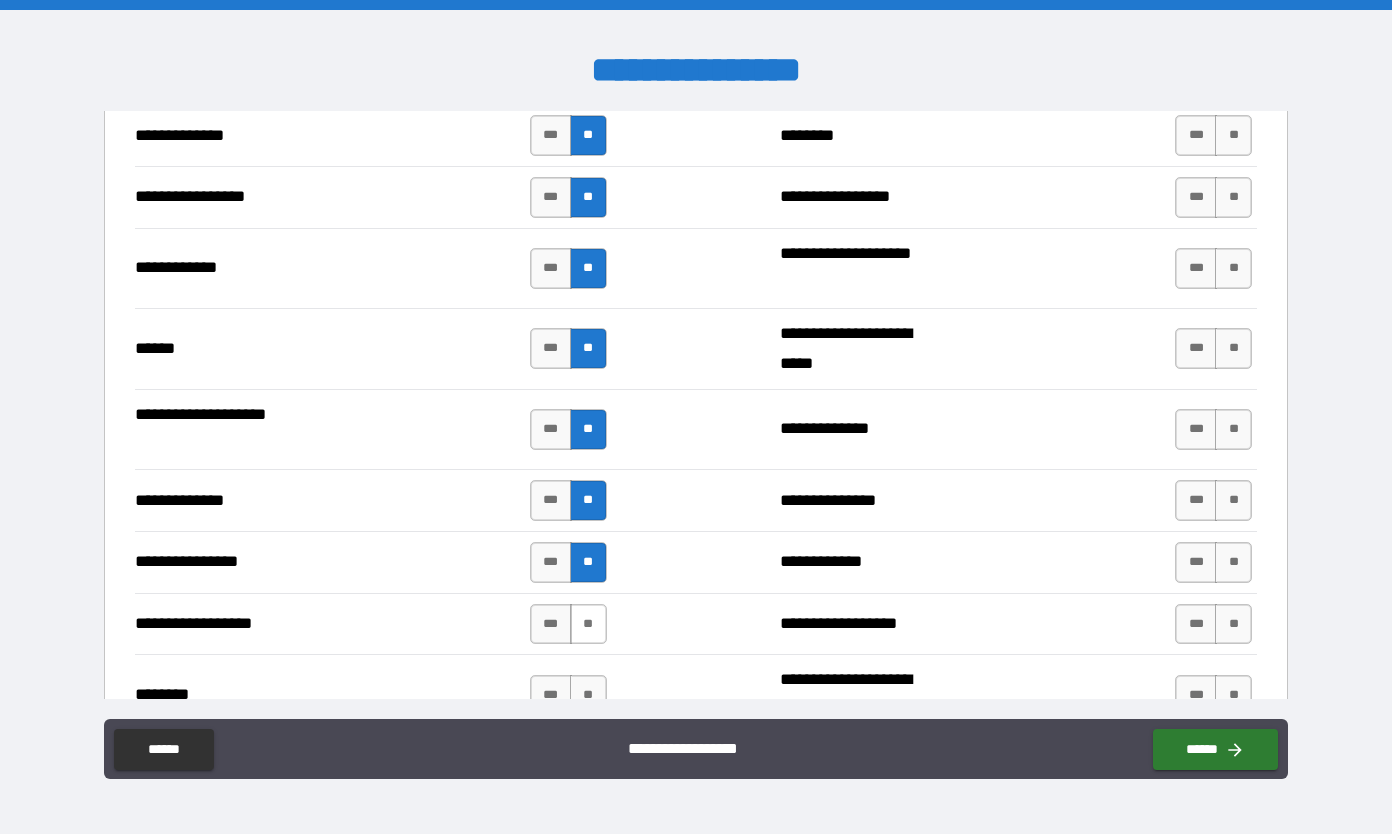 click on "**" at bounding box center (588, 624) 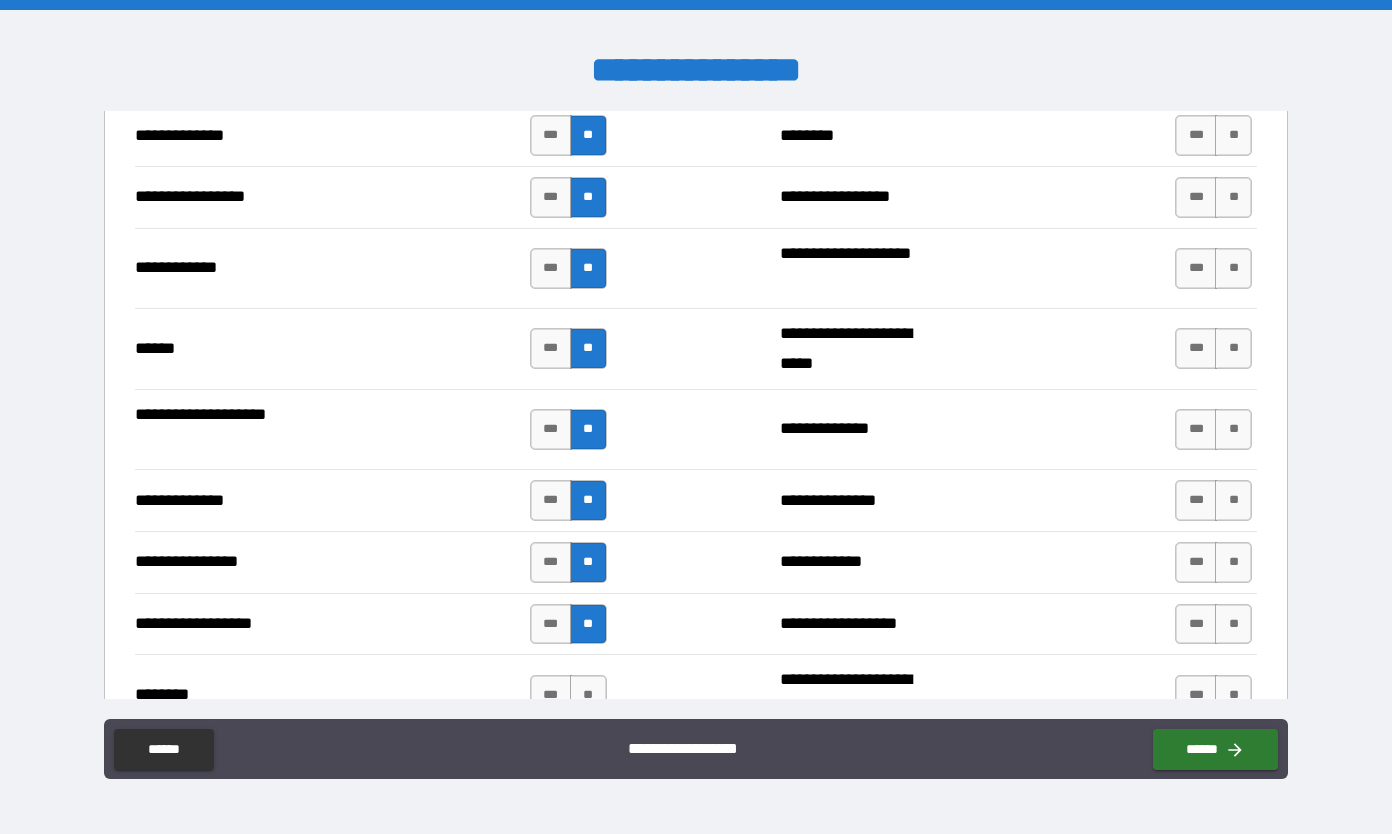 click on "**********" at bounding box center (695, 751) 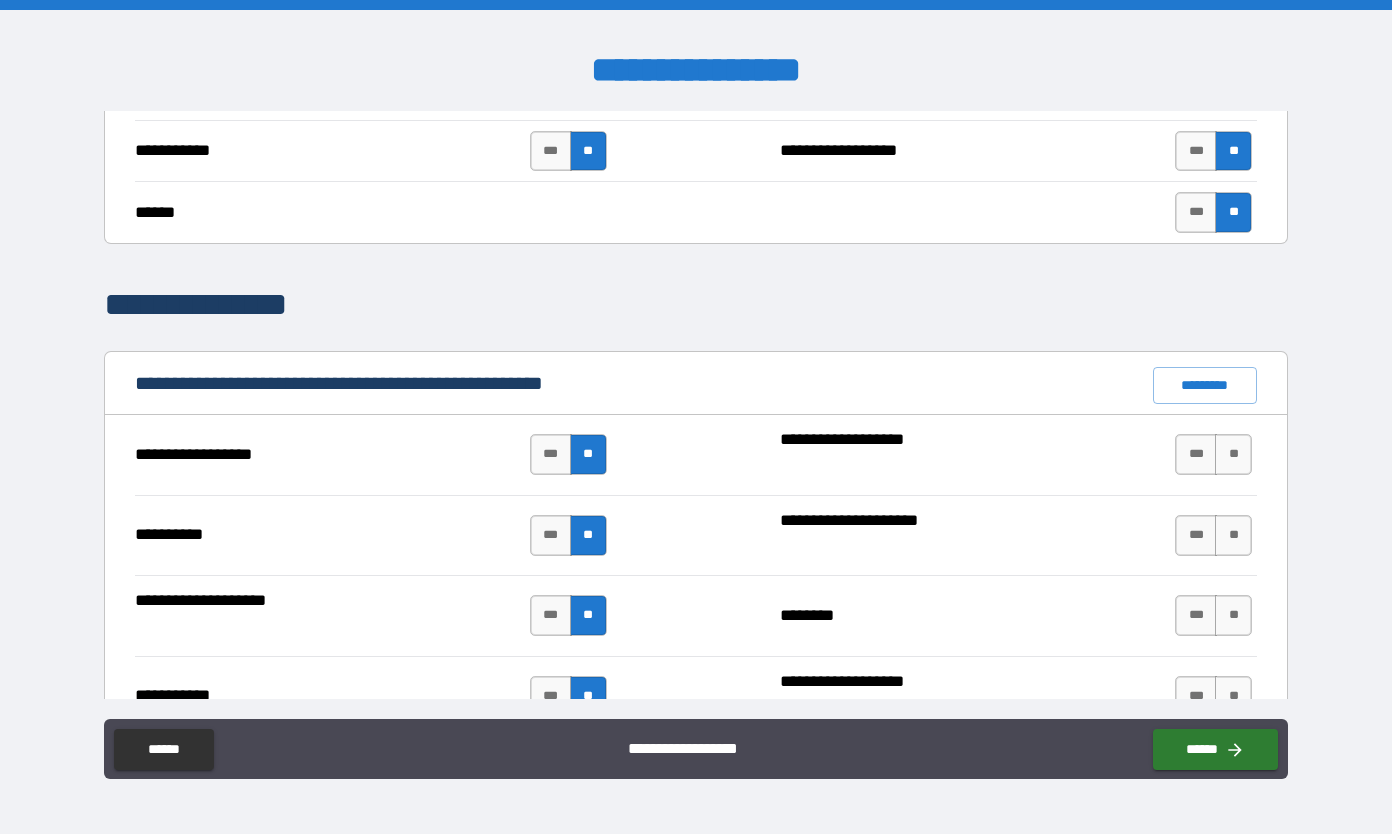 scroll, scrollTop: 1732, scrollLeft: 0, axis: vertical 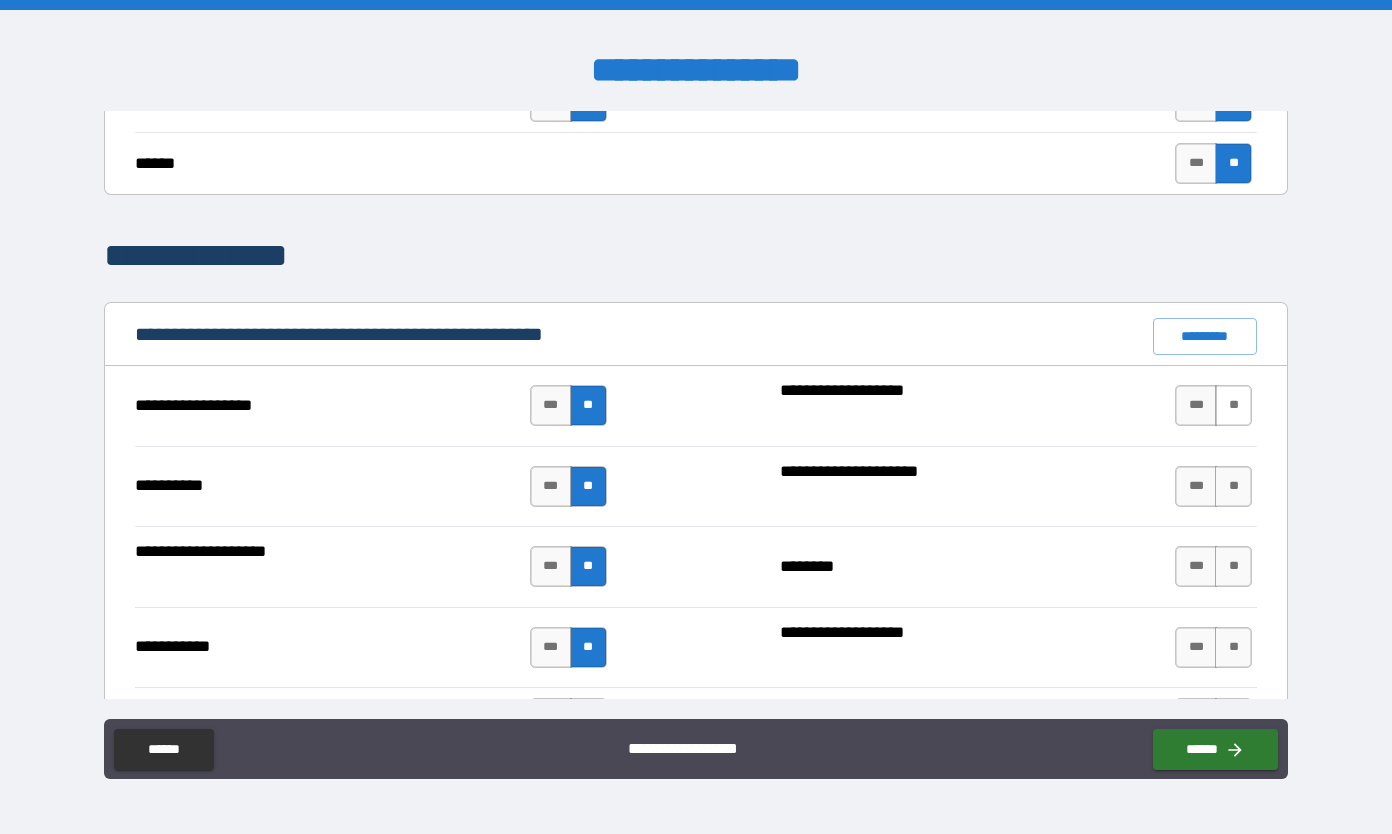 click on "**" at bounding box center [1233, 405] 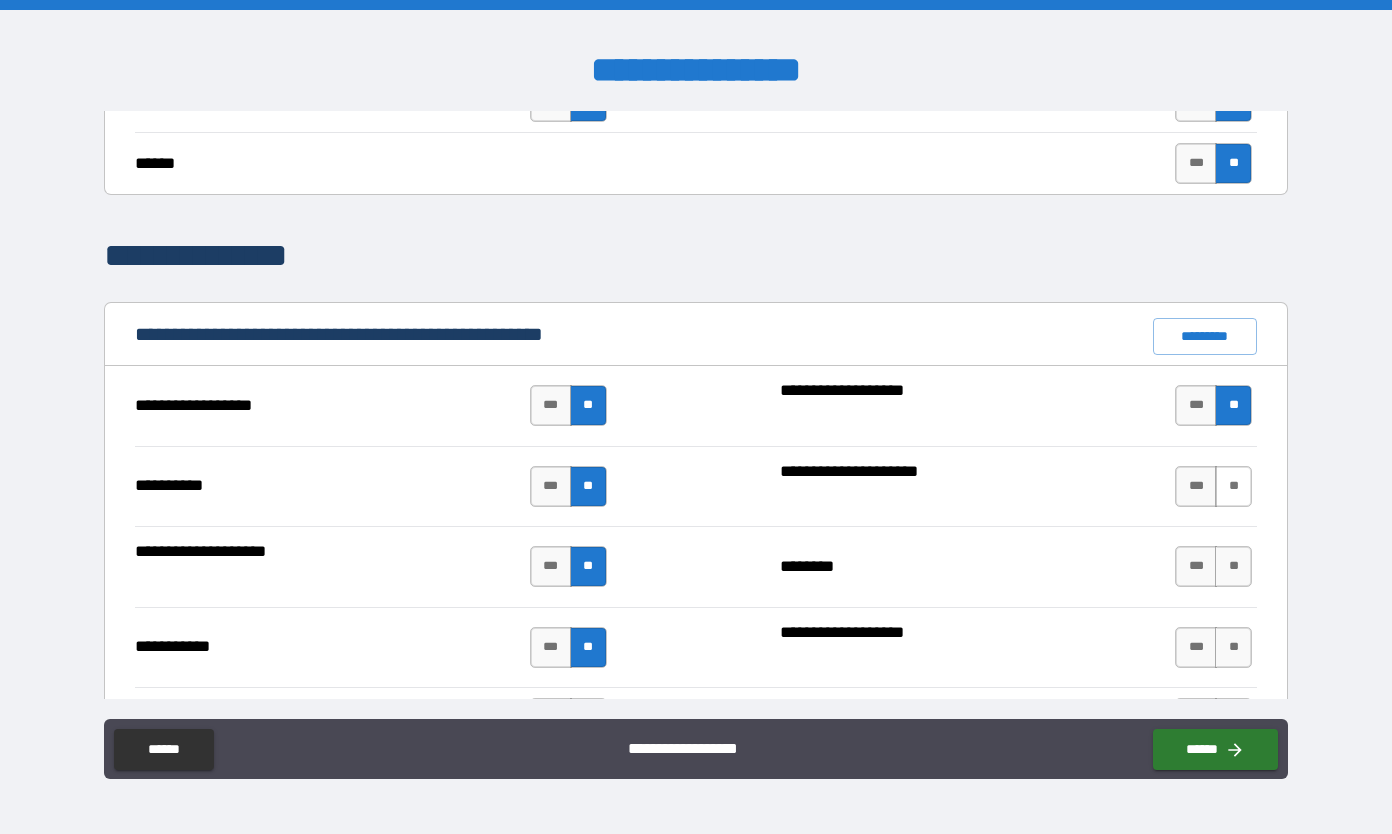 click on "**" at bounding box center [1233, 486] 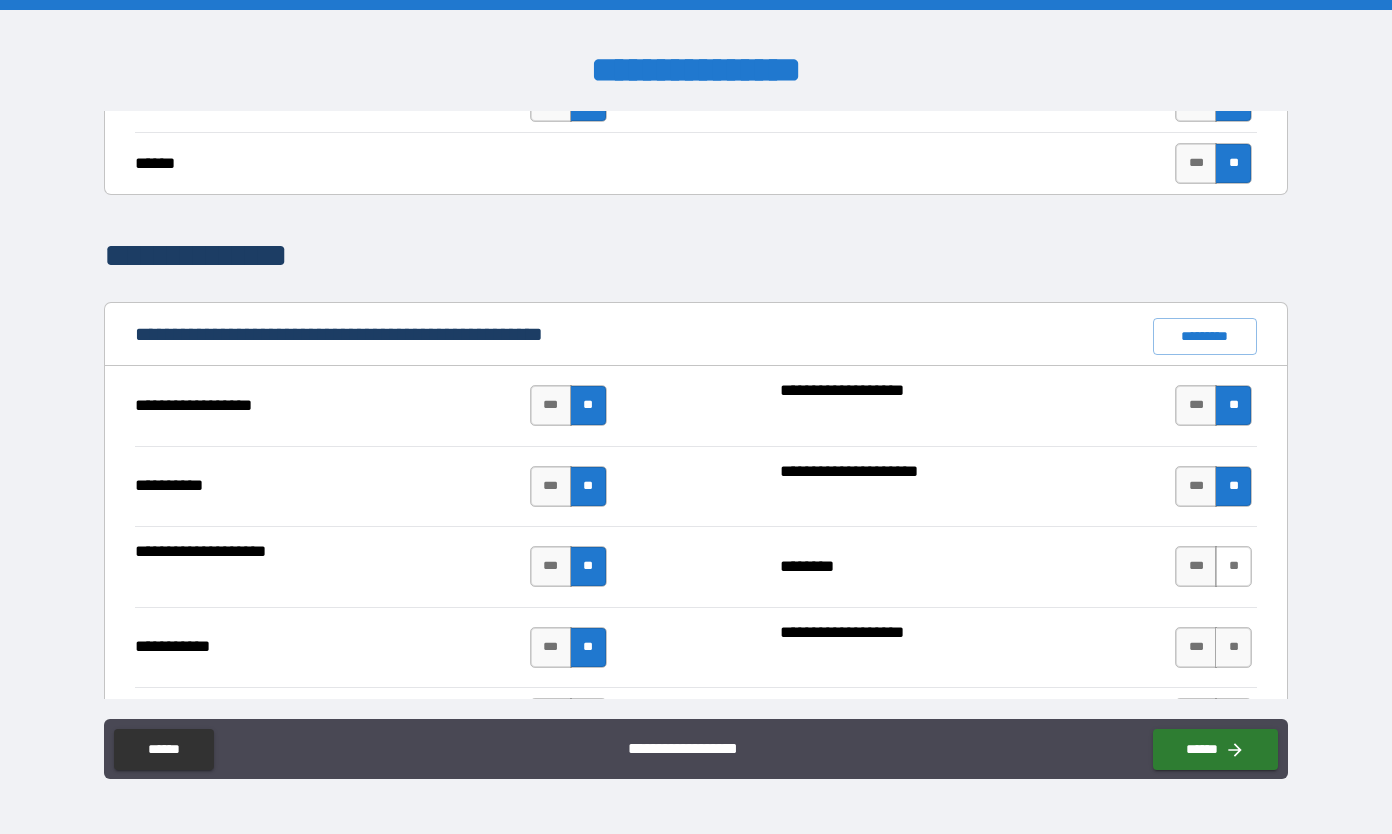 click on "**" at bounding box center (1233, 566) 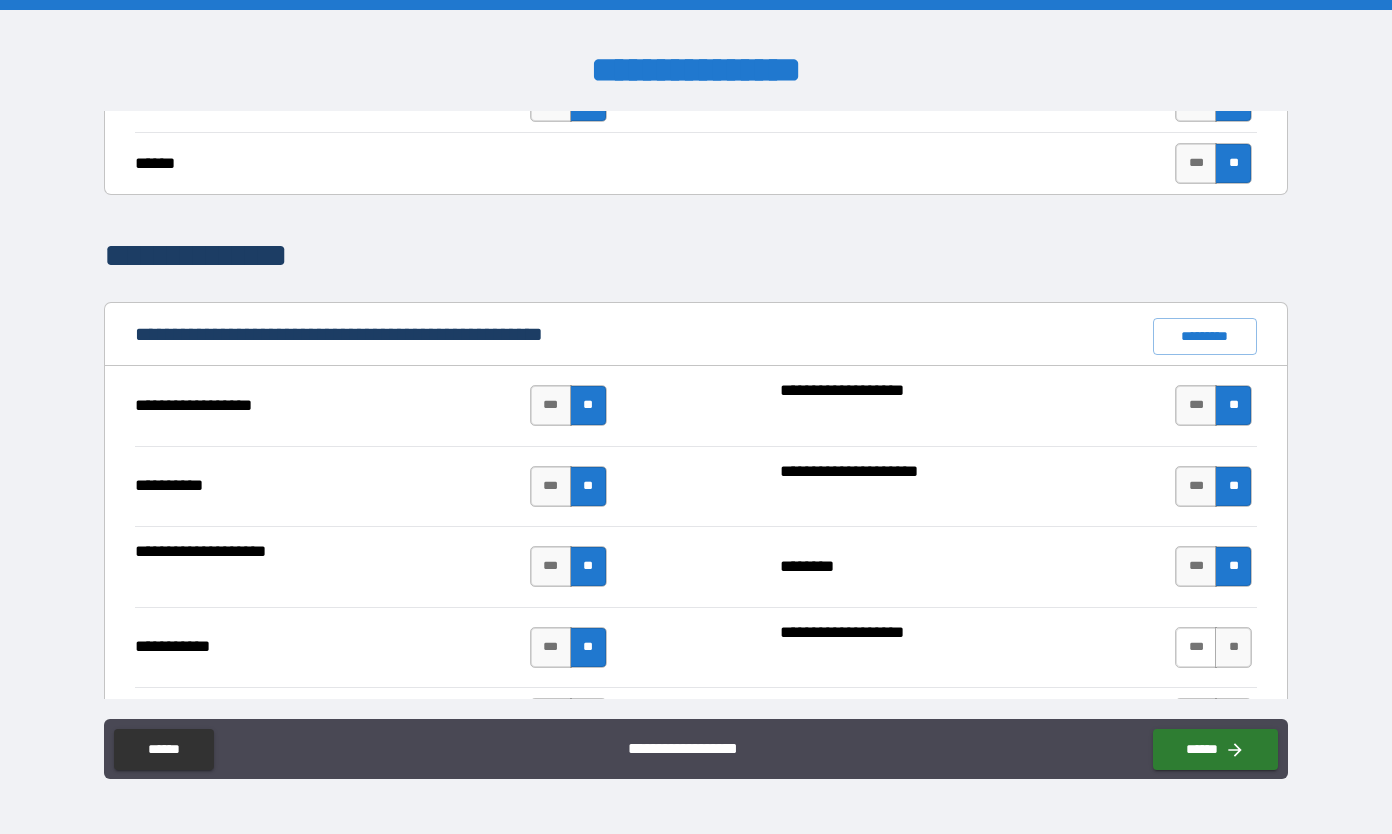 click on "***" at bounding box center [1196, 647] 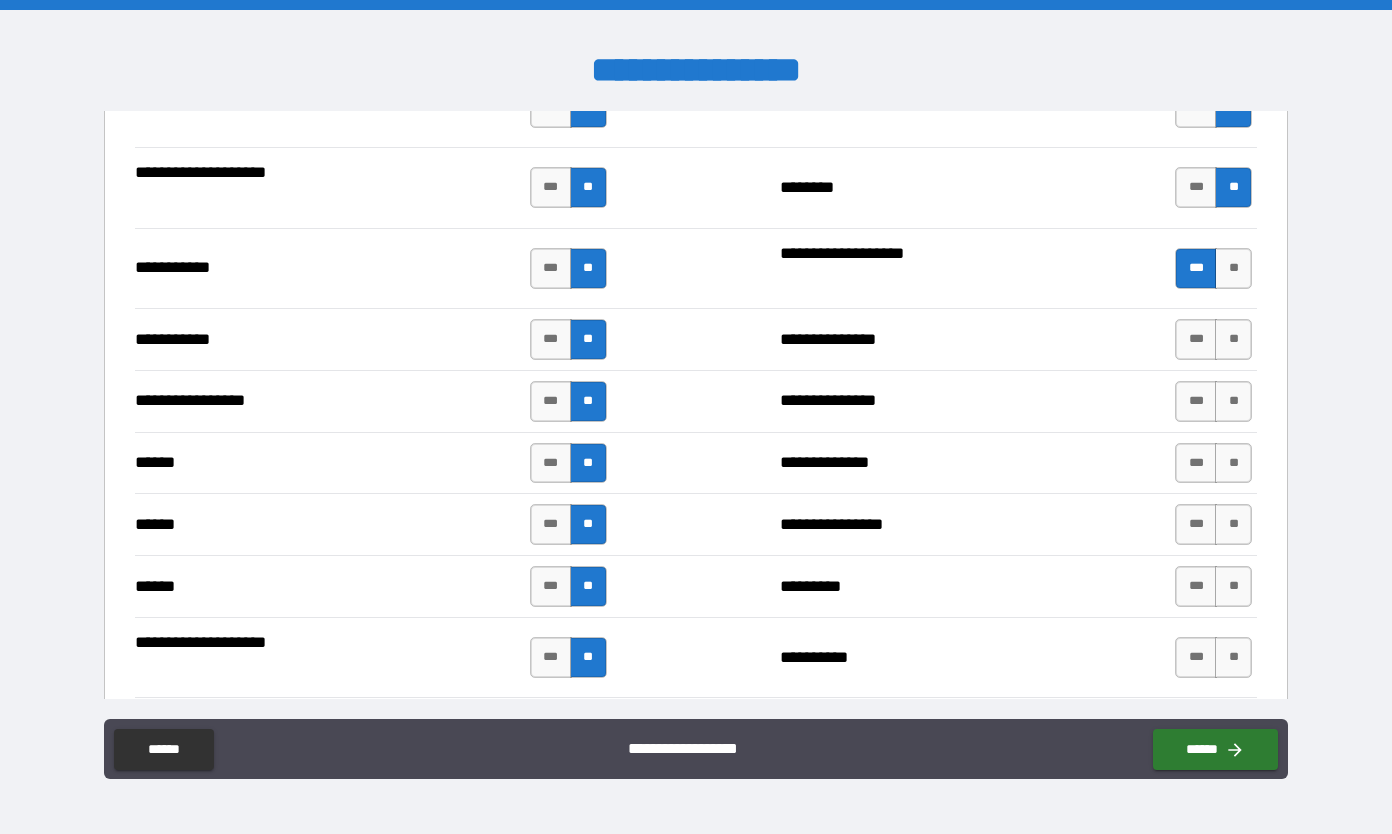 scroll, scrollTop: 2133, scrollLeft: 0, axis: vertical 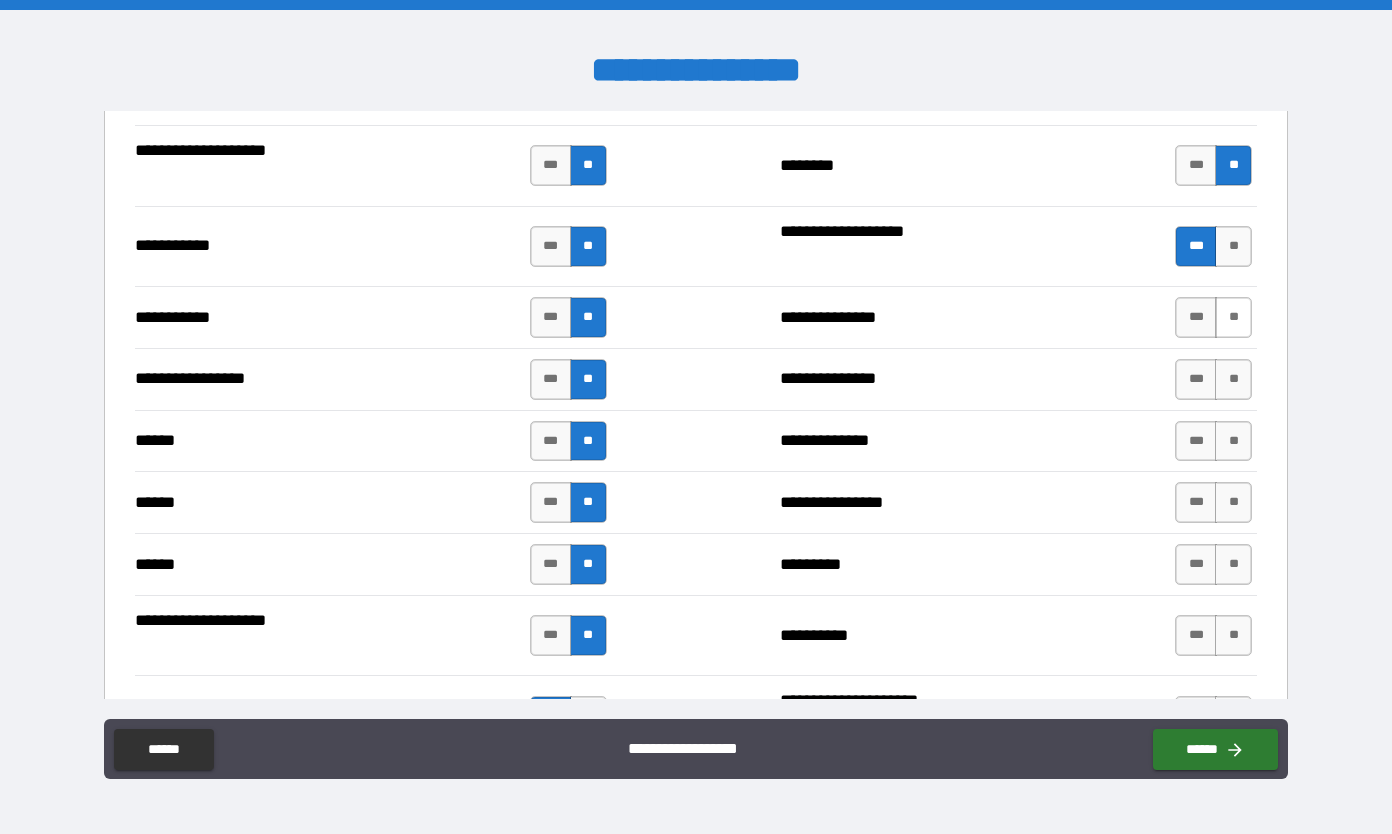click on "**" at bounding box center (1233, 317) 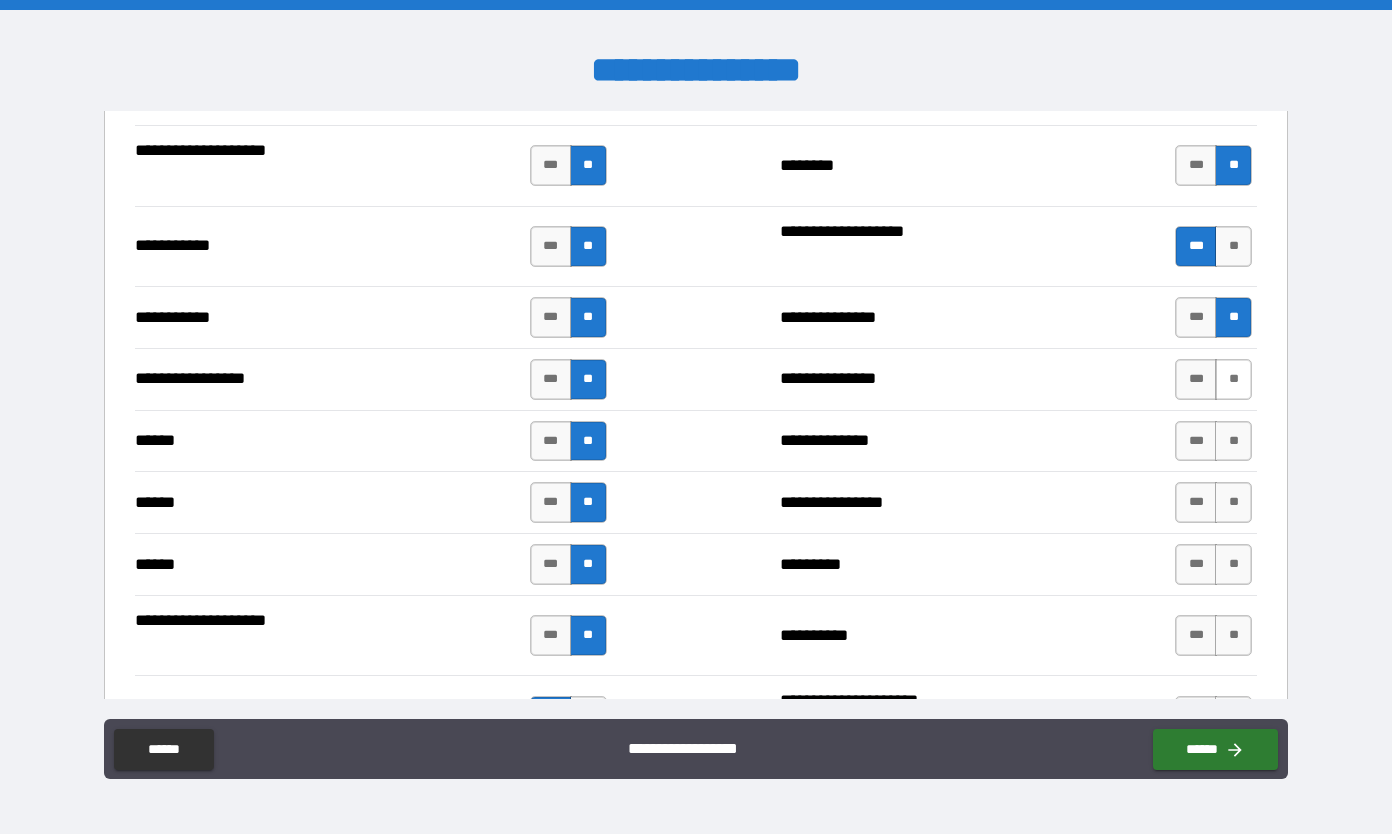 click on "**" at bounding box center [1233, 379] 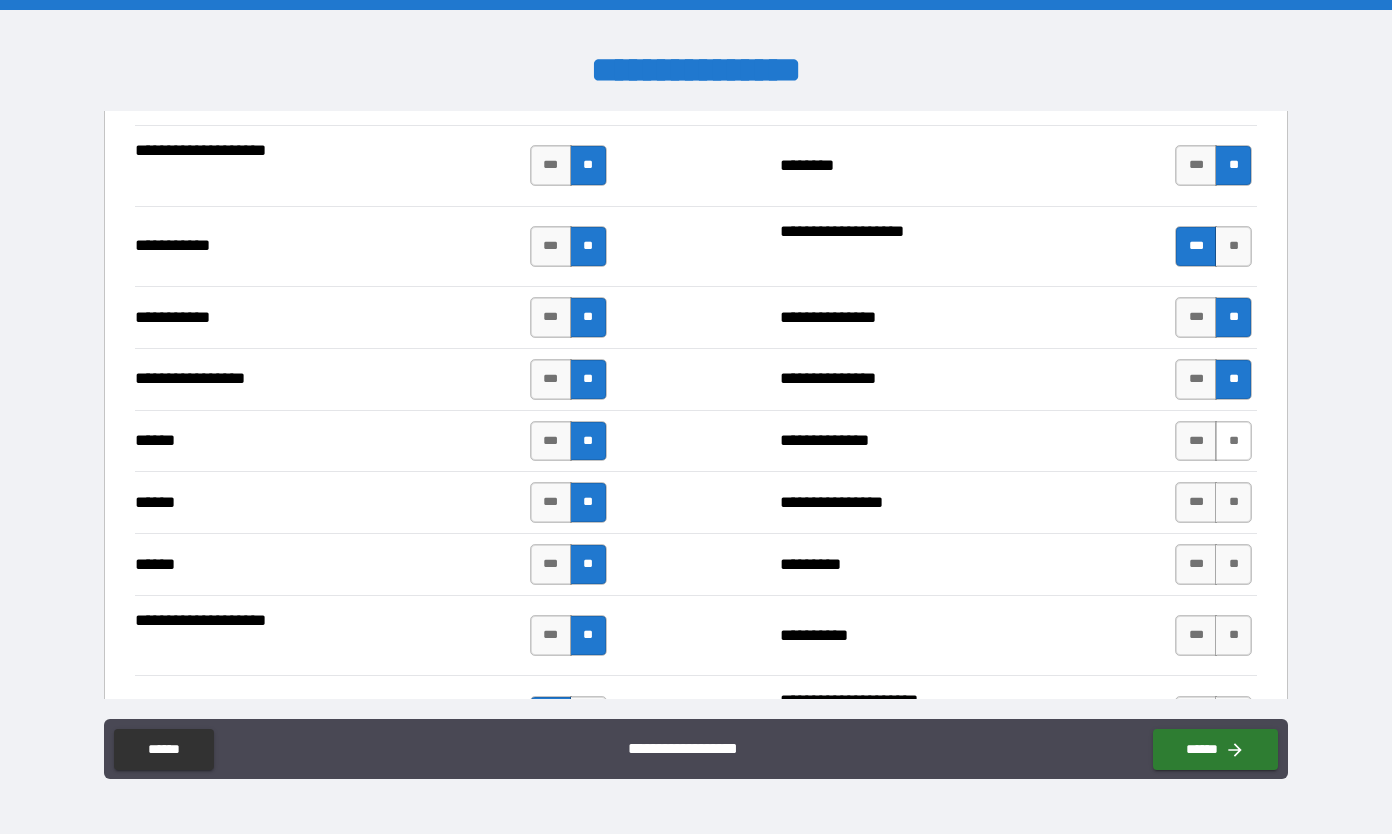 click on "**" at bounding box center (1233, 441) 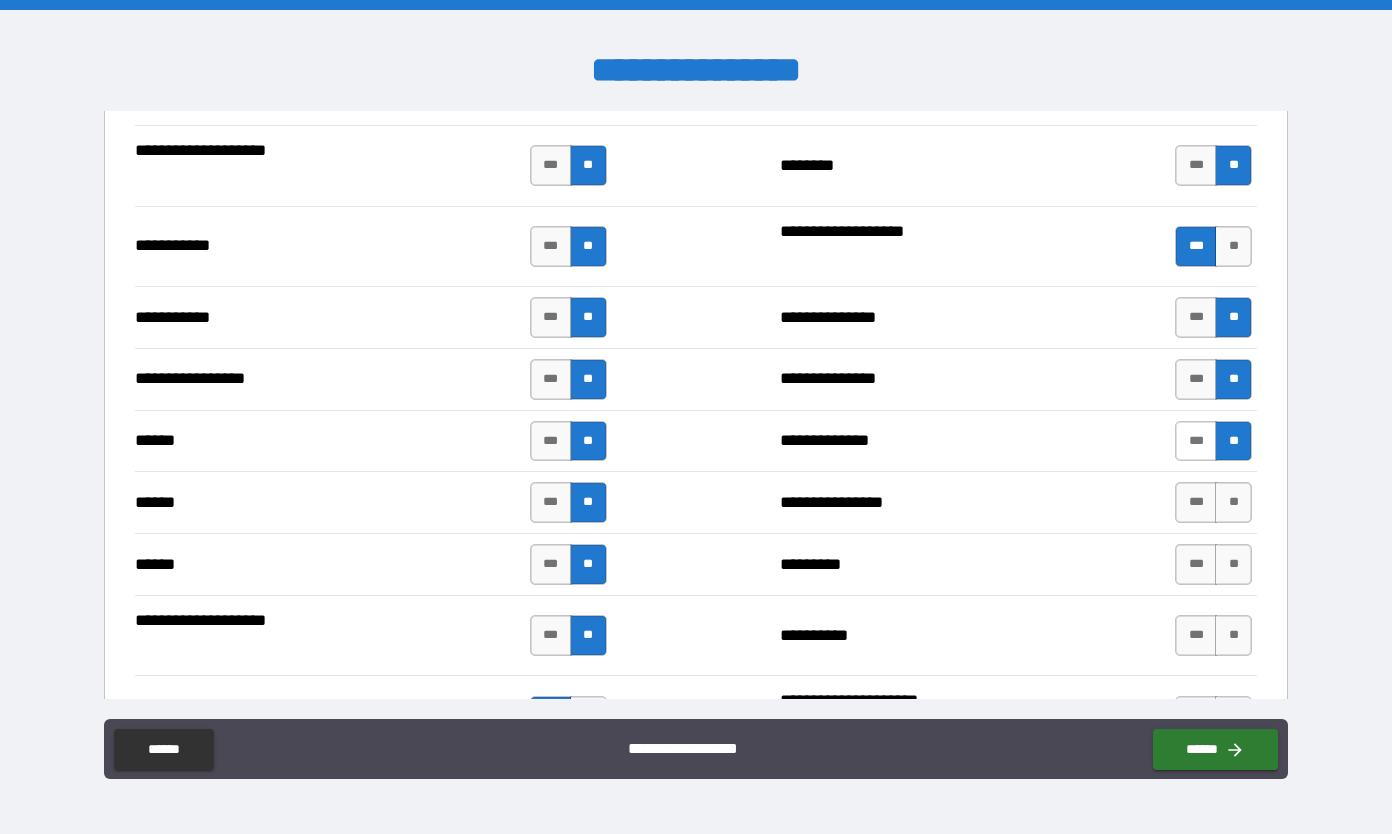 click on "***" at bounding box center [1196, 441] 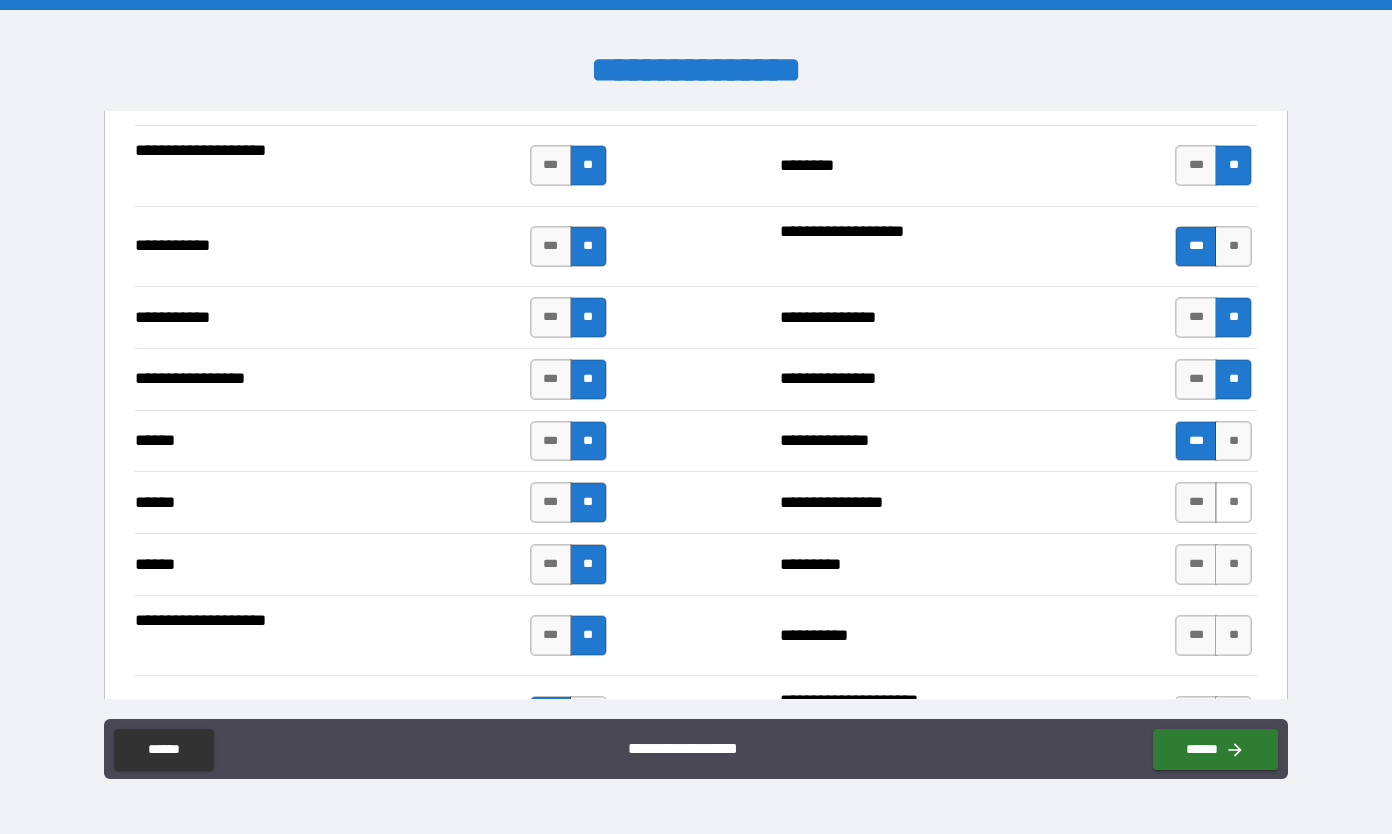 click on "**" at bounding box center [1233, 502] 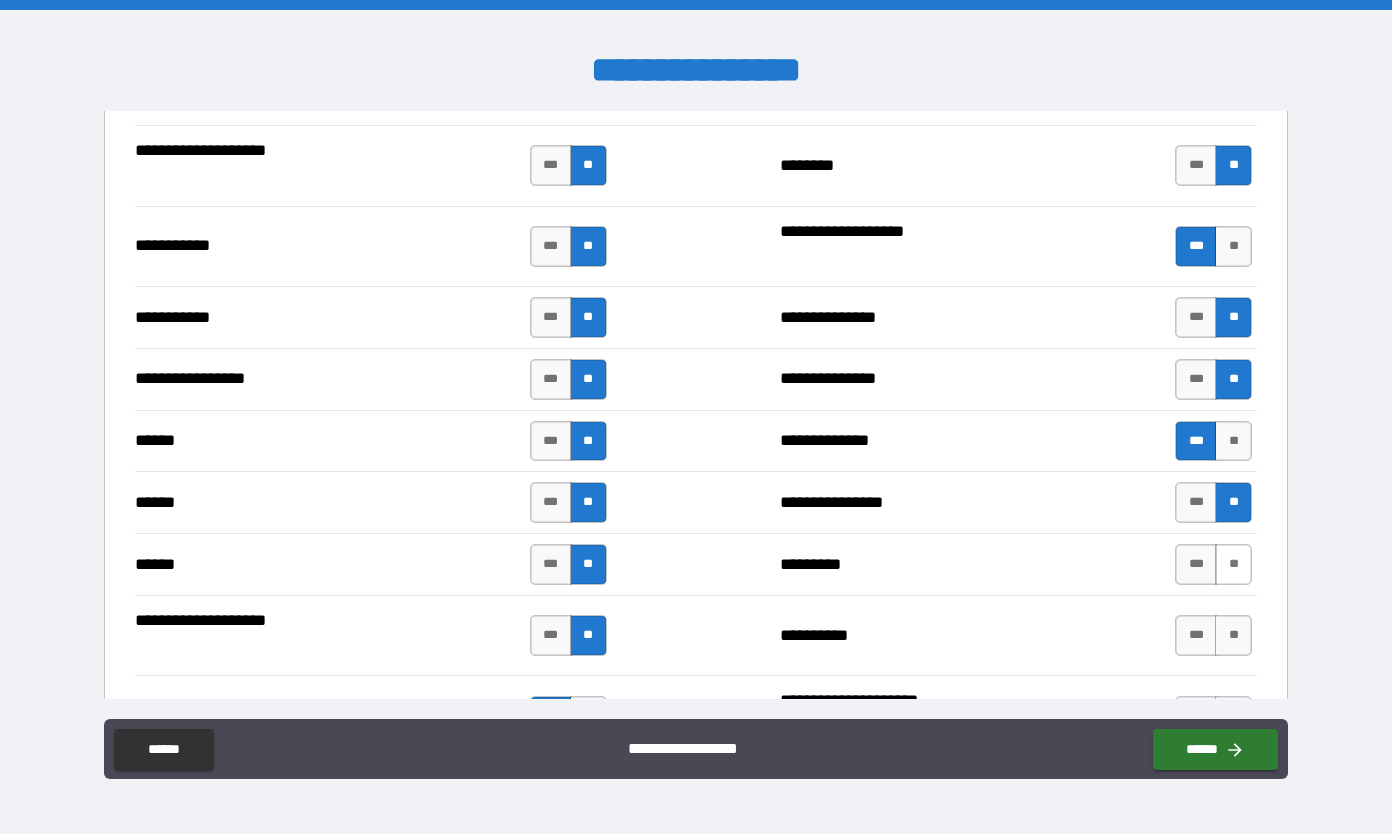 click on "**" at bounding box center (1233, 564) 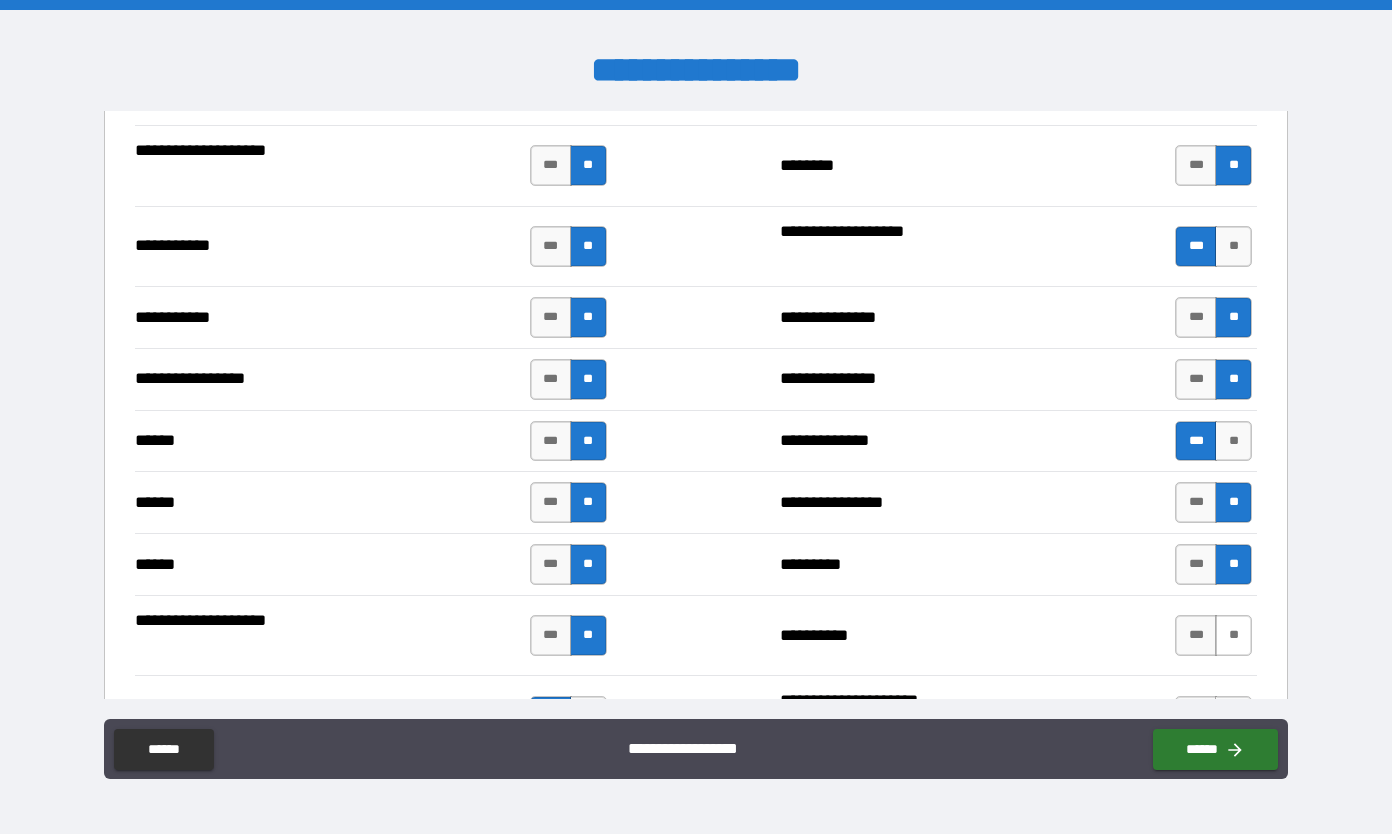 click on "**" at bounding box center (1233, 635) 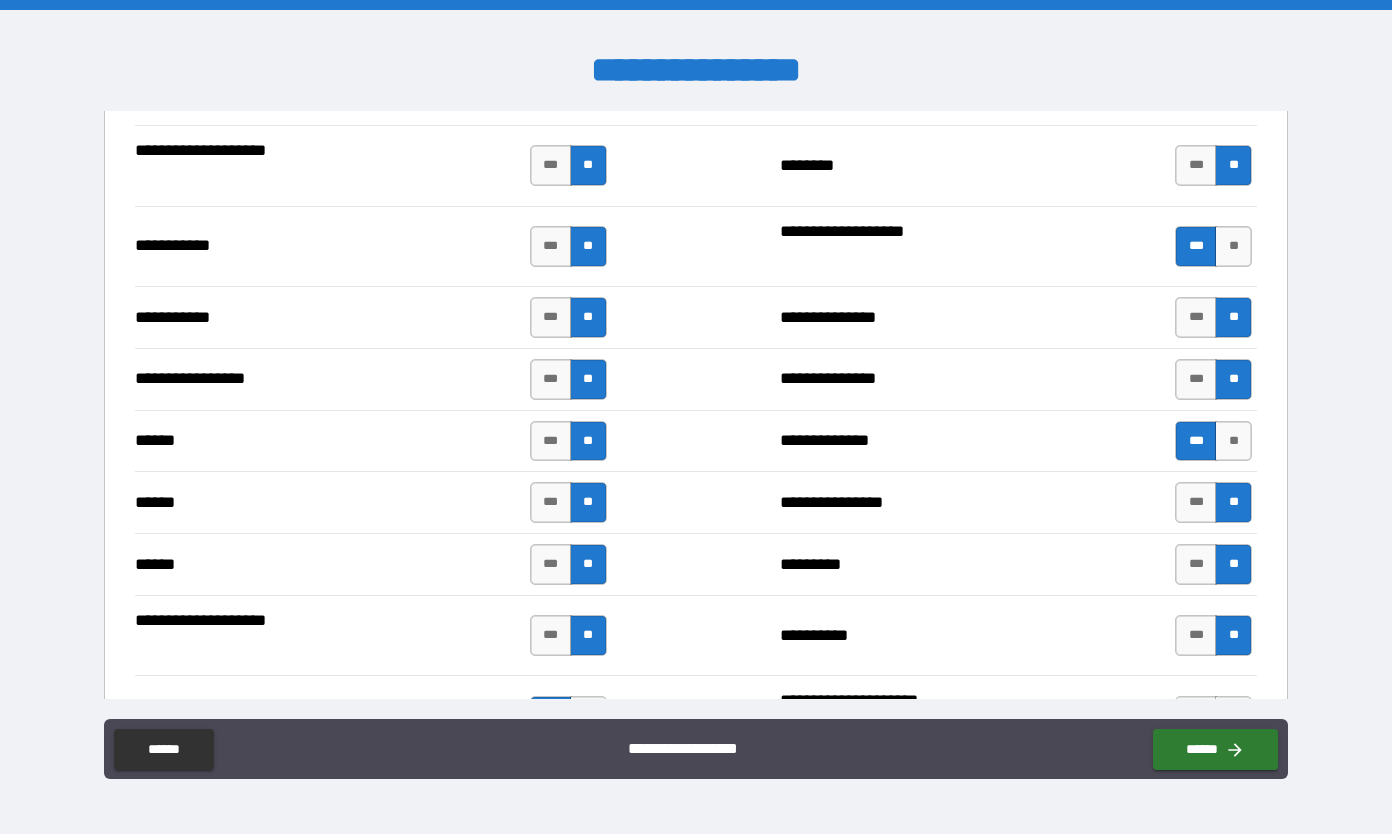scroll, scrollTop: 2260, scrollLeft: 0, axis: vertical 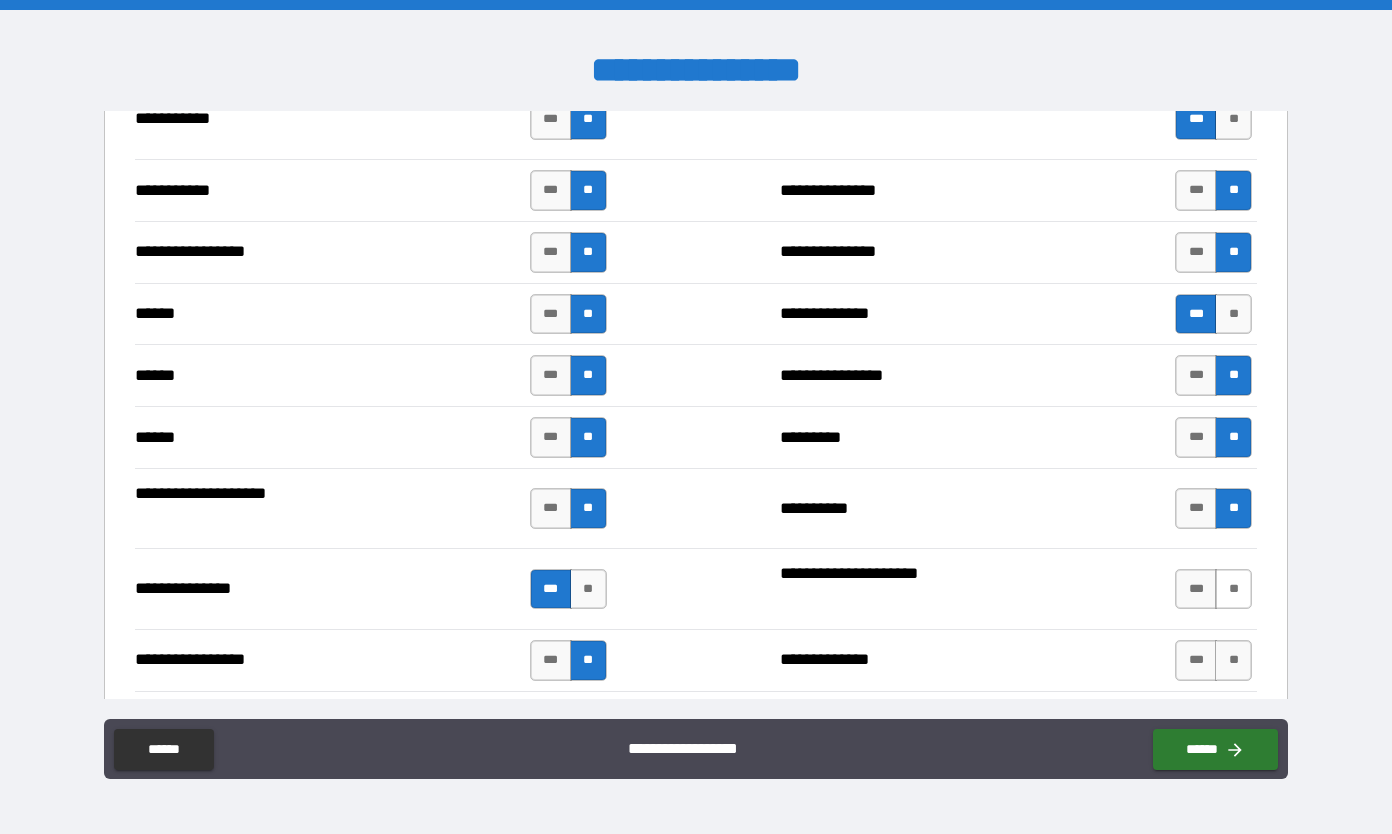 click on "**" at bounding box center (1233, 589) 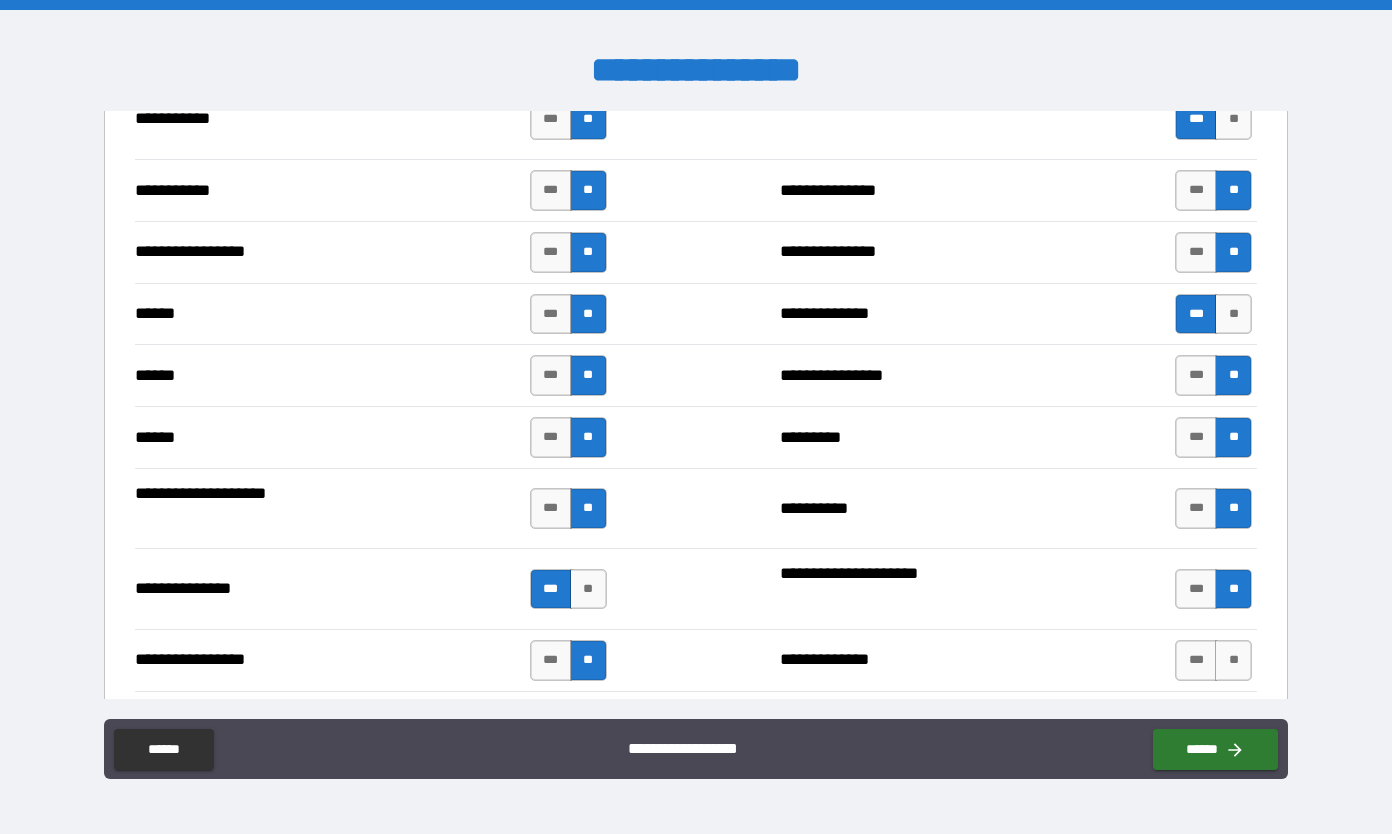 click on "**" at bounding box center (1233, 660) 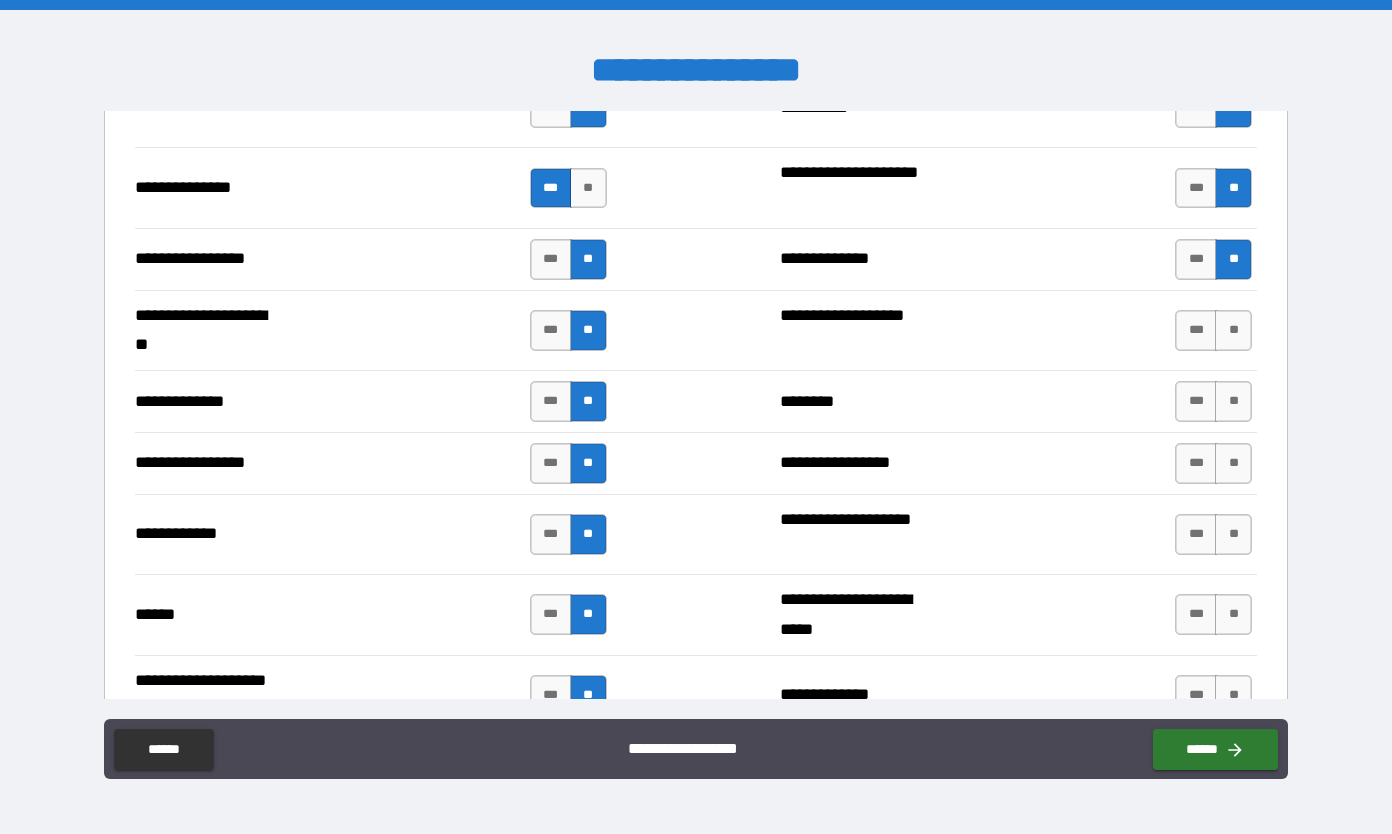 scroll, scrollTop: 2675, scrollLeft: 0, axis: vertical 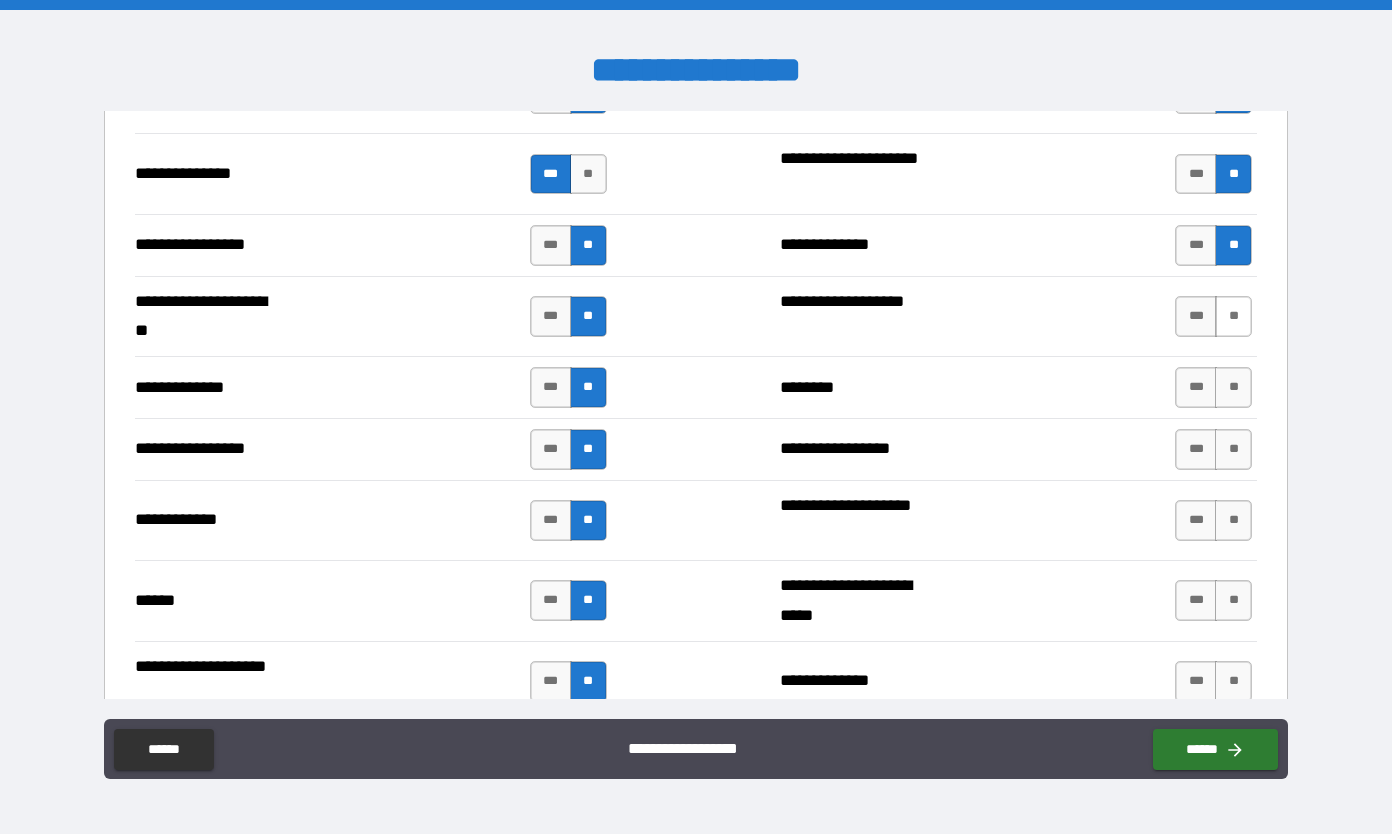 click on "**" at bounding box center [1233, 316] 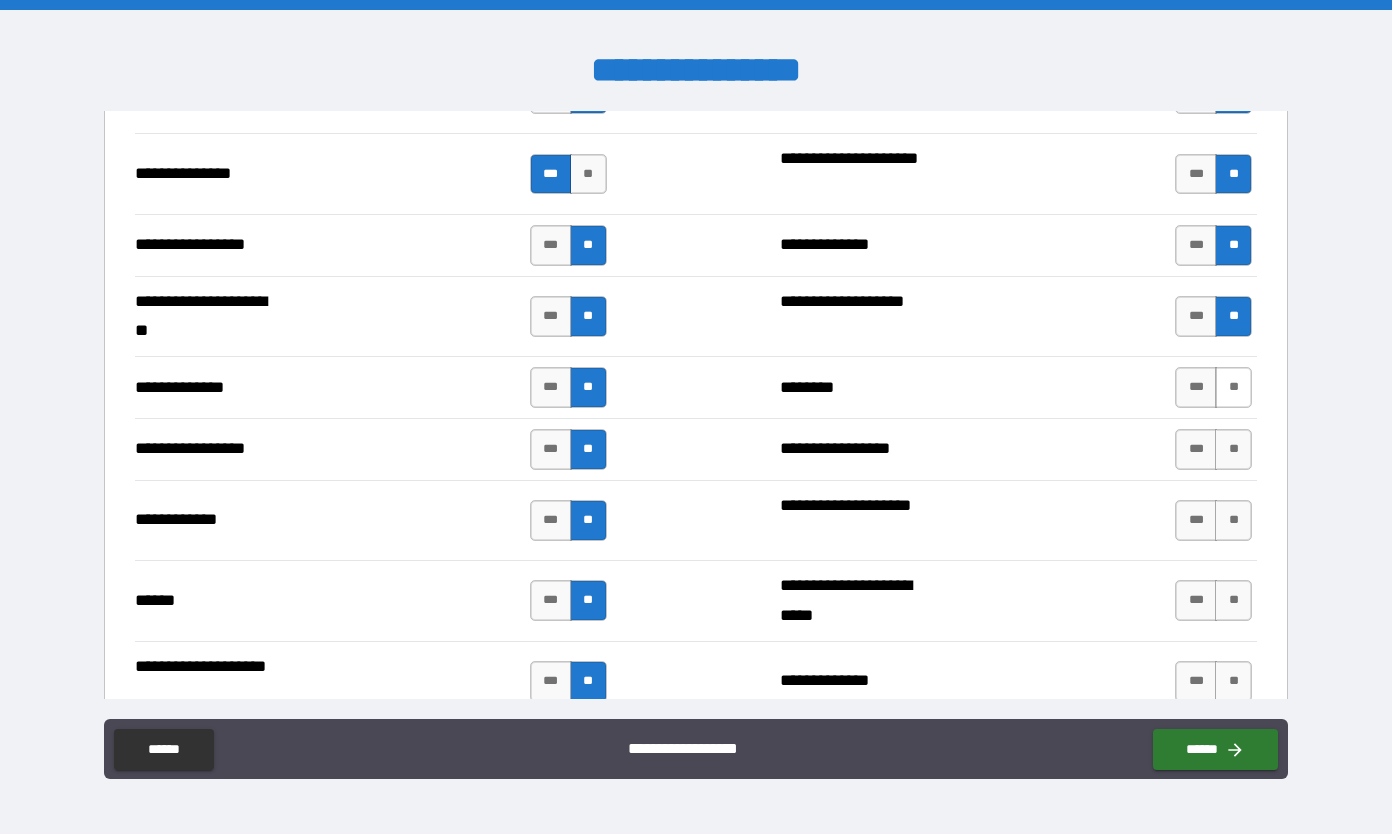 click on "**" at bounding box center [1233, 387] 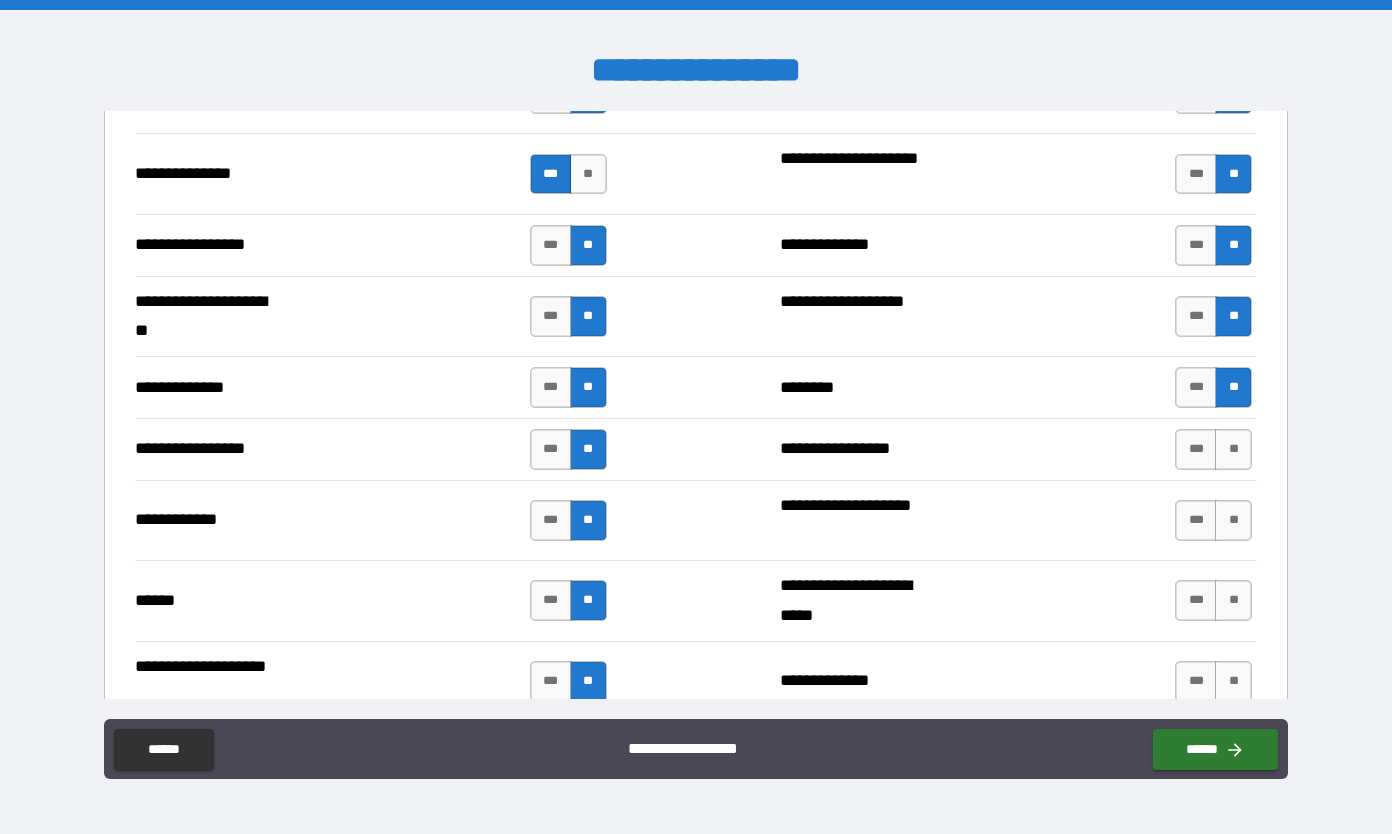 click on "**" at bounding box center (1233, 449) 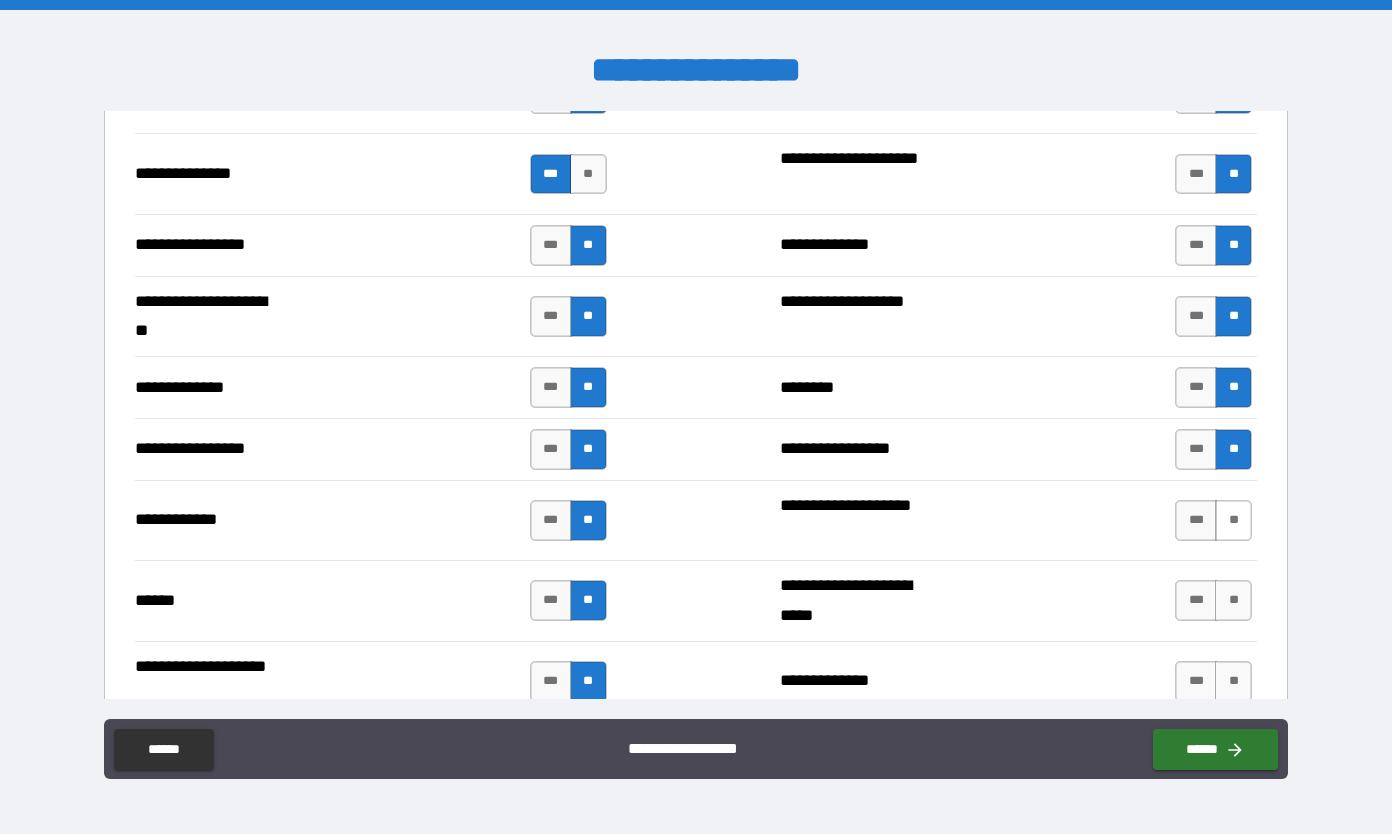click on "**" at bounding box center [1233, 520] 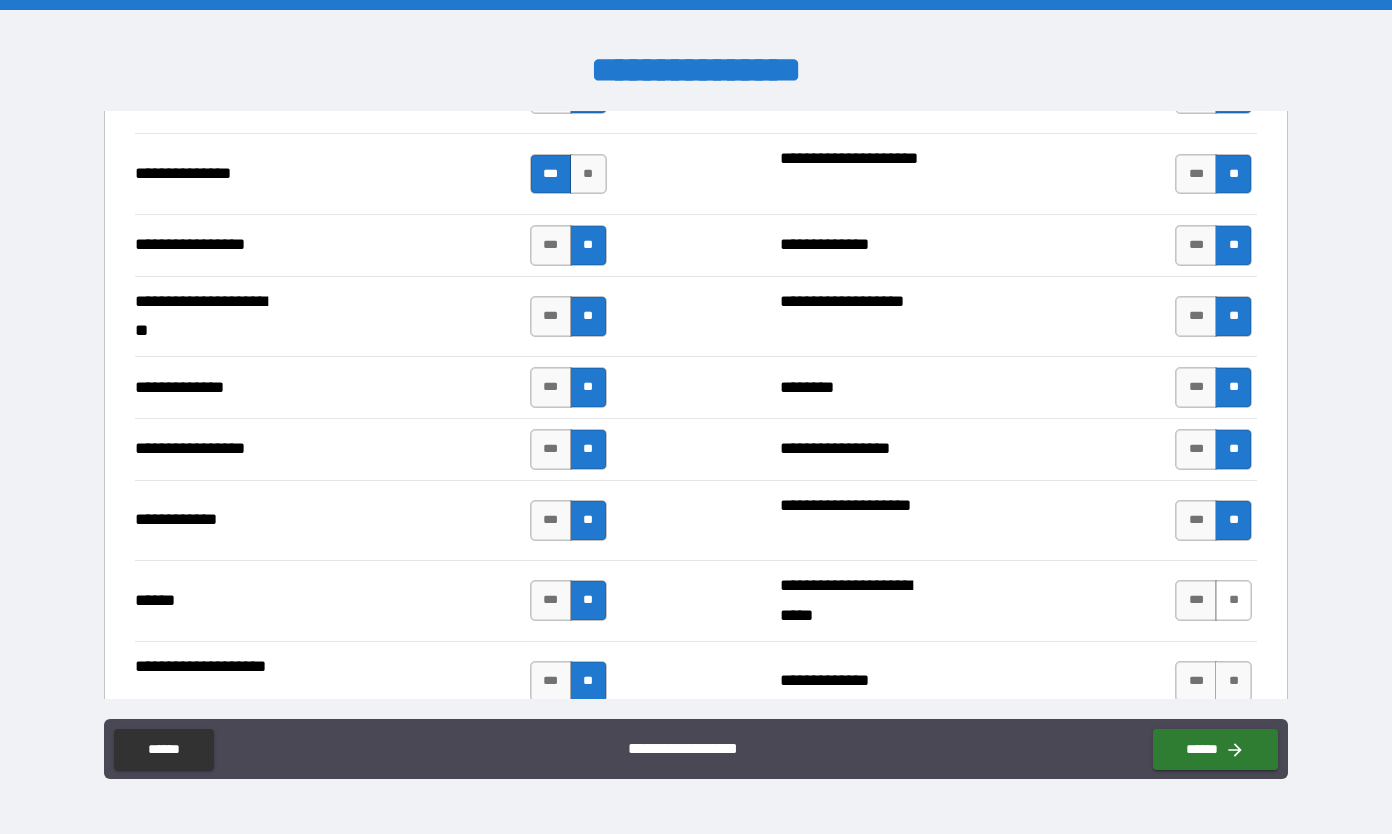 click on "**" at bounding box center (1233, 600) 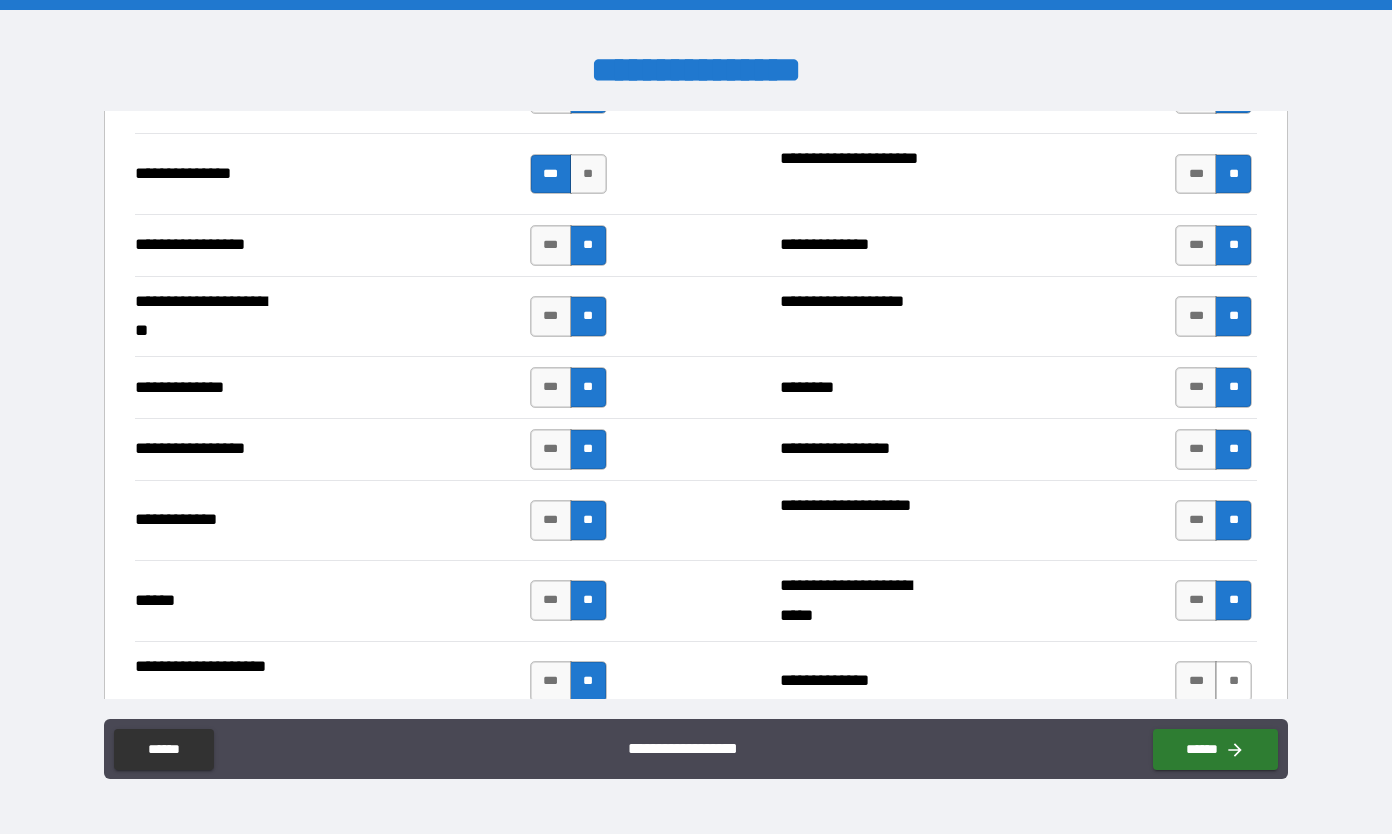 click on "**" at bounding box center (1233, 681) 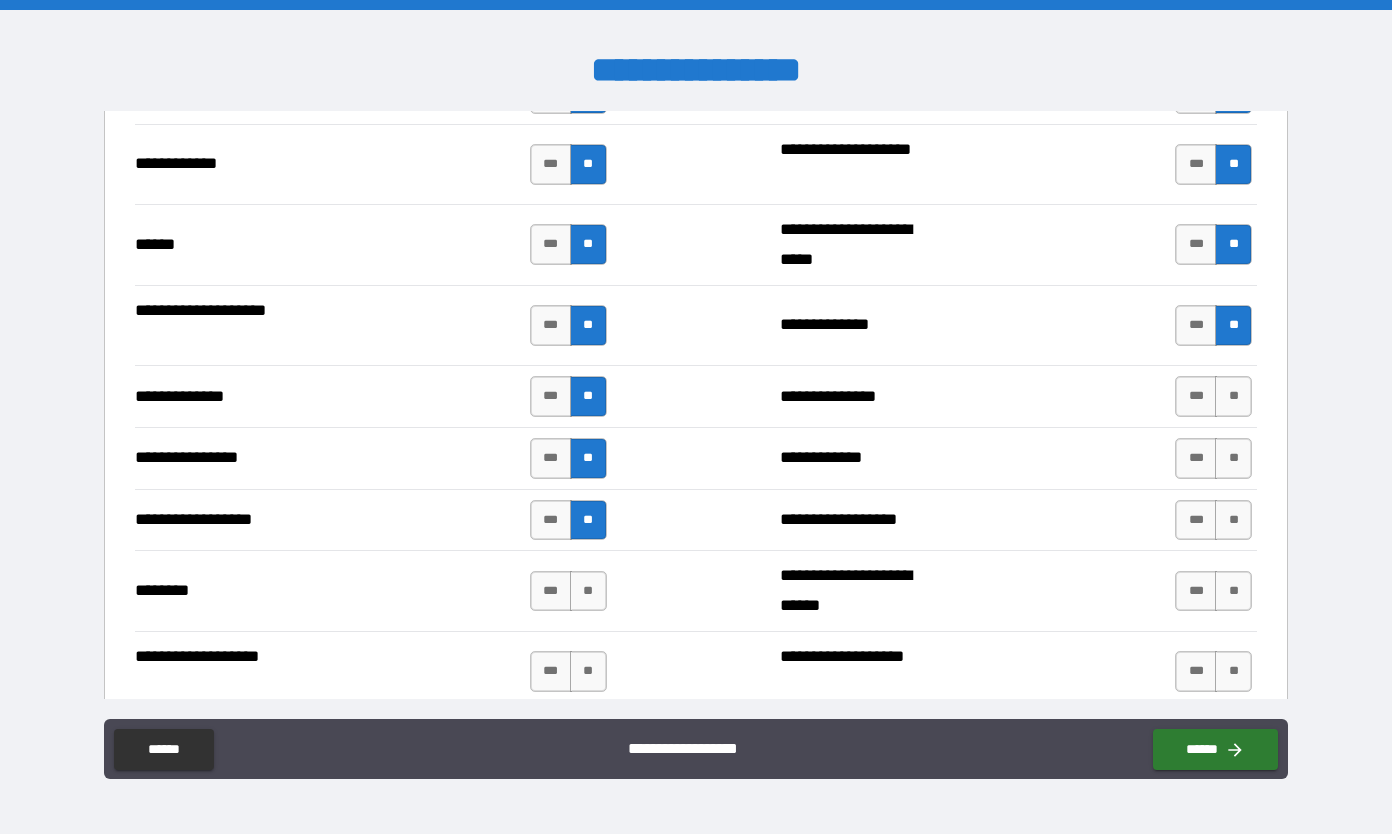scroll, scrollTop: 3049, scrollLeft: 0, axis: vertical 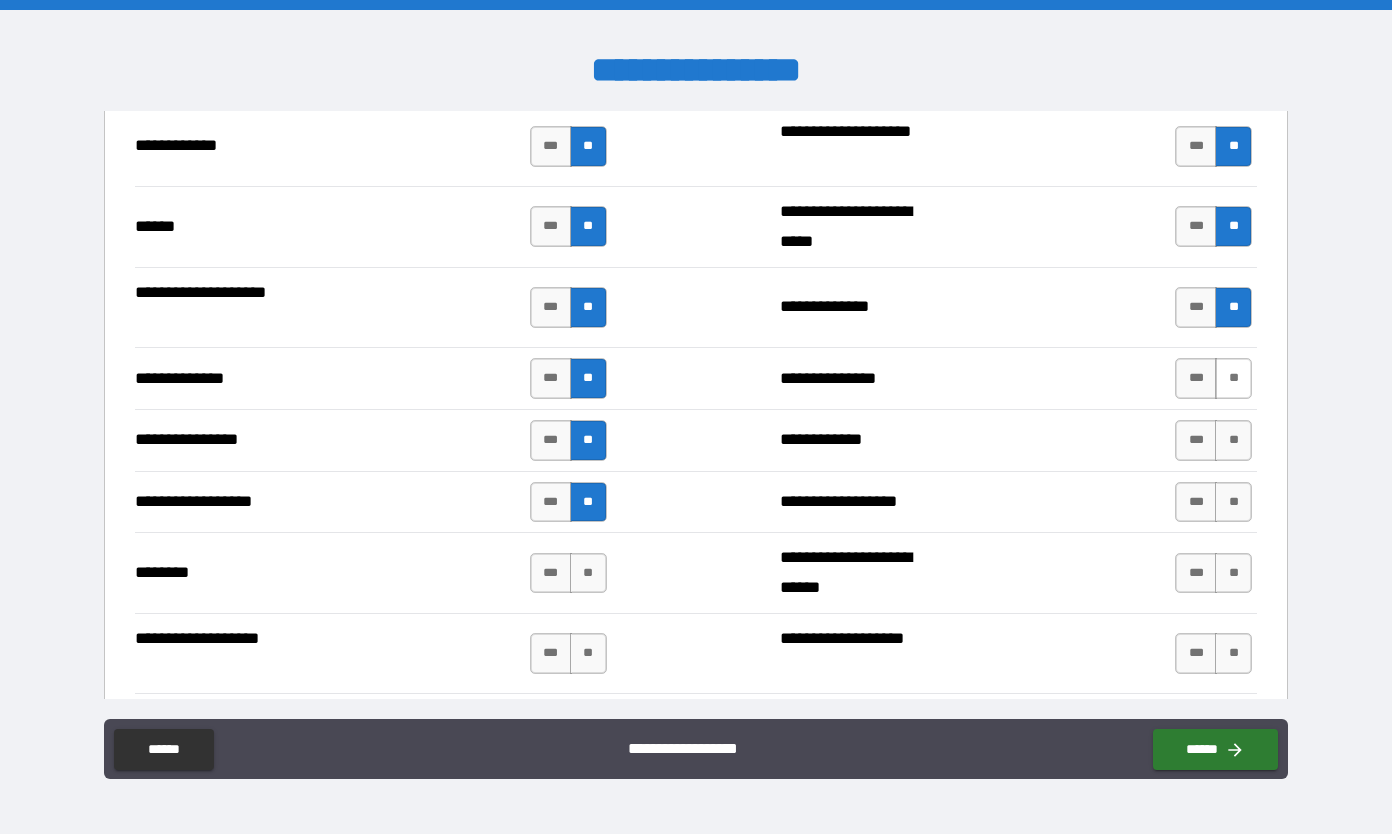 click on "**" at bounding box center (1233, 378) 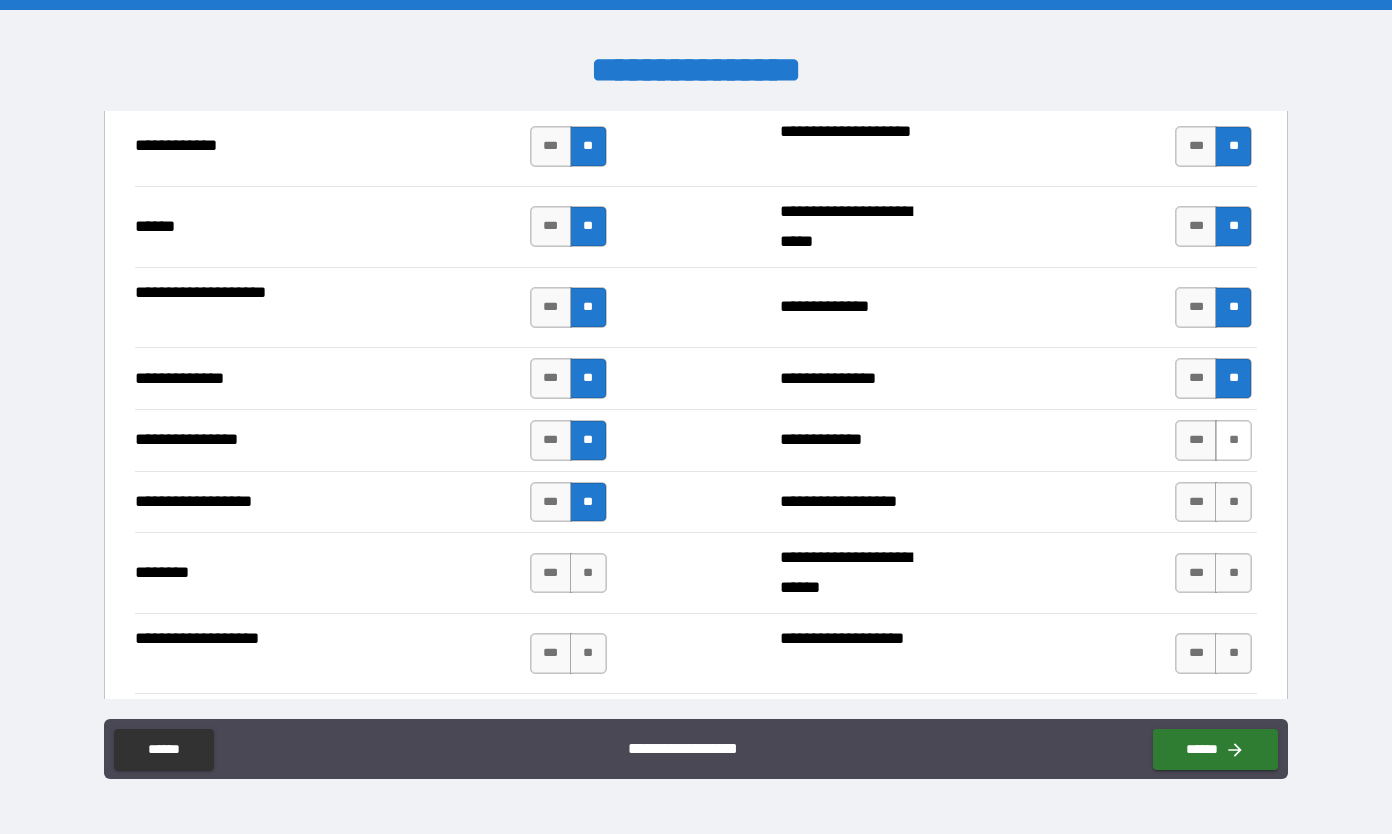 click on "**" at bounding box center [1233, 440] 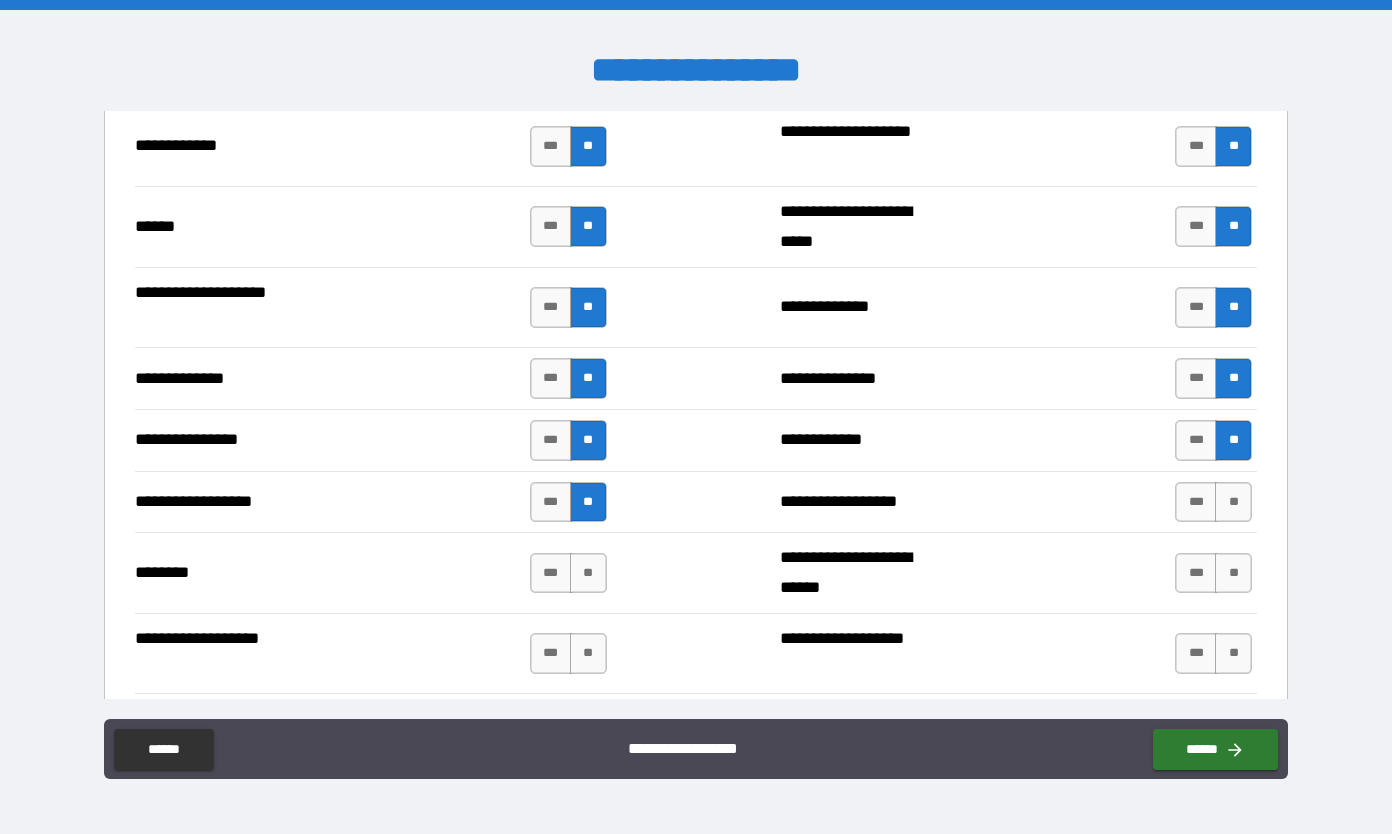 click on "**" at bounding box center (1233, 502) 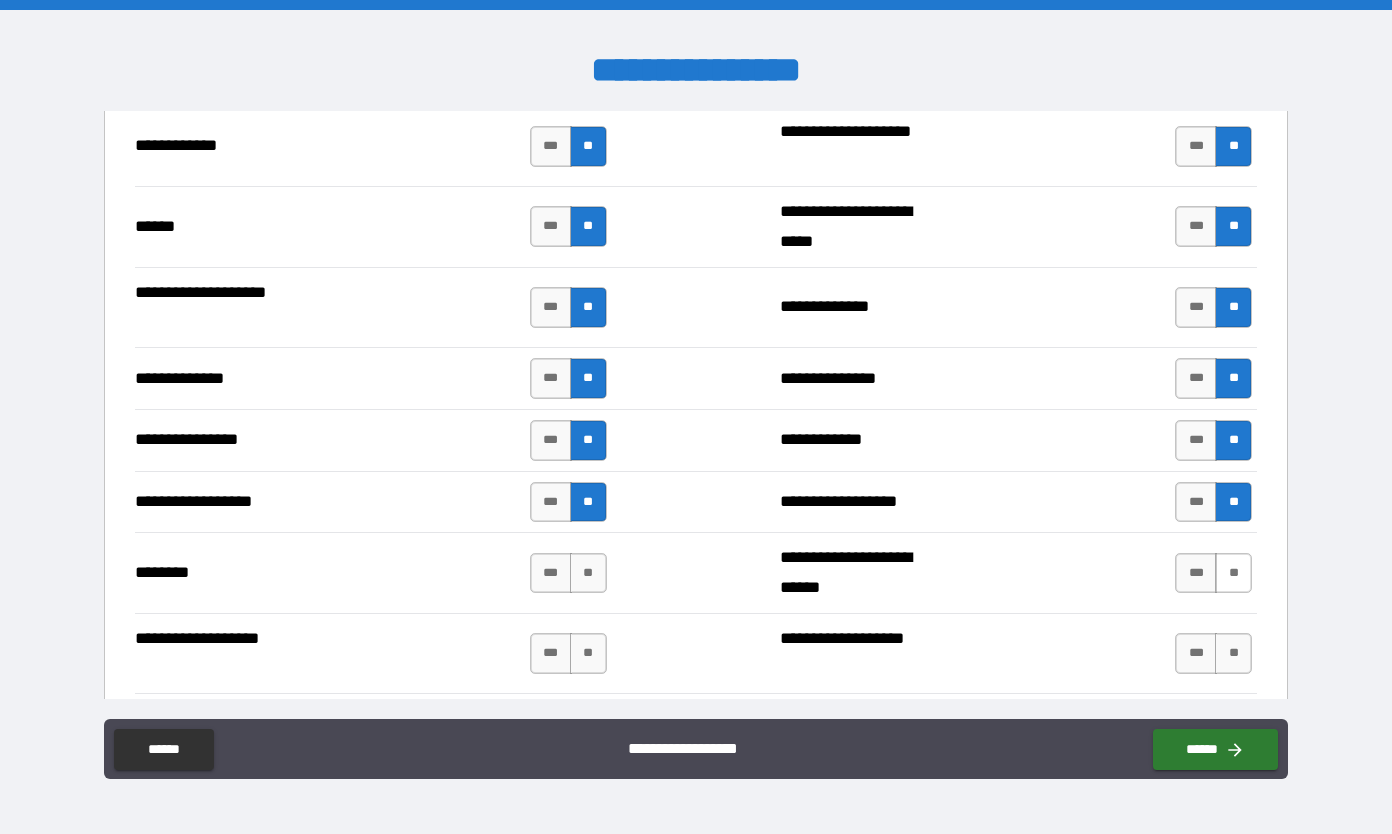 click on "**" at bounding box center (1233, 573) 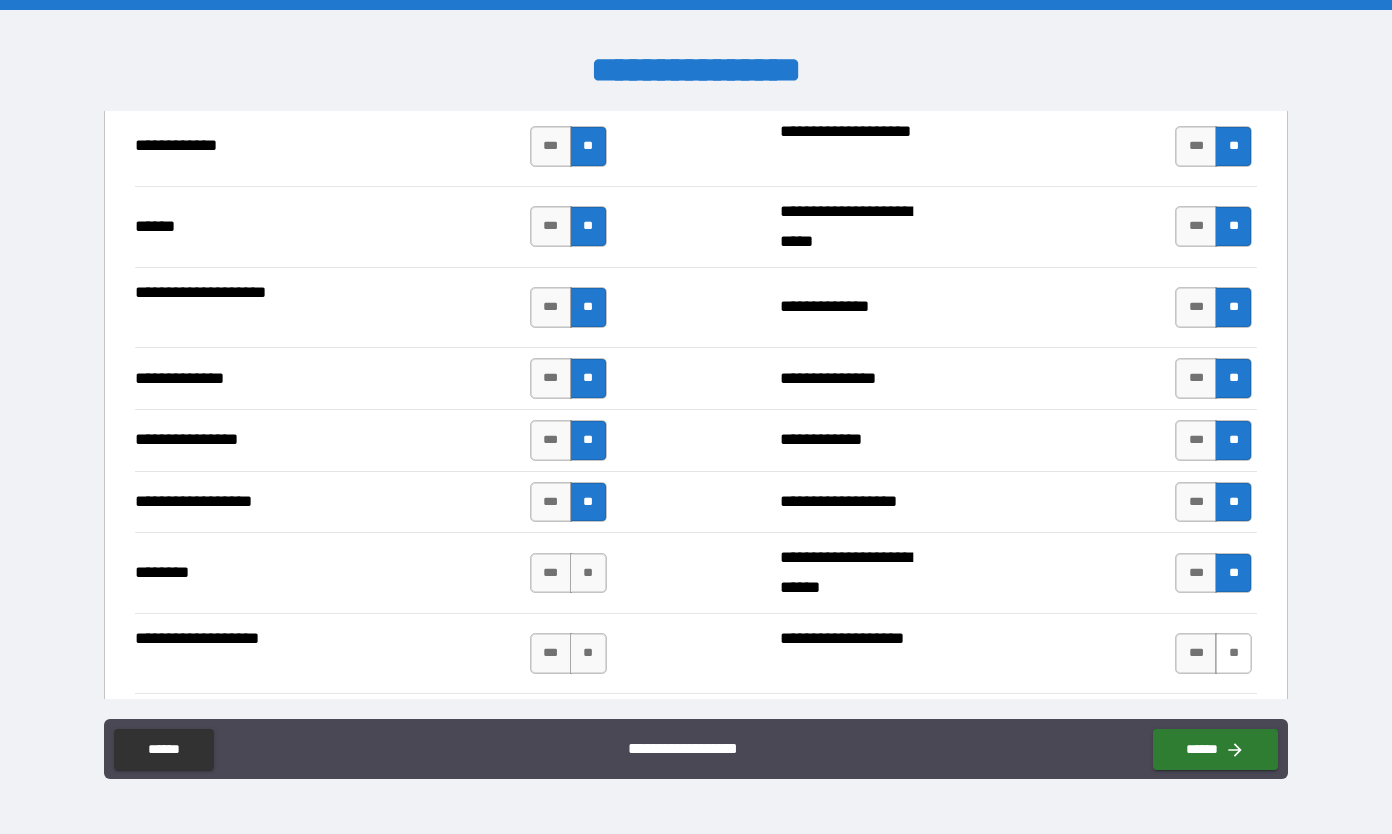 click on "**" at bounding box center [1233, 653] 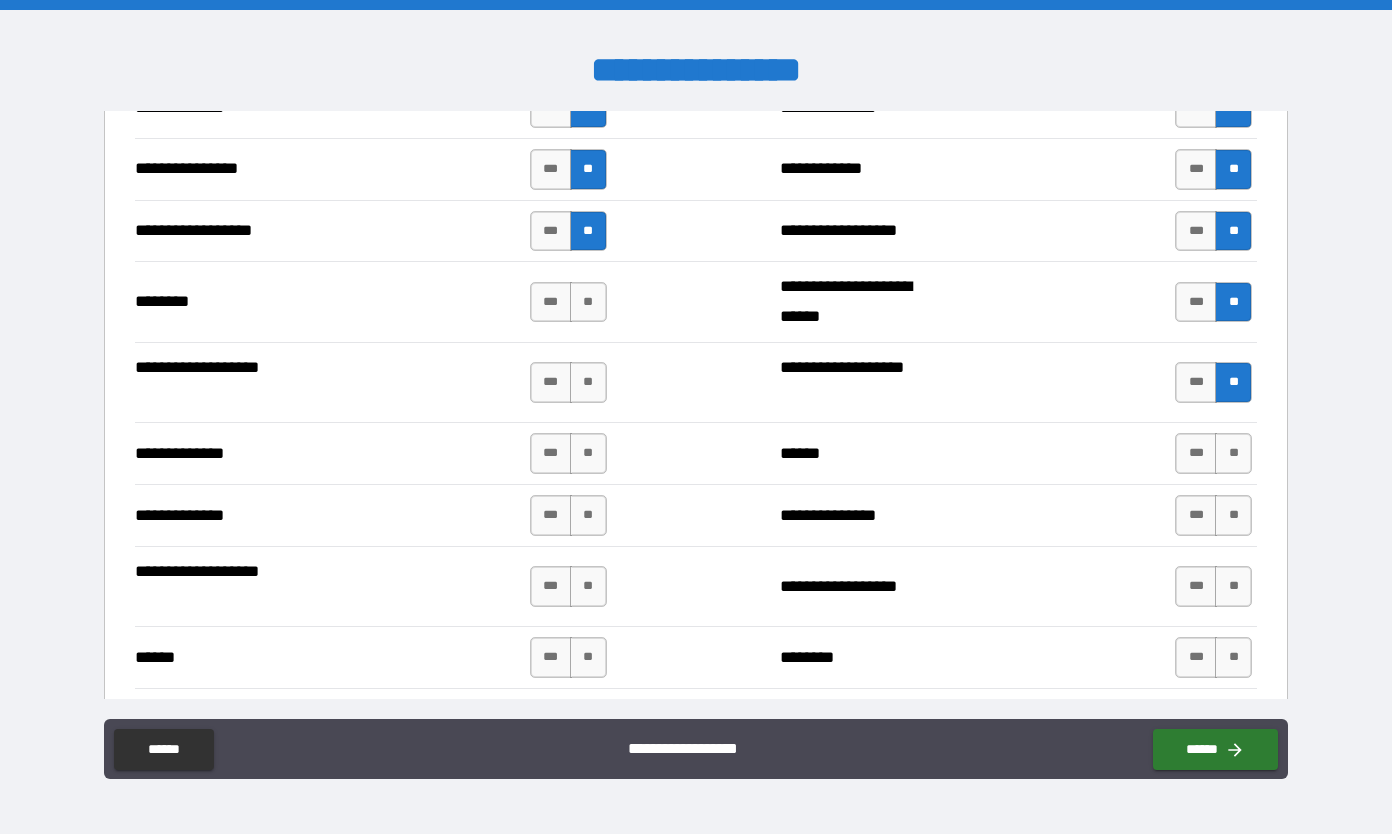 scroll, scrollTop: 3329, scrollLeft: 0, axis: vertical 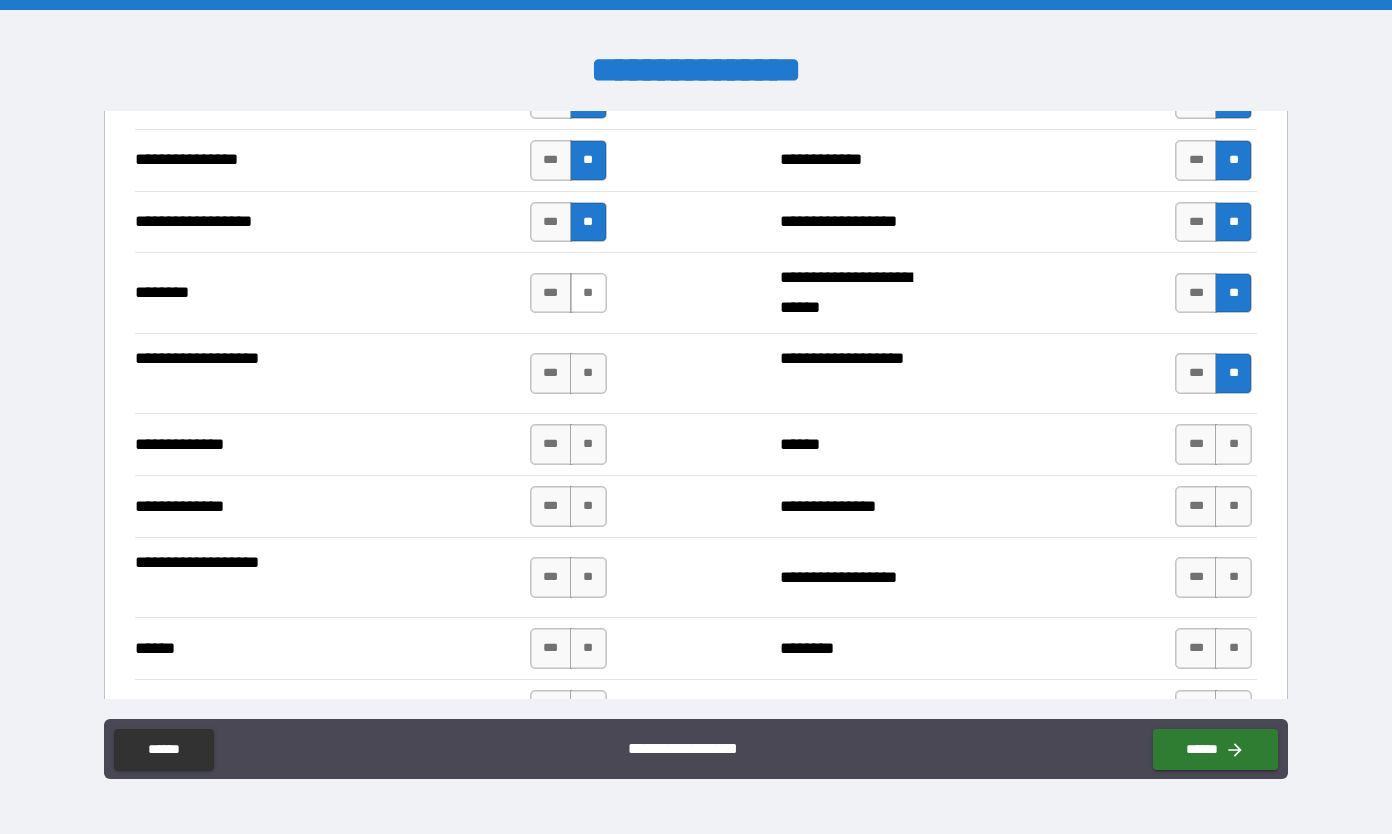 click on "**" at bounding box center (588, 293) 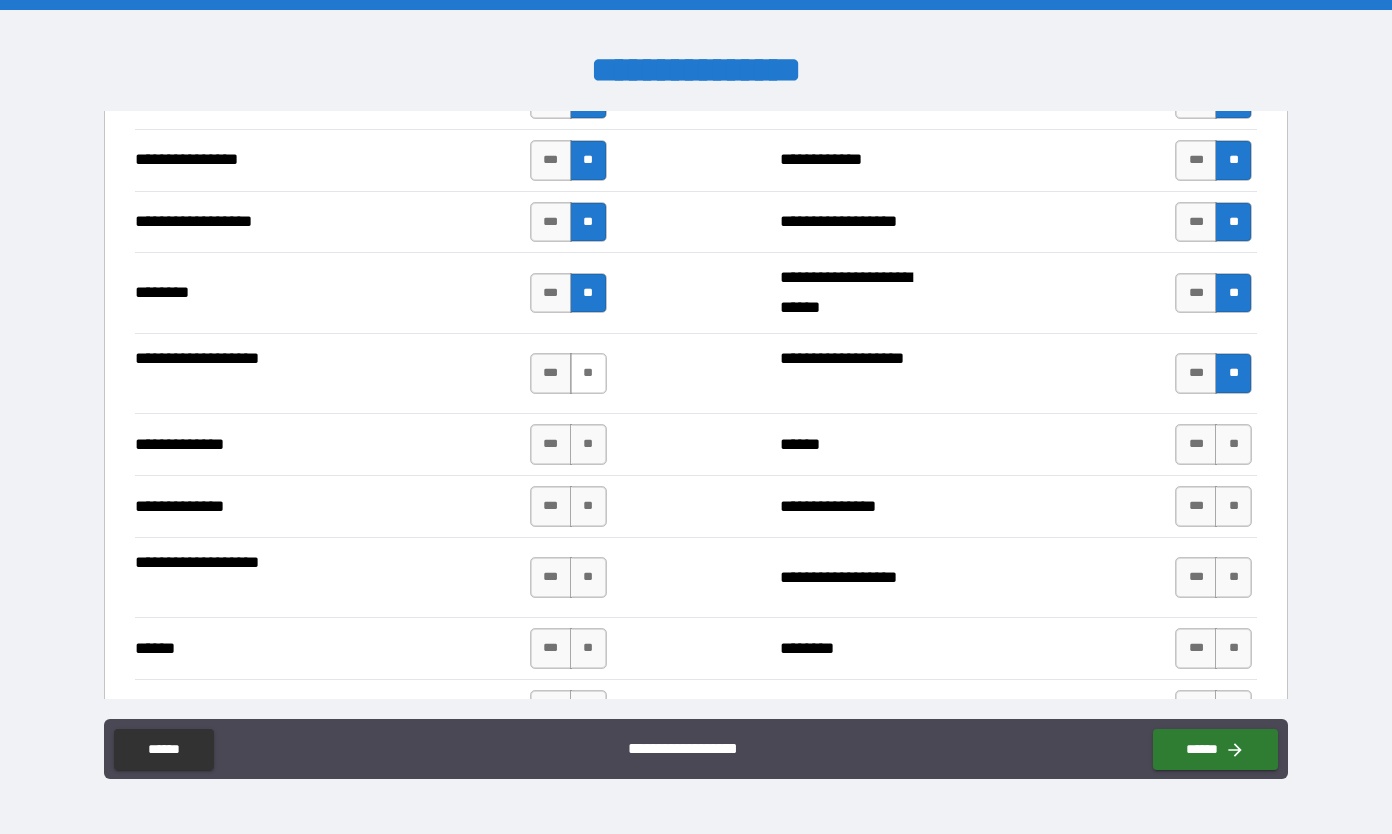 click on "**" at bounding box center (588, 373) 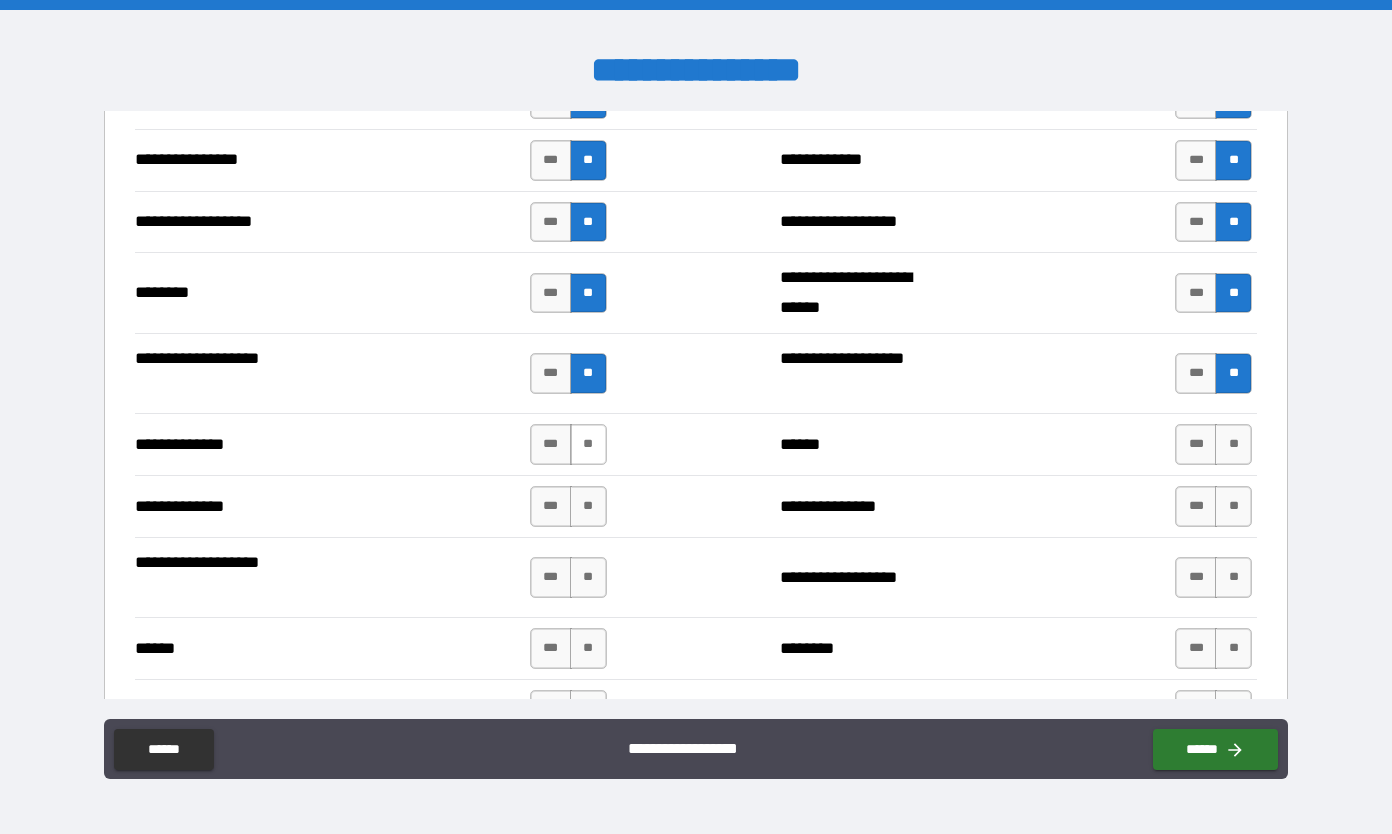 click on "**" at bounding box center (588, 444) 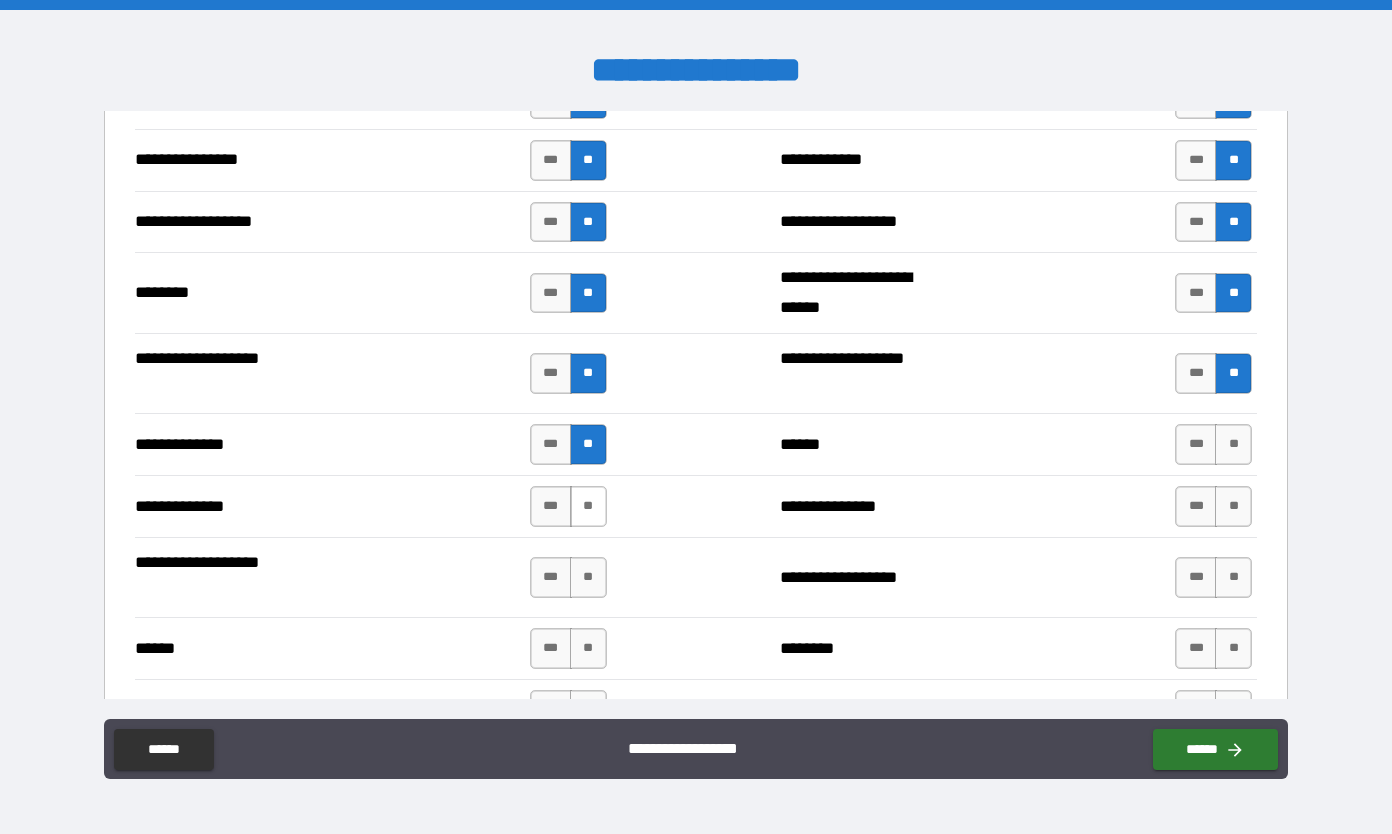 click on "**" at bounding box center [588, 506] 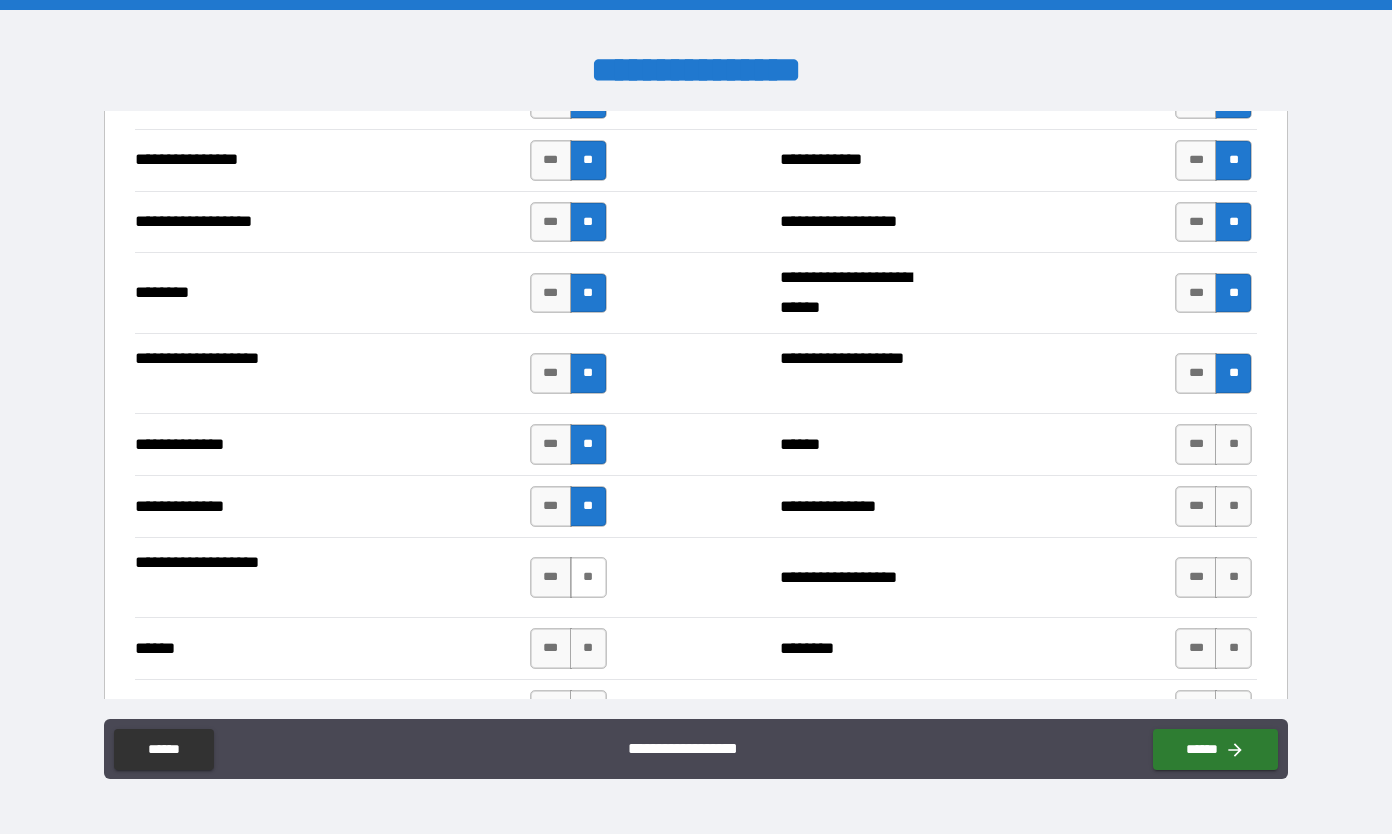 click on "**" at bounding box center [588, 577] 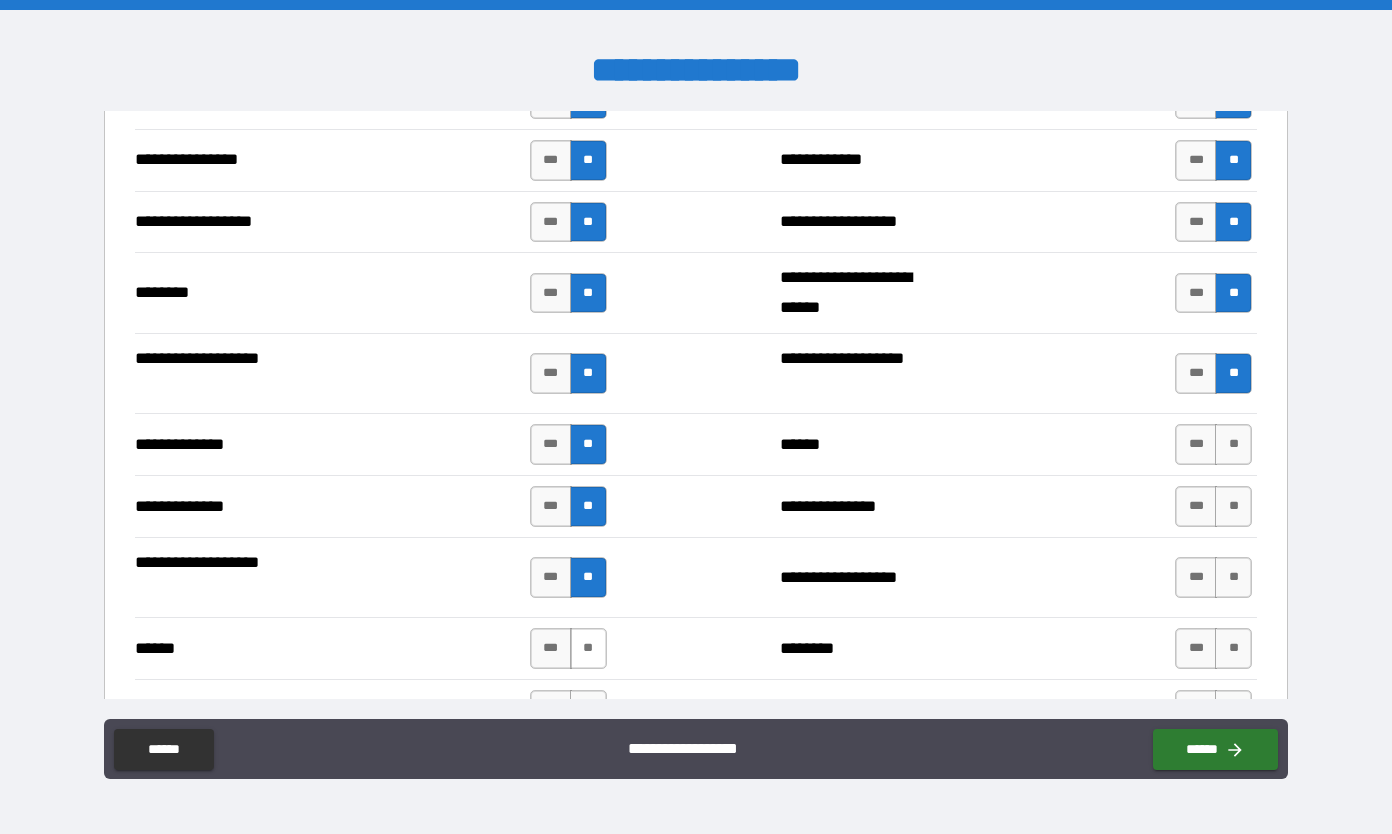 click on "**" at bounding box center (588, 648) 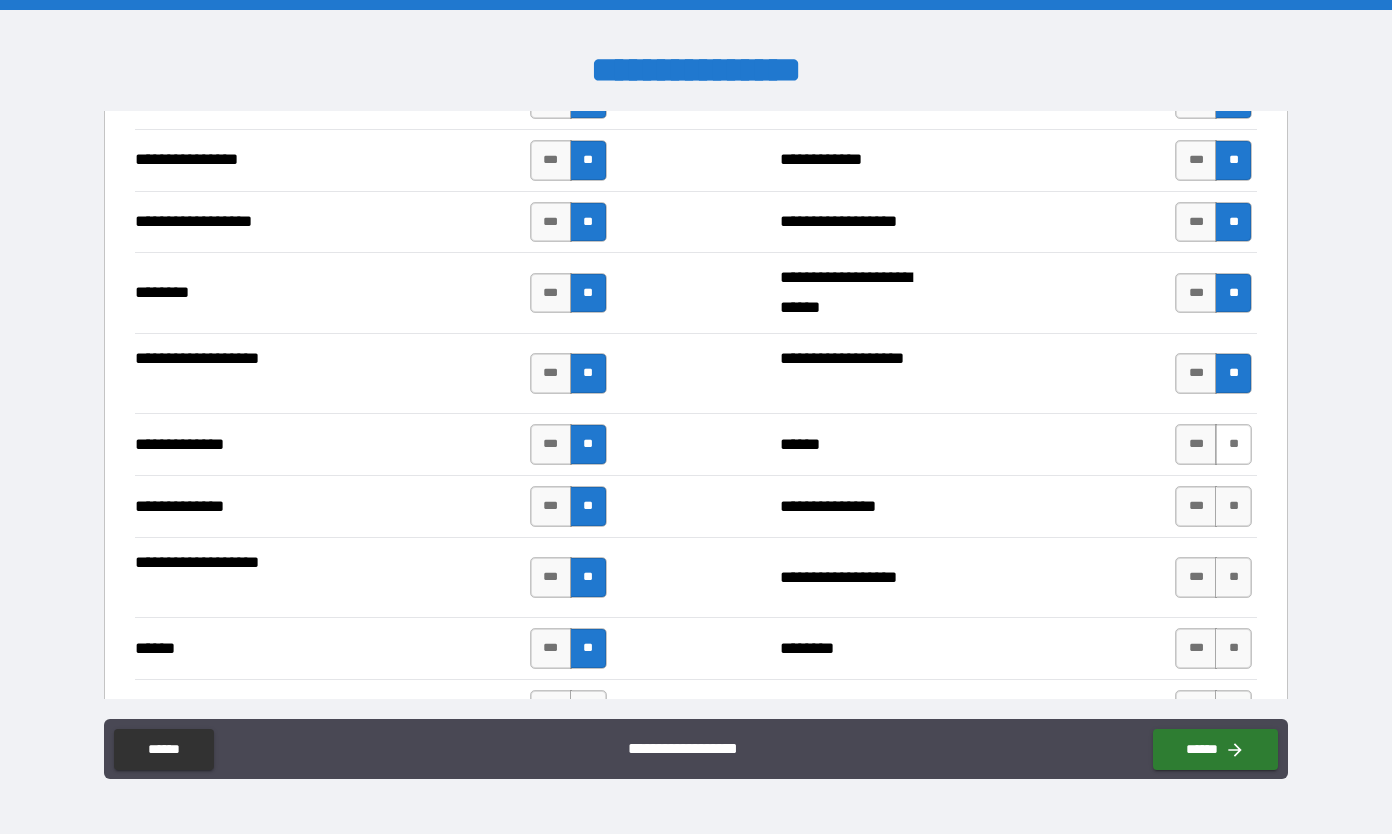 click on "**" at bounding box center [1233, 444] 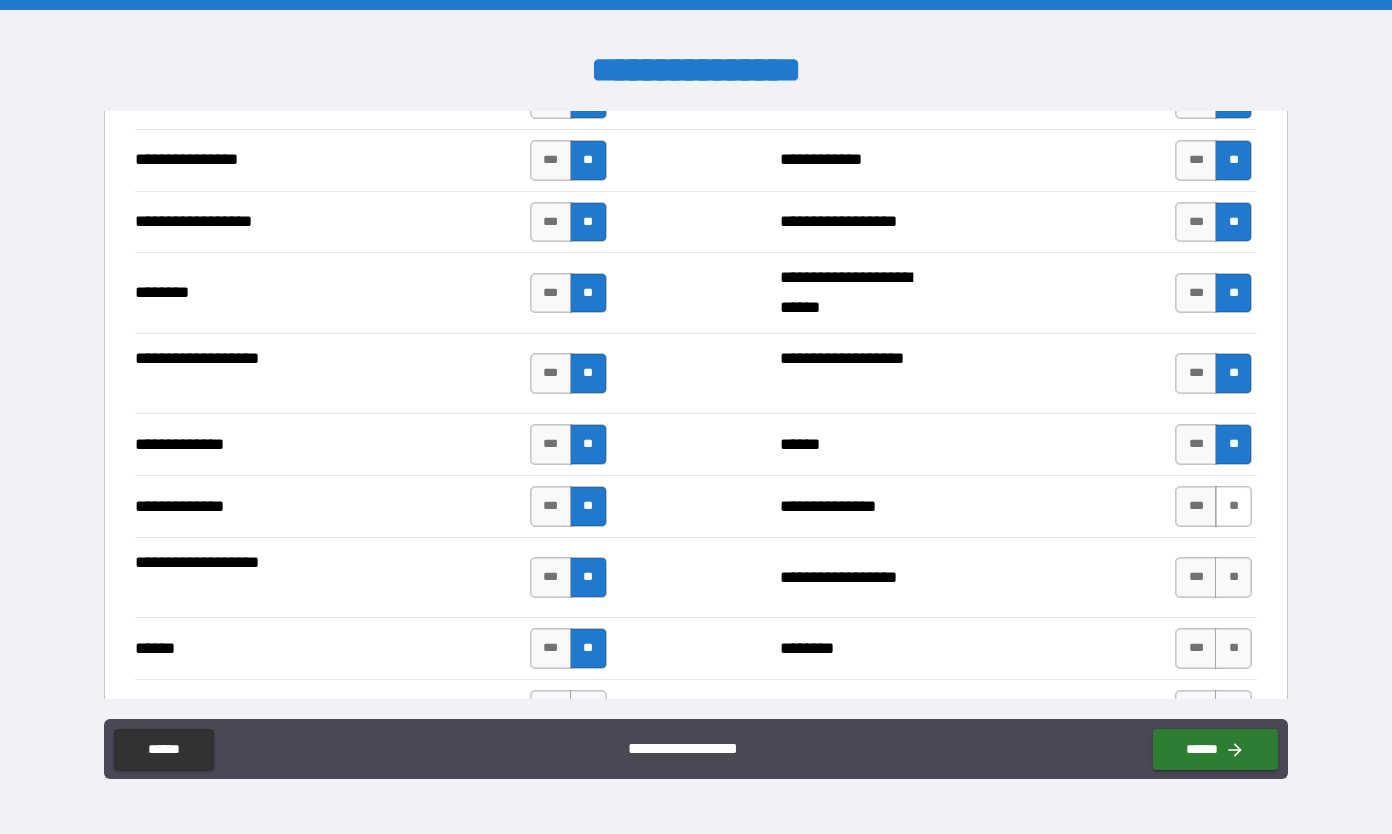 click on "**" at bounding box center [1233, 506] 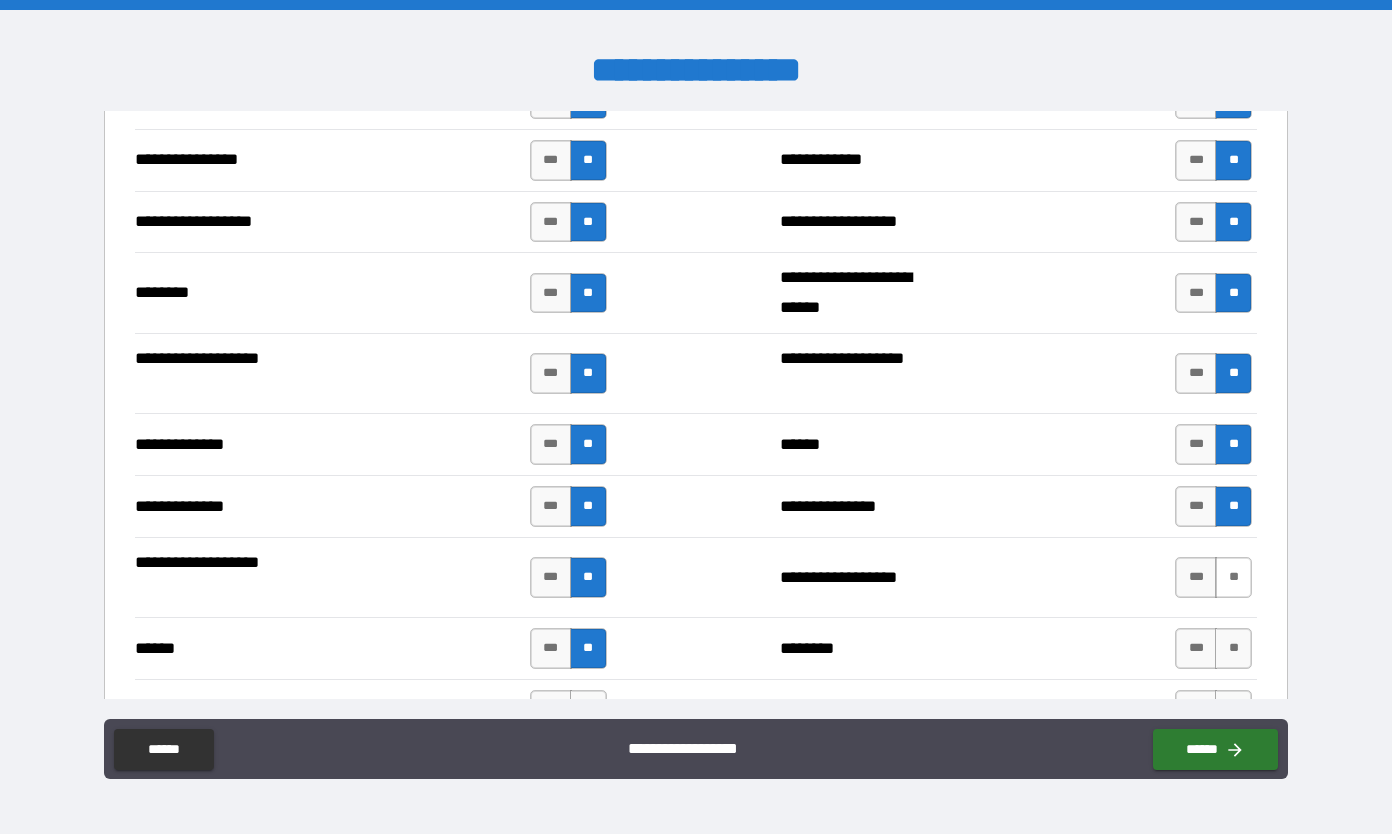 click on "**" at bounding box center (1233, 577) 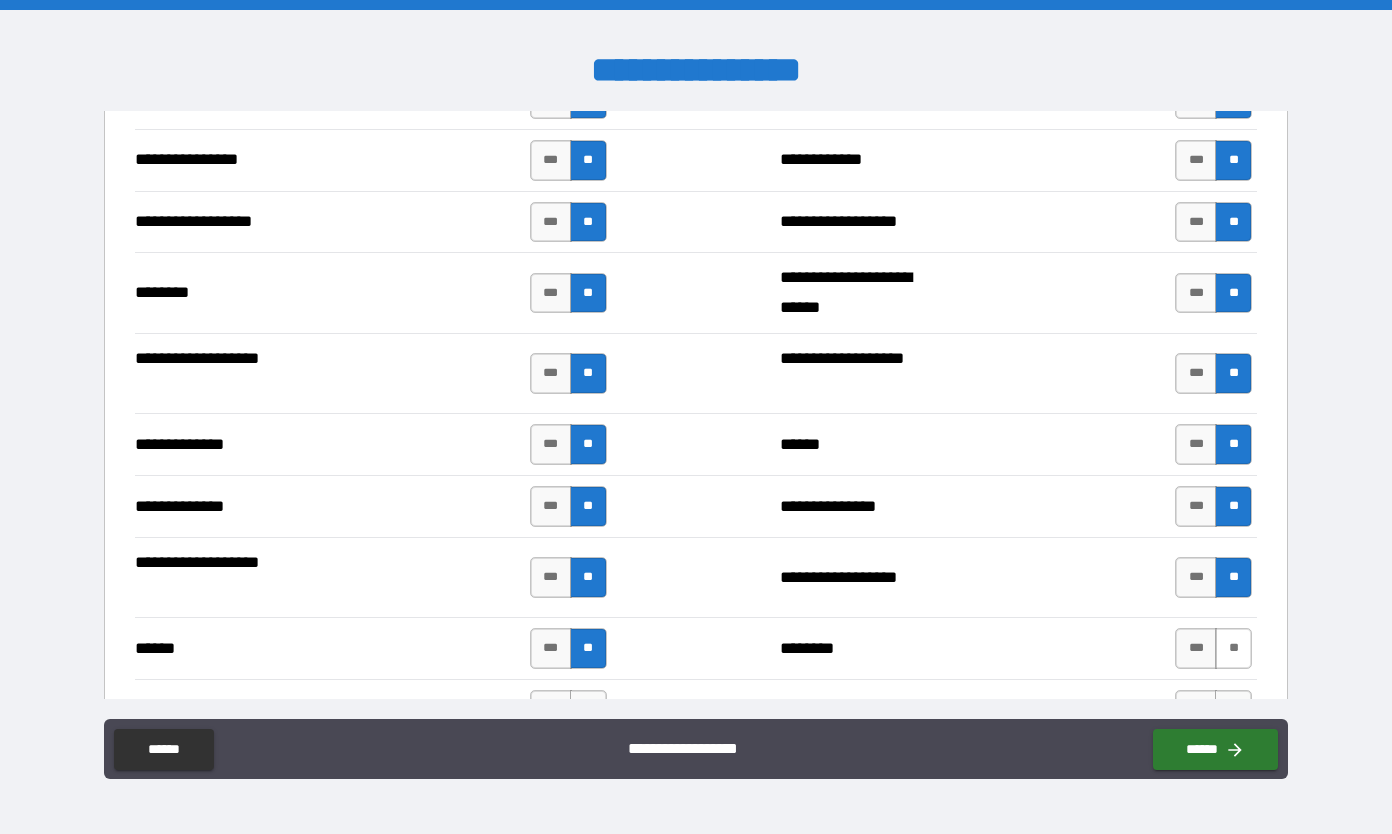 click on "**" at bounding box center [1233, 648] 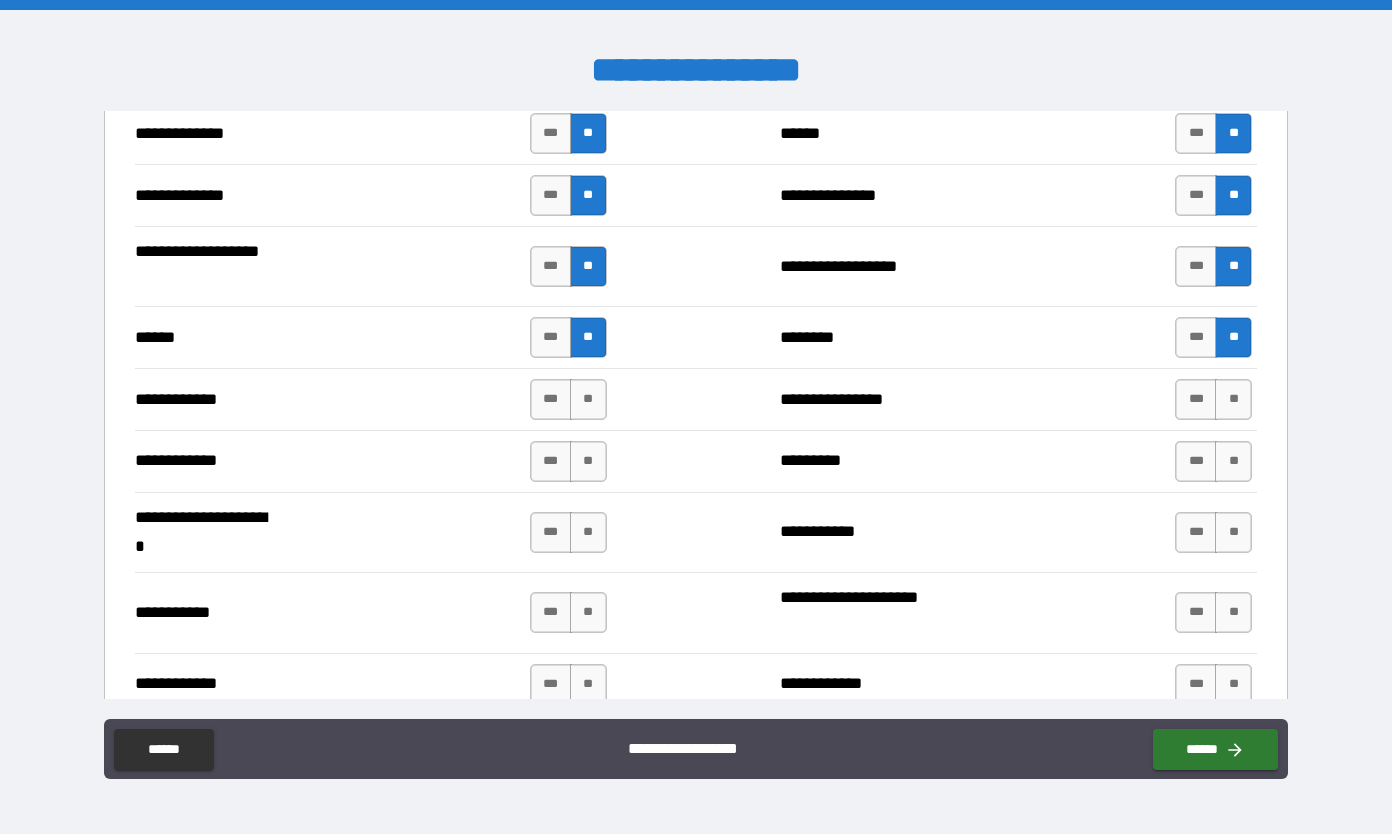 scroll, scrollTop: 3645, scrollLeft: 0, axis: vertical 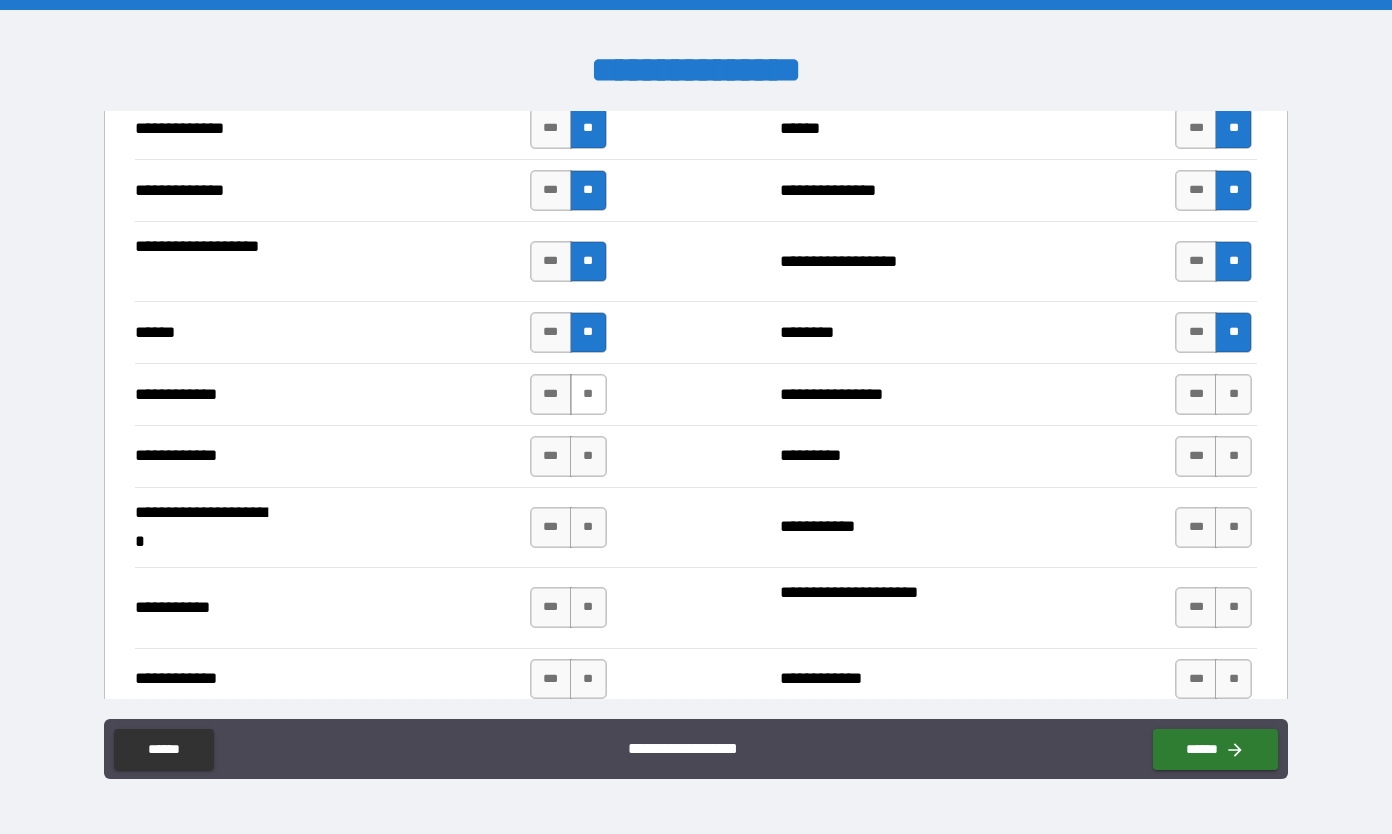 click on "**" at bounding box center (588, 394) 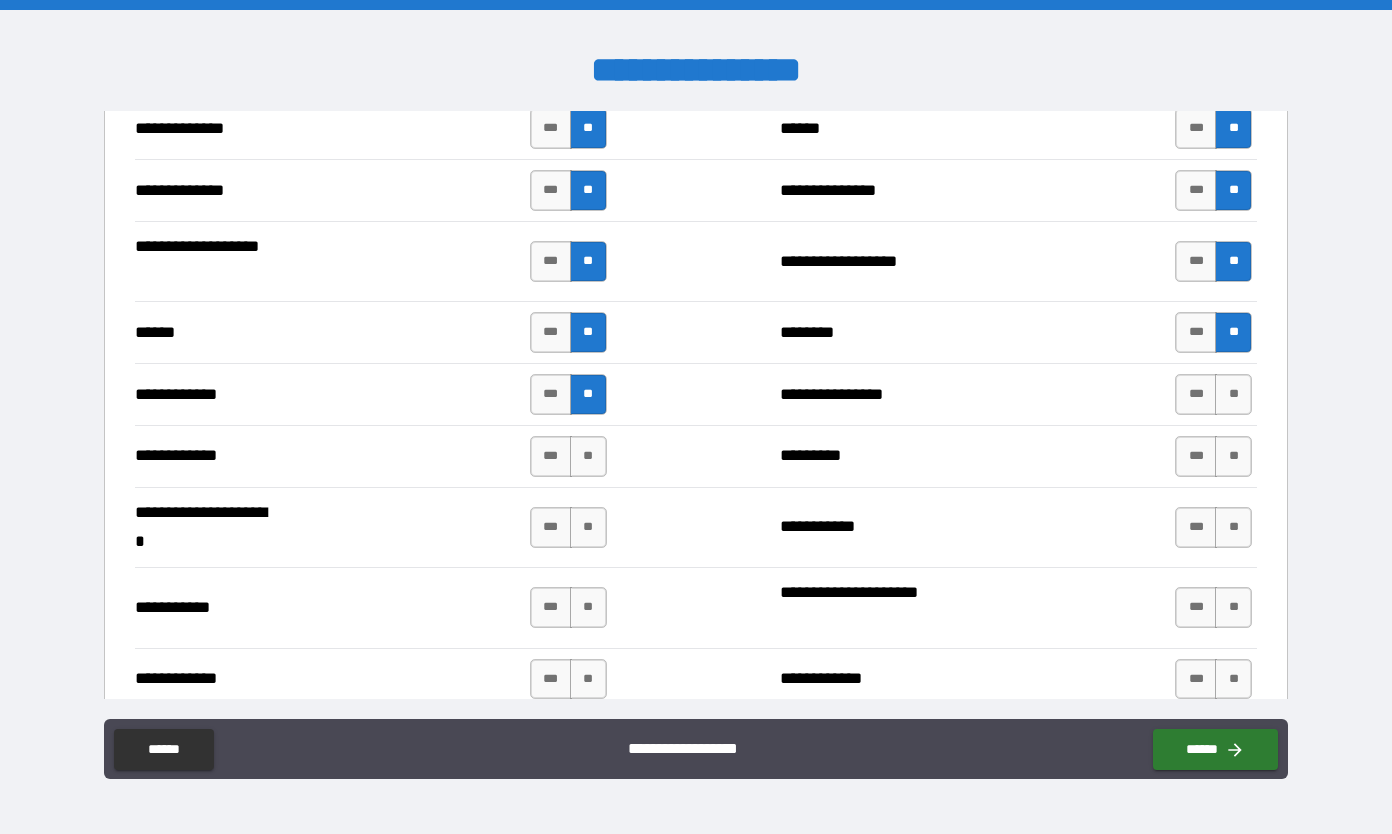 click on "**" at bounding box center (588, 456) 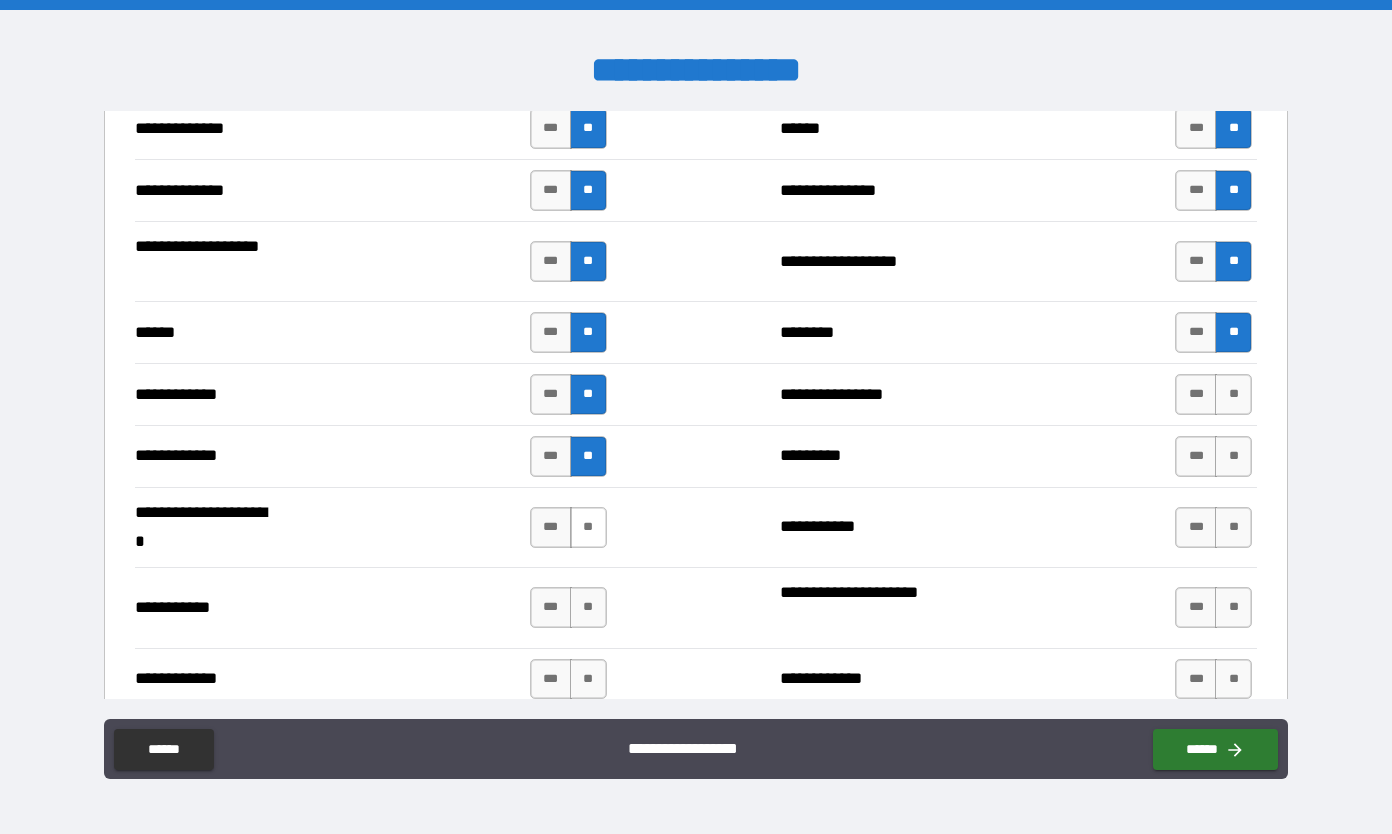 click on "**" at bounding box center (588, 527) 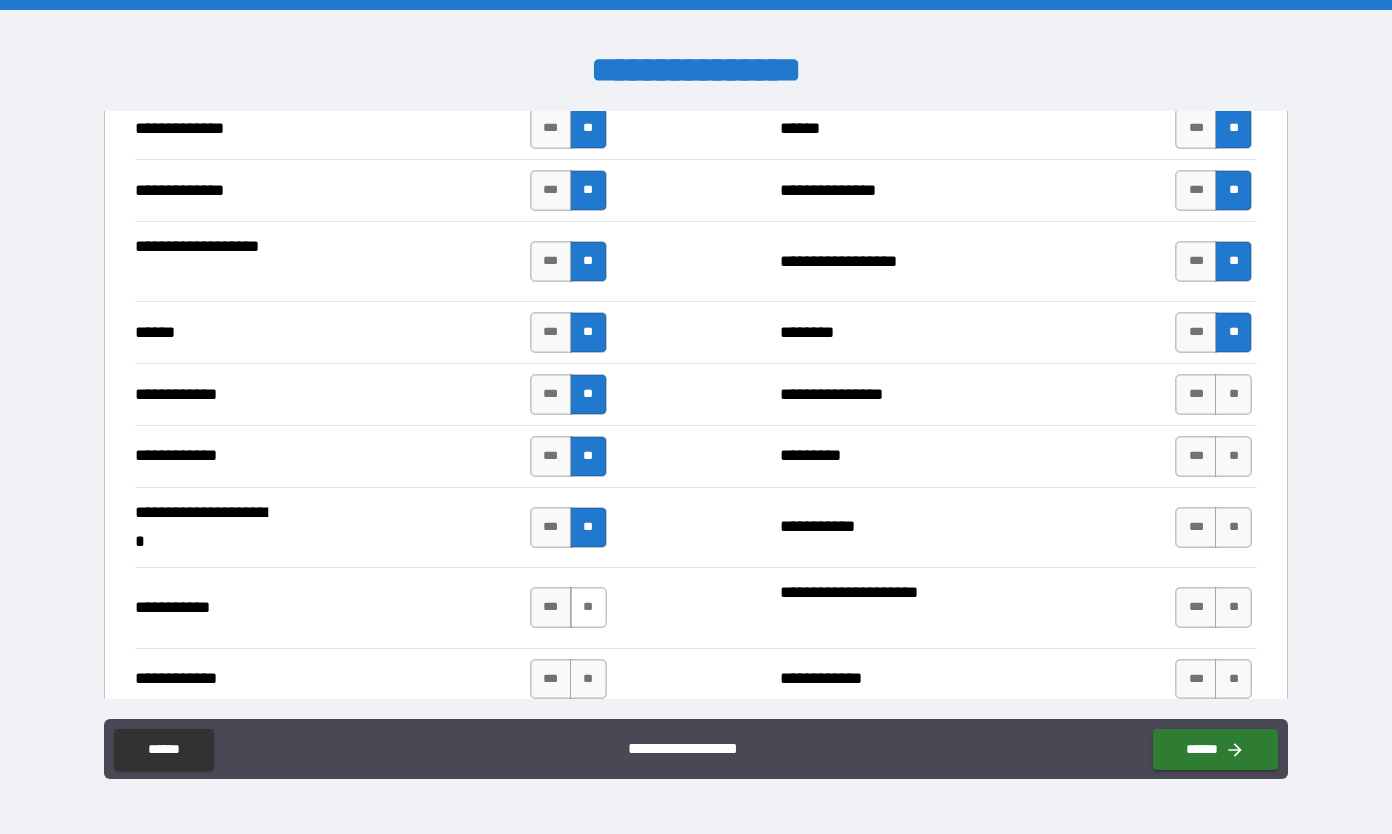 click on "**" at bounding box center (588, 607) 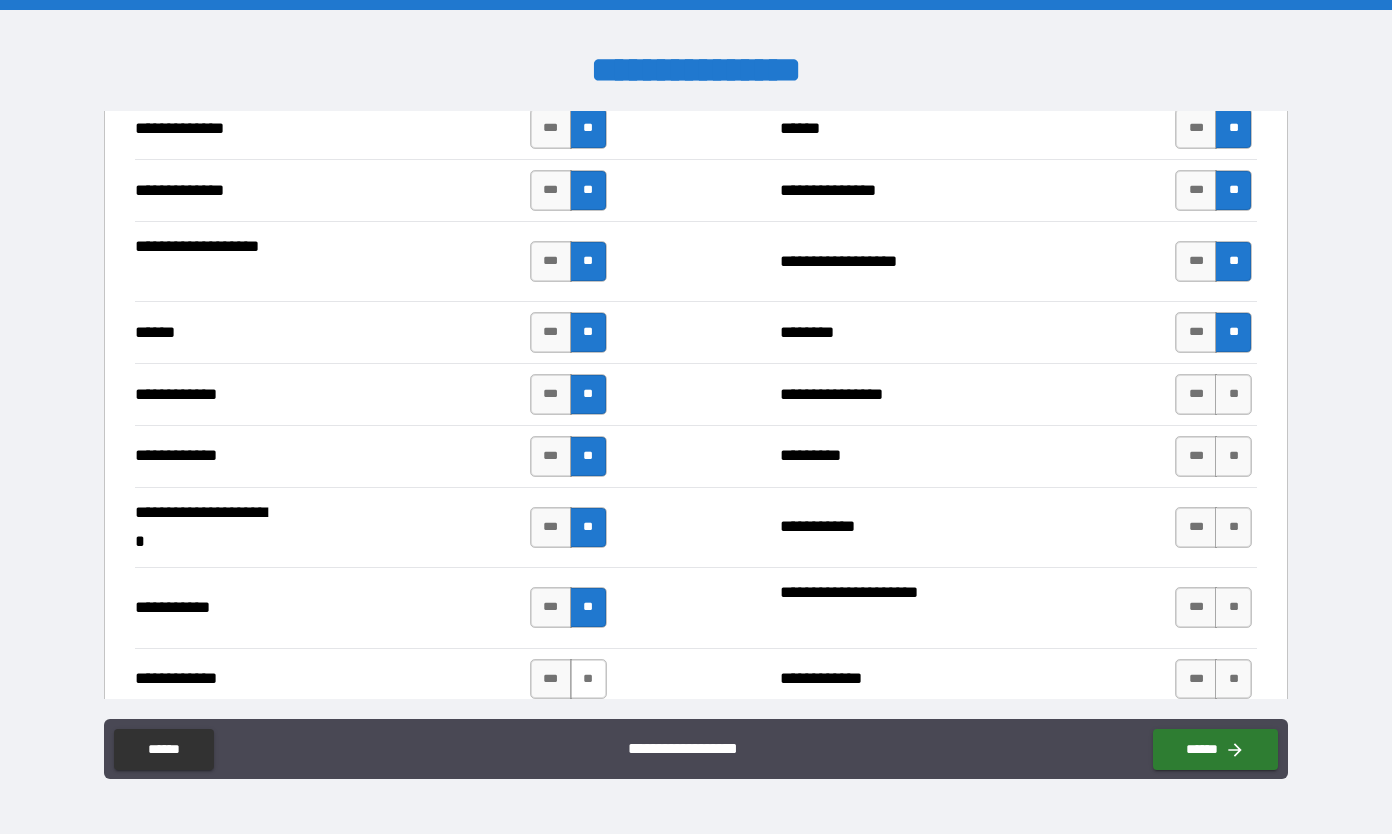 click on "**" at bounding box center [588, 679] 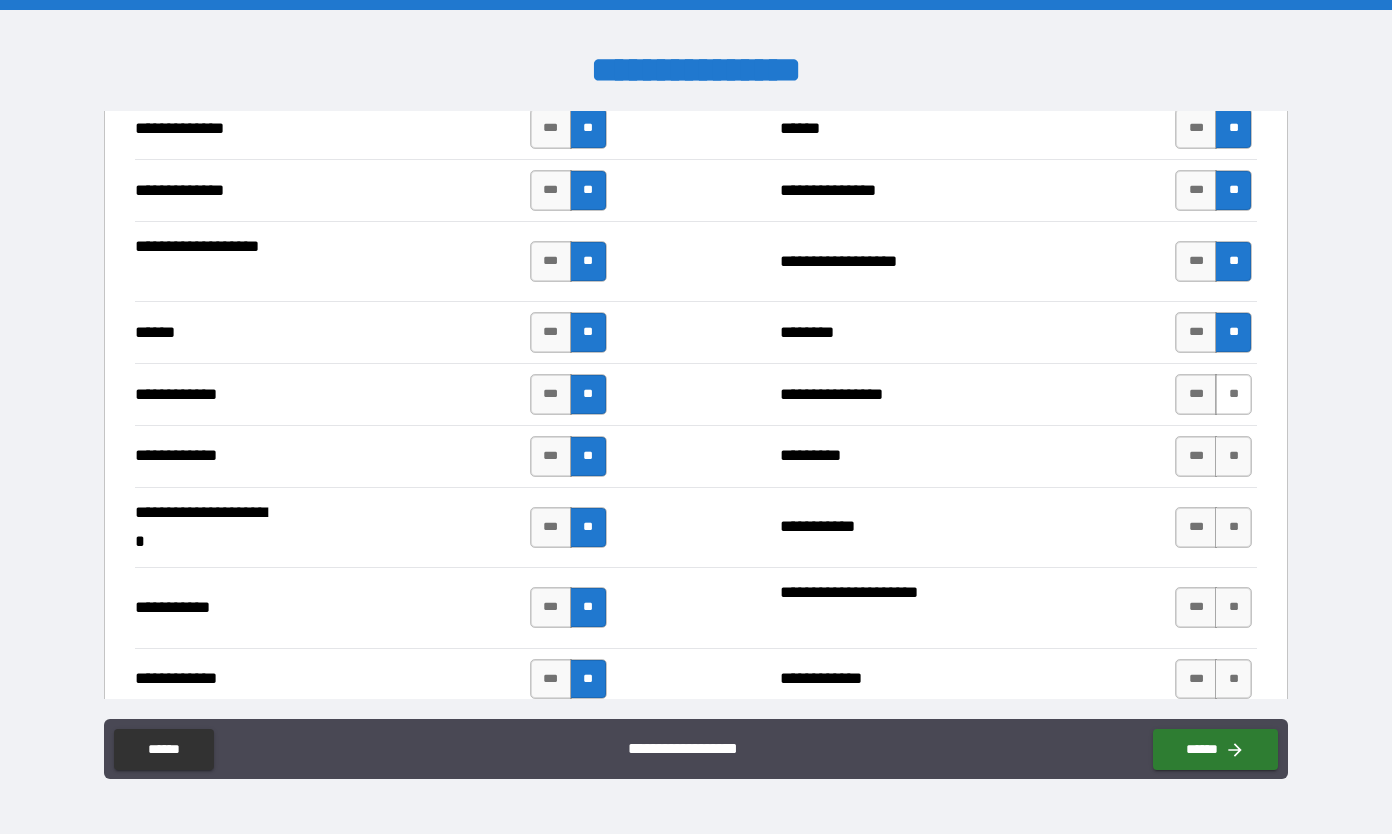 click on "**" at bounding box center [1233, 394] 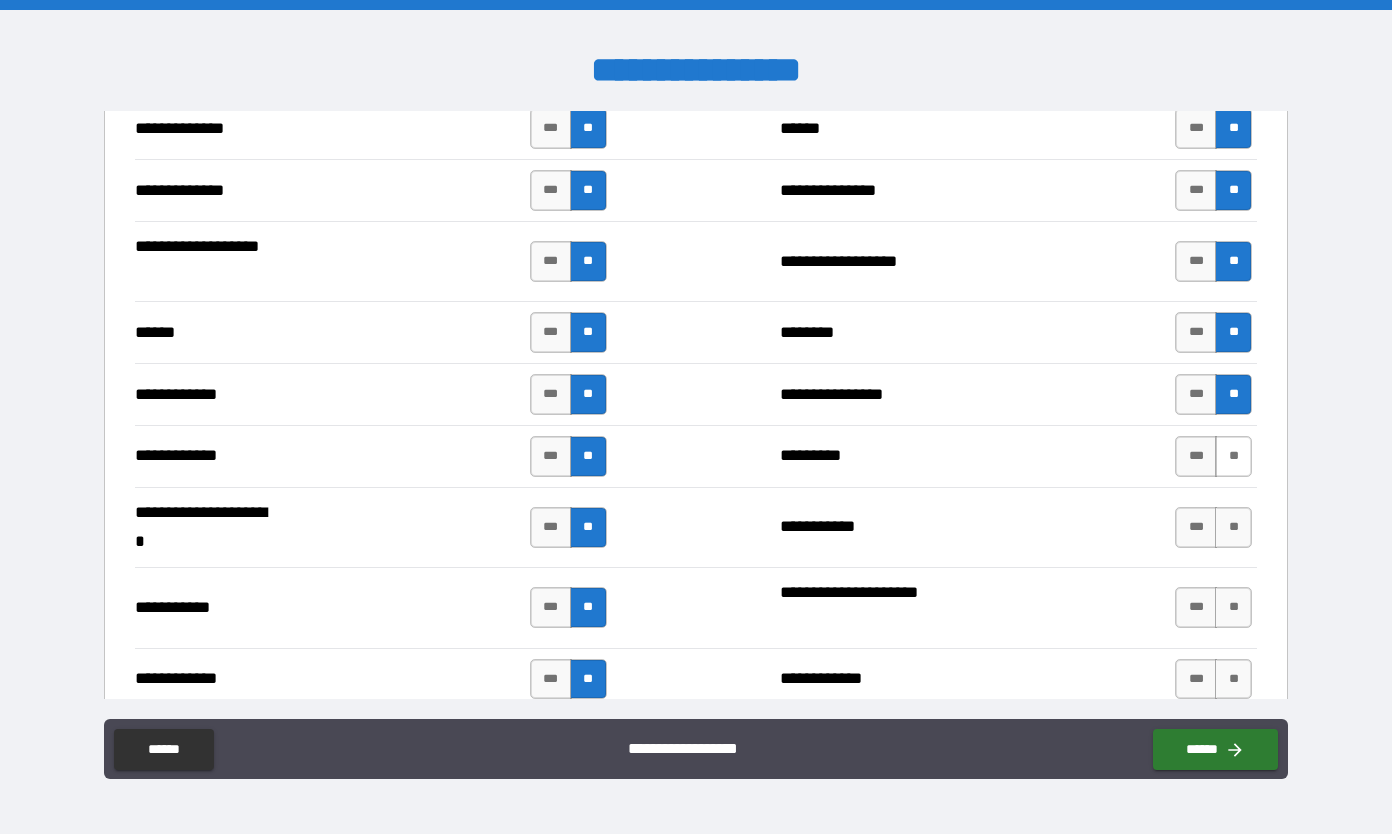 click on "**" at bounding box center (1233, 456) 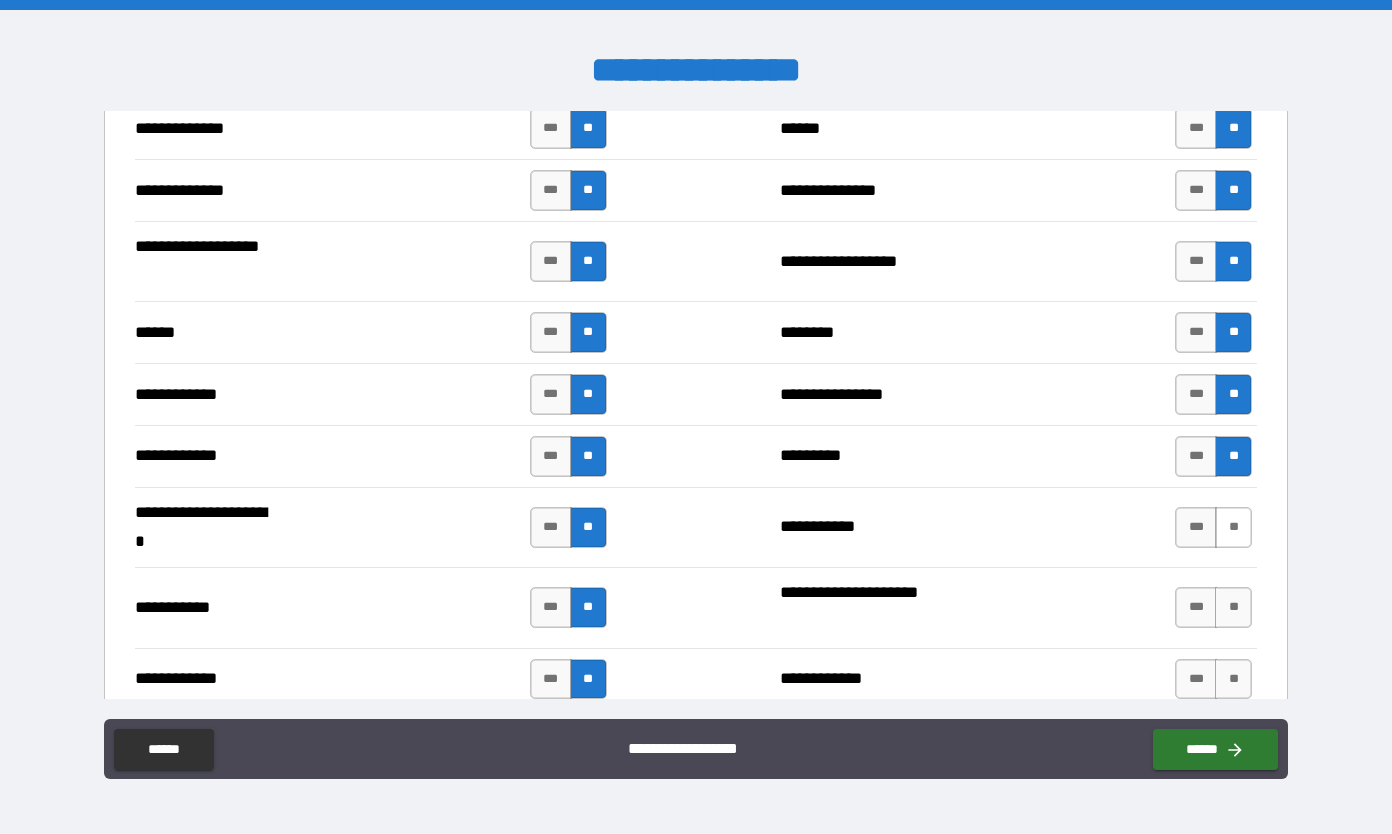 click on "**" at bounding box center [1233, 527] 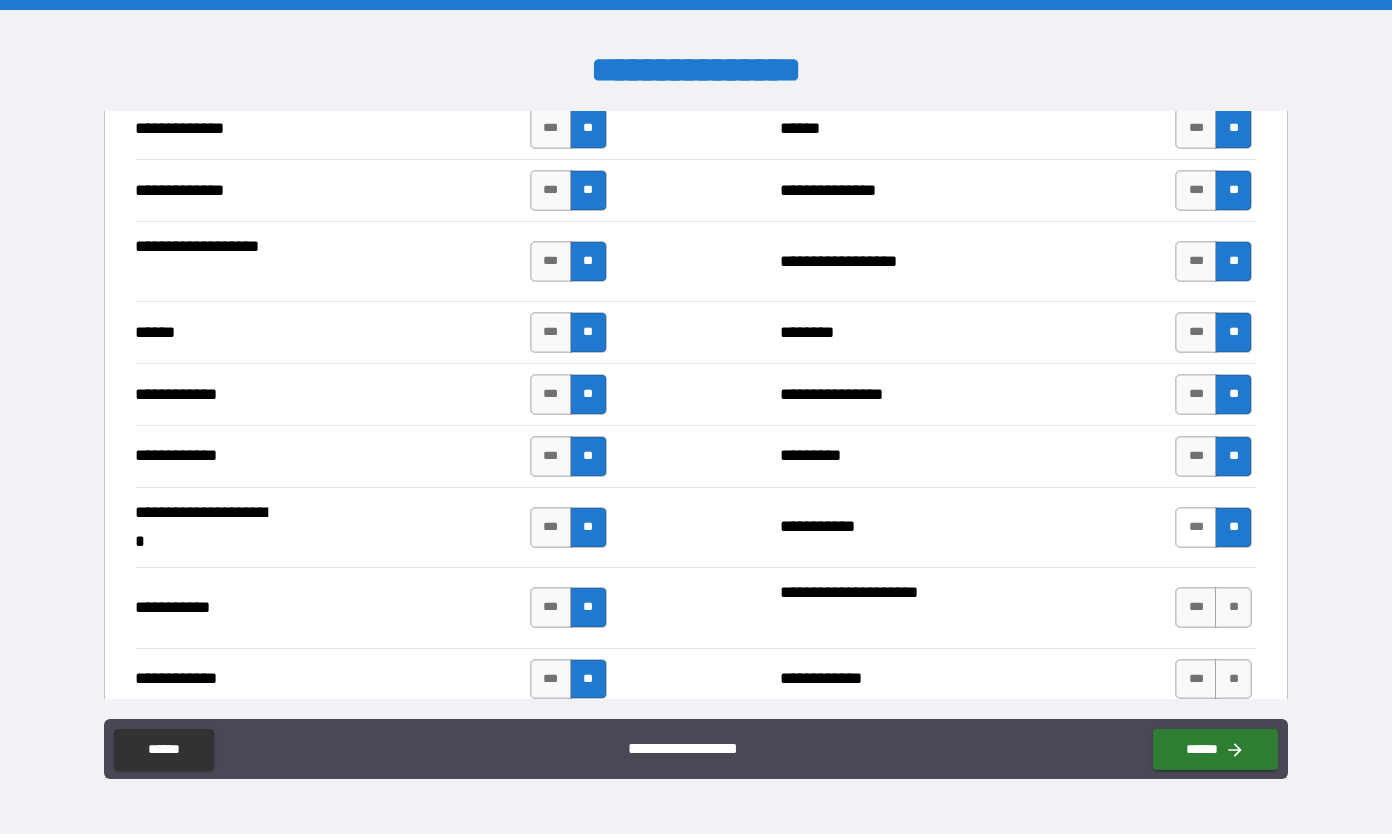 click on "***" at bounding box center (1196, 527) 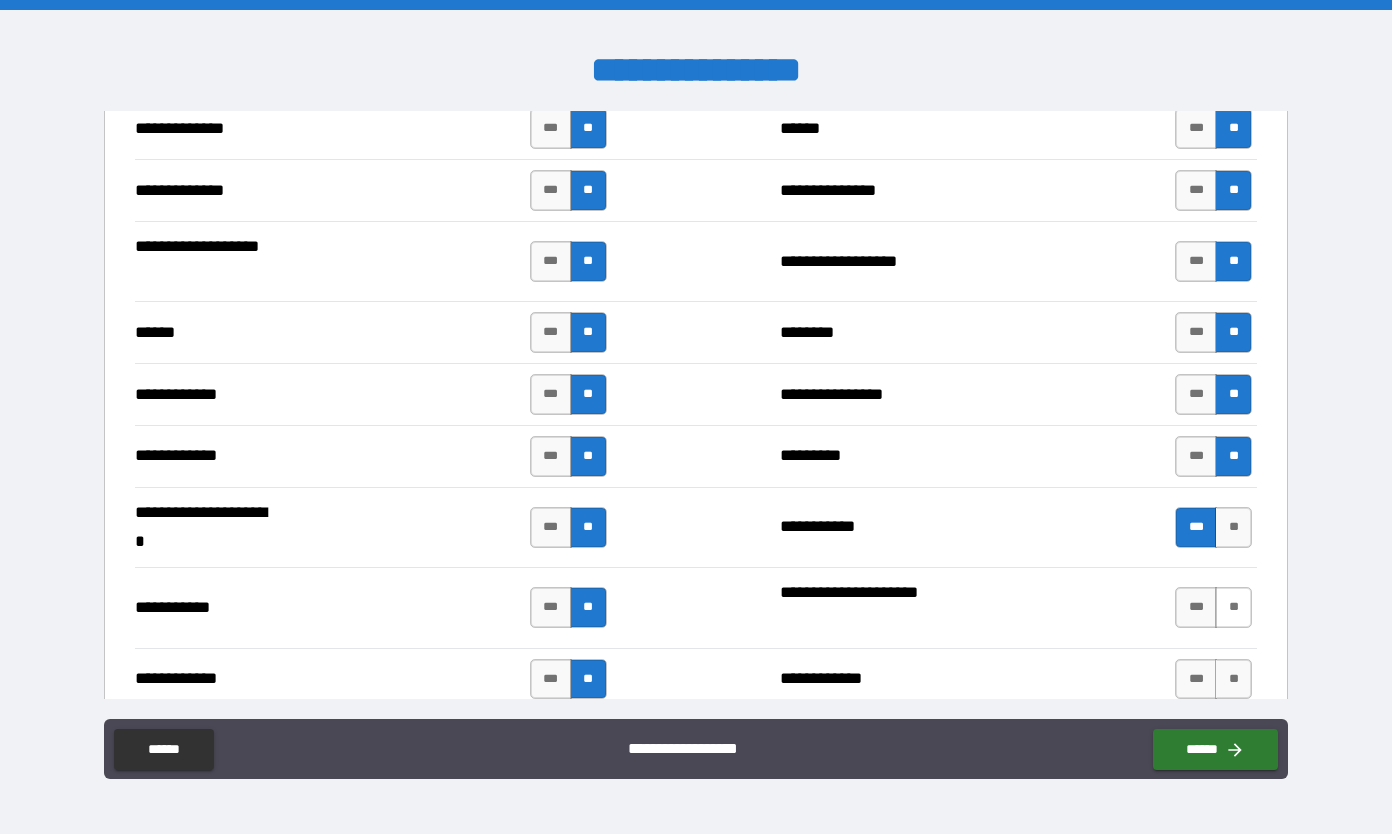 click on "**" at bounding box center (1233, 607) 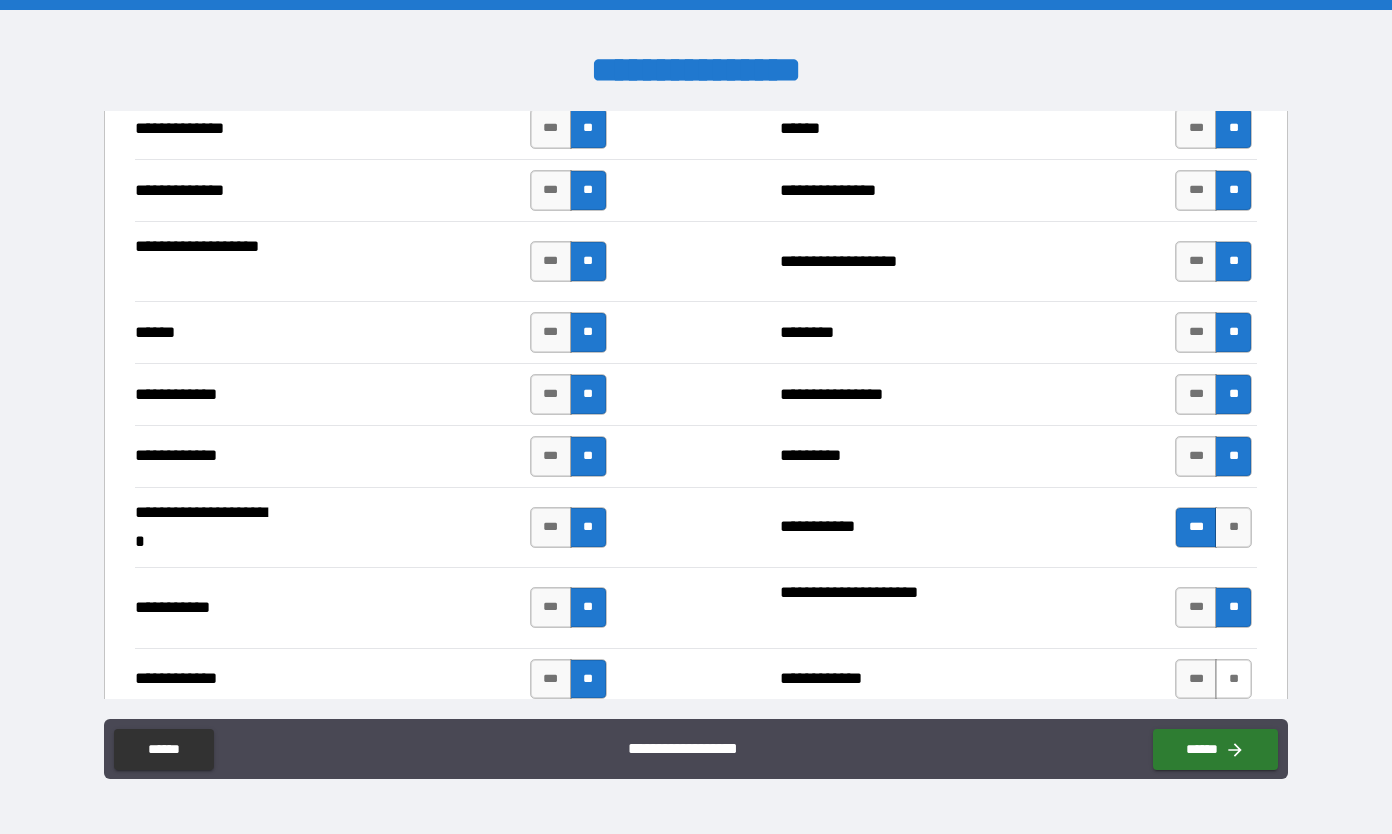 click on "**" at bounding box center (1233, 679) 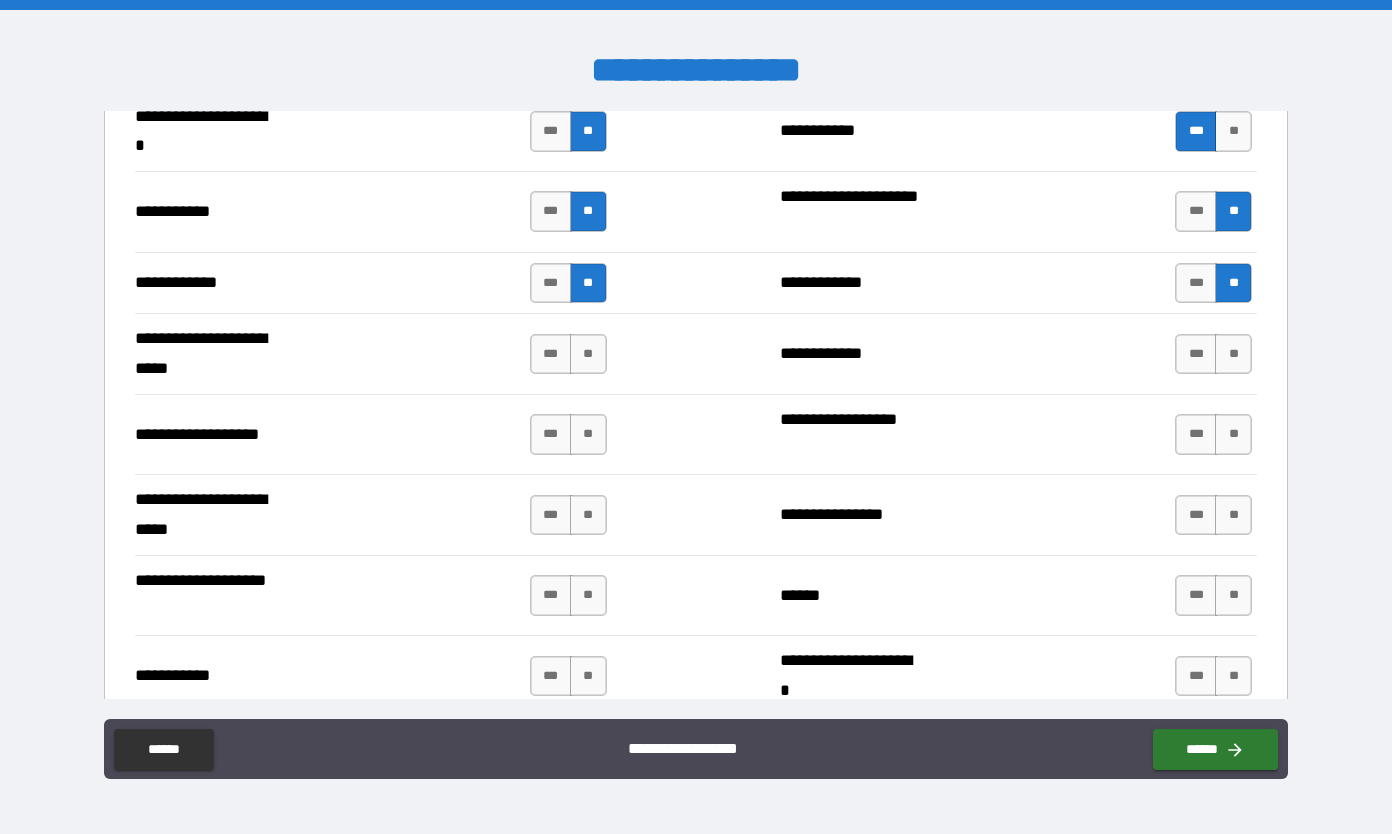 scroll, scrollTop: 4033, scrollLeft: 0, axis: vertical 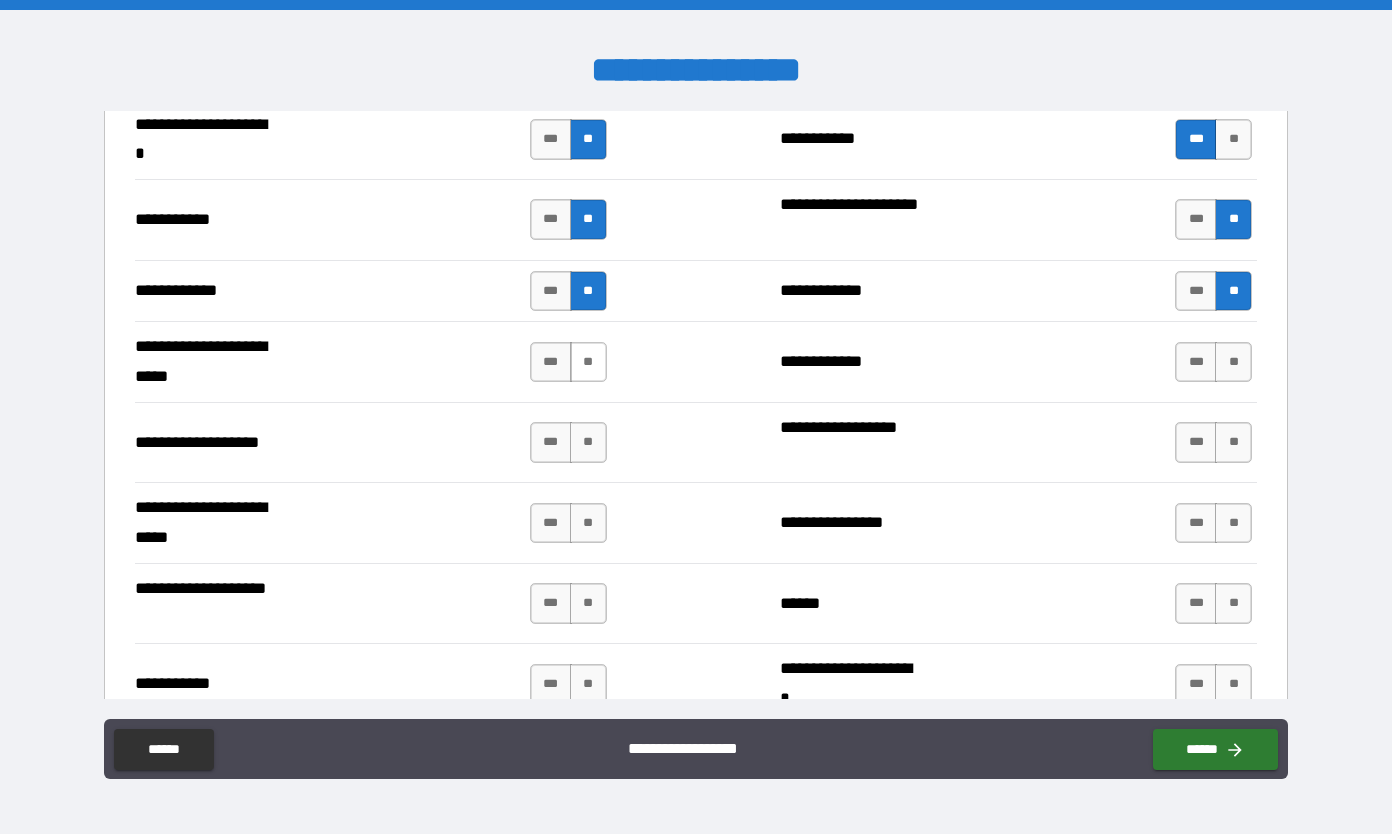 click on "**" at bounding box center (588, 362) 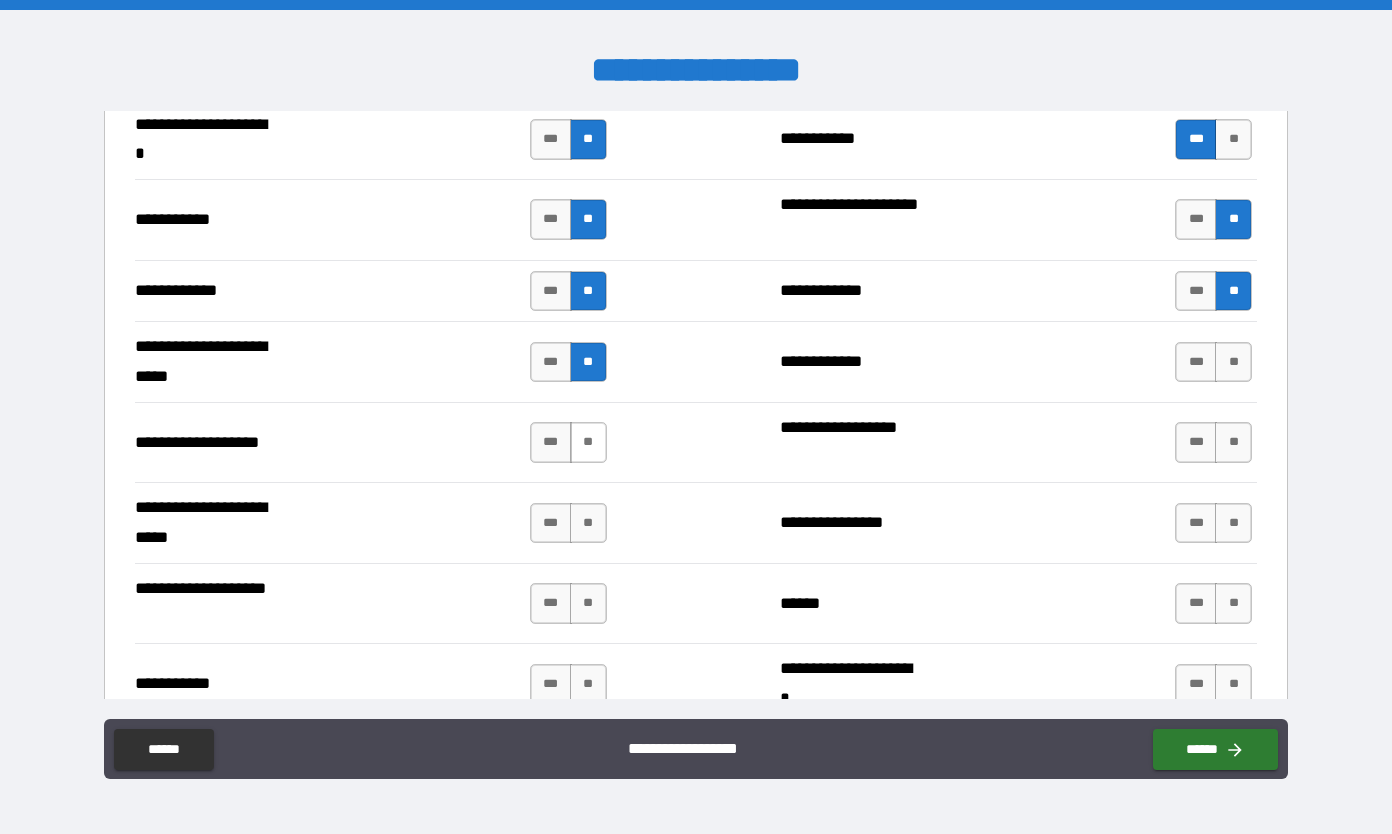click on "**" at bounding box center (588, 442) 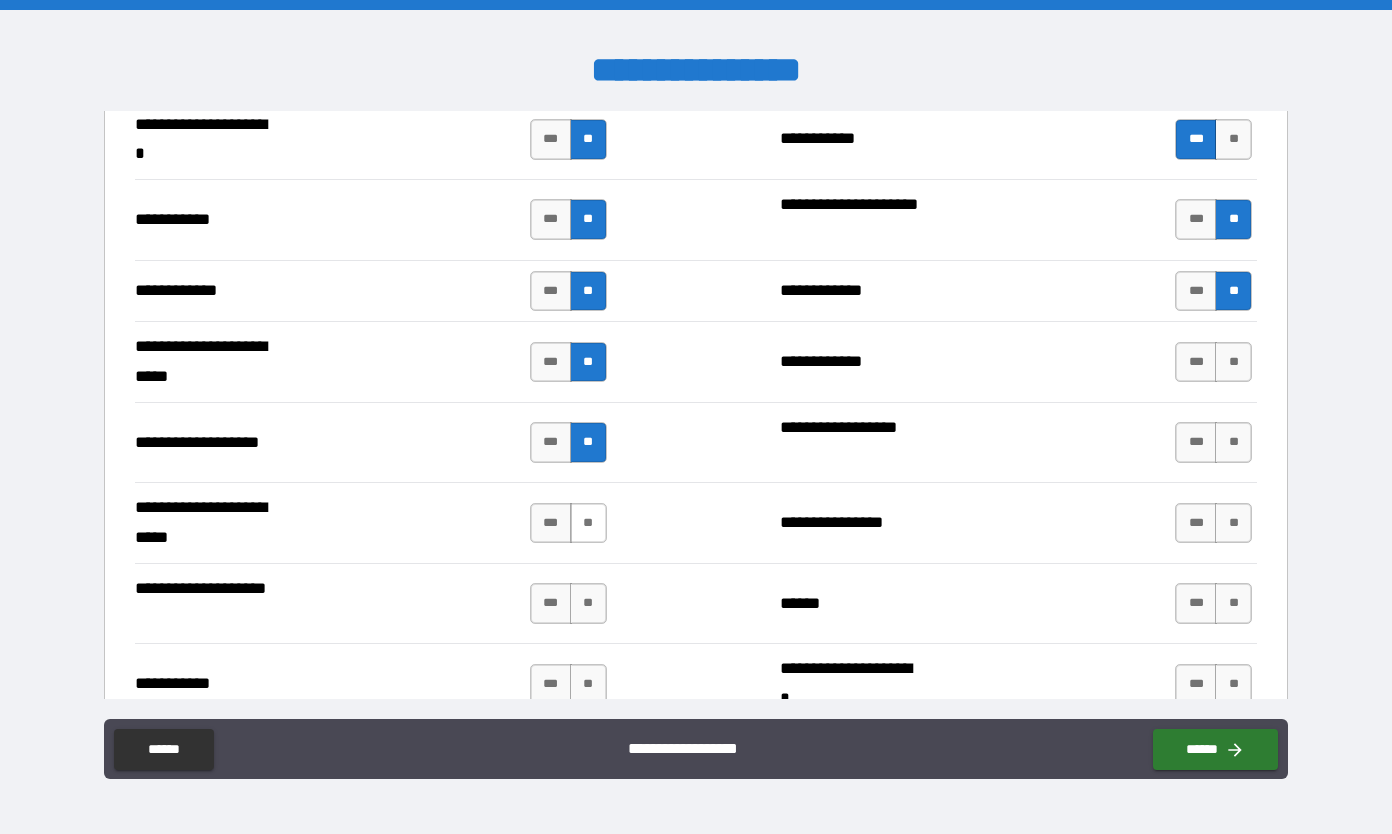 click on "**" at bounding box center (588, 523) 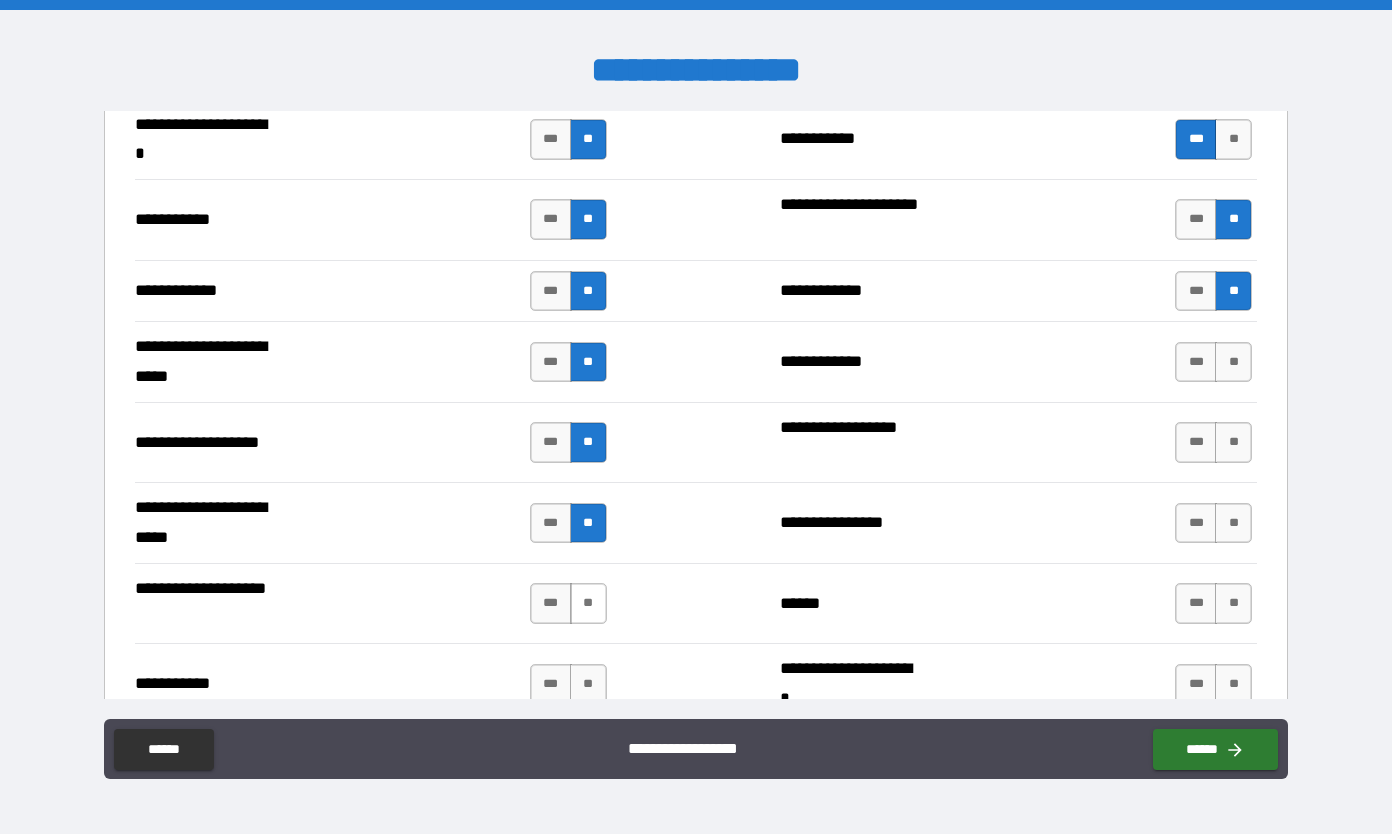 click on "**" at bounding box center (588, 603) 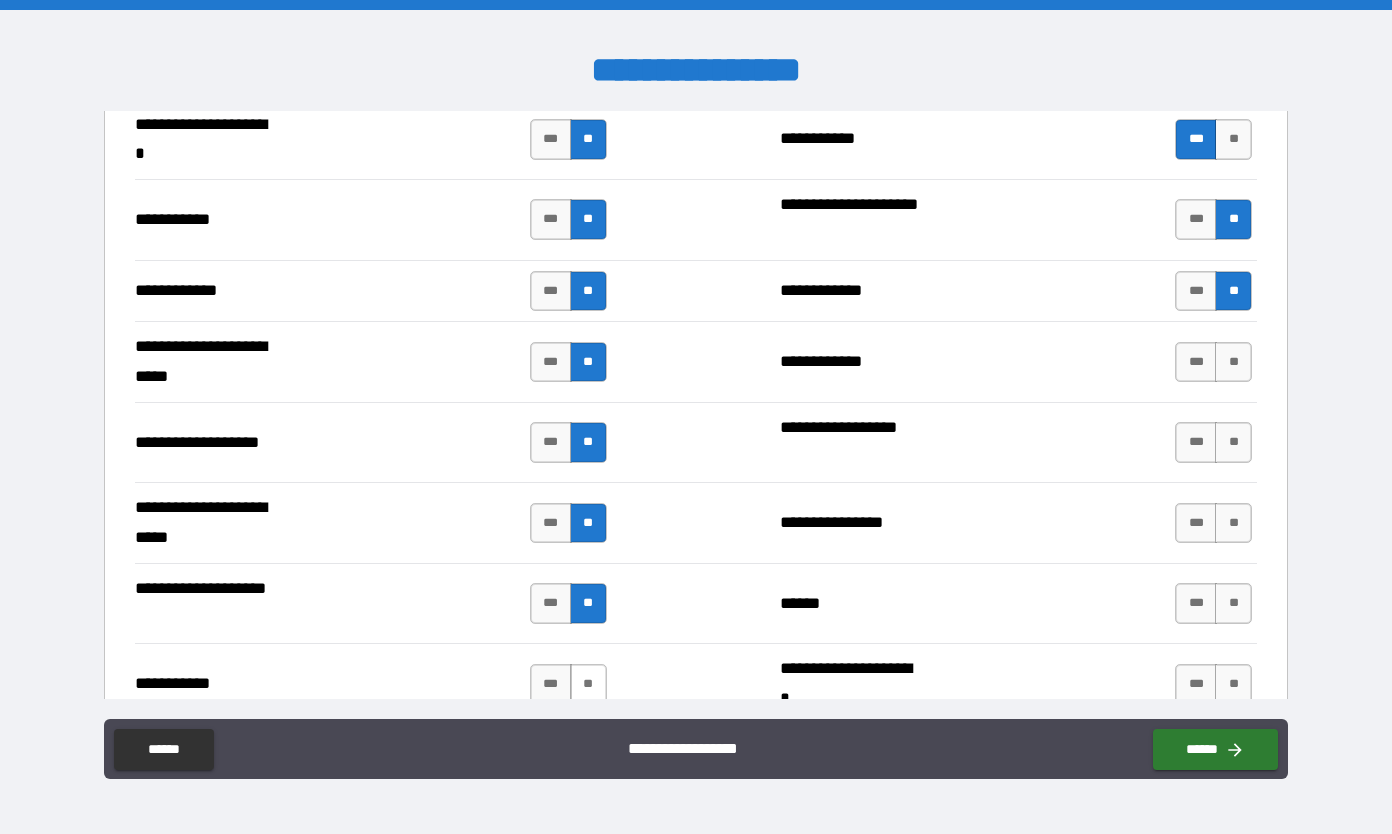 click on "**" at bounding box center [588, 684] 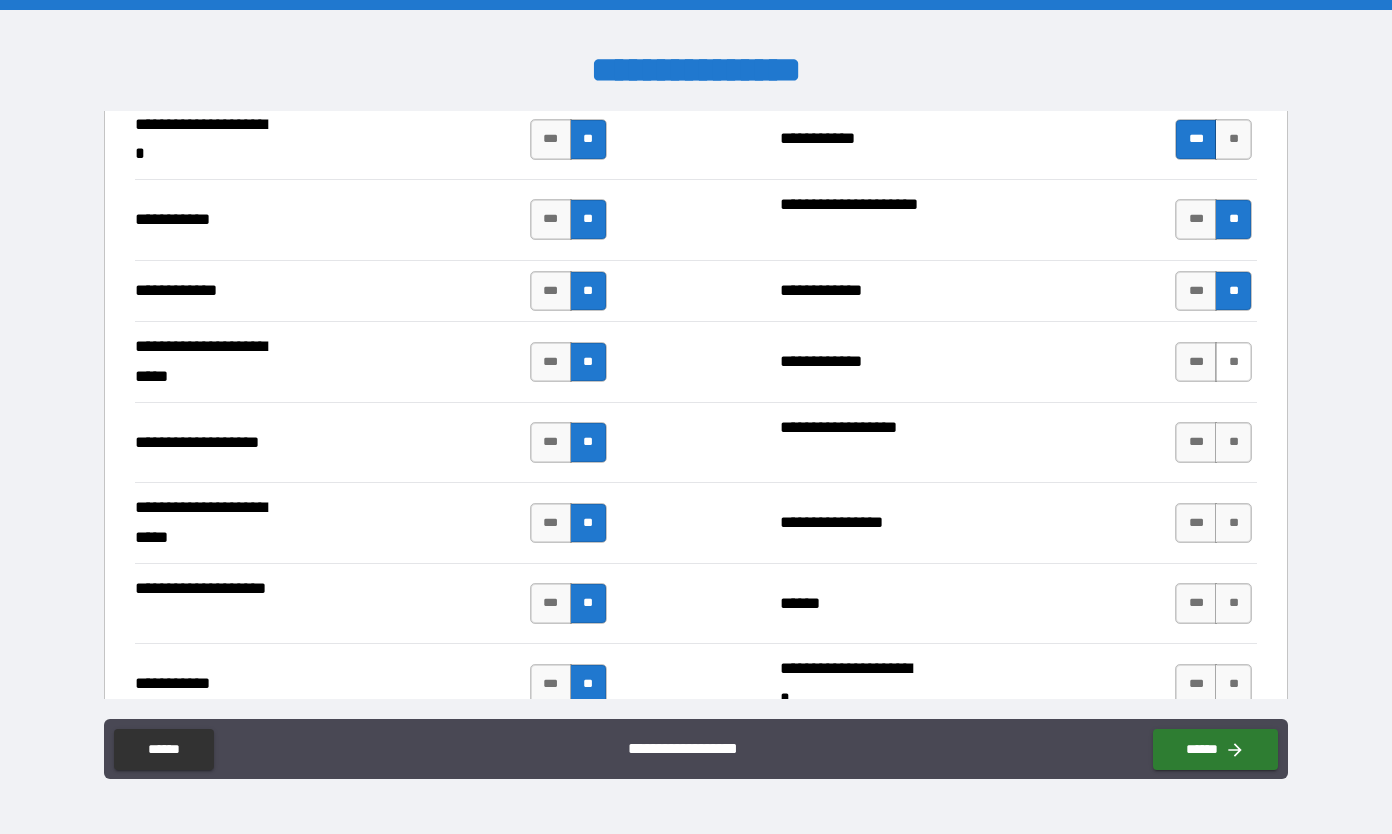 click on "**" at bounding box center (1233, 362) 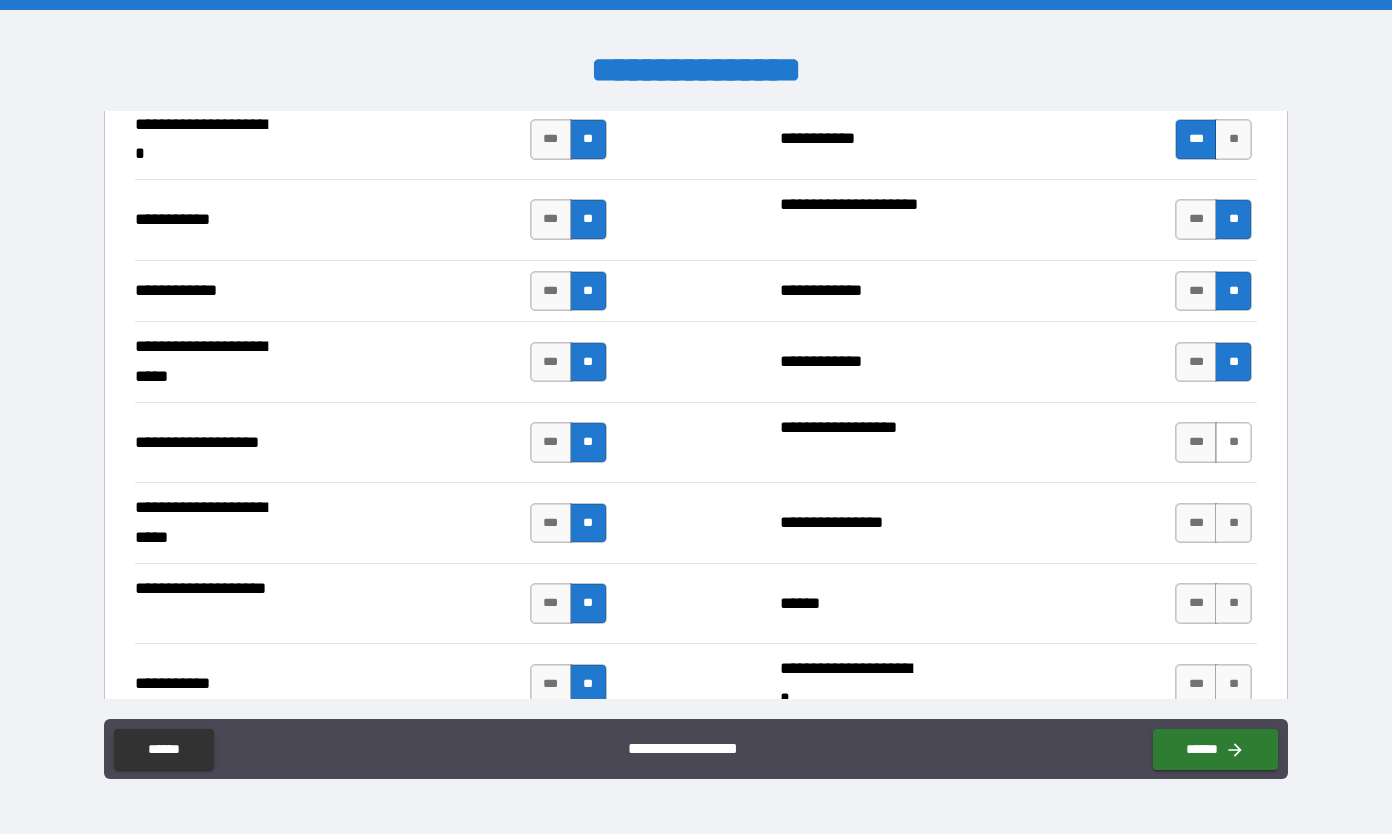 click on "**" at bounding box center (1233, 442) 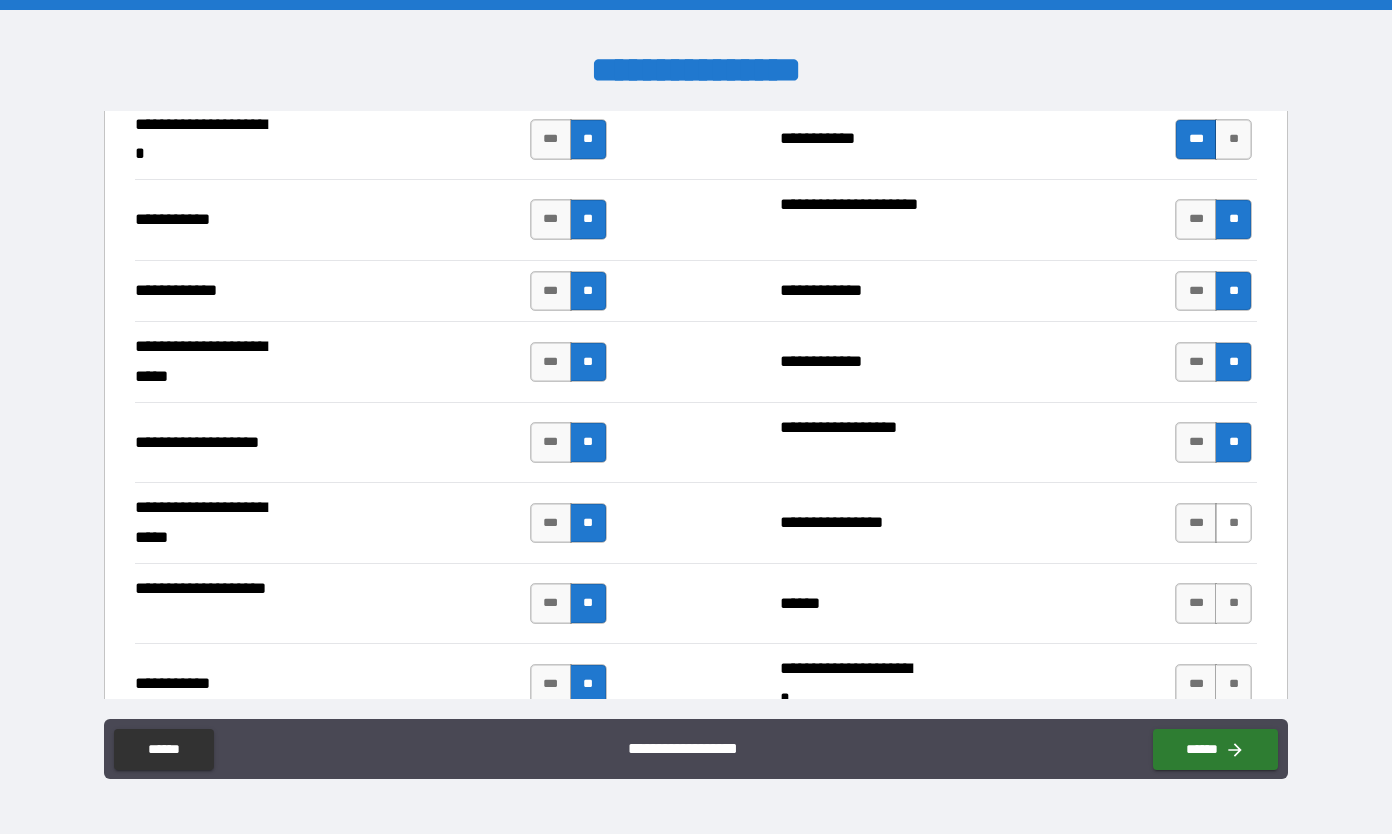 click on "**" at bounding box center (1233, 523) 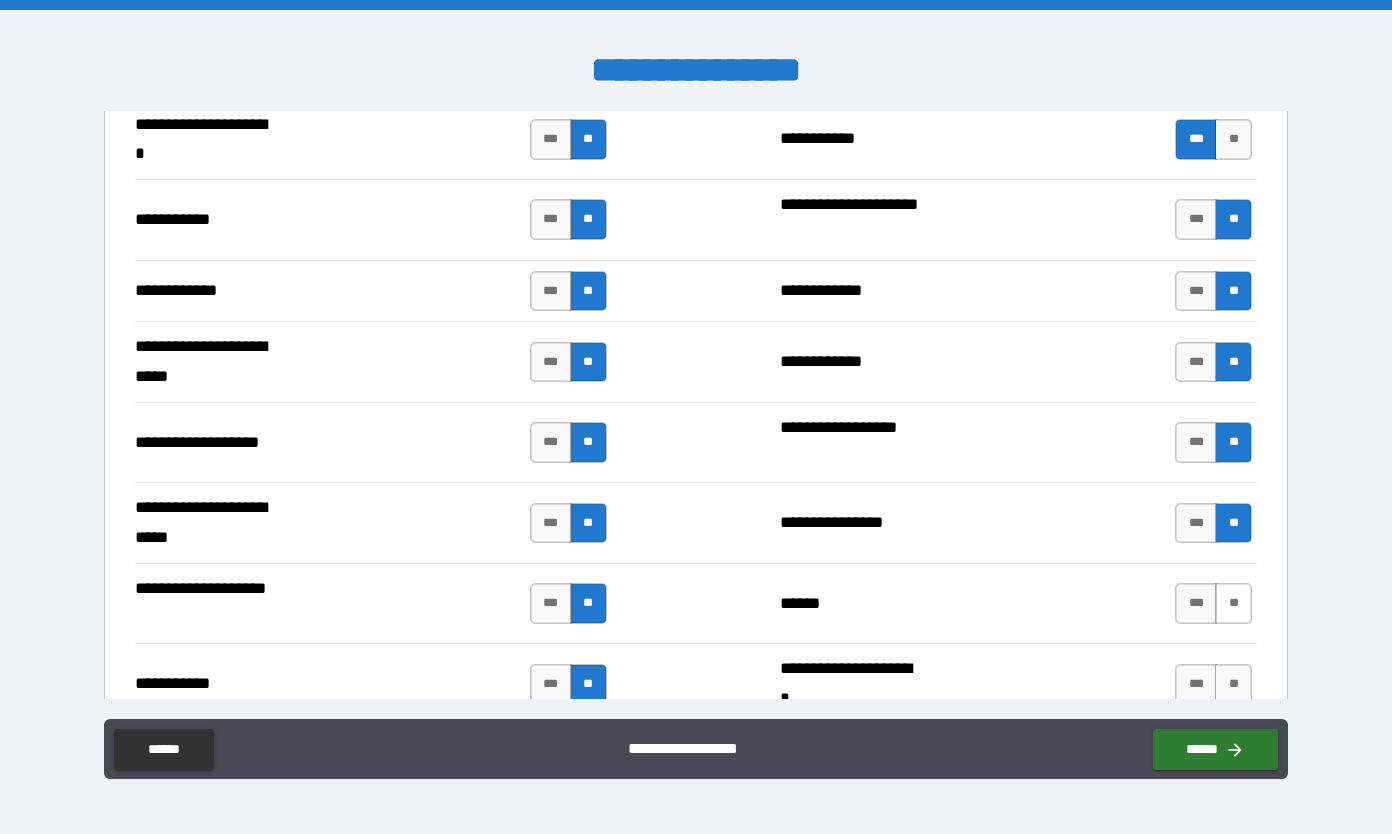 click on "**" at bounding box center [1233, 603] 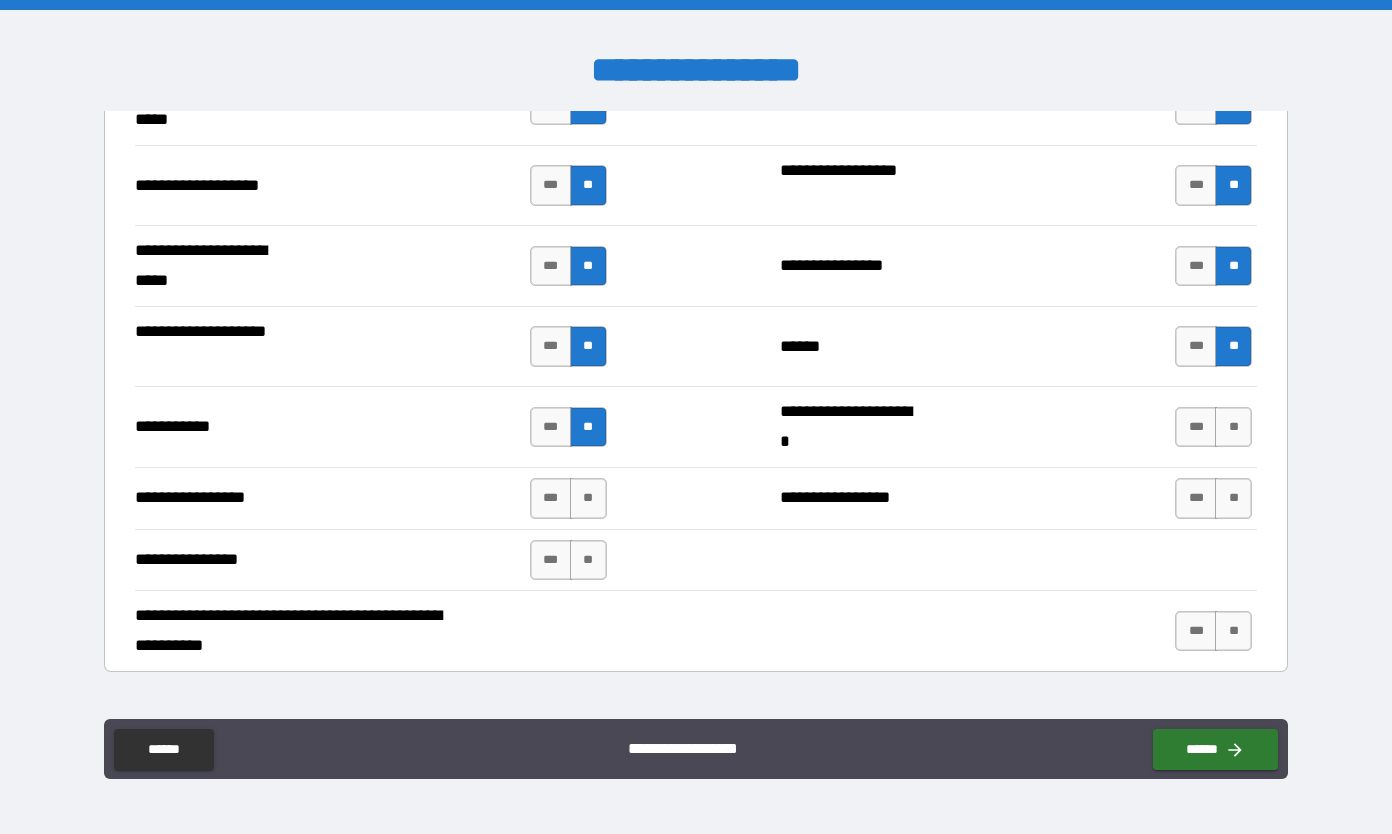 scroll, scrollTop: 4276, scrollLeft: 0, axis: vertical 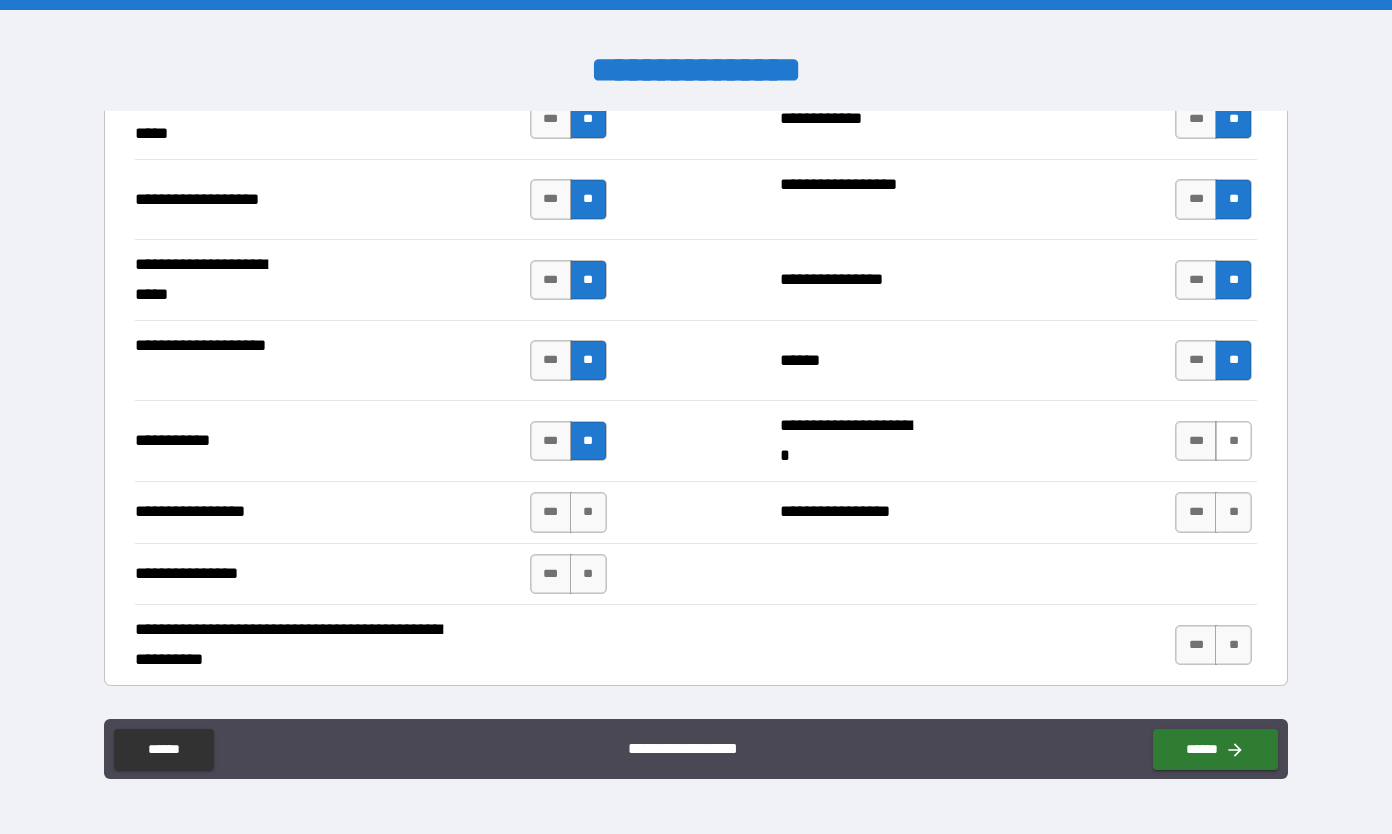 click on "**" at bounding box center [1233, 441] 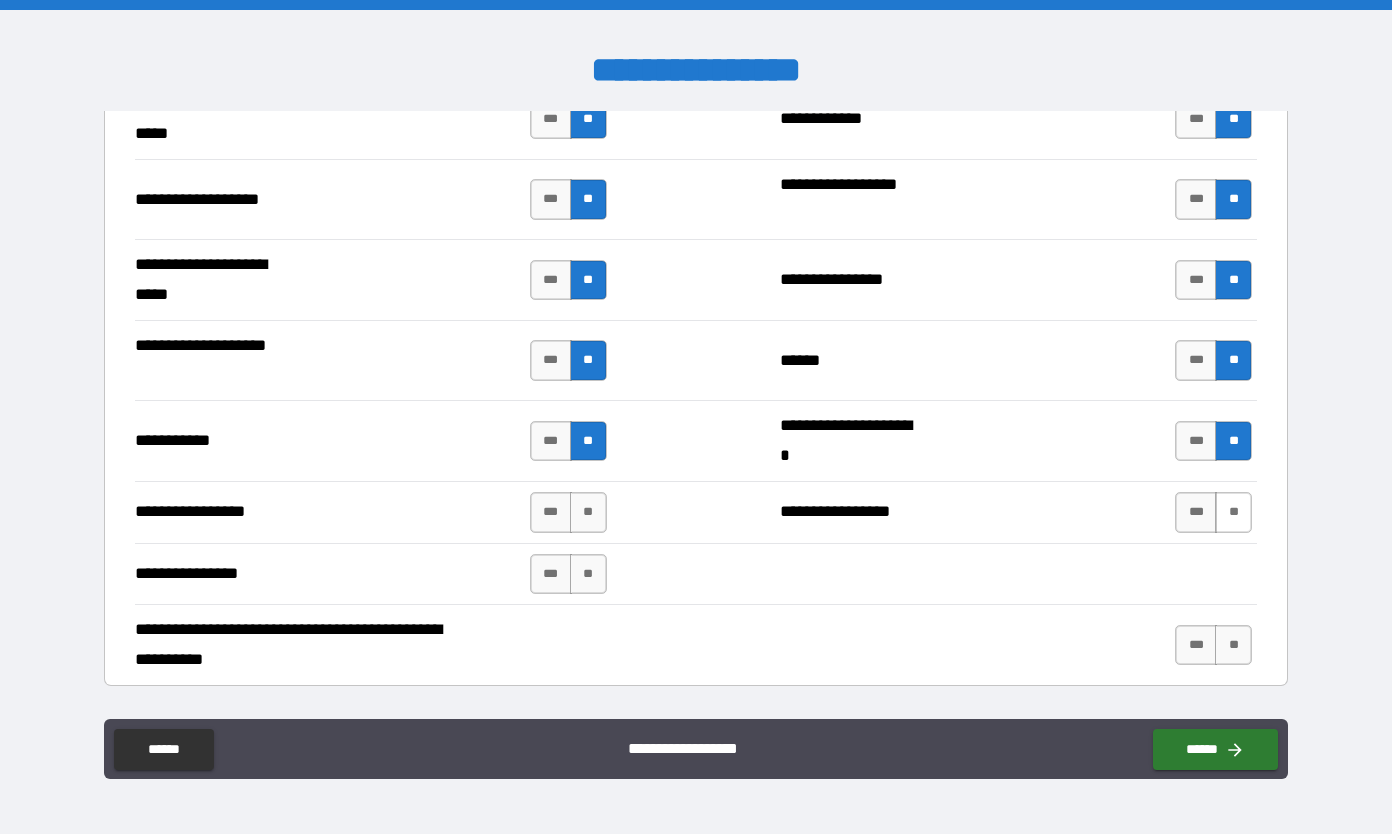click on "**" at bounding box center [1233, 512] 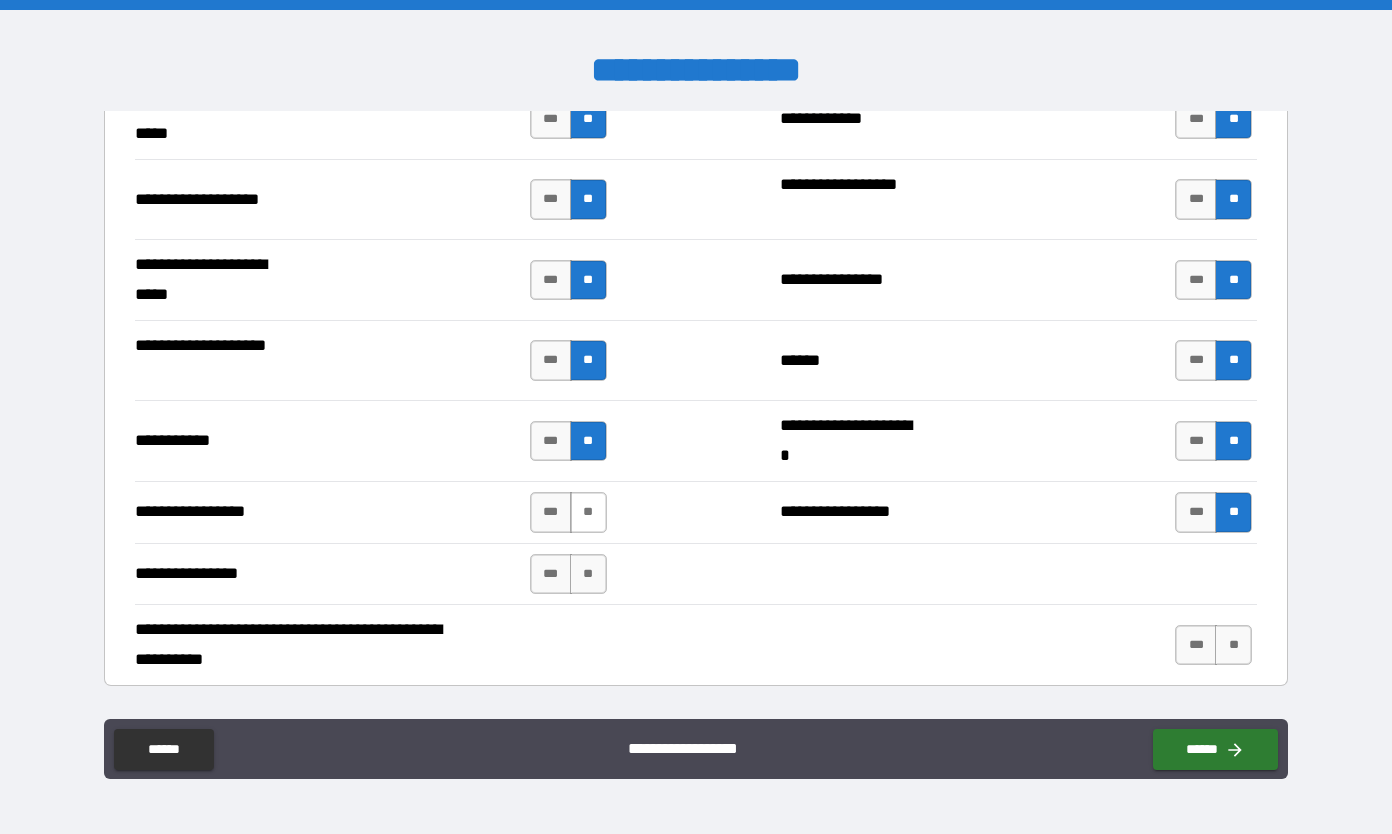 click on "**" at bounding box center [588, 512] 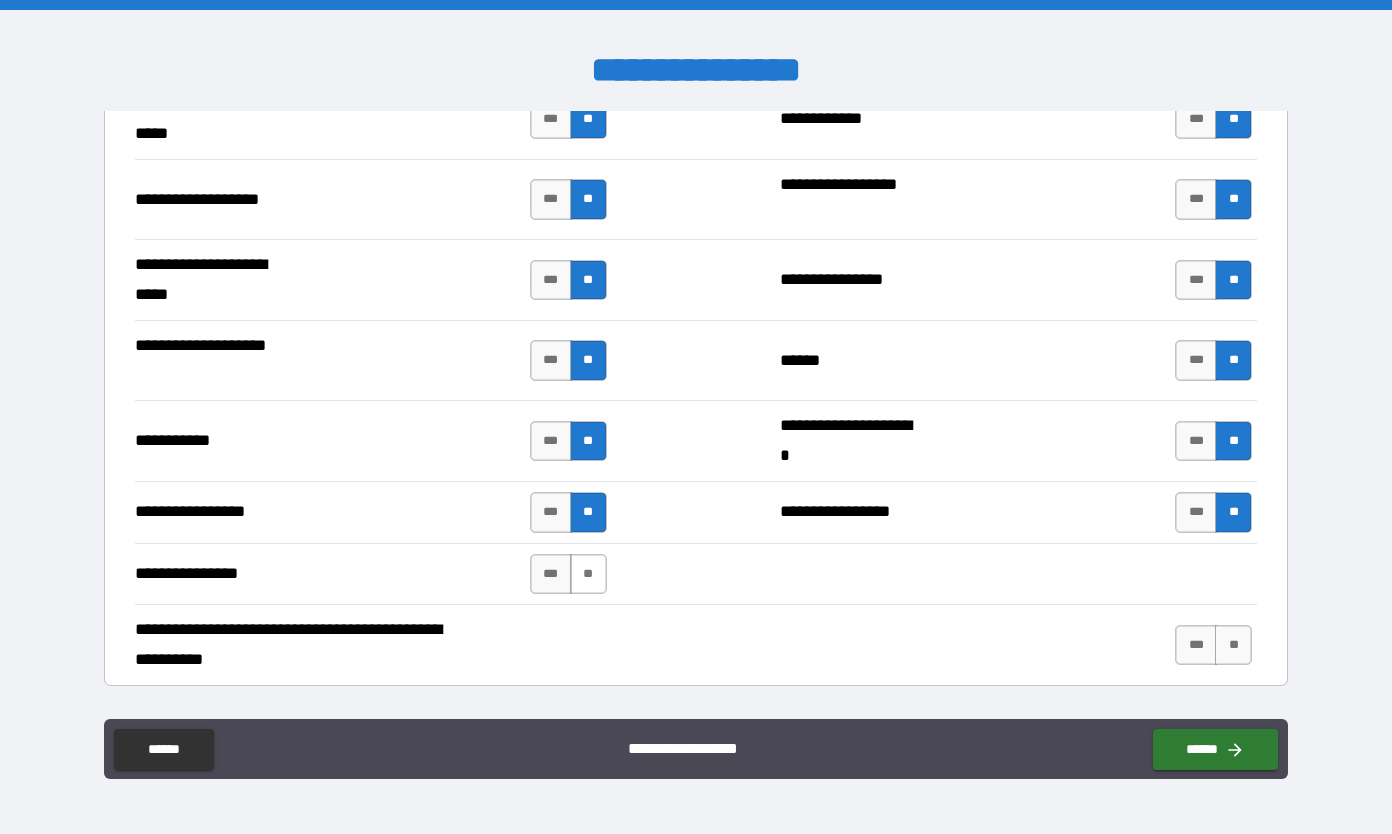 click on "**" at bounding box center (588, 574) 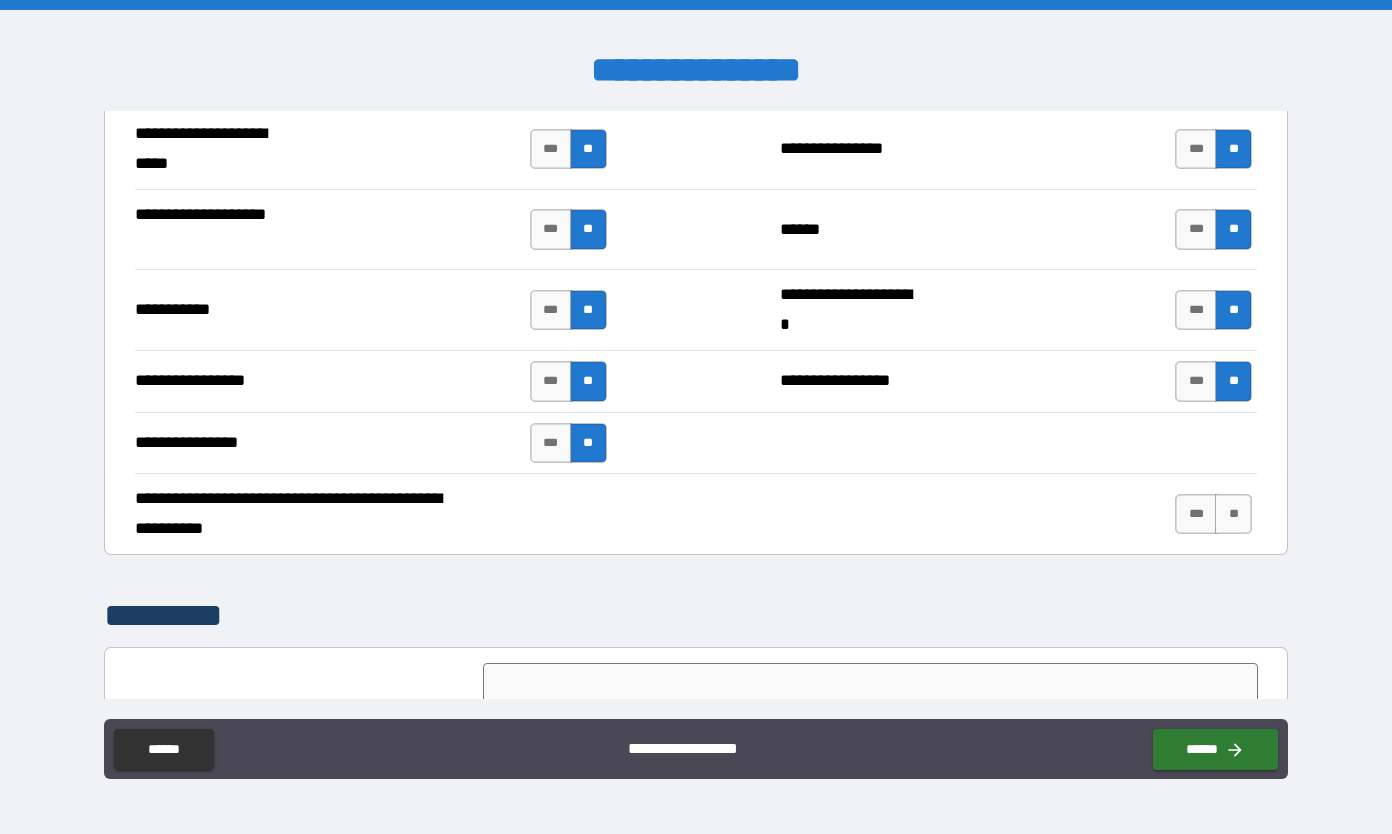 scroll, scrollTop: 4375, scrollLeft: 0, axis: vertical 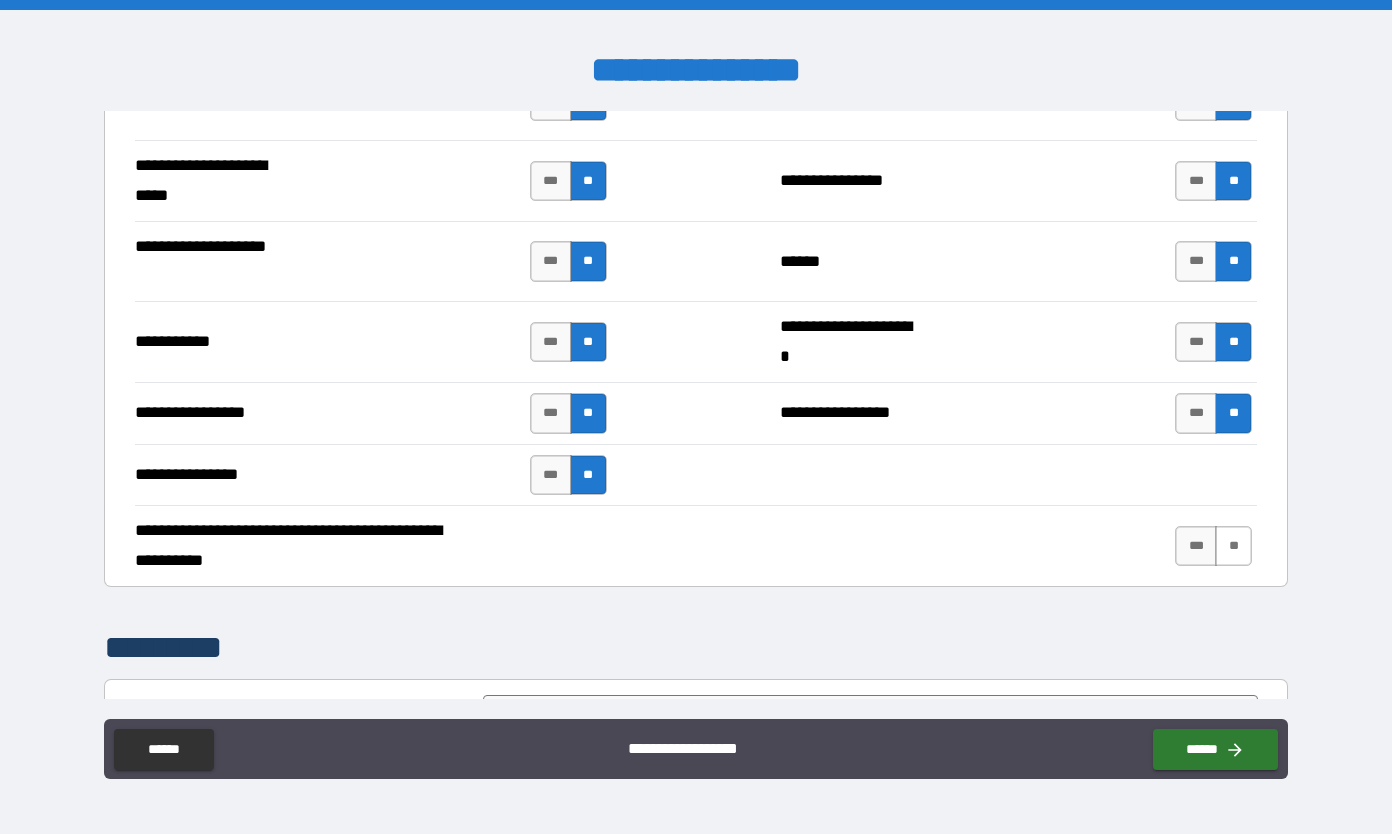 click on "**" at bounding box center (1233, 546) 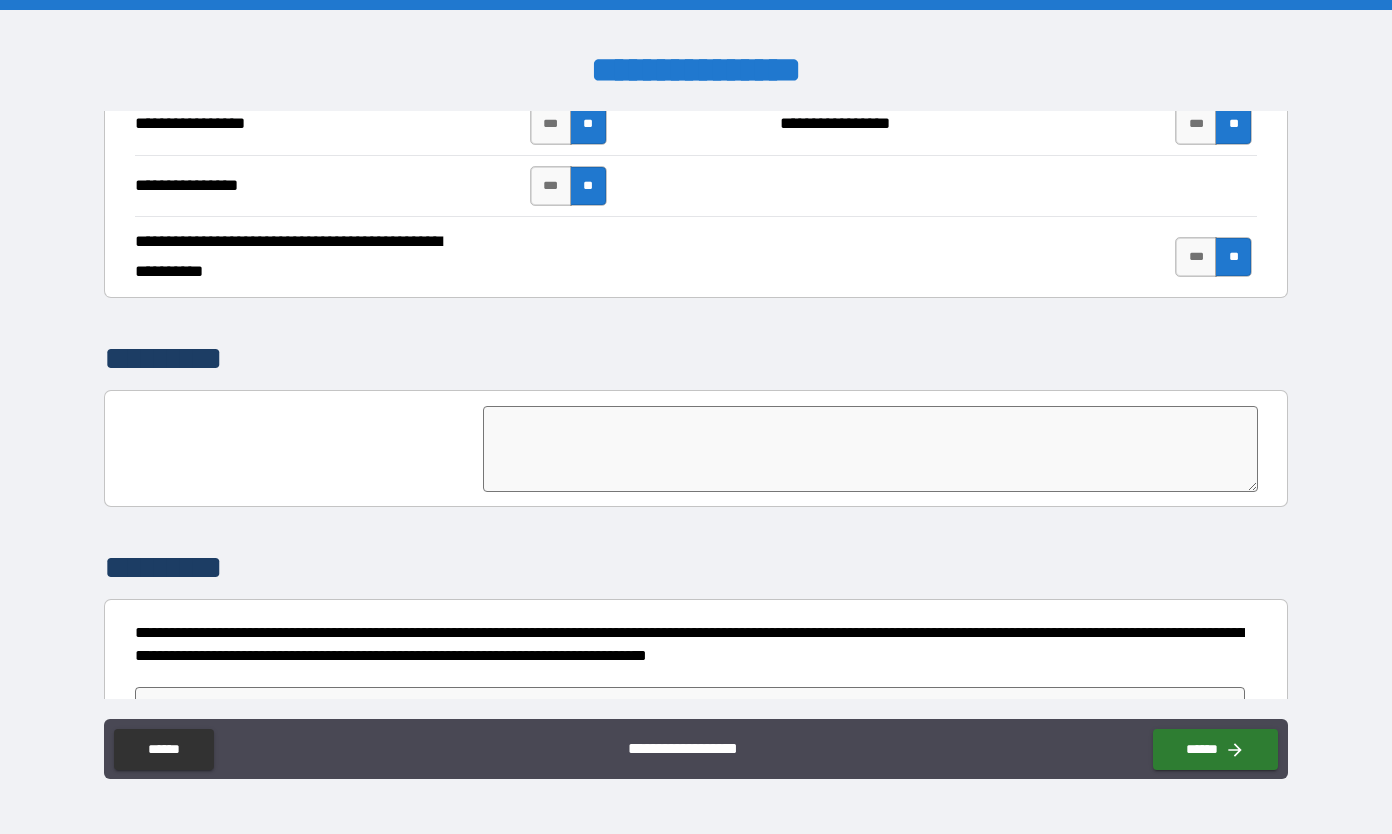 scroll, scrollTop: 4723, scrollLeft: 0, axis: vertical 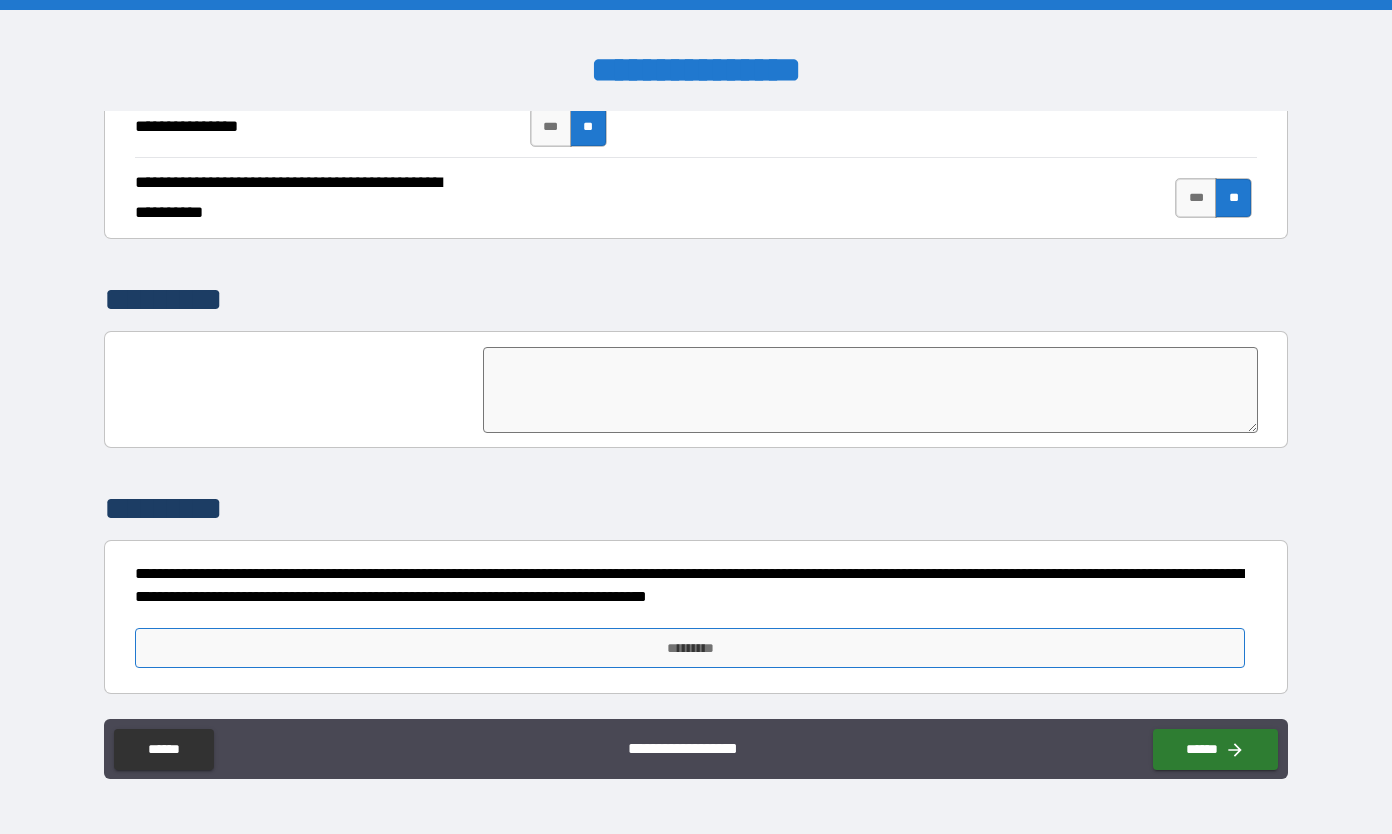 click on "*********" at bounding box center [690, 648] 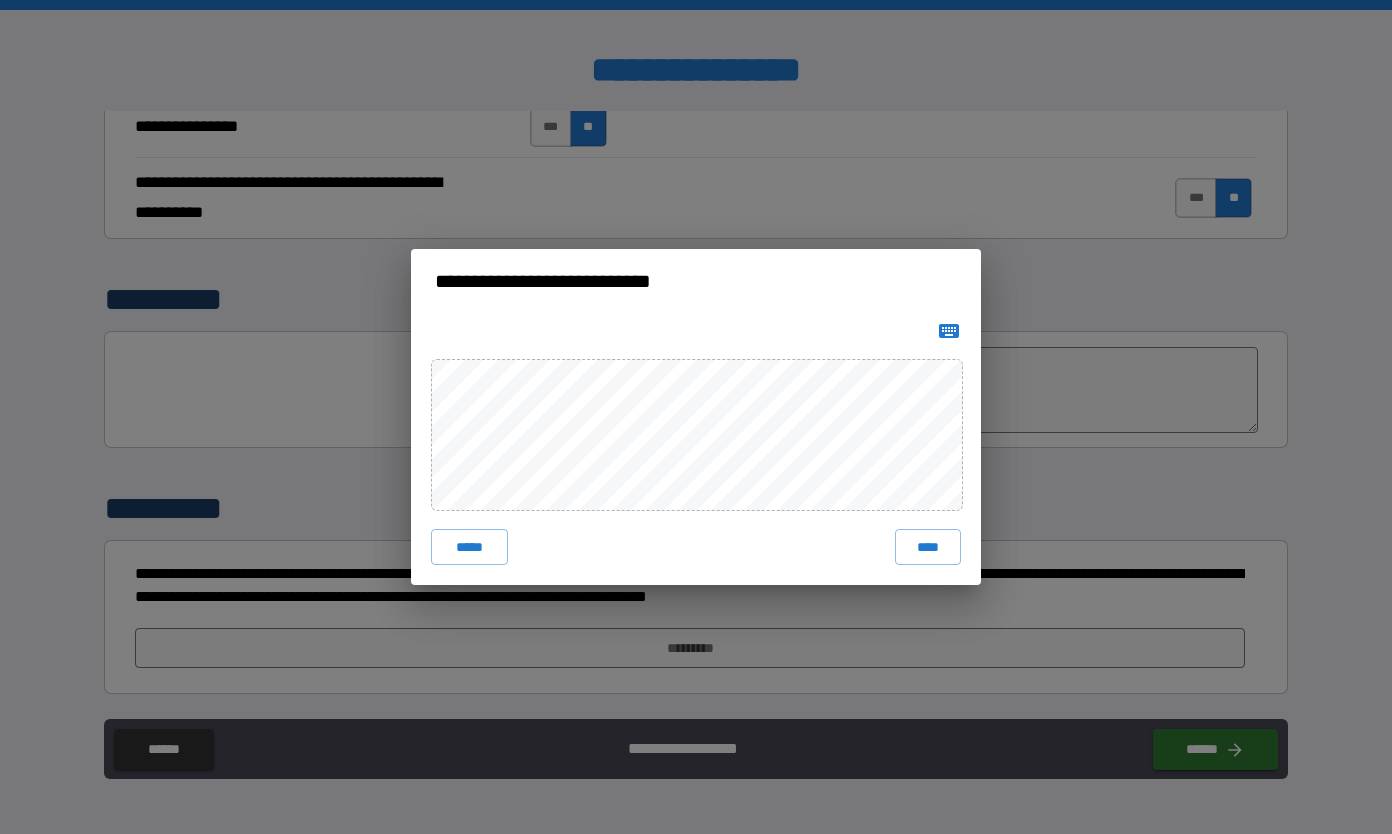 click on "****" at bounding box center [928, 547] 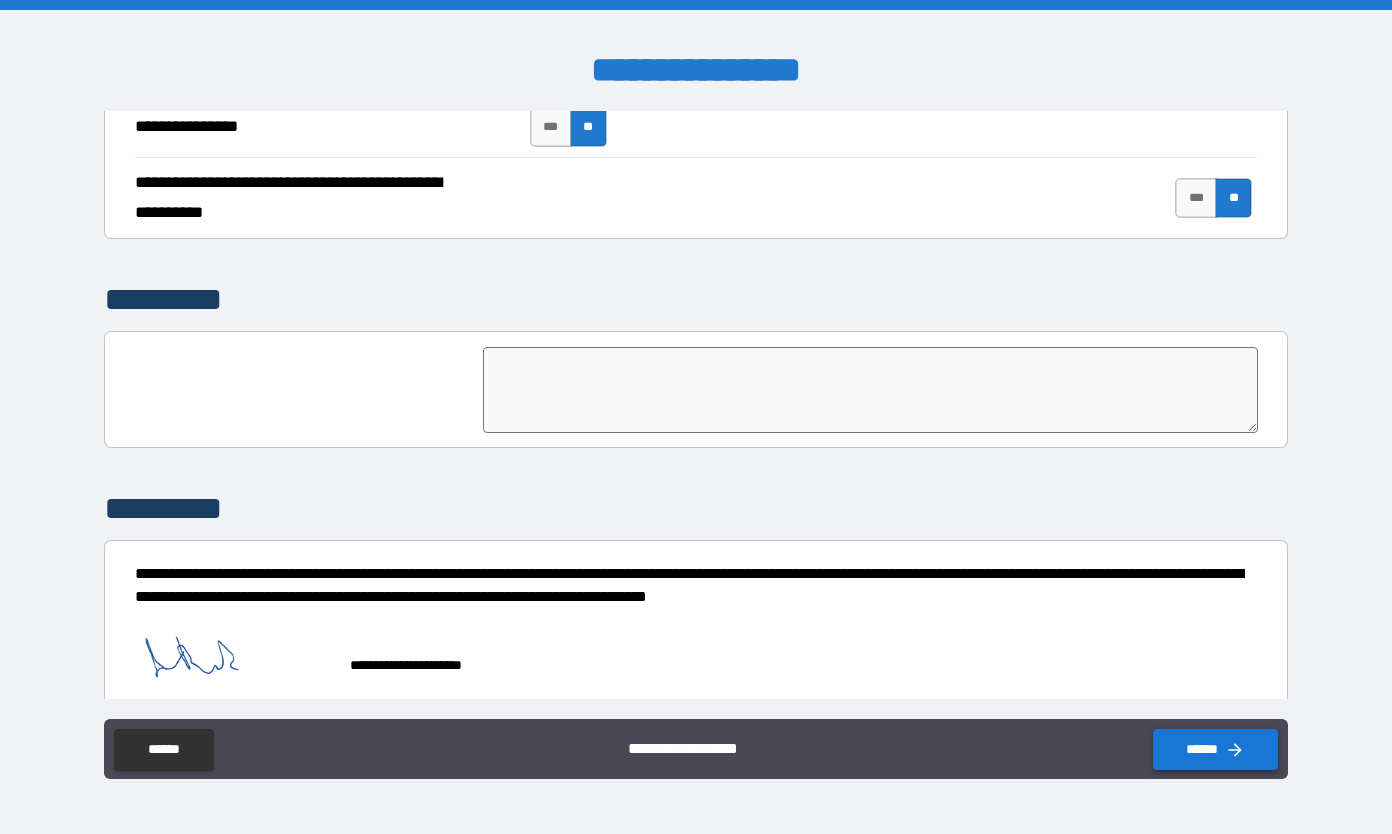 click 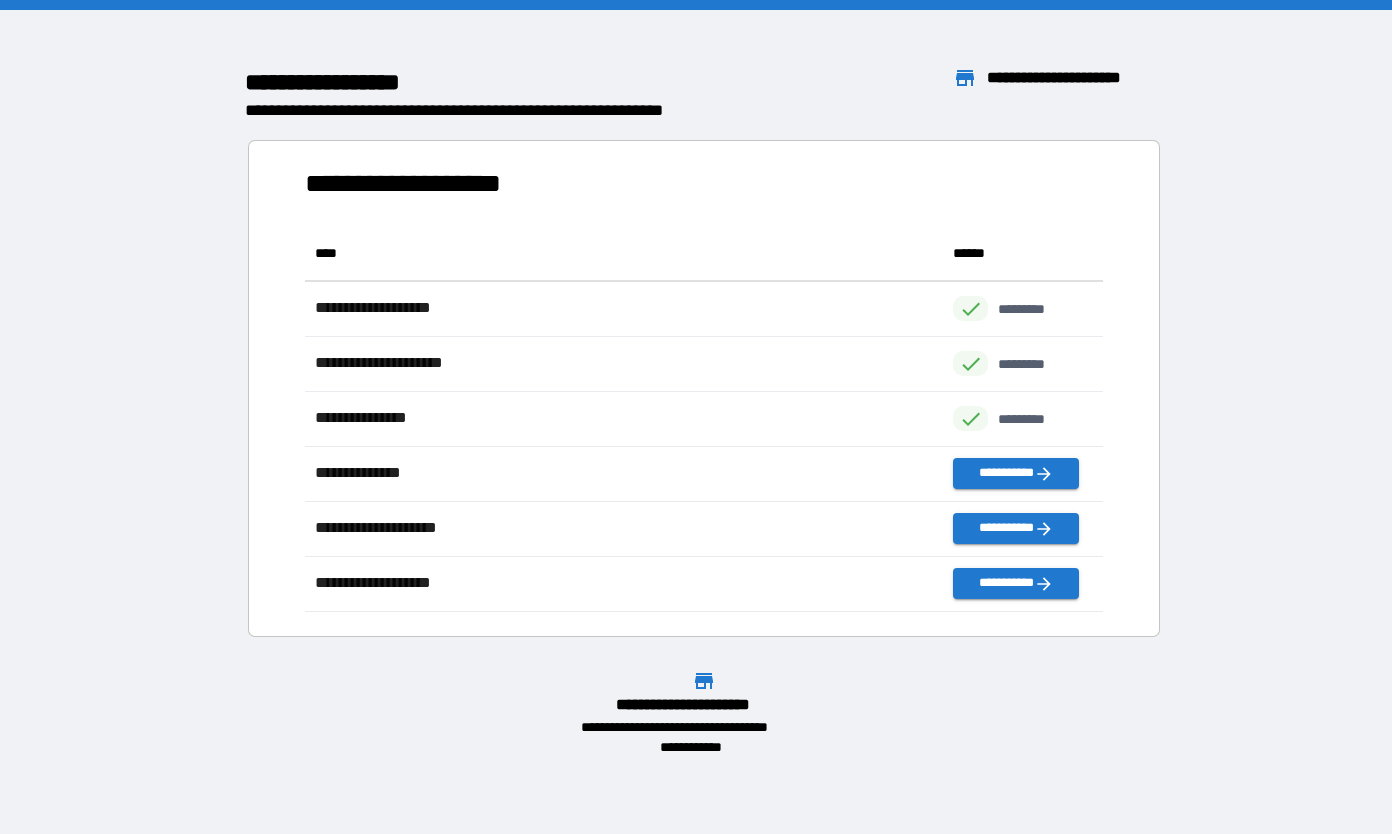 scroll, scrollTop: 16, scrollLeft: 16, axis: both 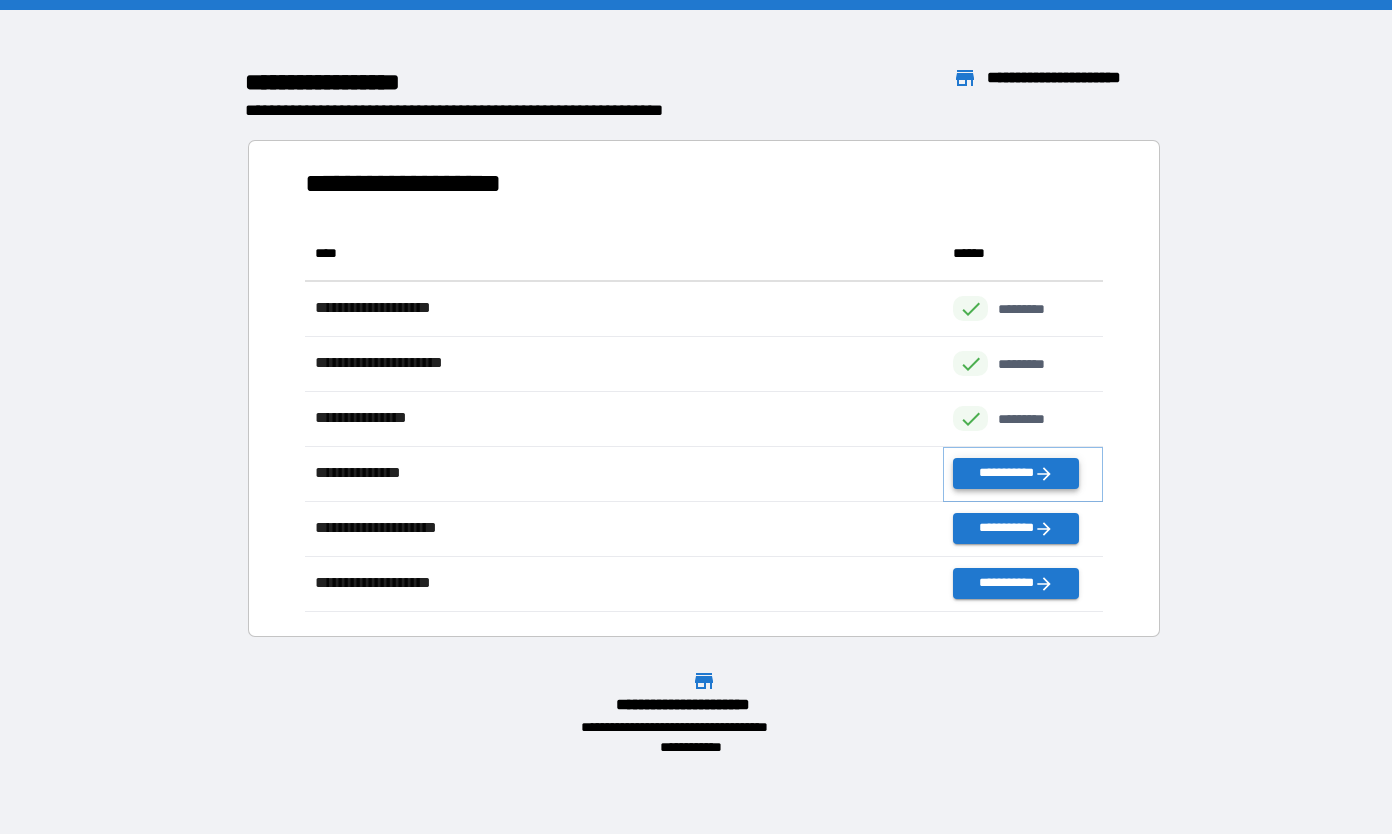 click on "**********" at bounding box center (1015, 473) 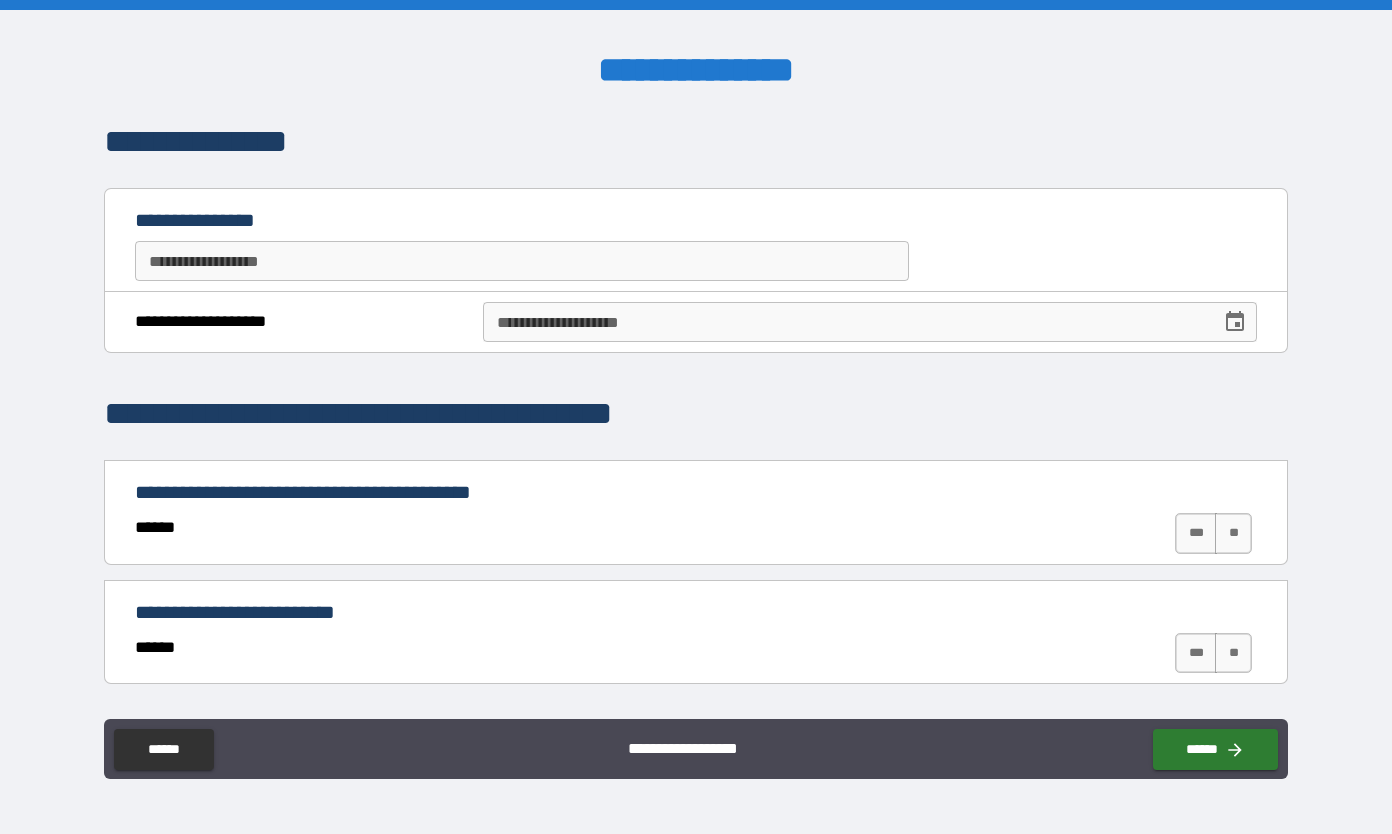 click on "**********" at bounding box center (522, 261) 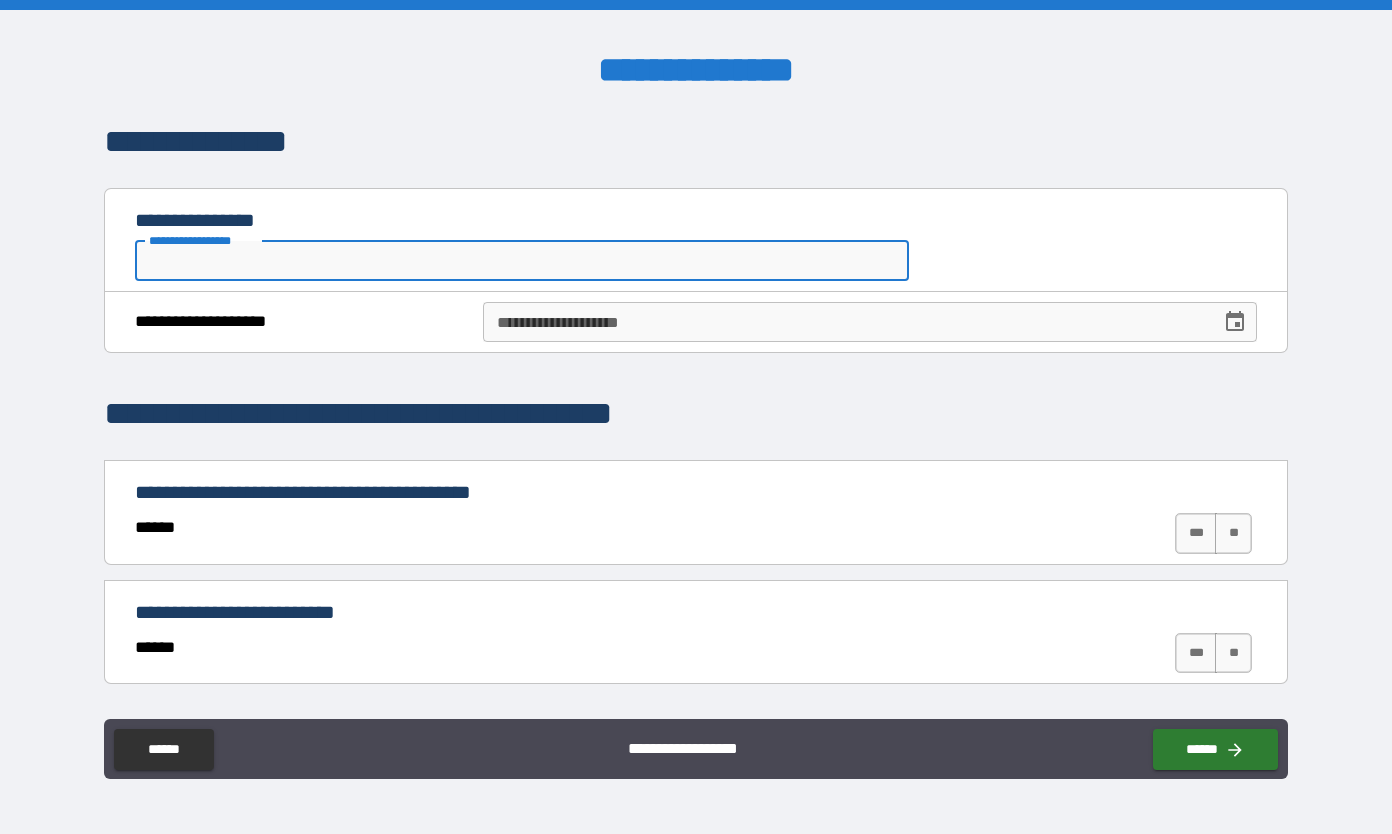 click 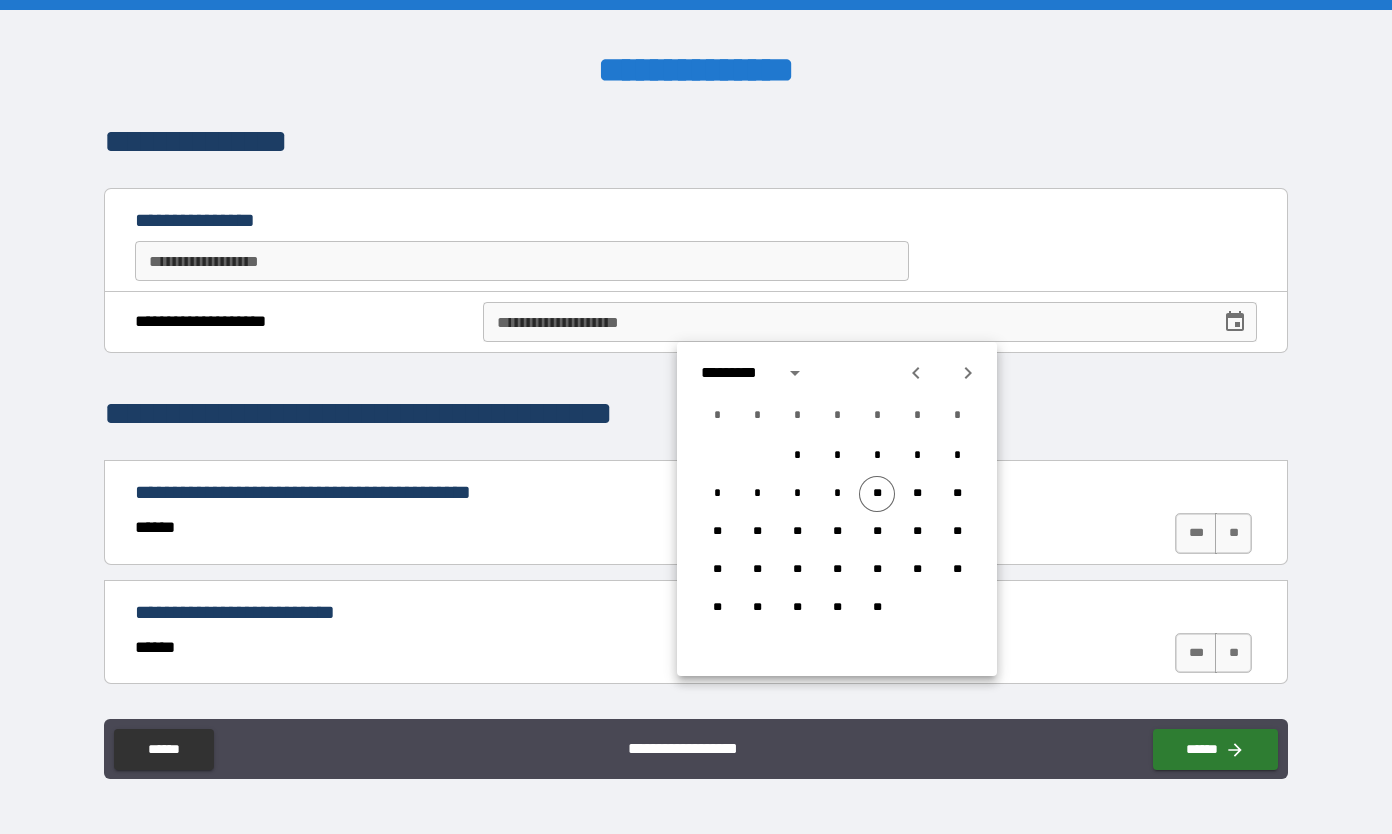 click 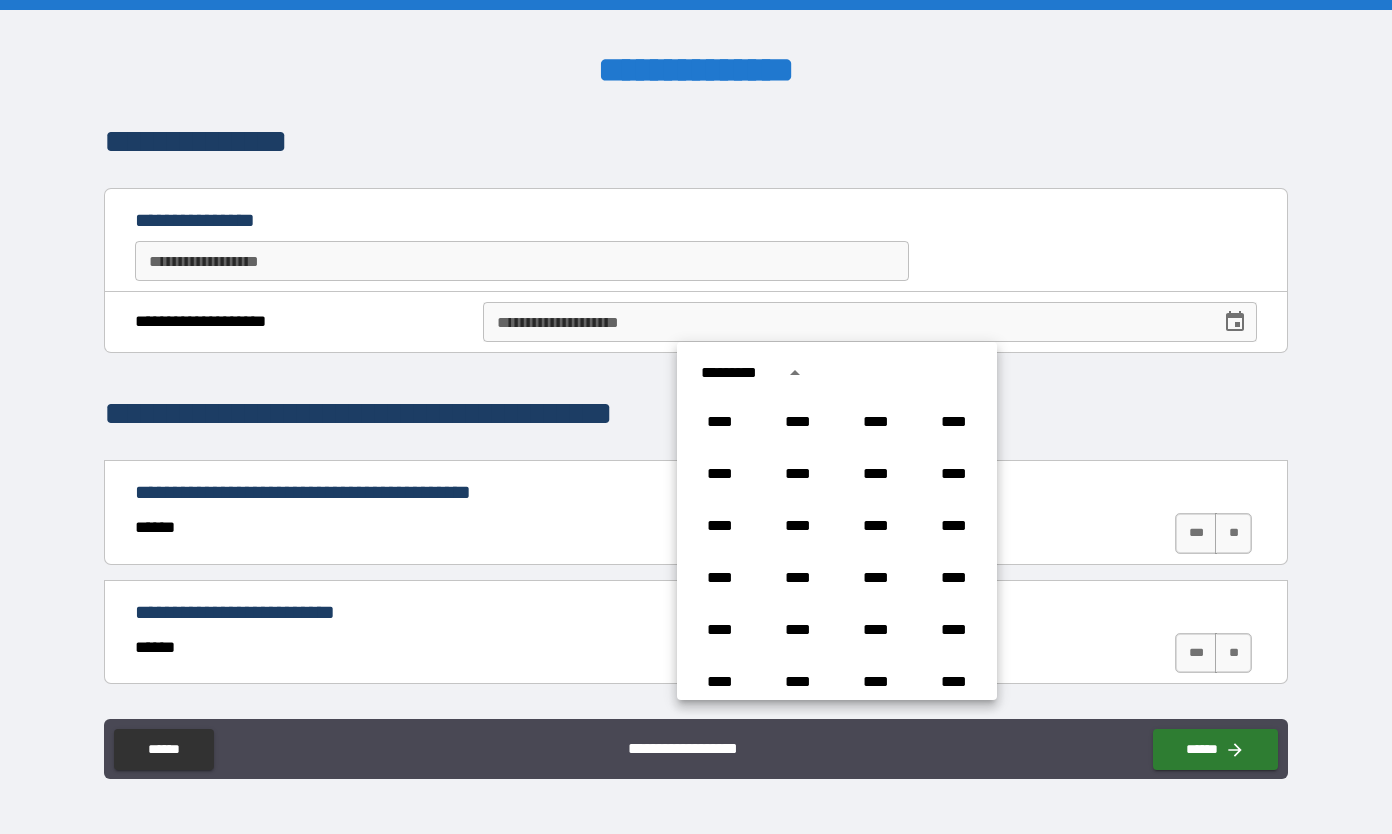scroll, scrollTop: 1486, scrollLeft: 0, axis: vertical 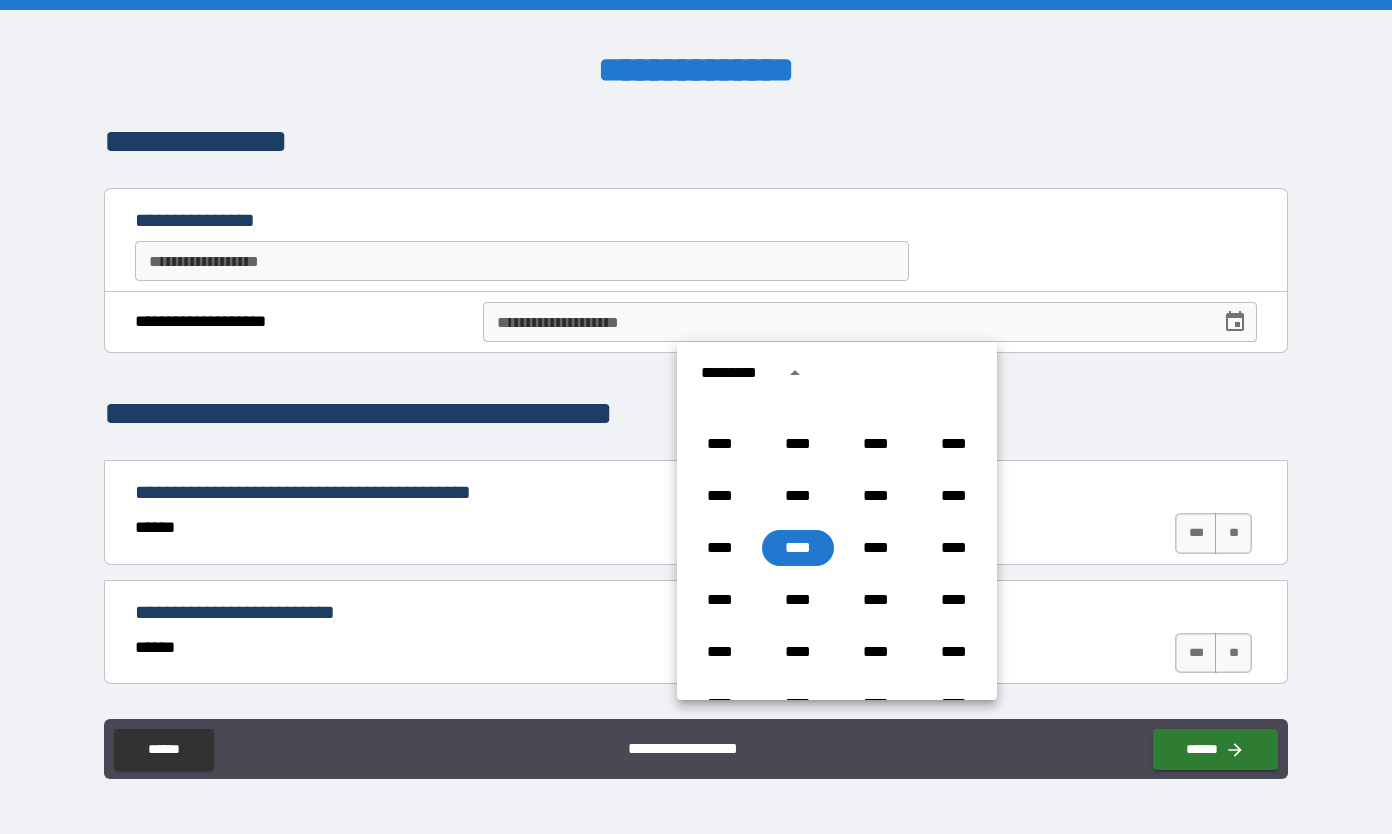 click 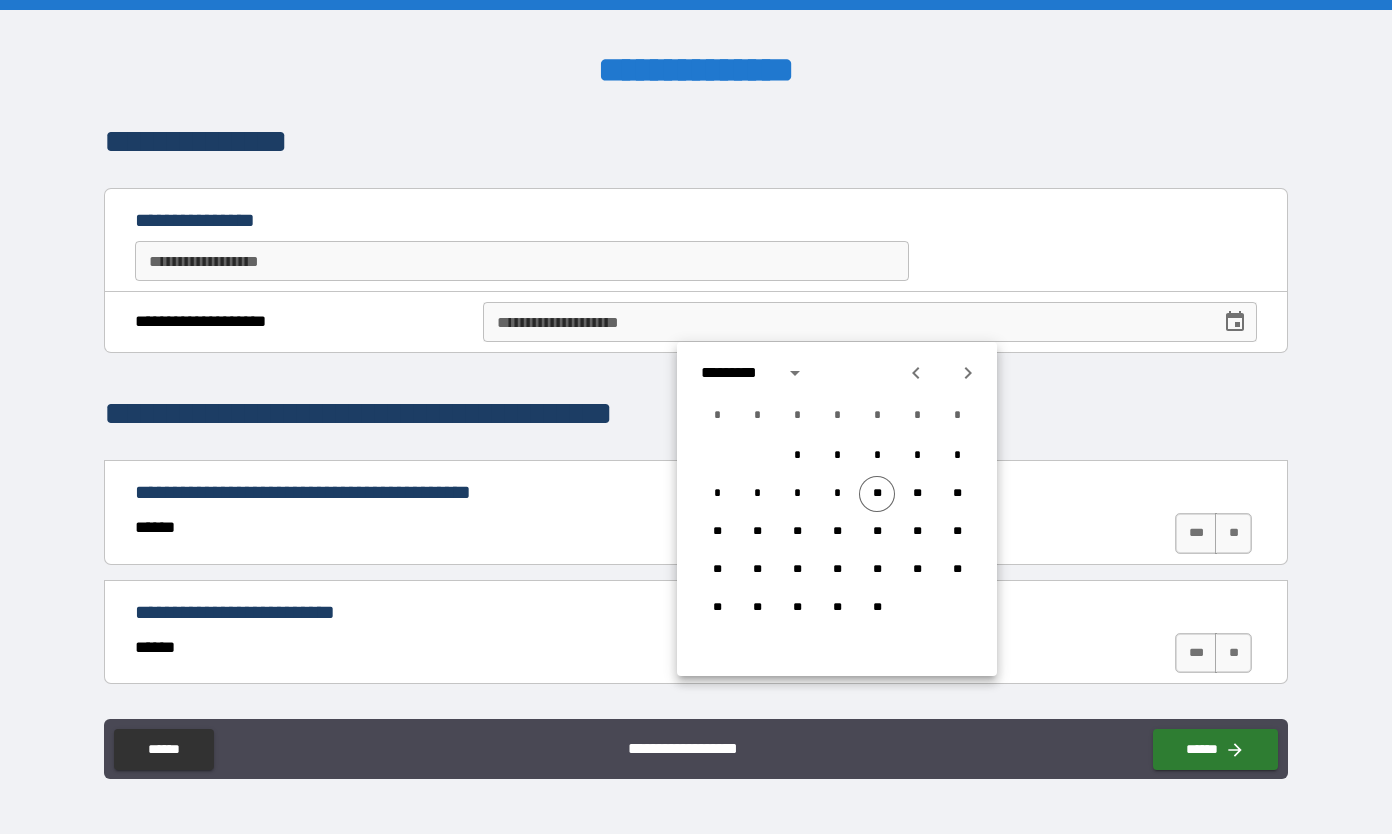 click 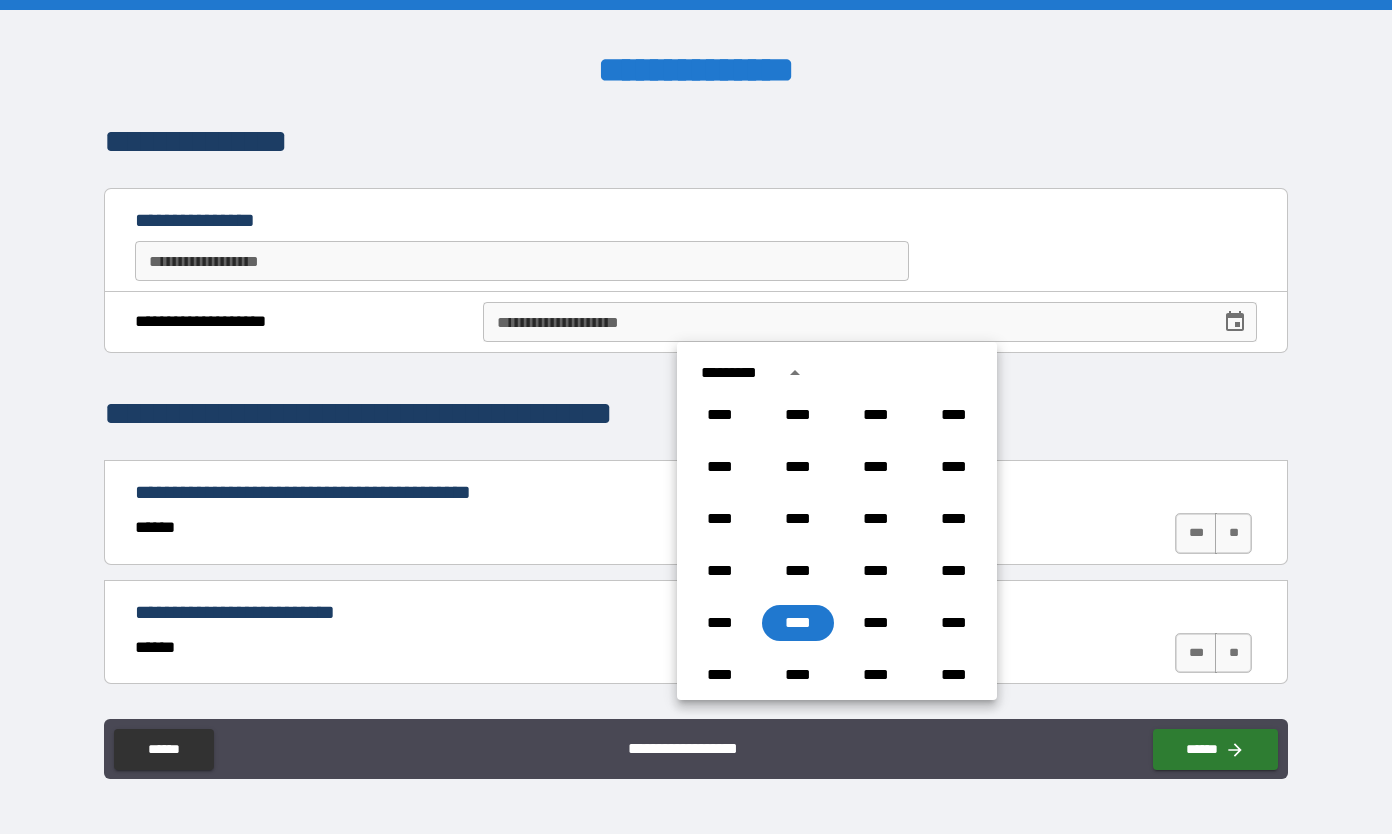 scroll, scrollTop: 1406, scrollLeft: 0, axis: vertical 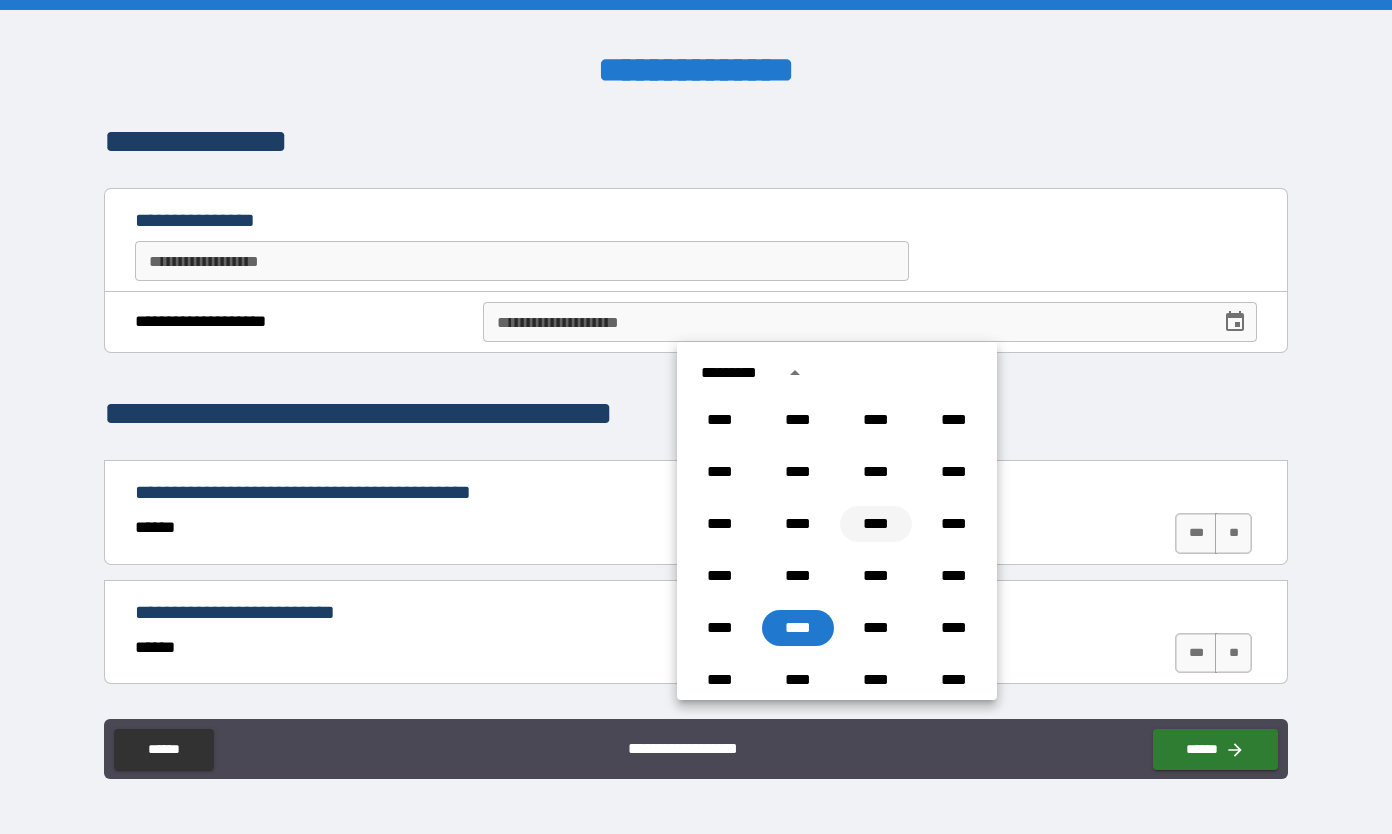 click on "****" at bounding box center [876, 524] 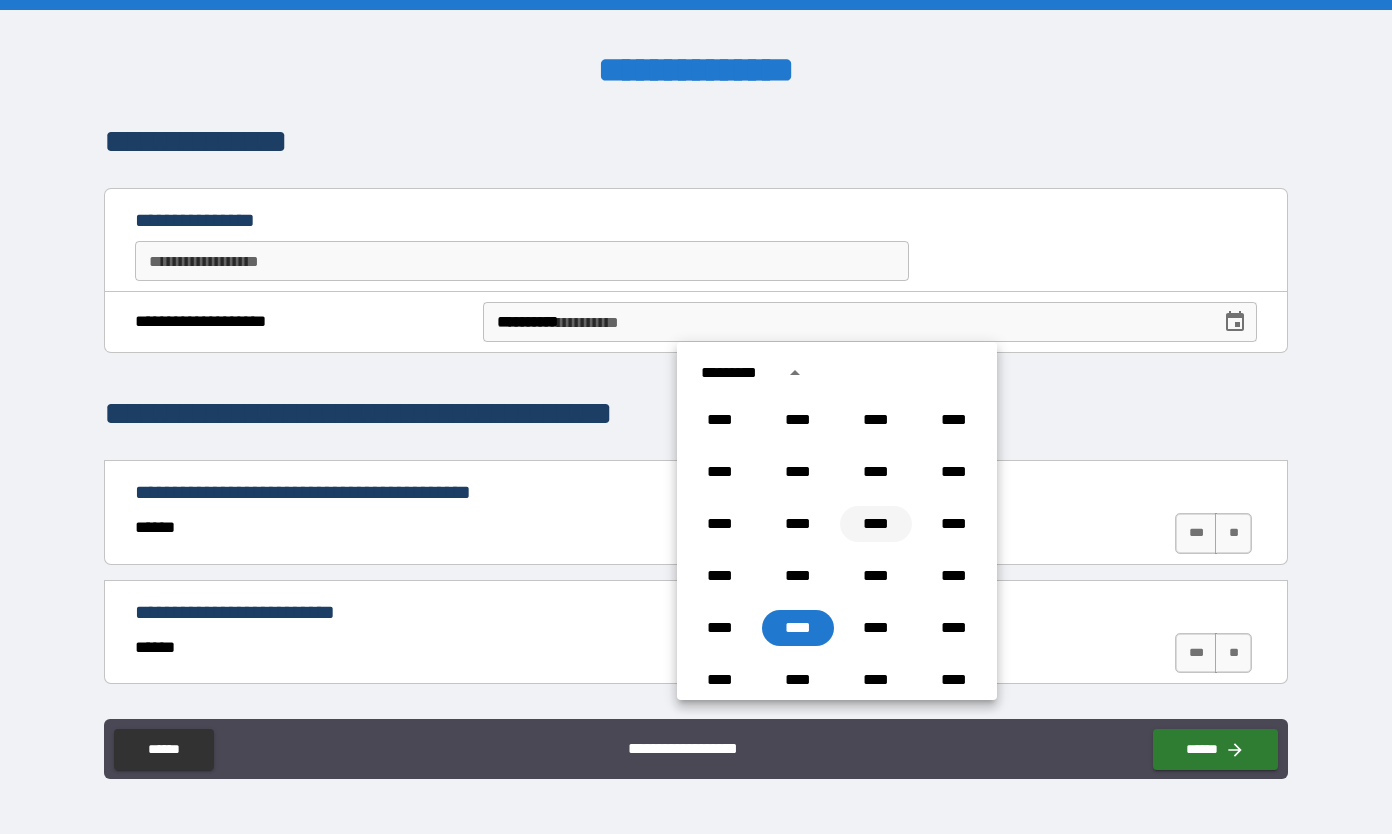 scroll, scrollTop: 0, scrollLeft: 0, axis: both 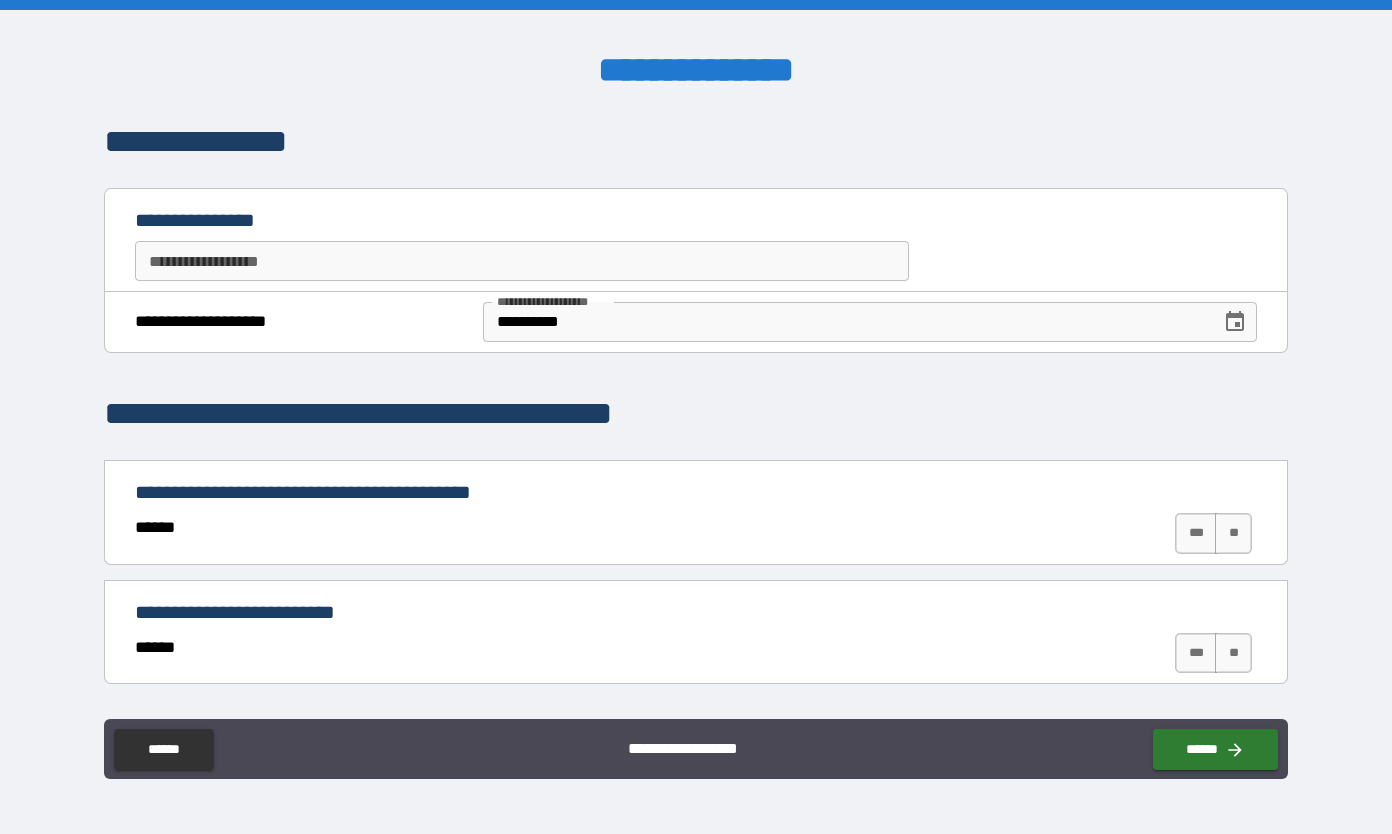 click on "**********" at bounding box center [689, 414] 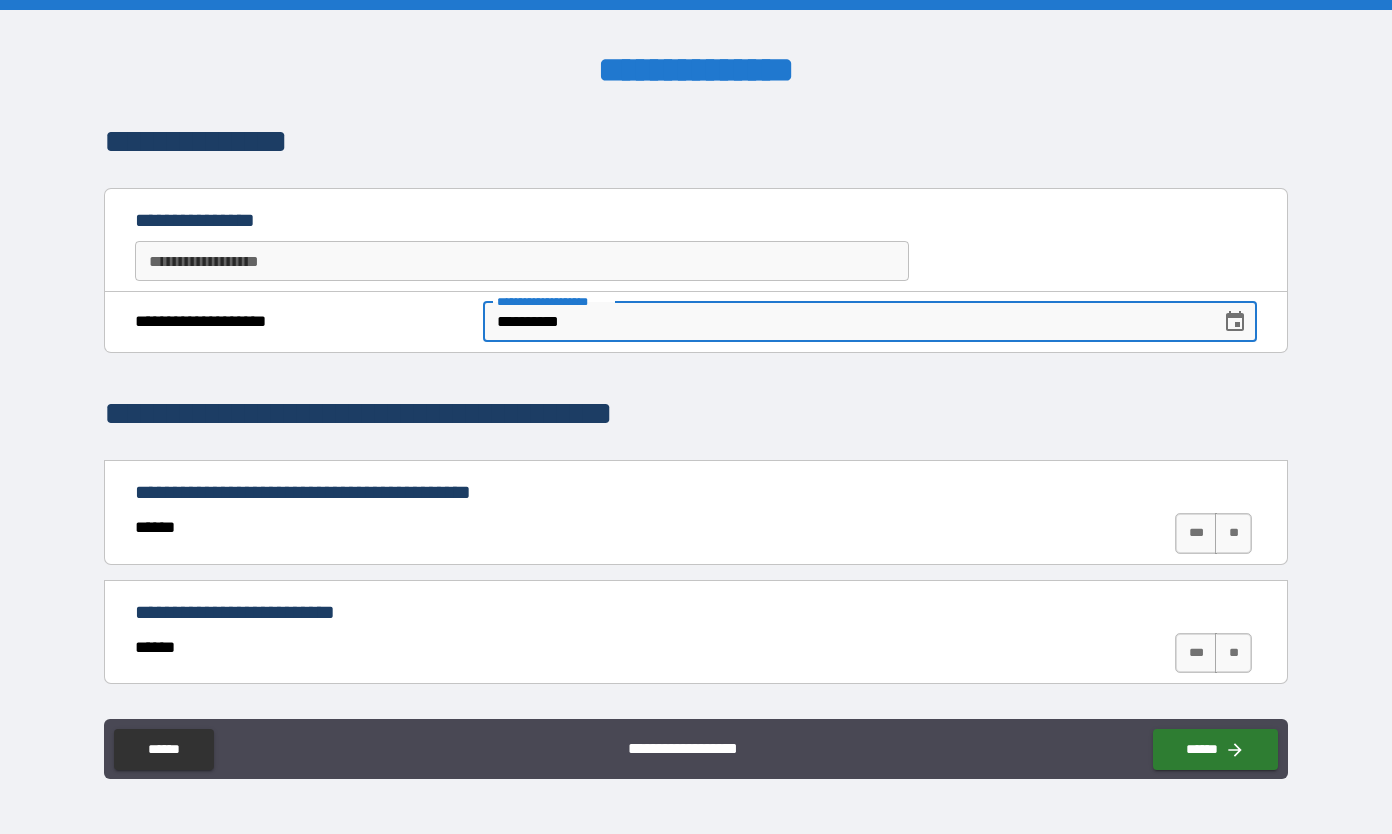 click on "**********" at bounding box center [522, 261] 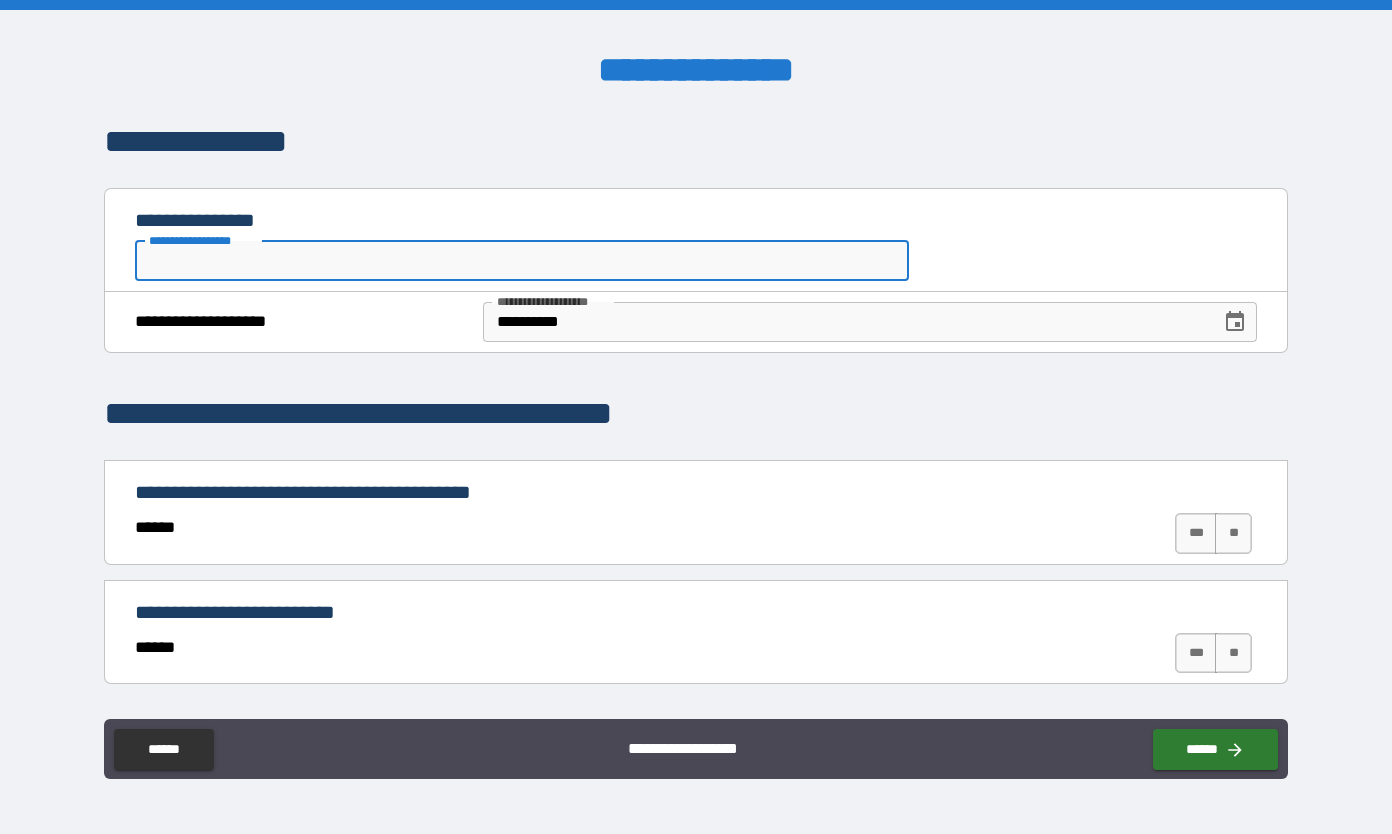 type on "*" 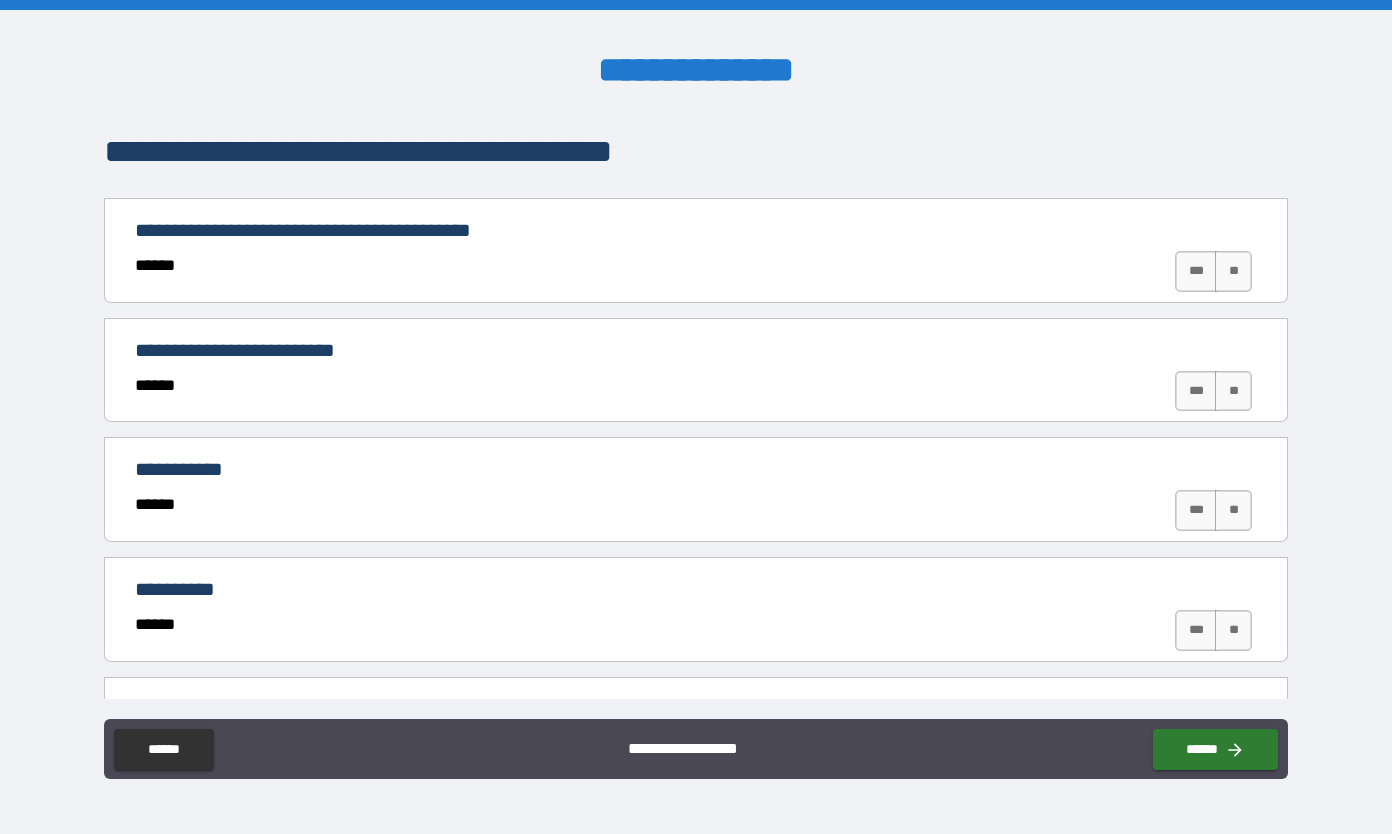scroll, scrollTop: 261, scrollLeft: 0, axis: vertical 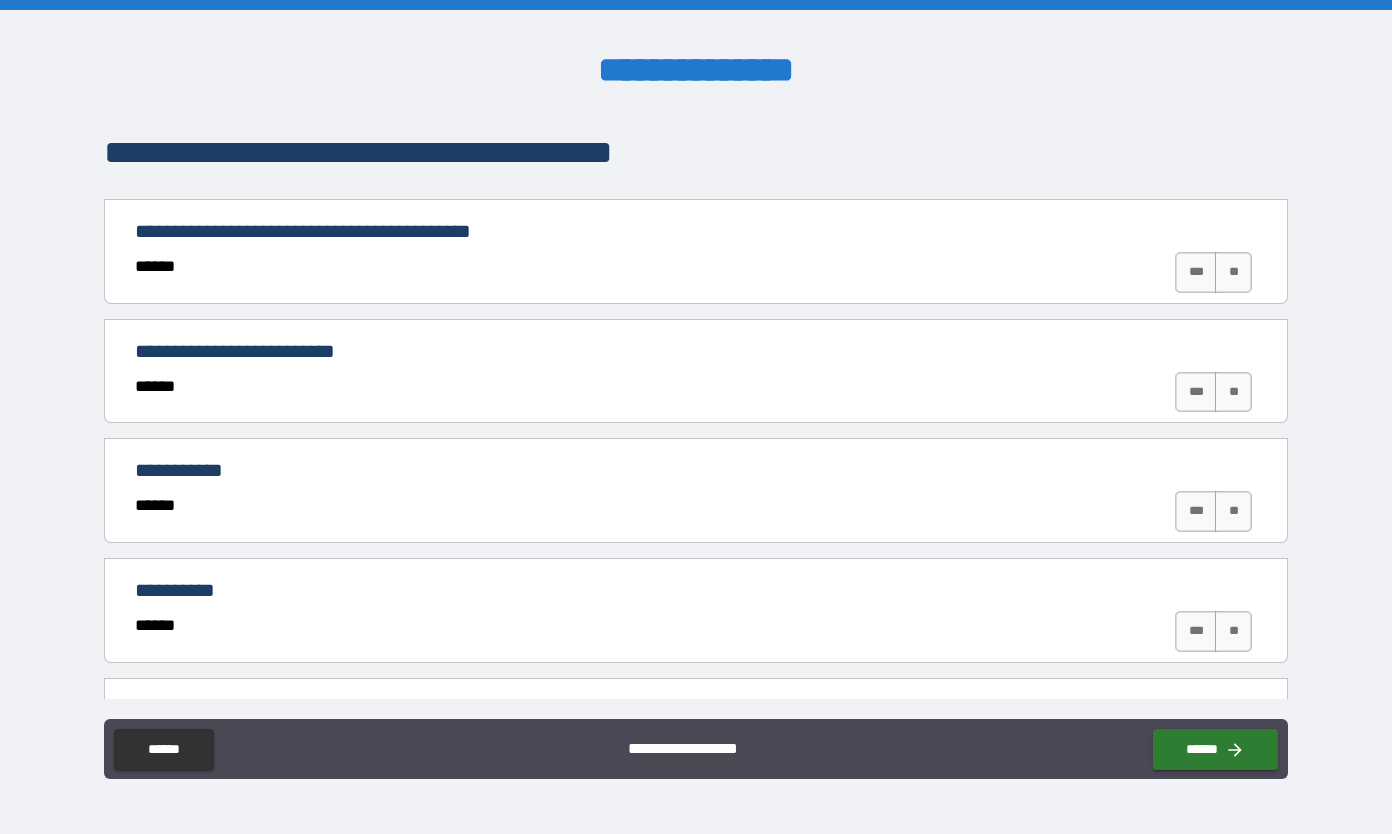 type on "*******" 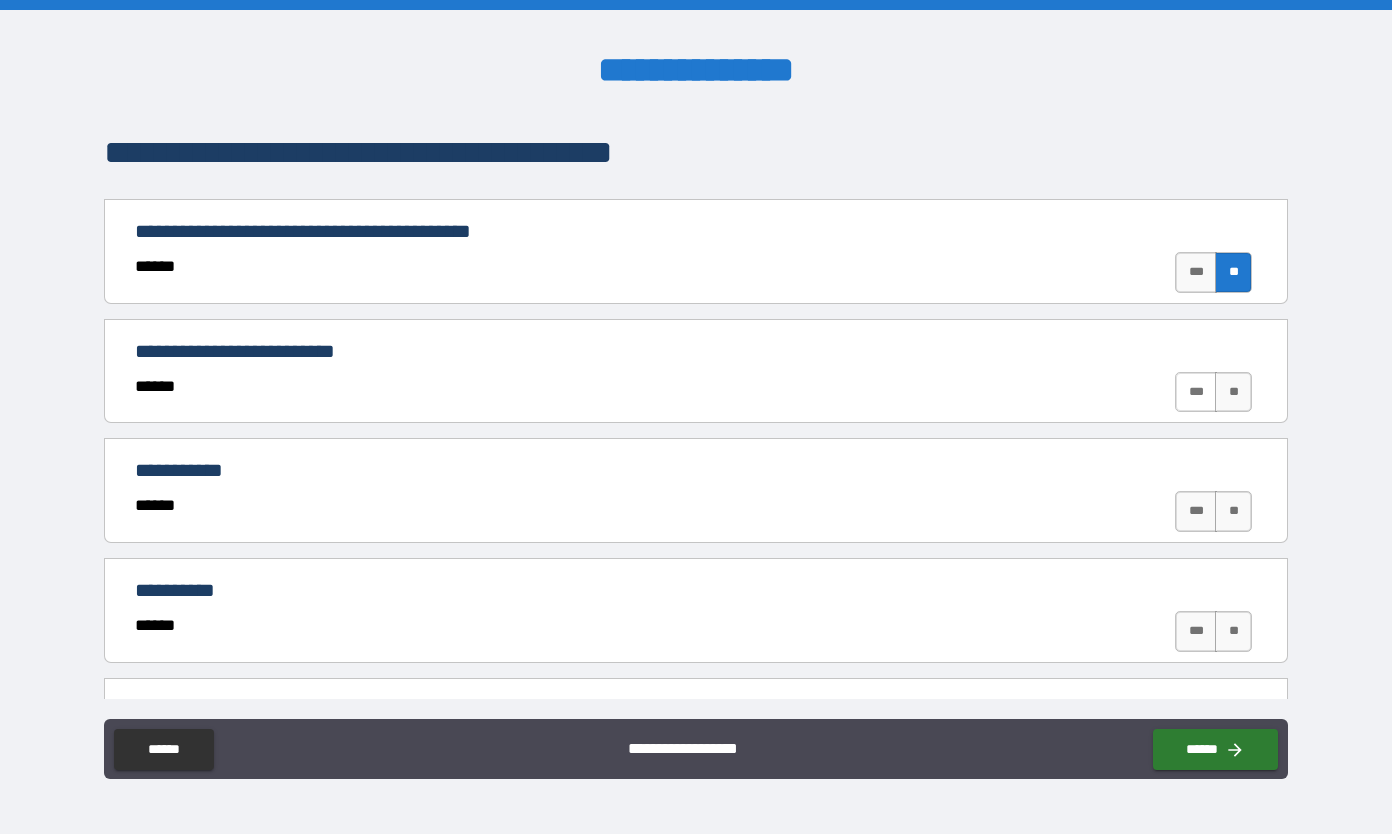 click on "***" at bounding box center (1196, 392) 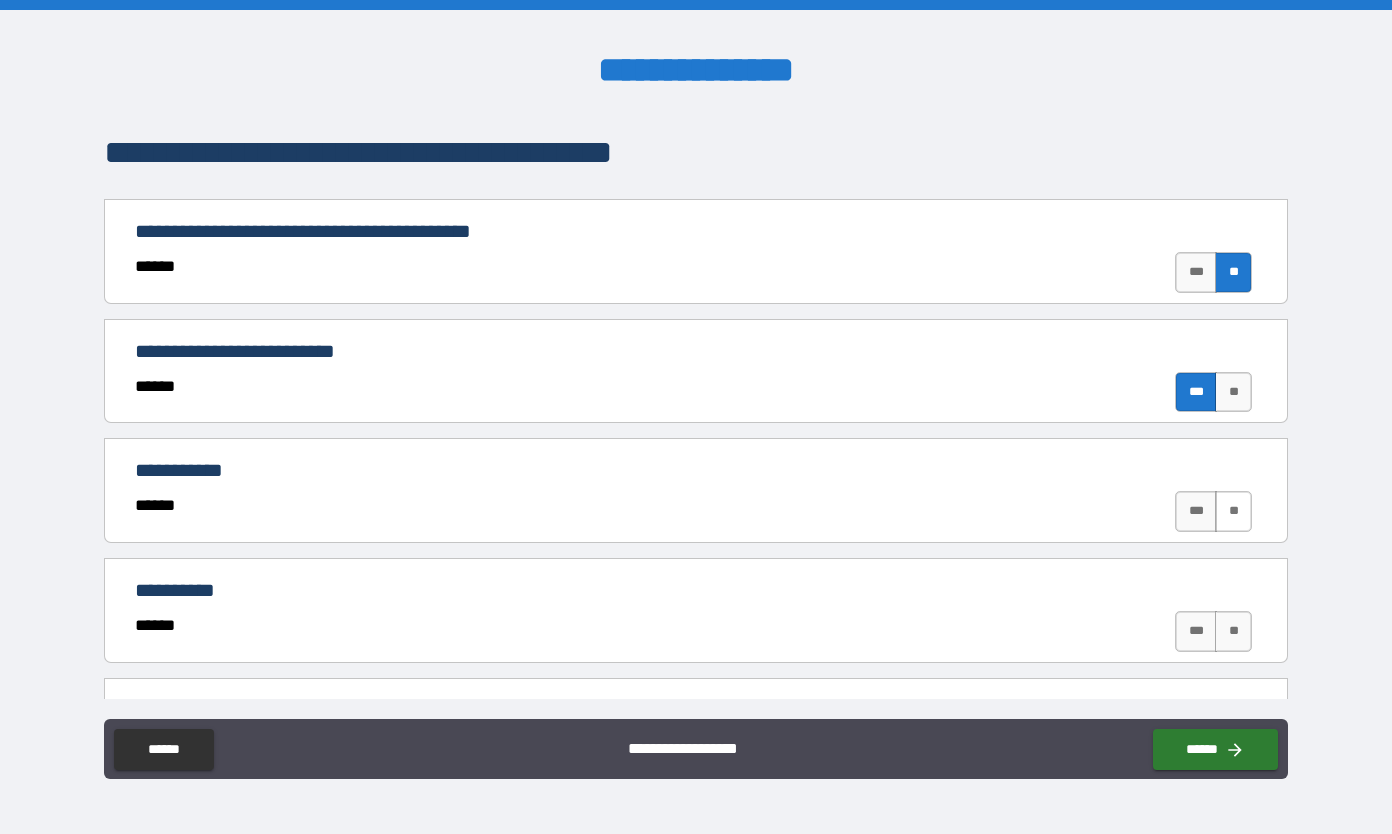click on "**" at bounding box center (1233, 511) 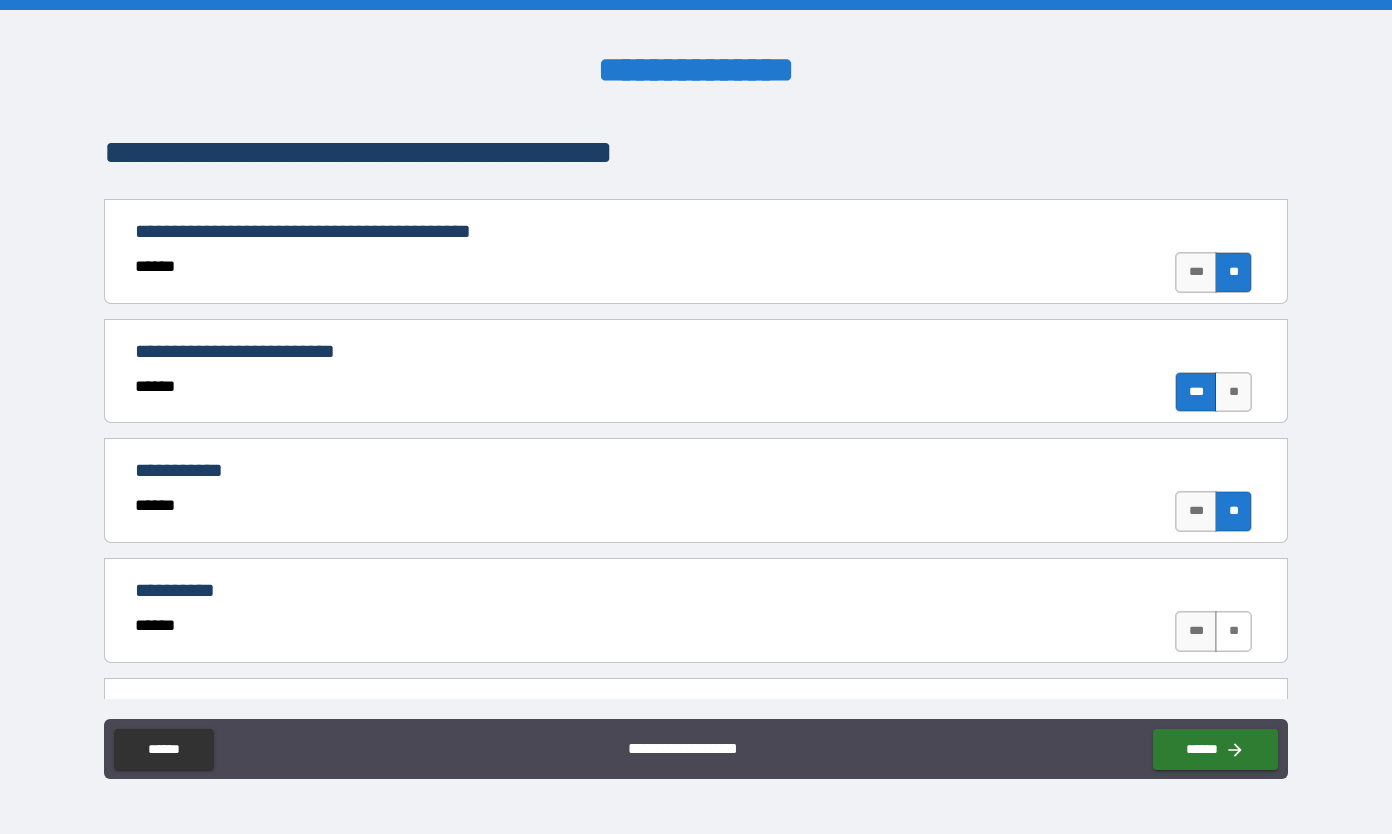 click on "**" at bounding box center (1233, 631) 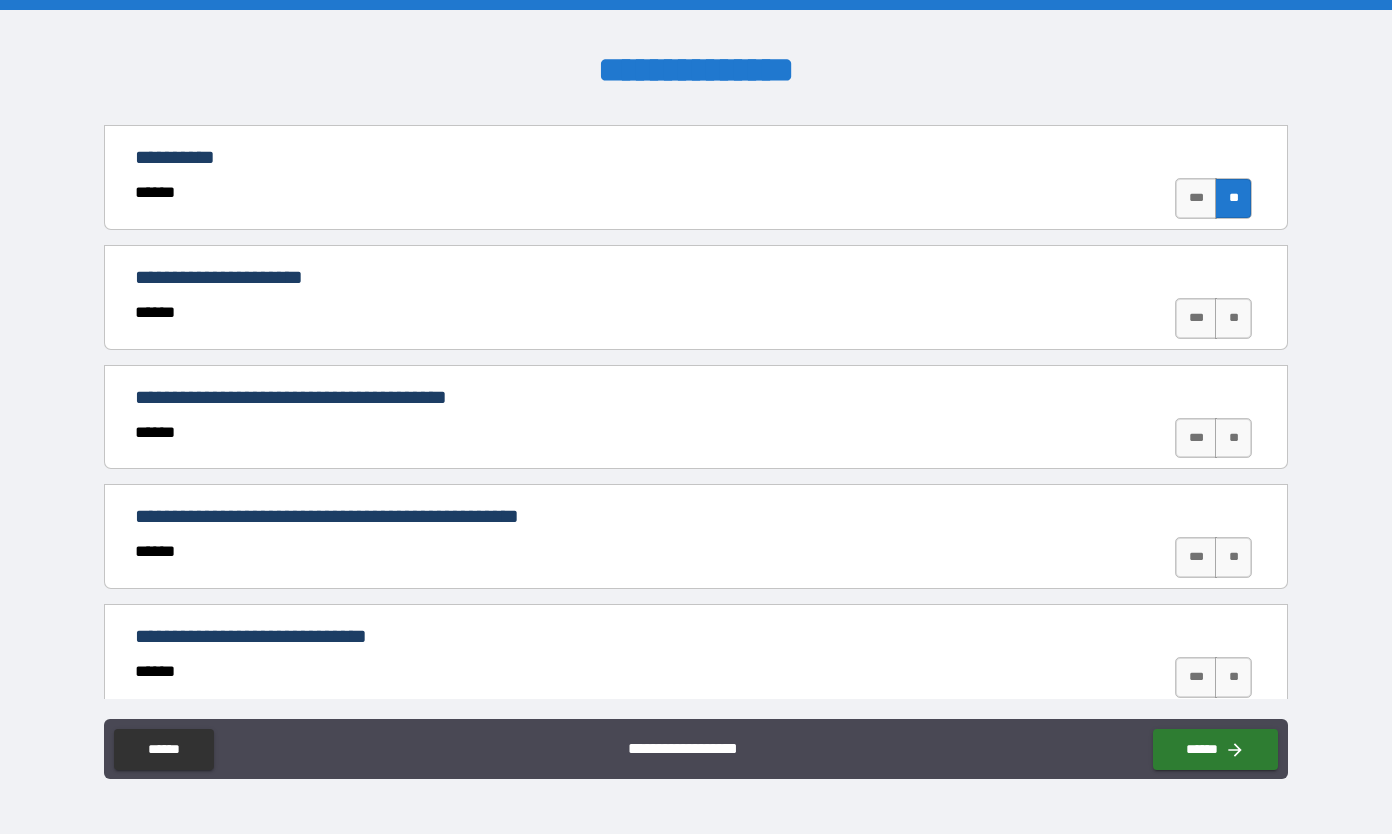 scroll, scrollTop: 707, scrollLeft: 0, axis: vertical 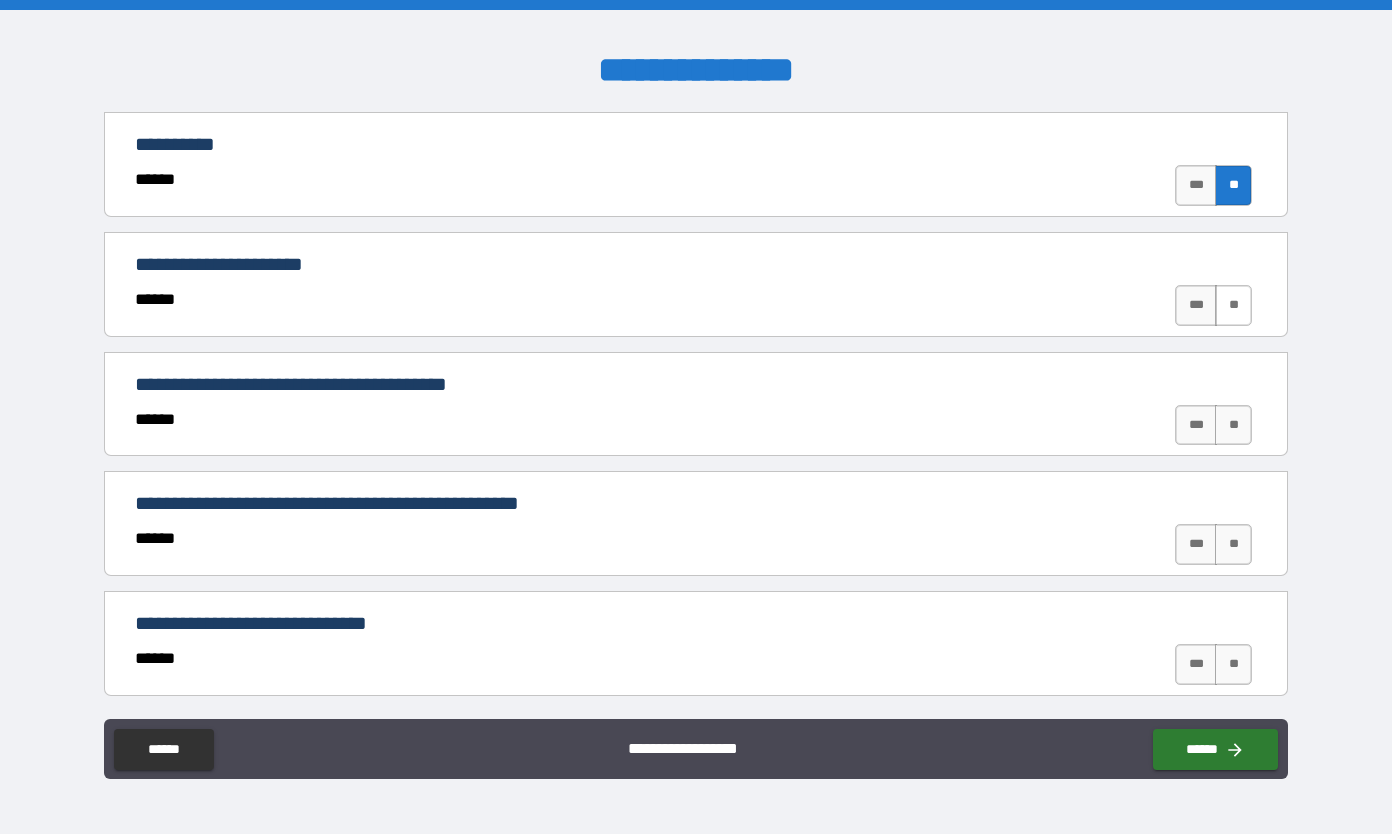 click on "**" at bounding box center (1233, 305) 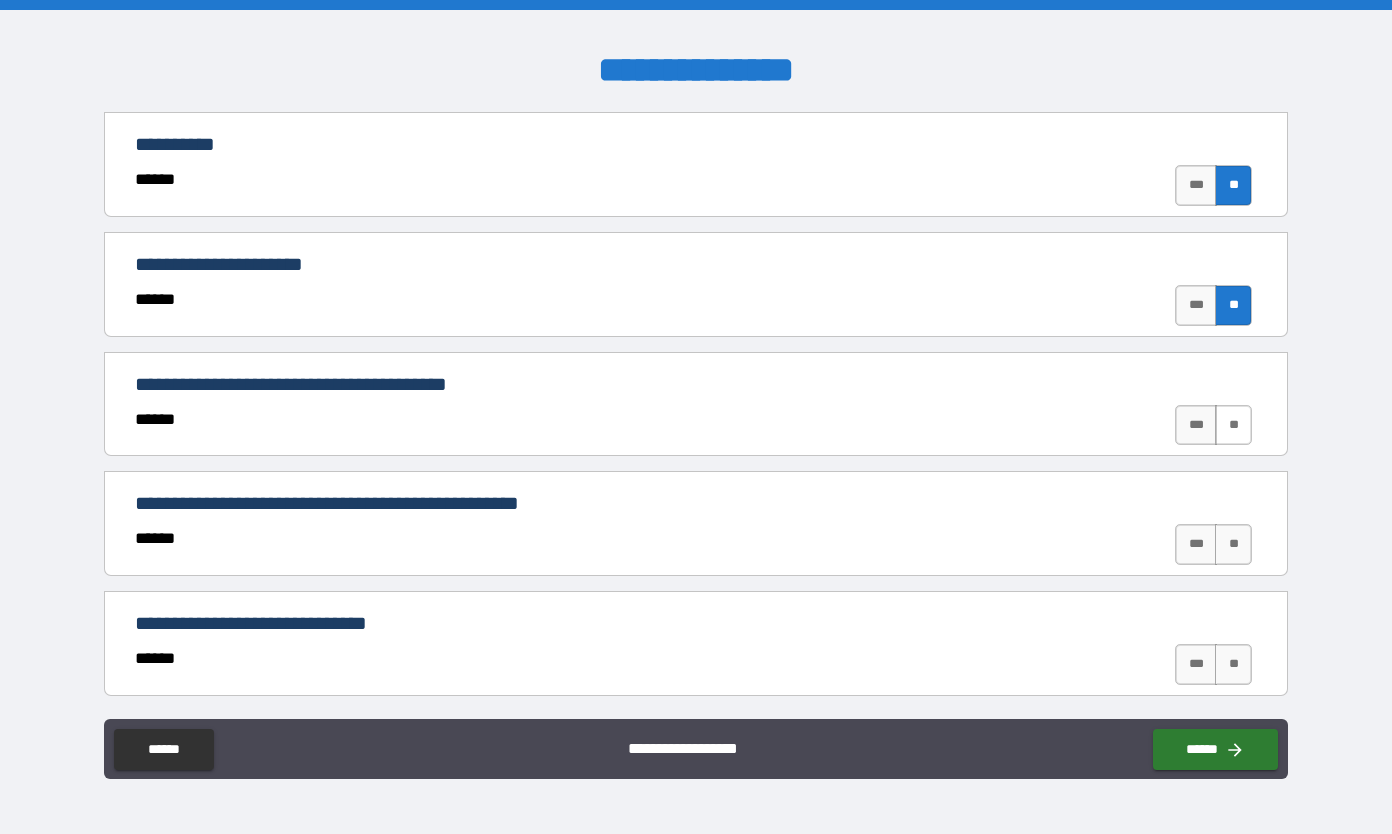 click on "**" at bounding box center (1233, 425) 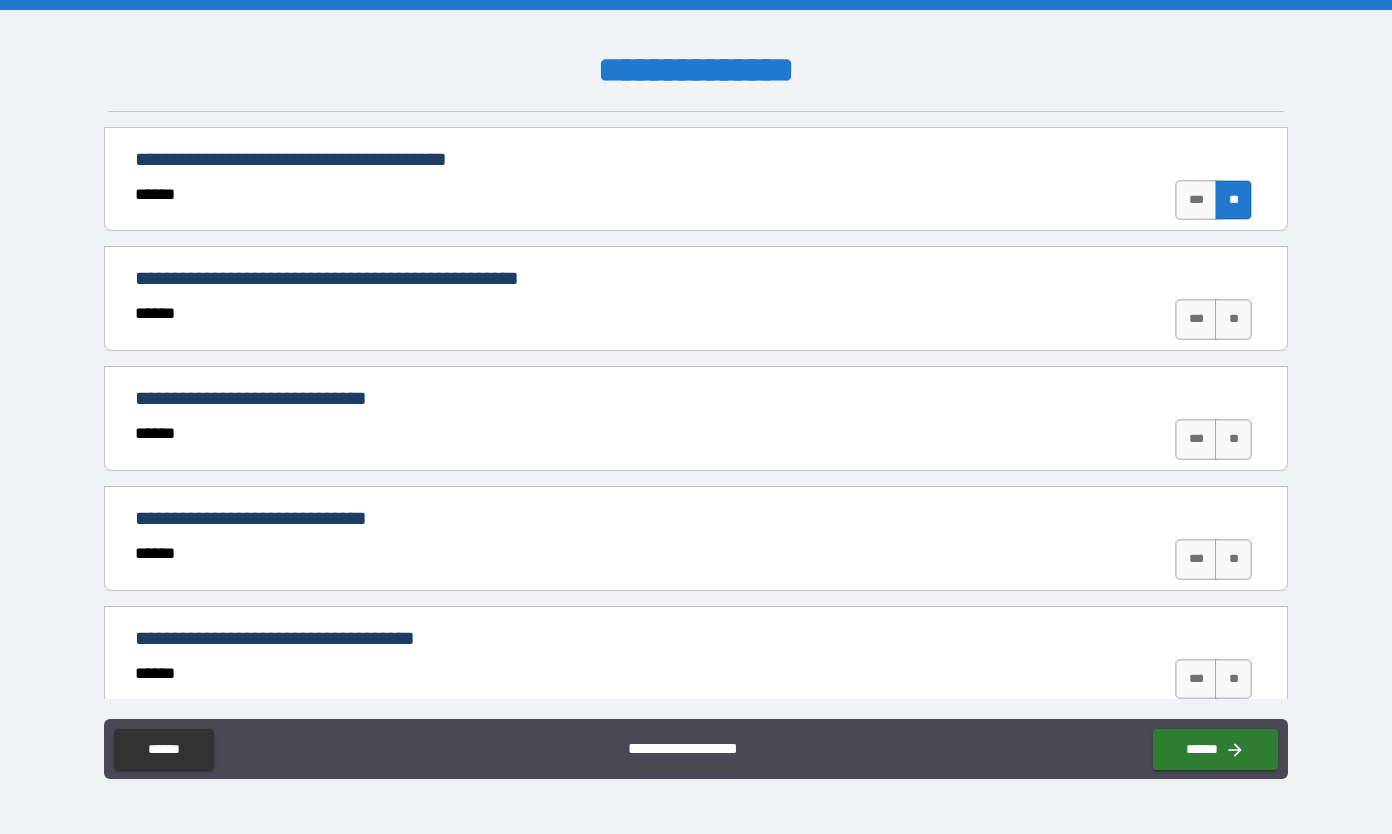 scroll, scrollTop: 934, scrollLeft: 0, axis: vertical 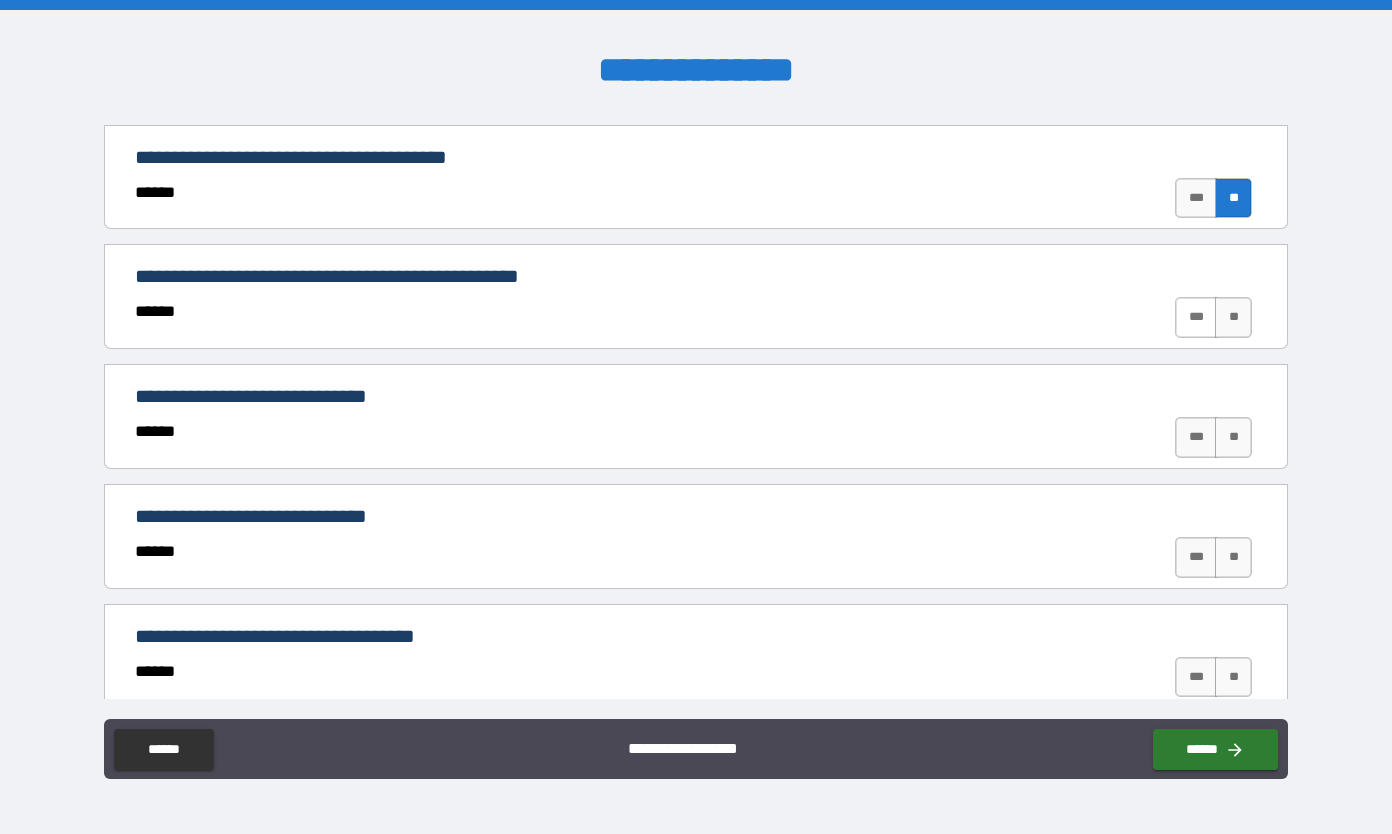 click on "***" at bounding box center (1196, 317) 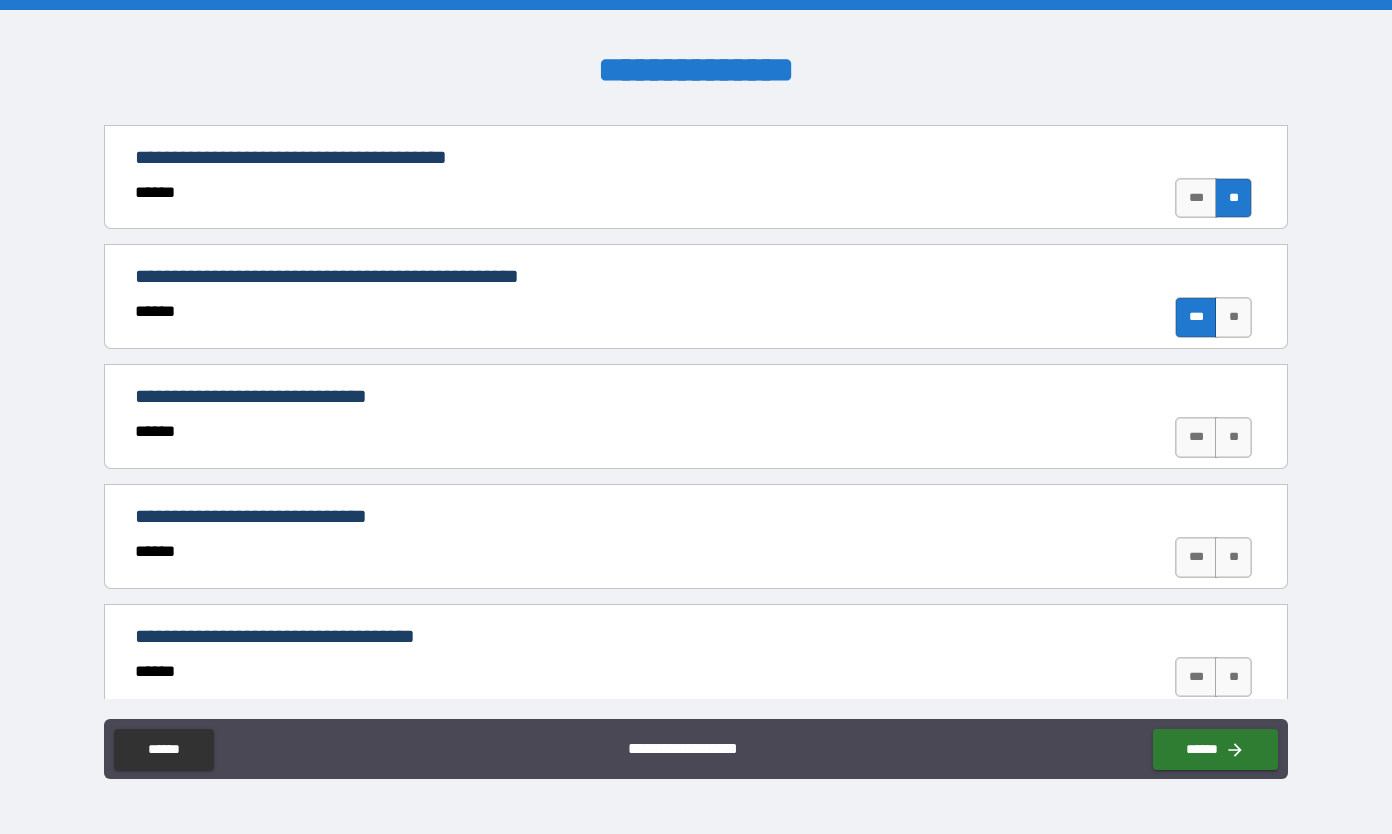 click on "***" at bounding box center [1196, 437] 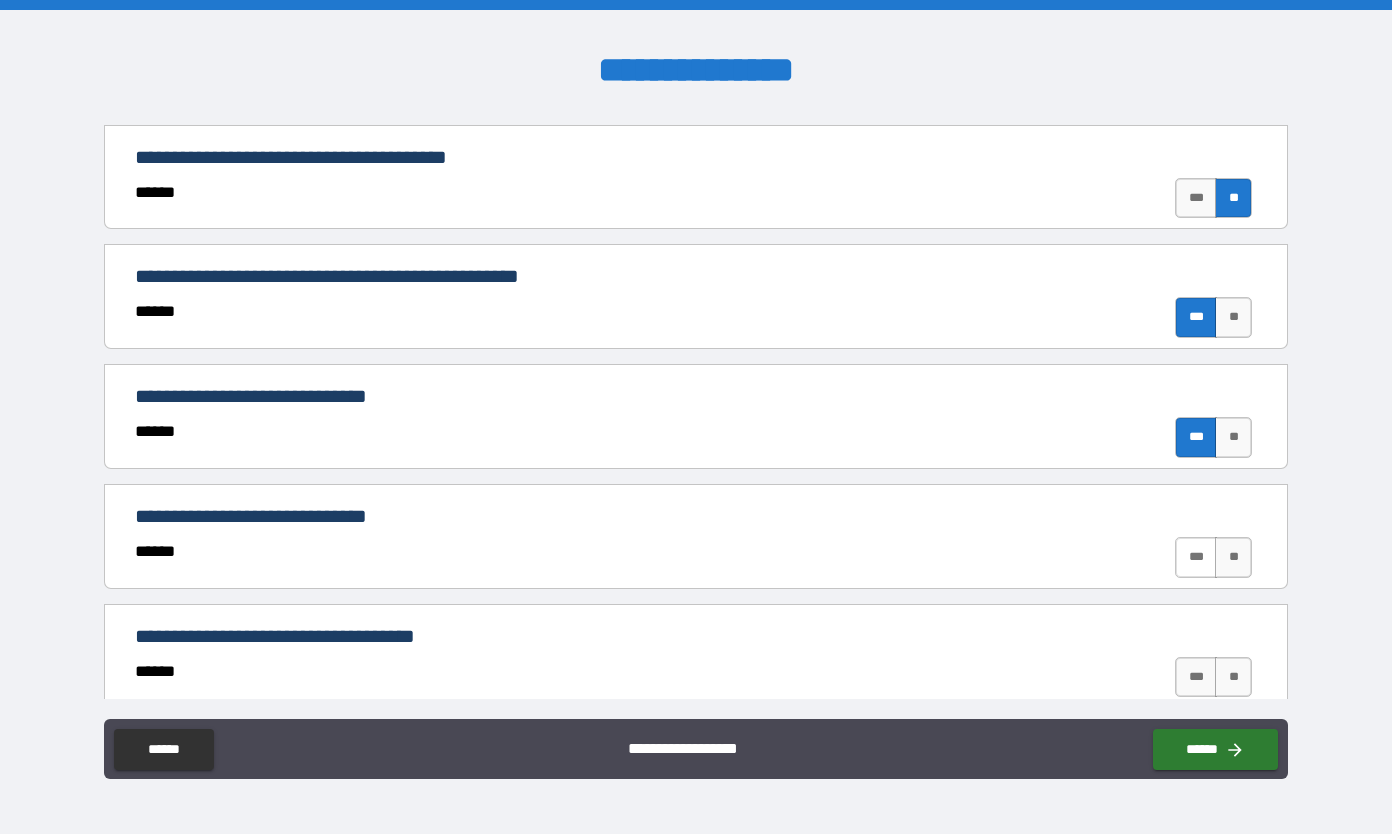 click on "***" at bounding box center [1196, 557] 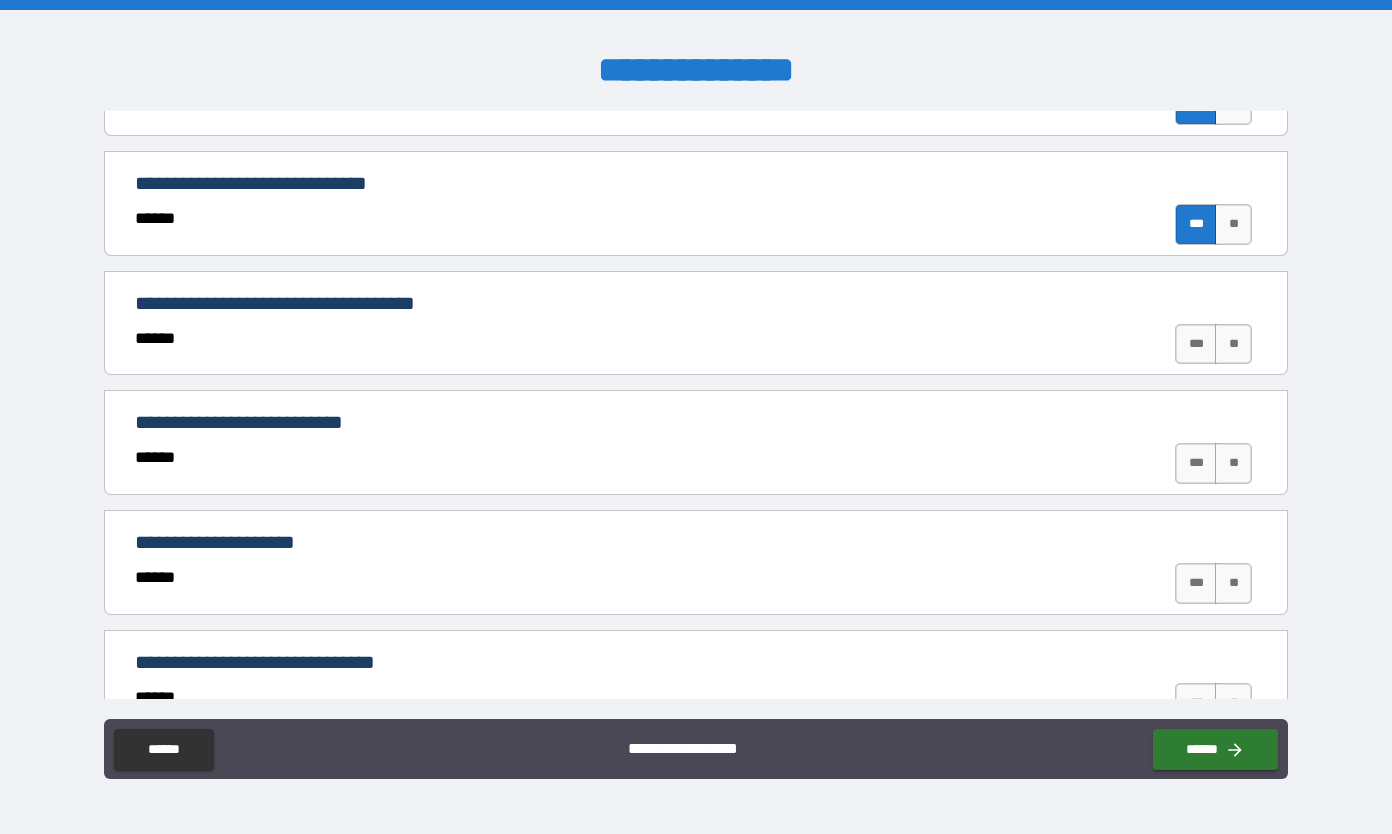 scroll, scrollTop: 1275, scrollLeft: 0, axis: vertical 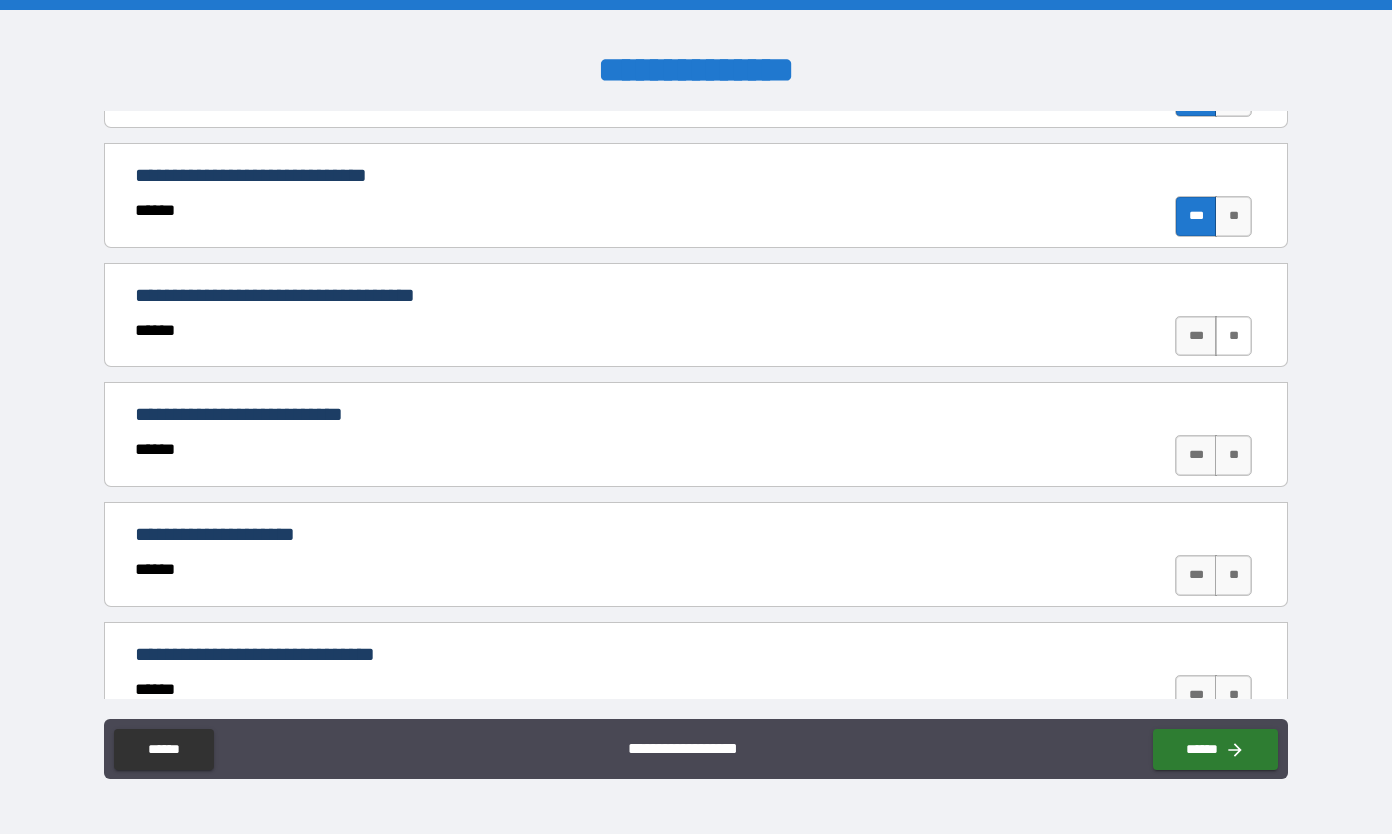 click on "**" at bounding box center [1233, 336] 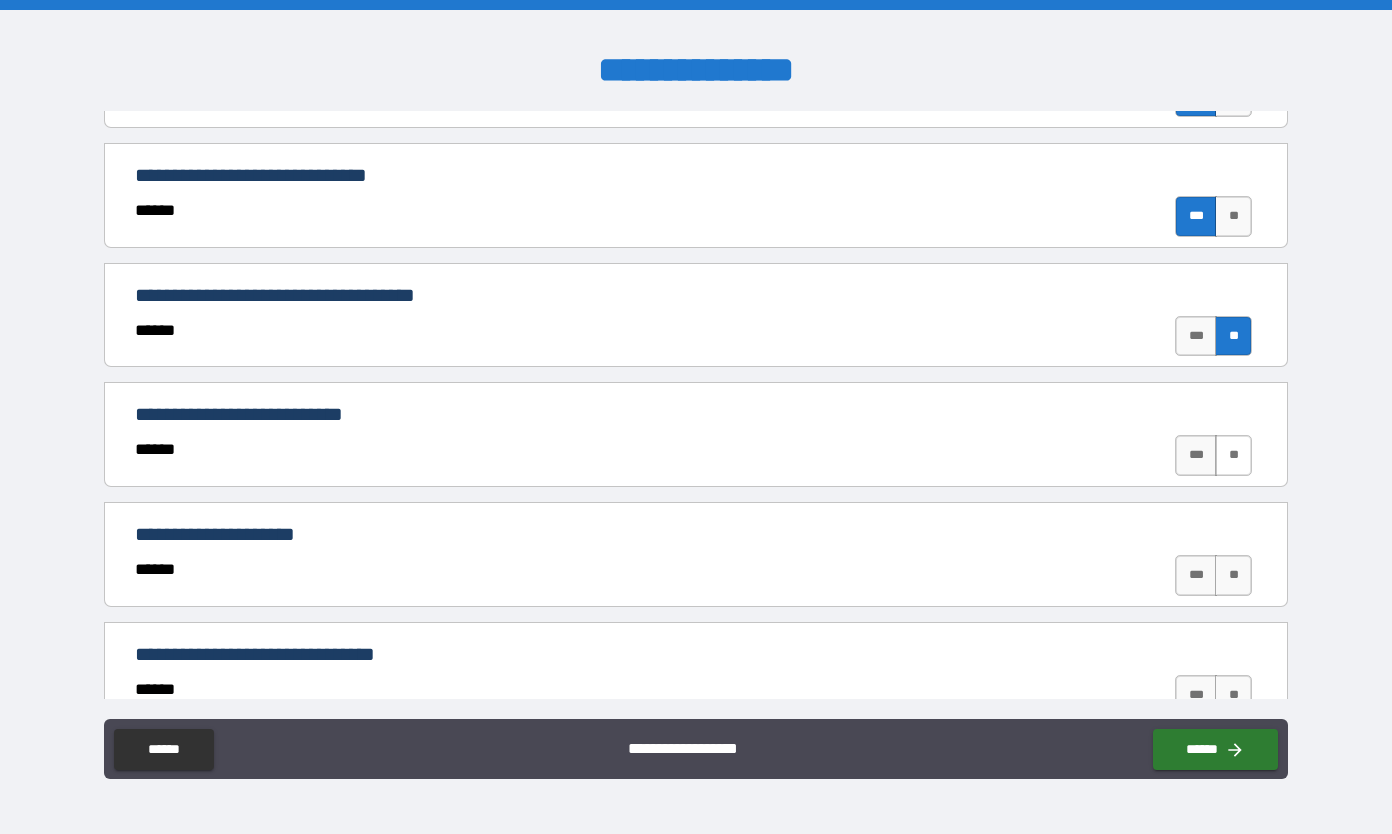click on "**" at bounding box center (1233, 455) 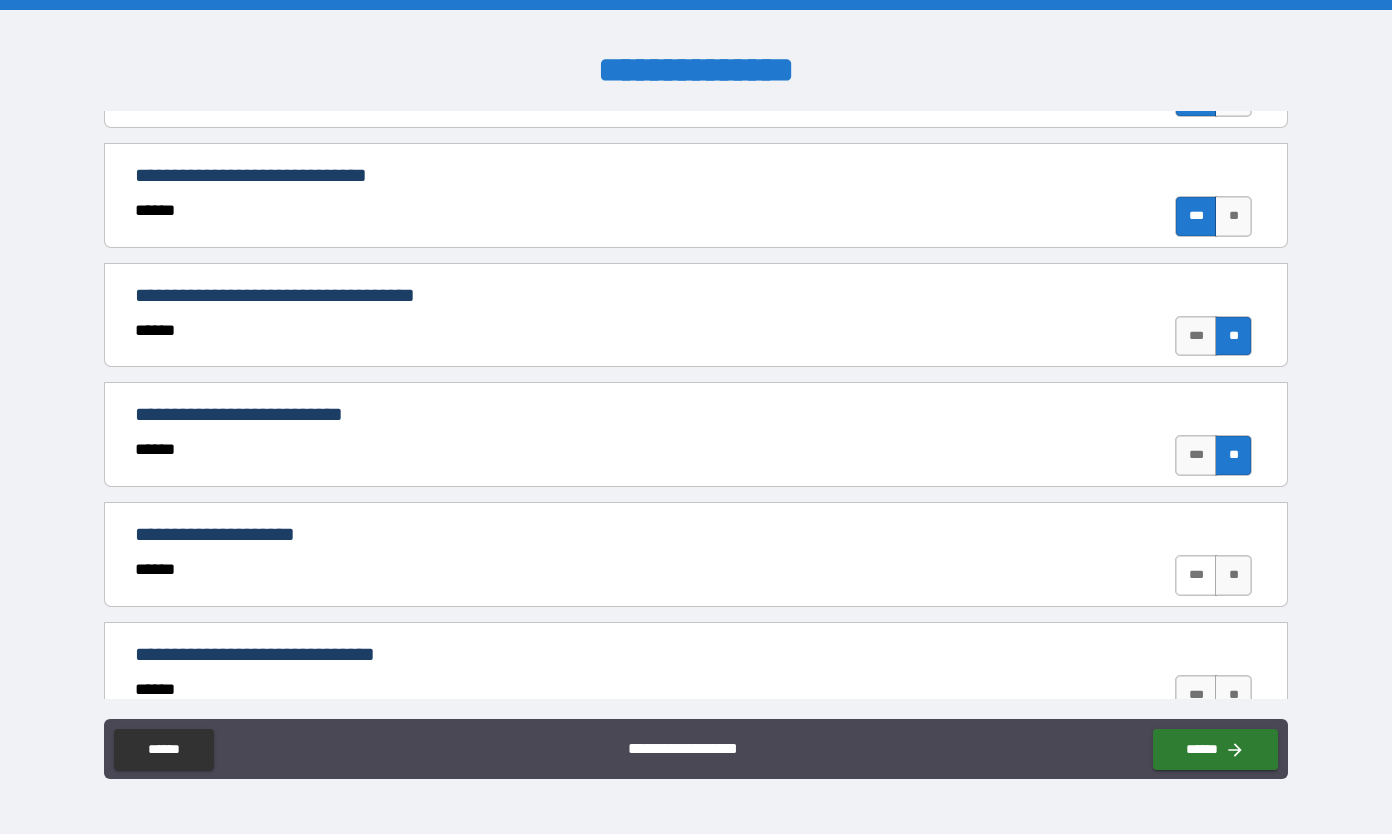 click on "***" at bounding box center (1196, 575) 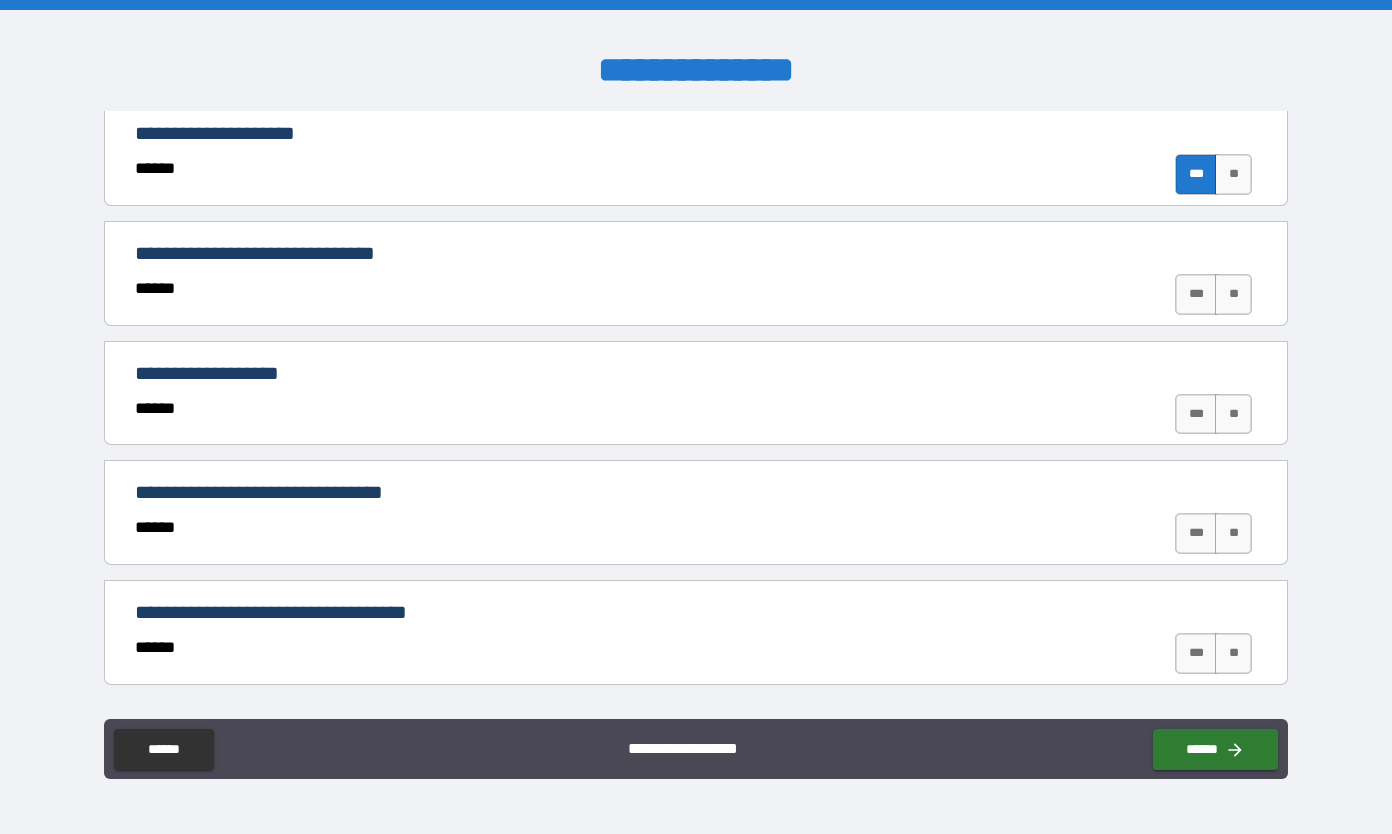 scroll, scrollTop: 1683, scrollLeft: 0, axis: vertical 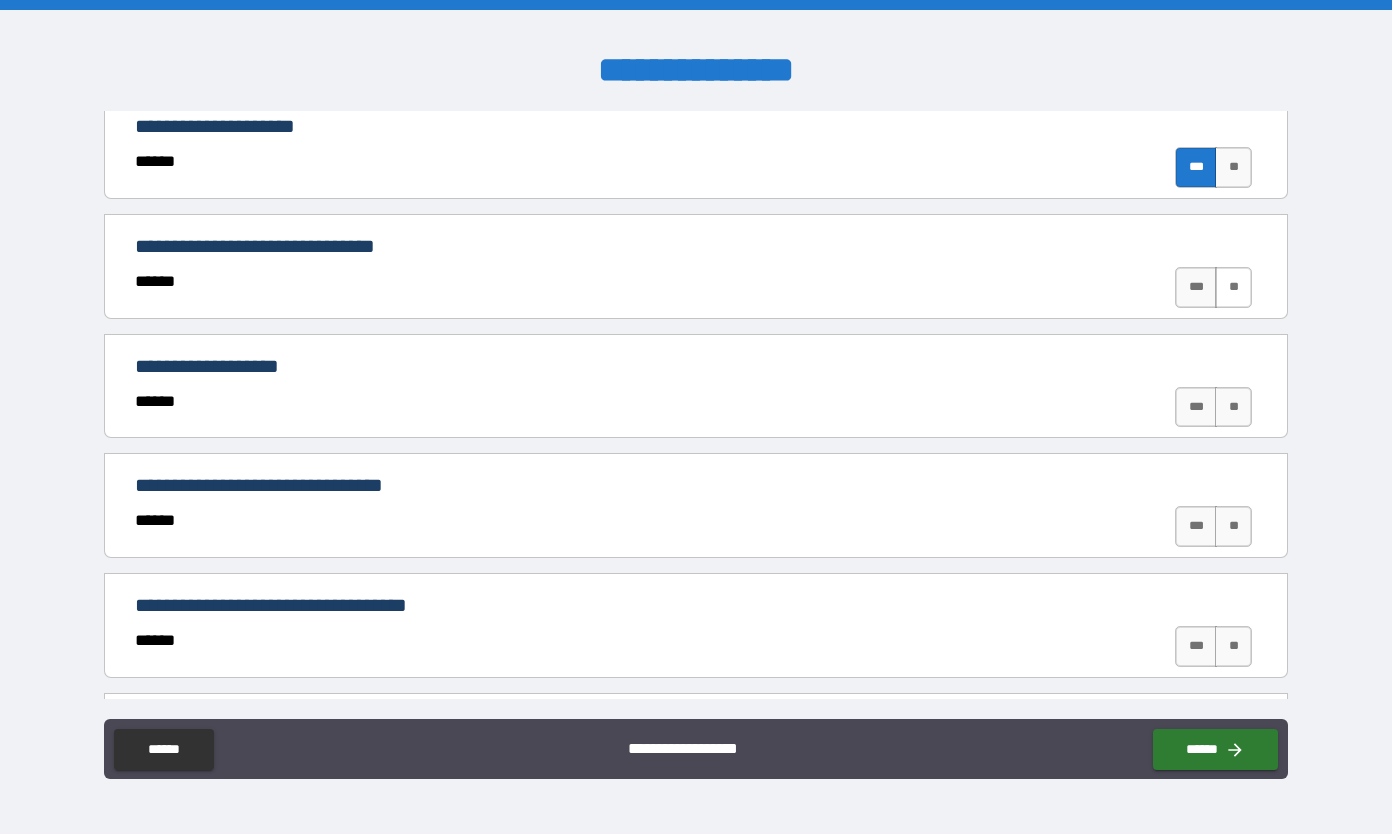 click on "**" at bounding box center (1233, 287) 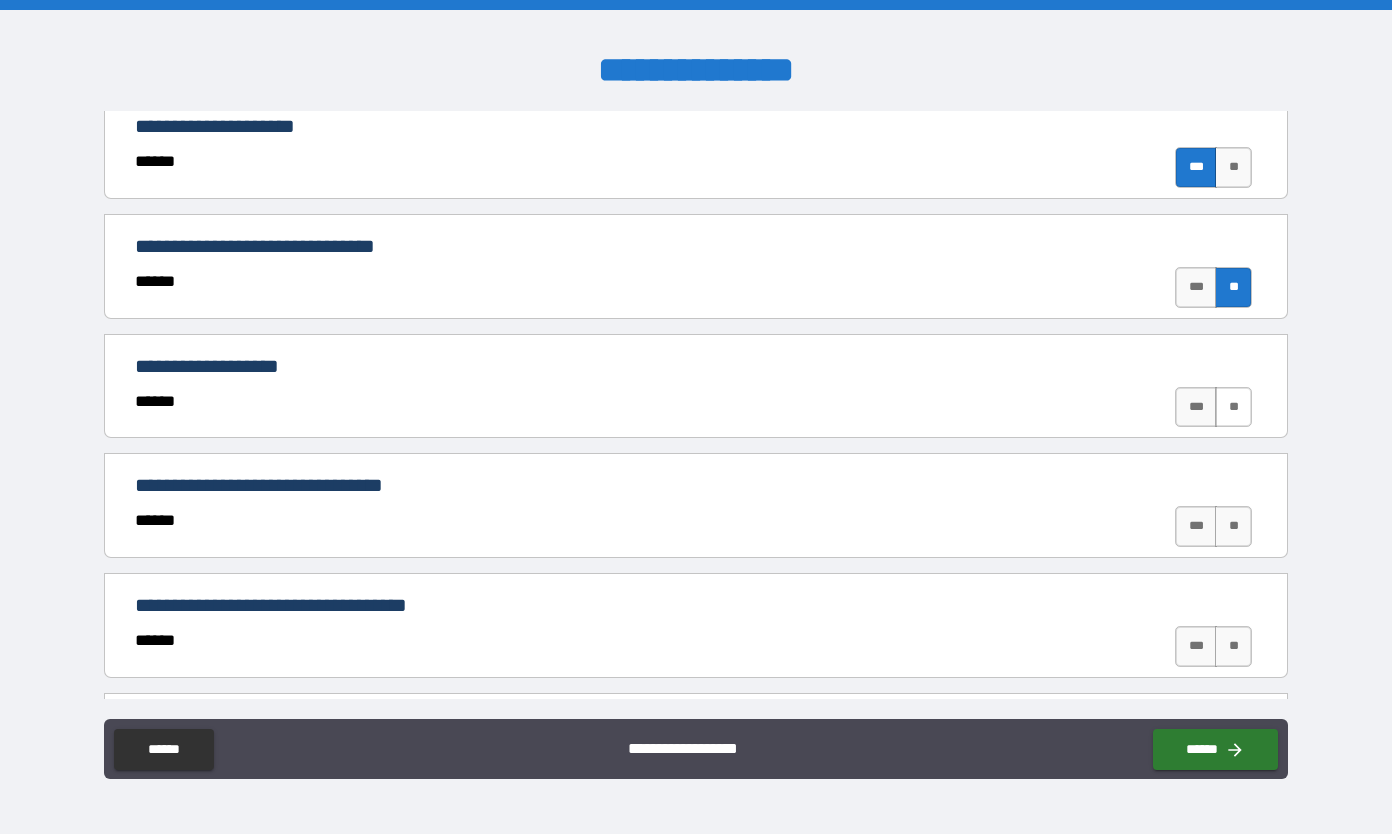 click on "**" at bounding box center (1233, 407) 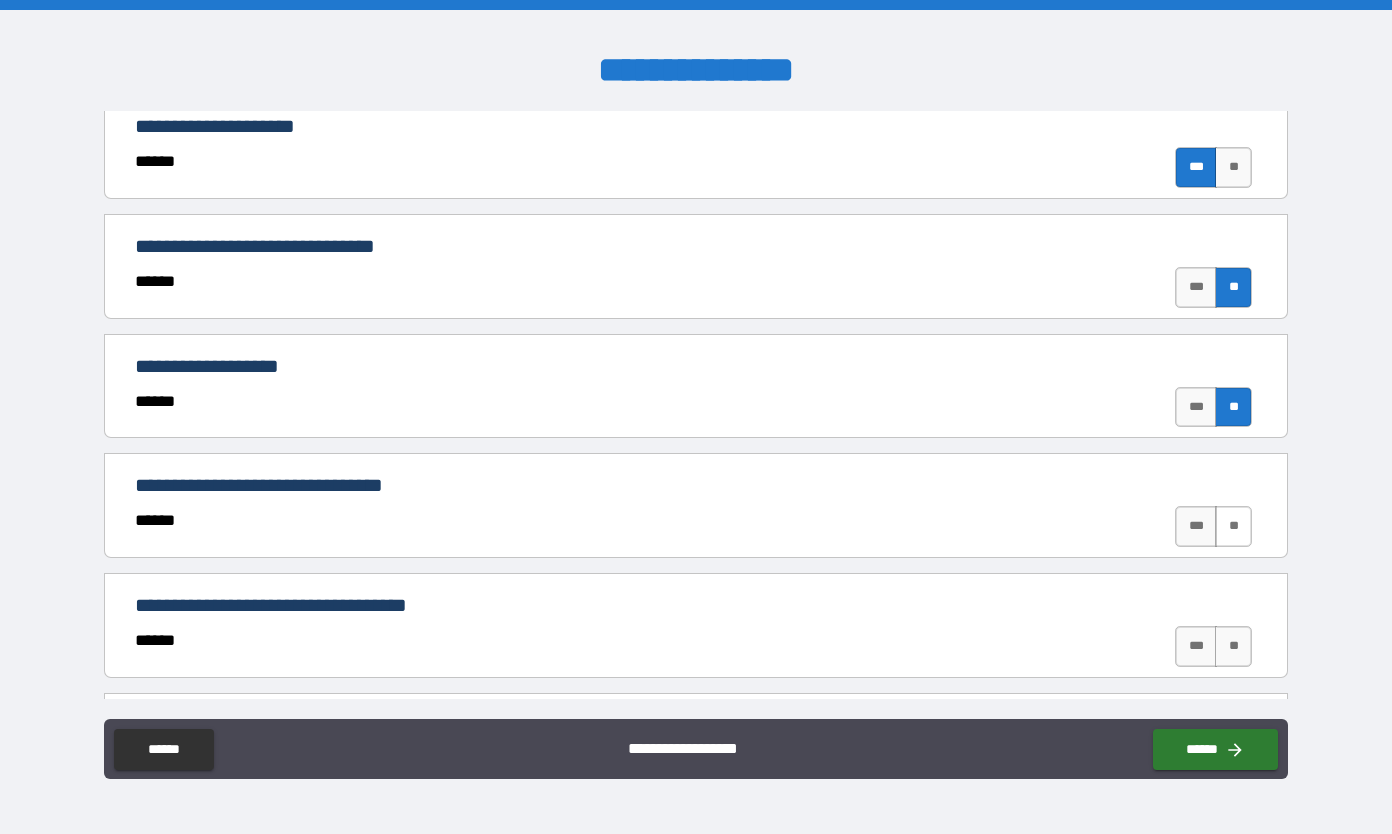 click on "**" at bounding box center [1233, 526] 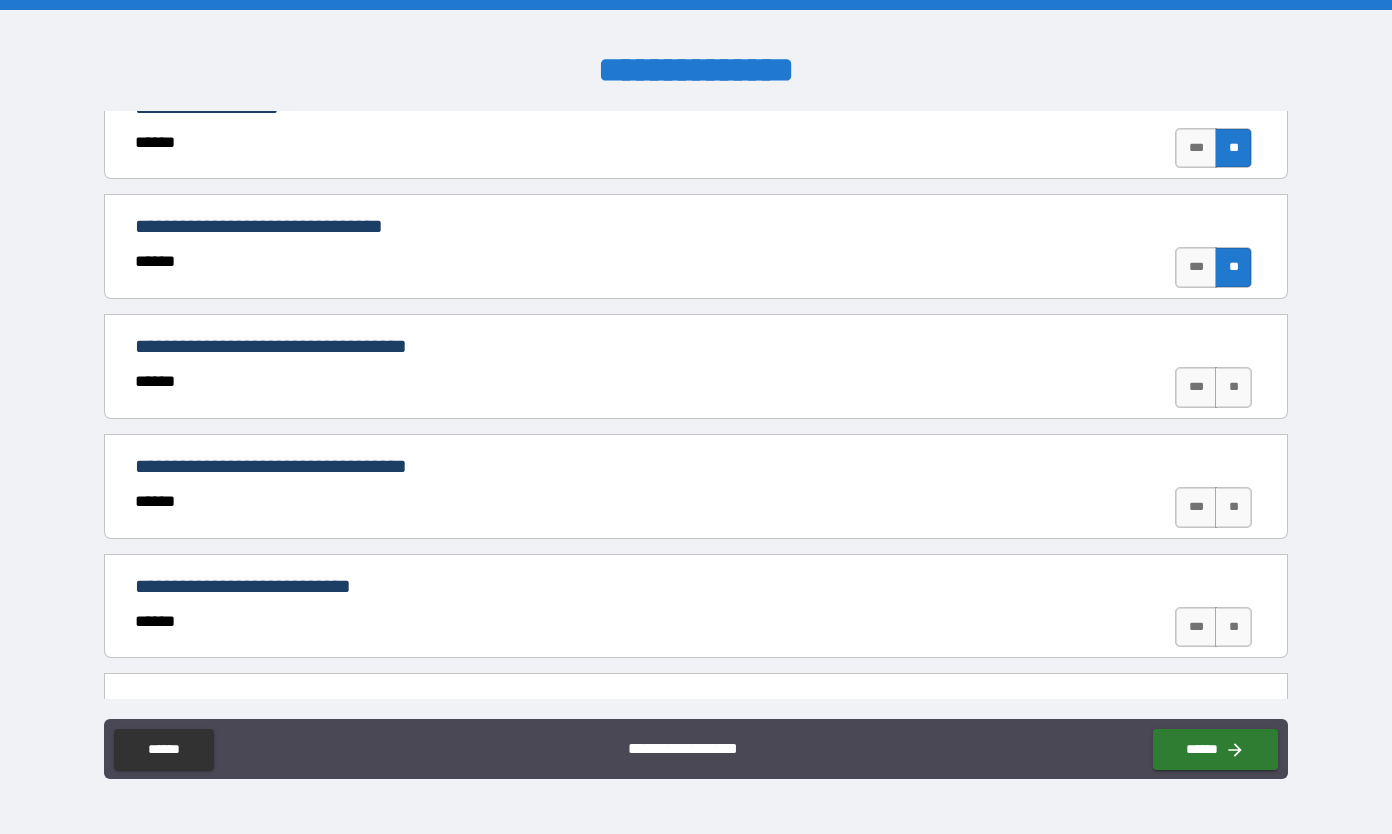 scroll, scrollTop: 1963, scrollLeft: 0, axis: vertical 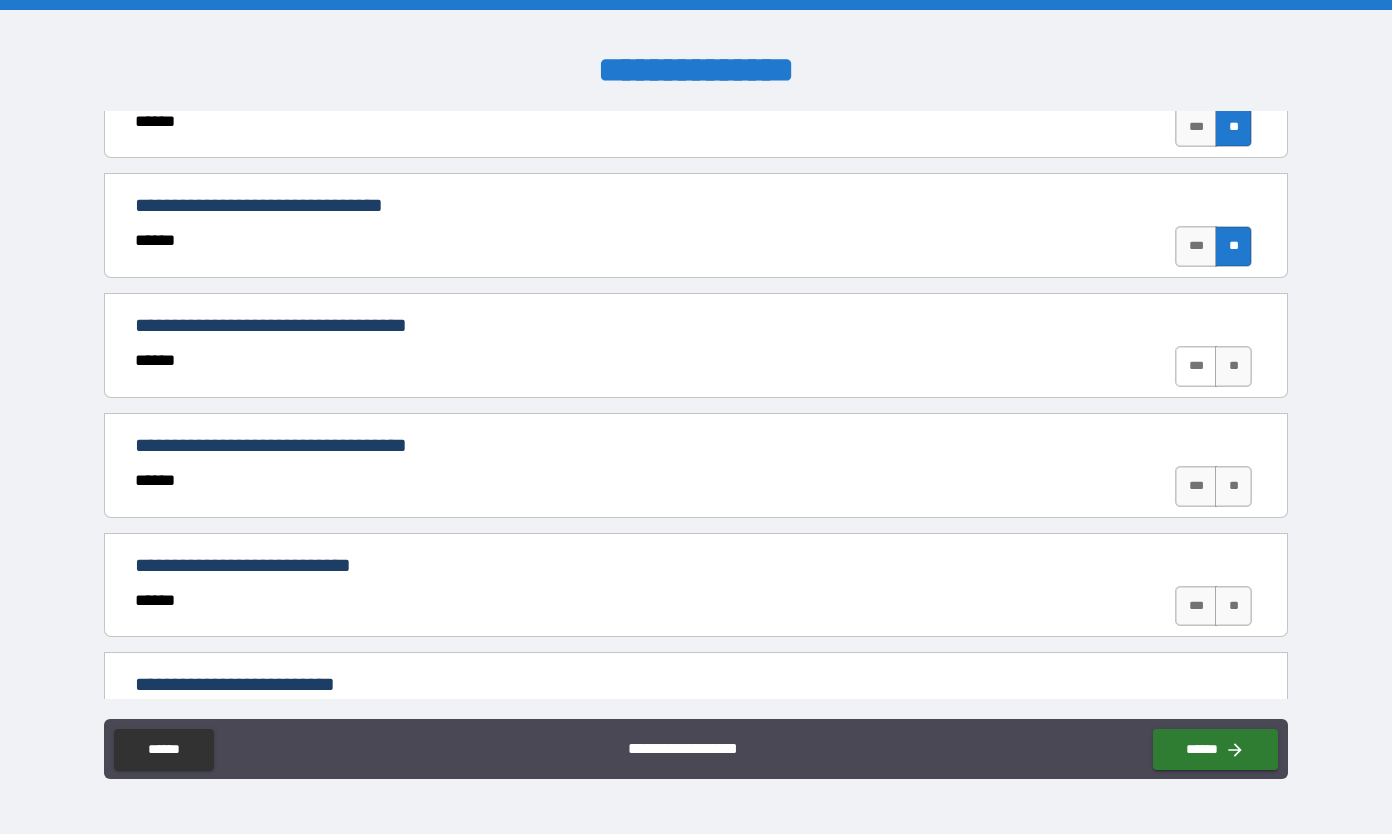 click on "***" at bounding box center (1196, 366) 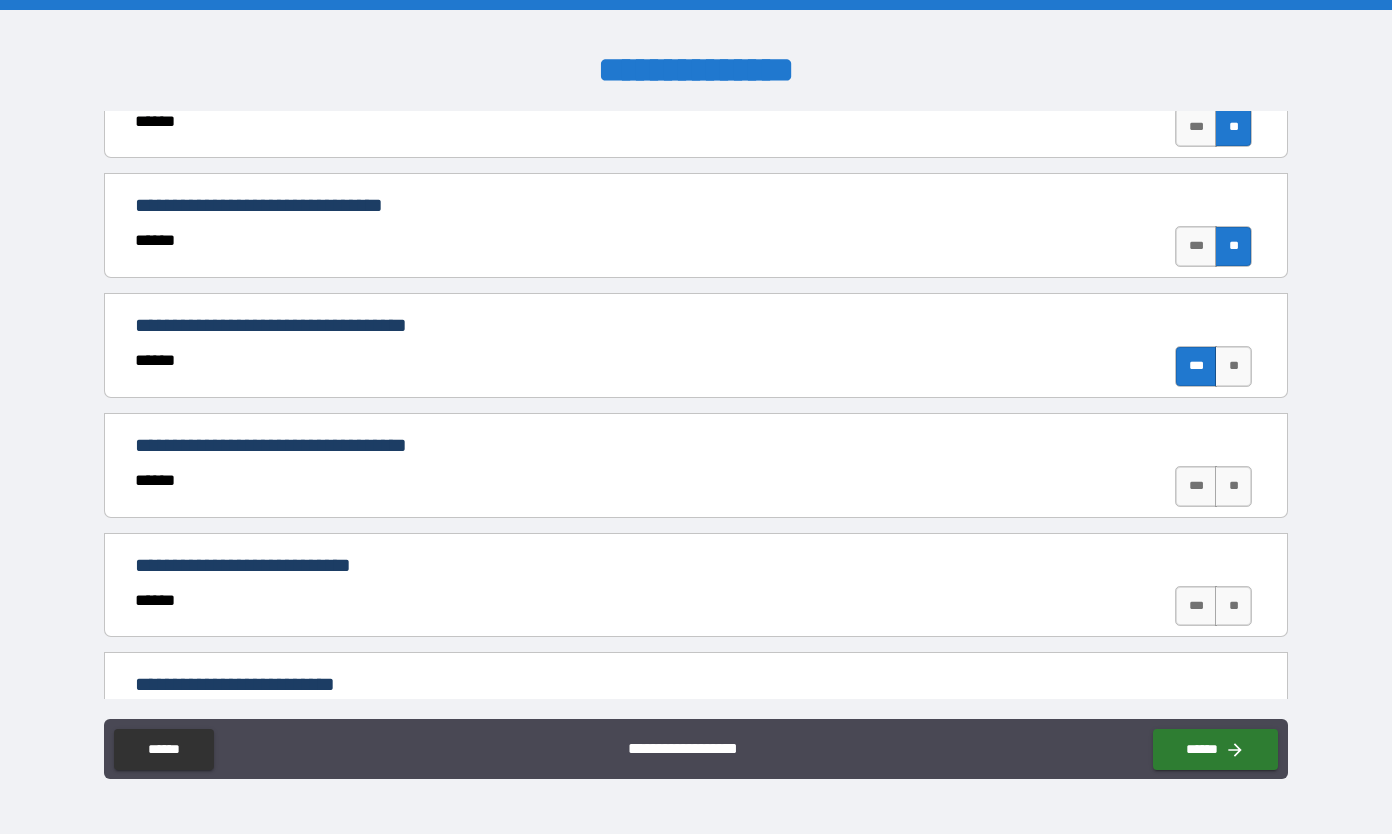 click on "***" at bounding box center [1196, 486] 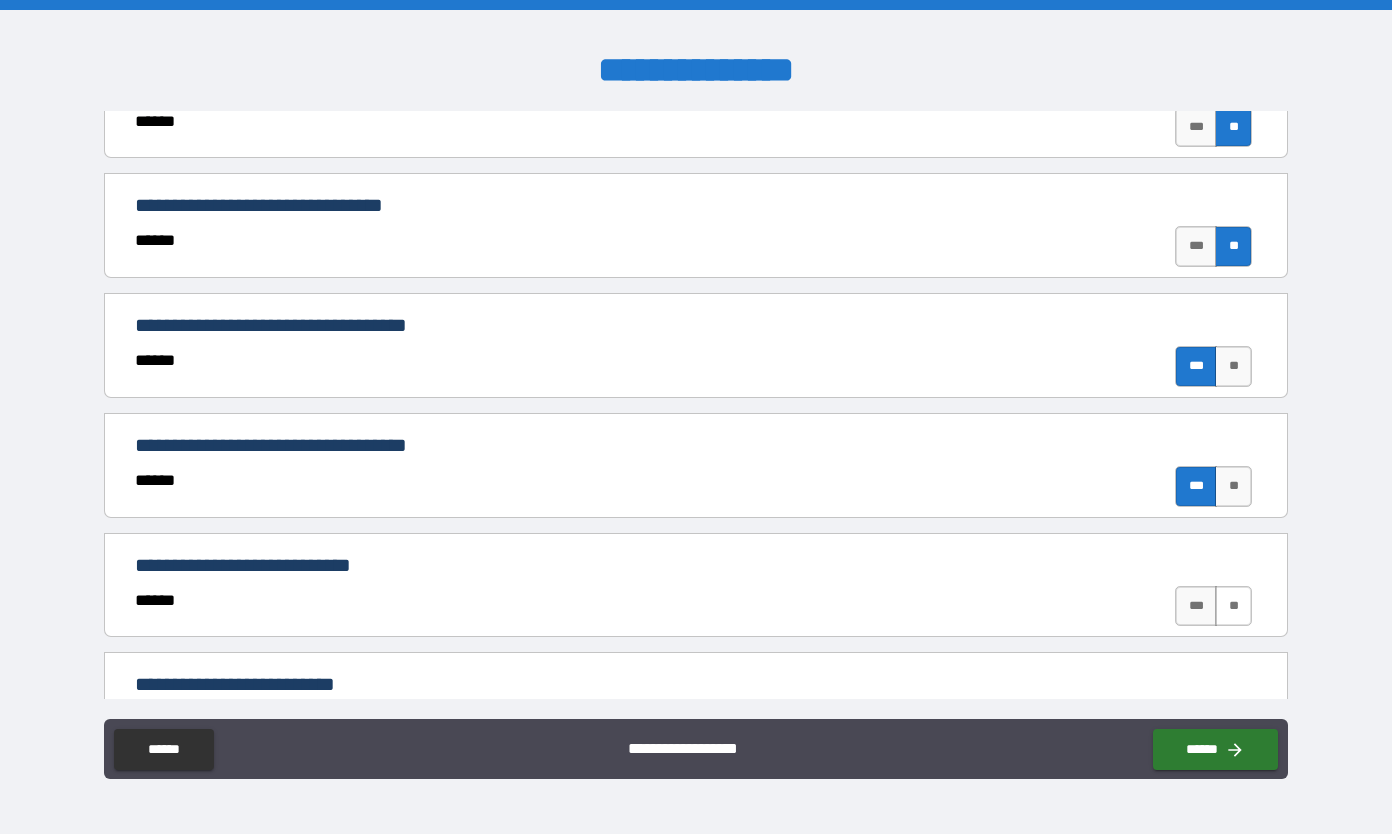 click on "**" at bounding box center [1233, 606] 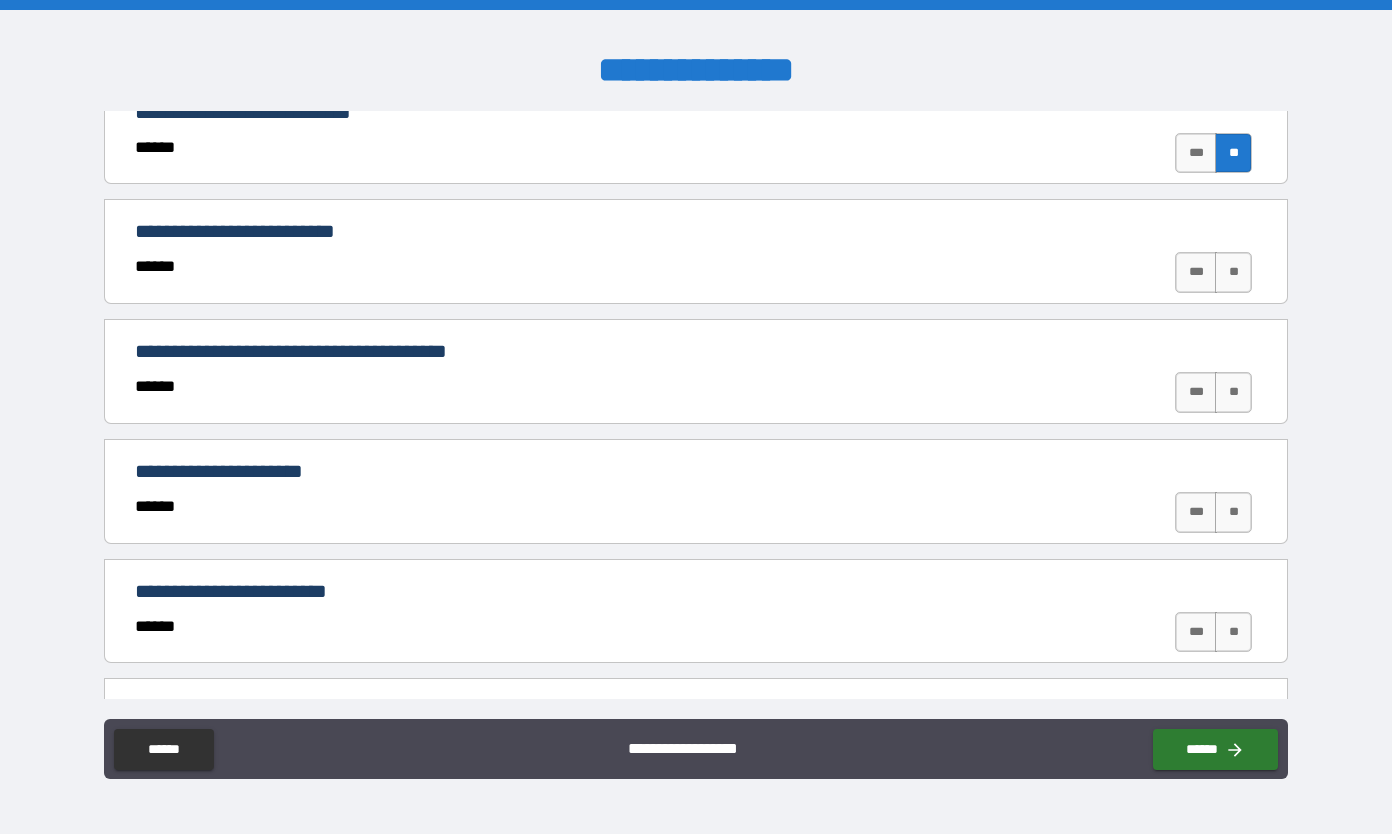 scroll, scrollTop: 2417, scrollLeft: 0, axis: vertical 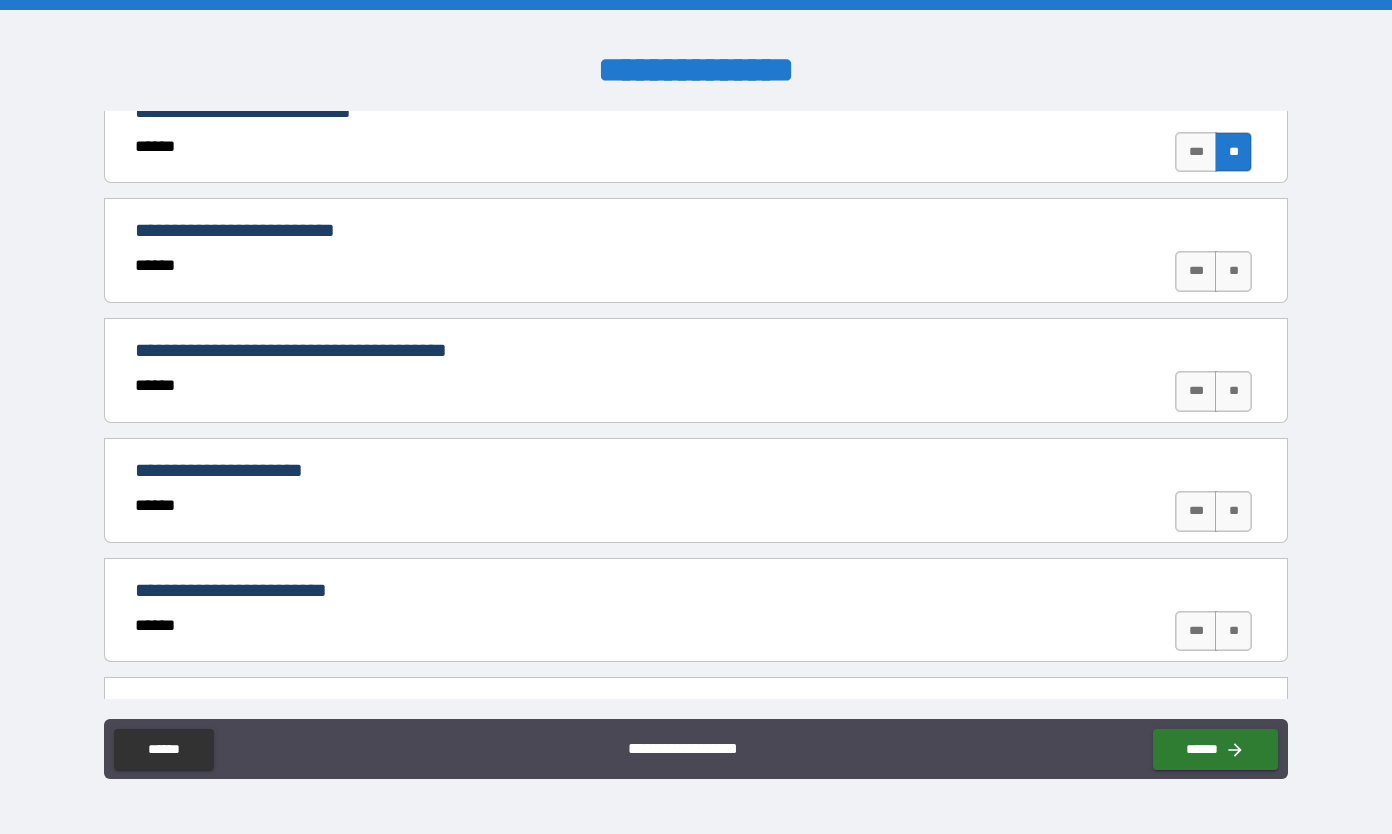 click on "**" at bounding box center [1233, 271] 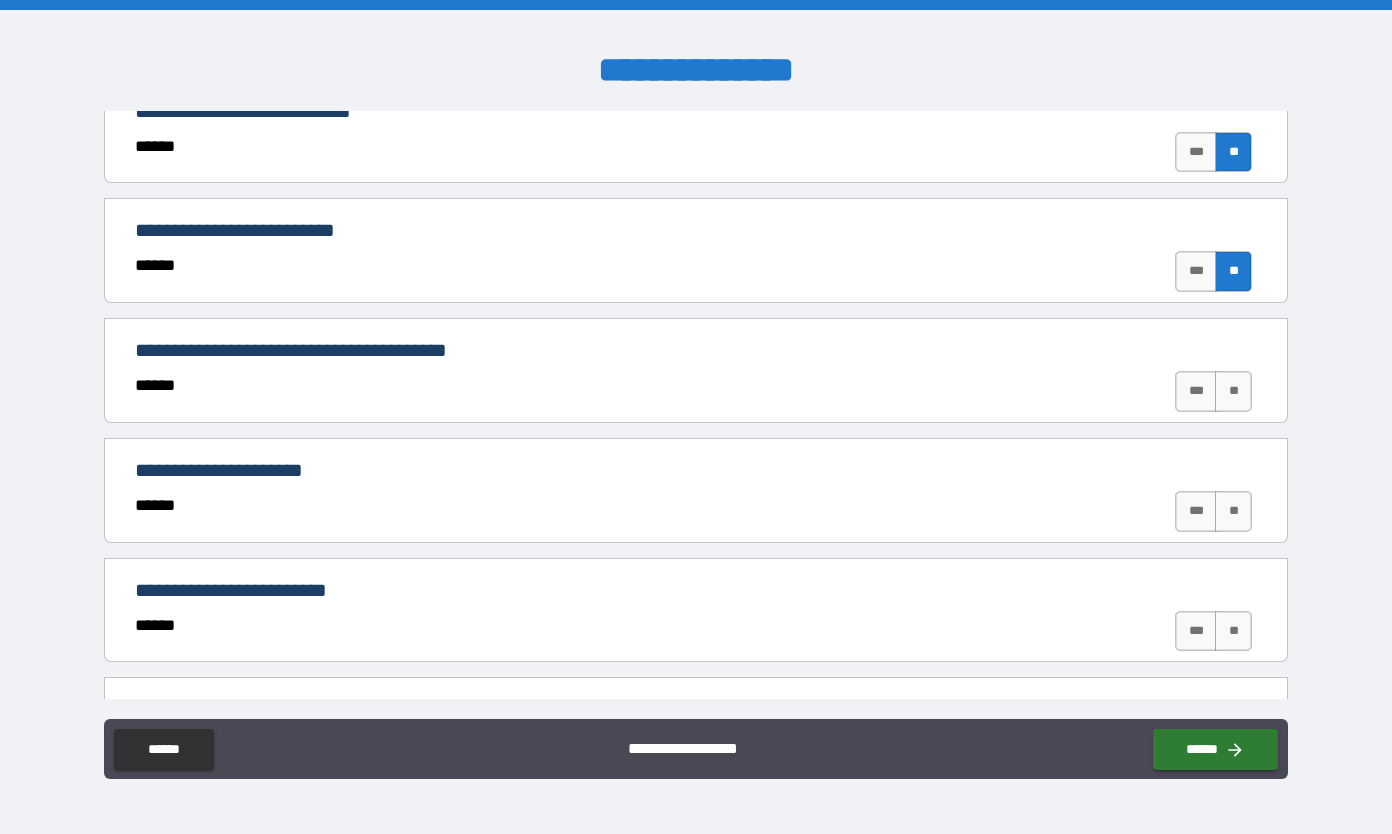 click on "**" at bounding box center (1233, 391) 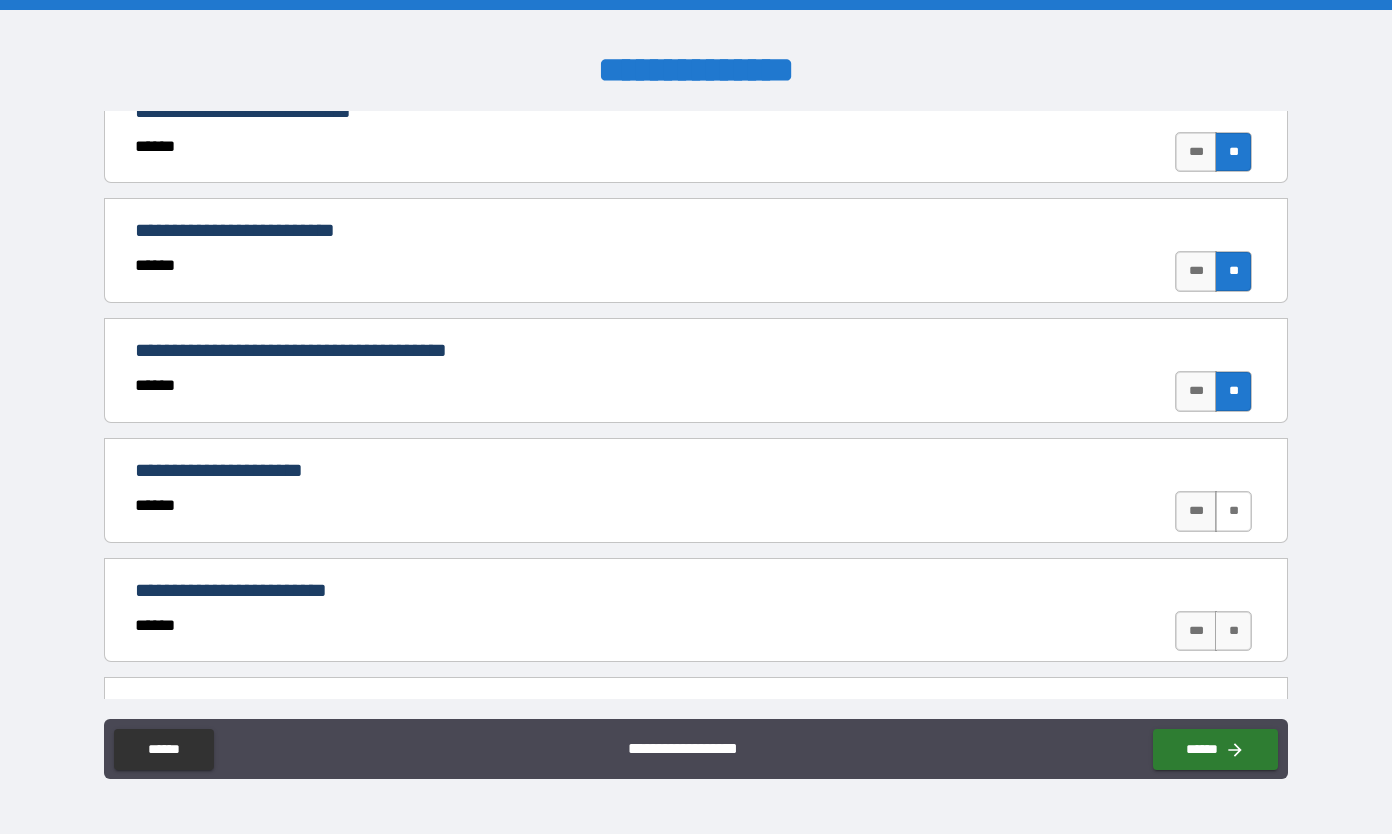 click on "**" at bounding box center (1233, 511) 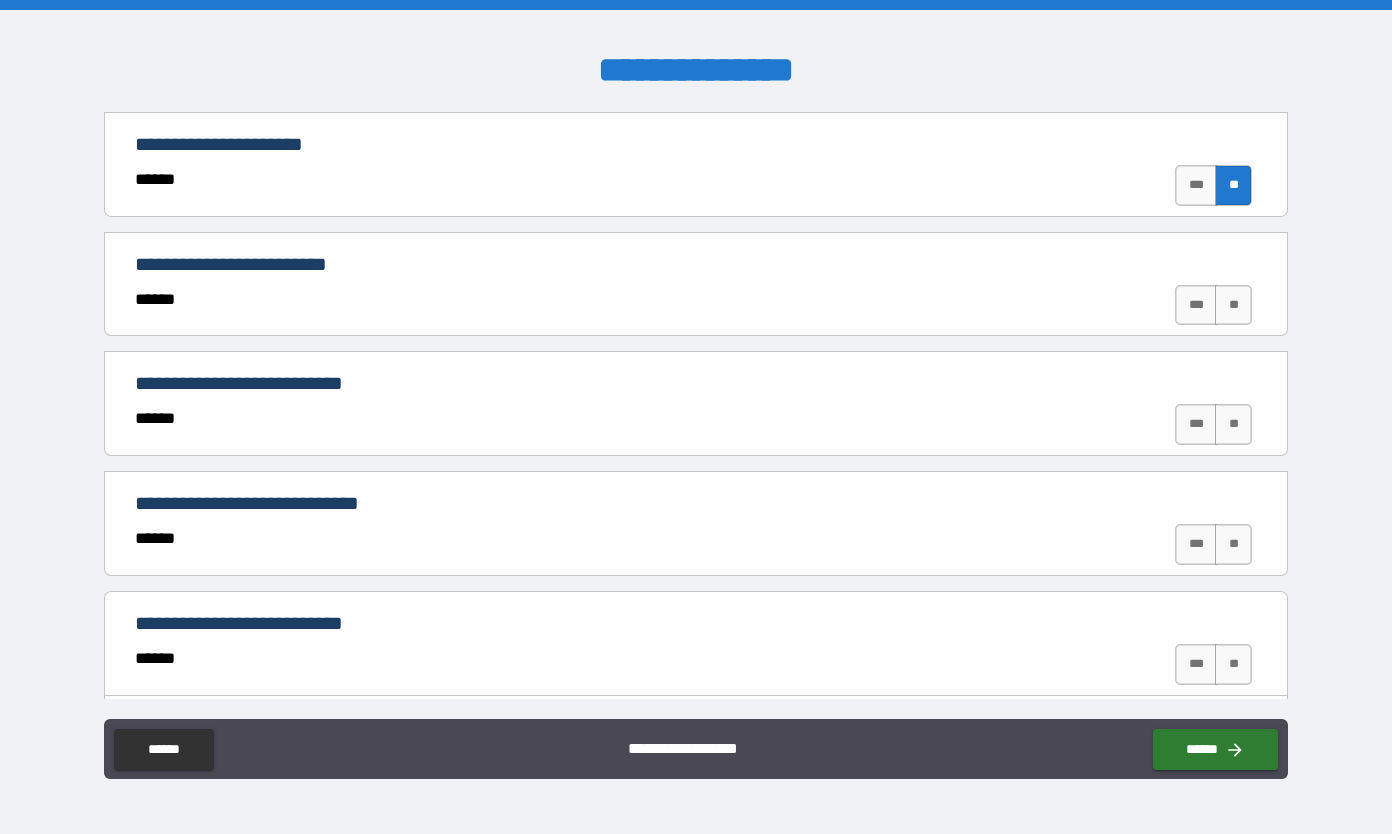 scroll, scrollTop: 2748, scrollLeft: 0, axis: vertical 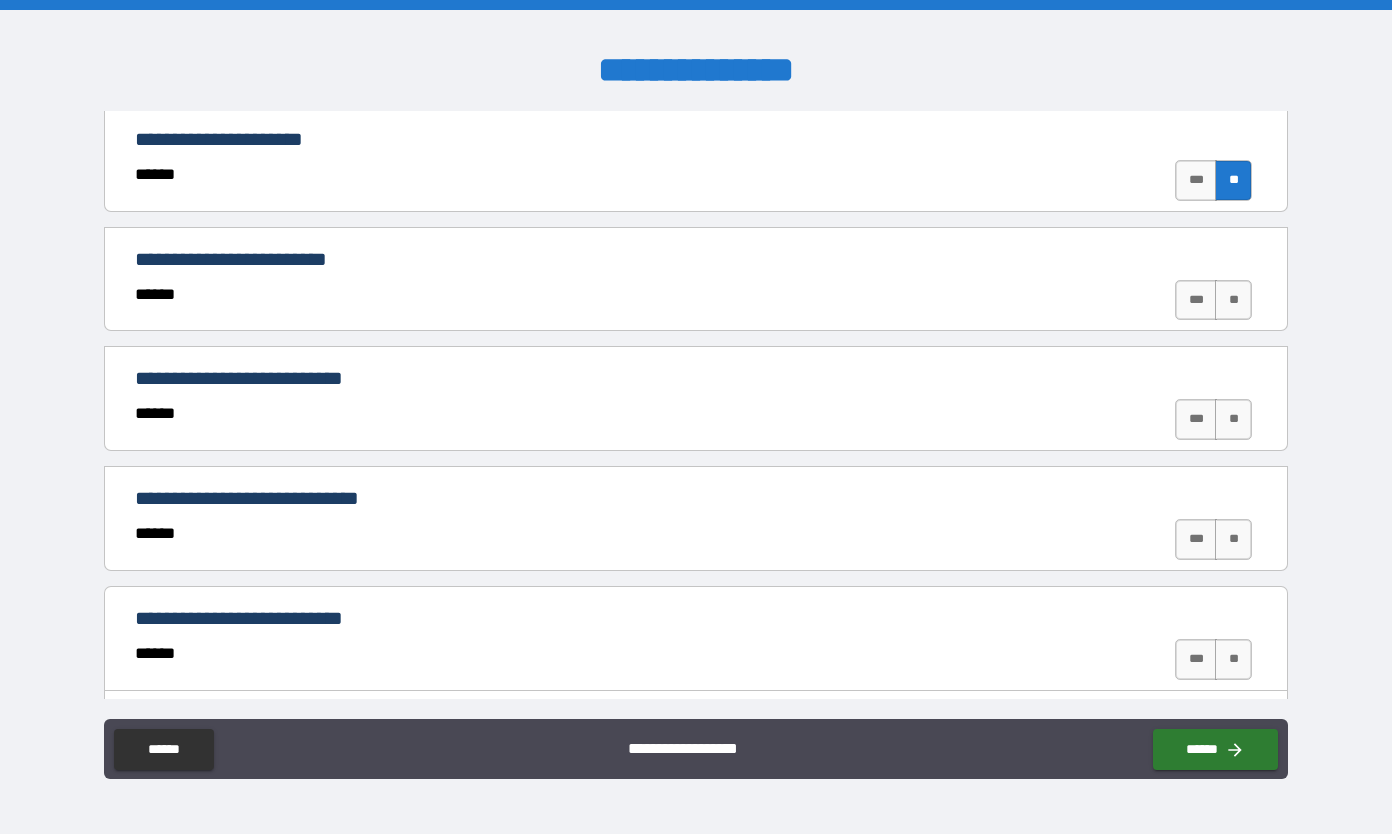 click on "**" at bounding box center [1233, 300] 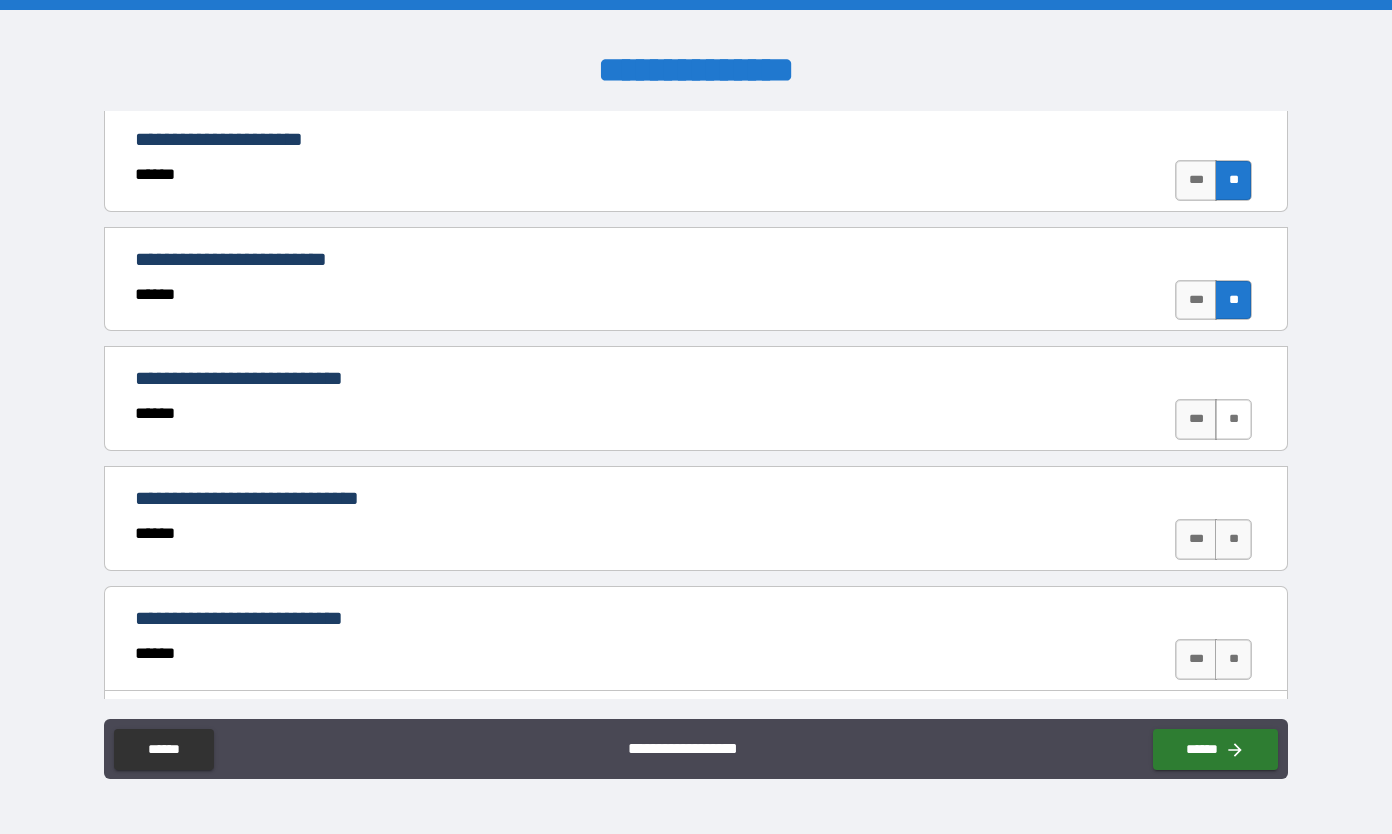 click on "**" at bounding box center (1233, 419) 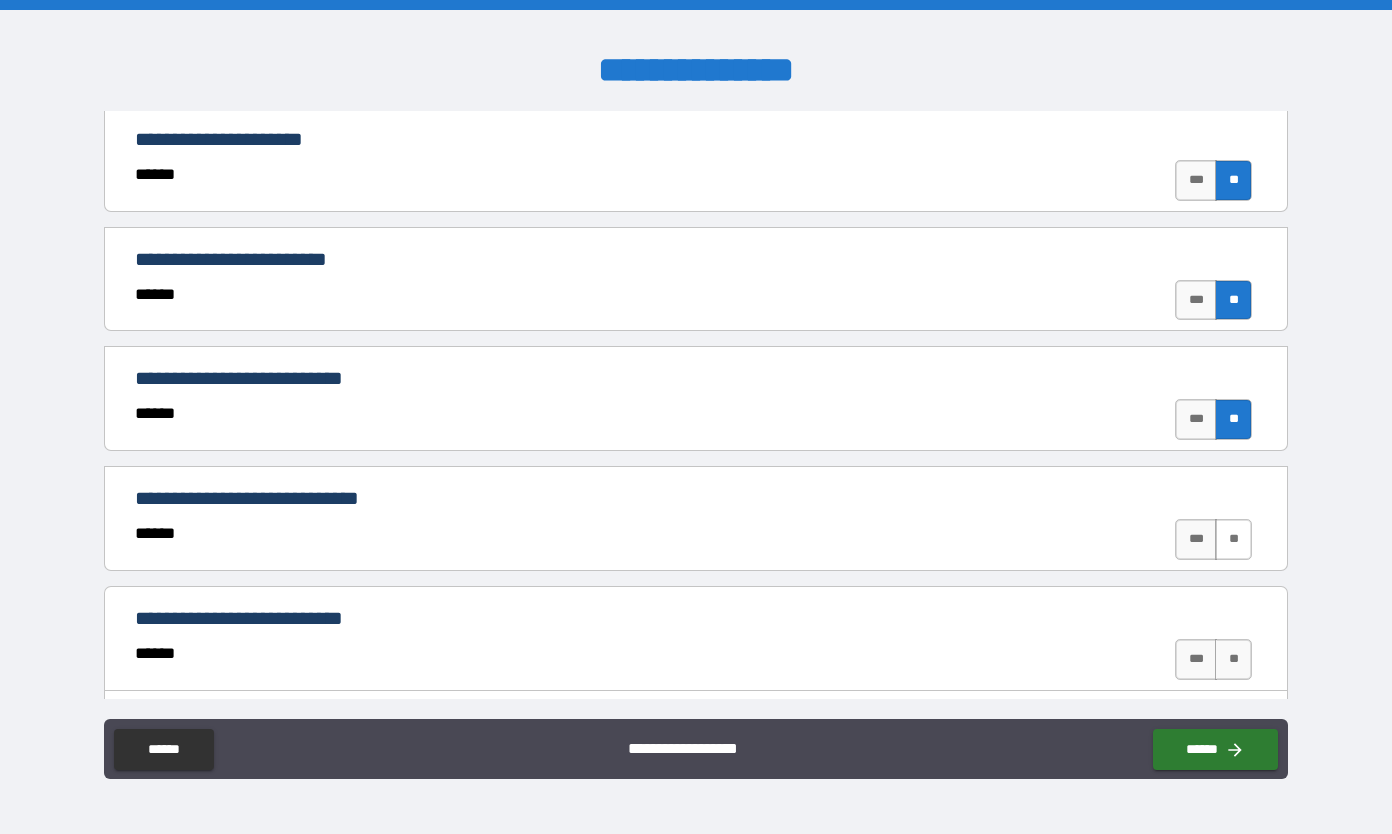 click on "**" at bounding box center (1233, 539) 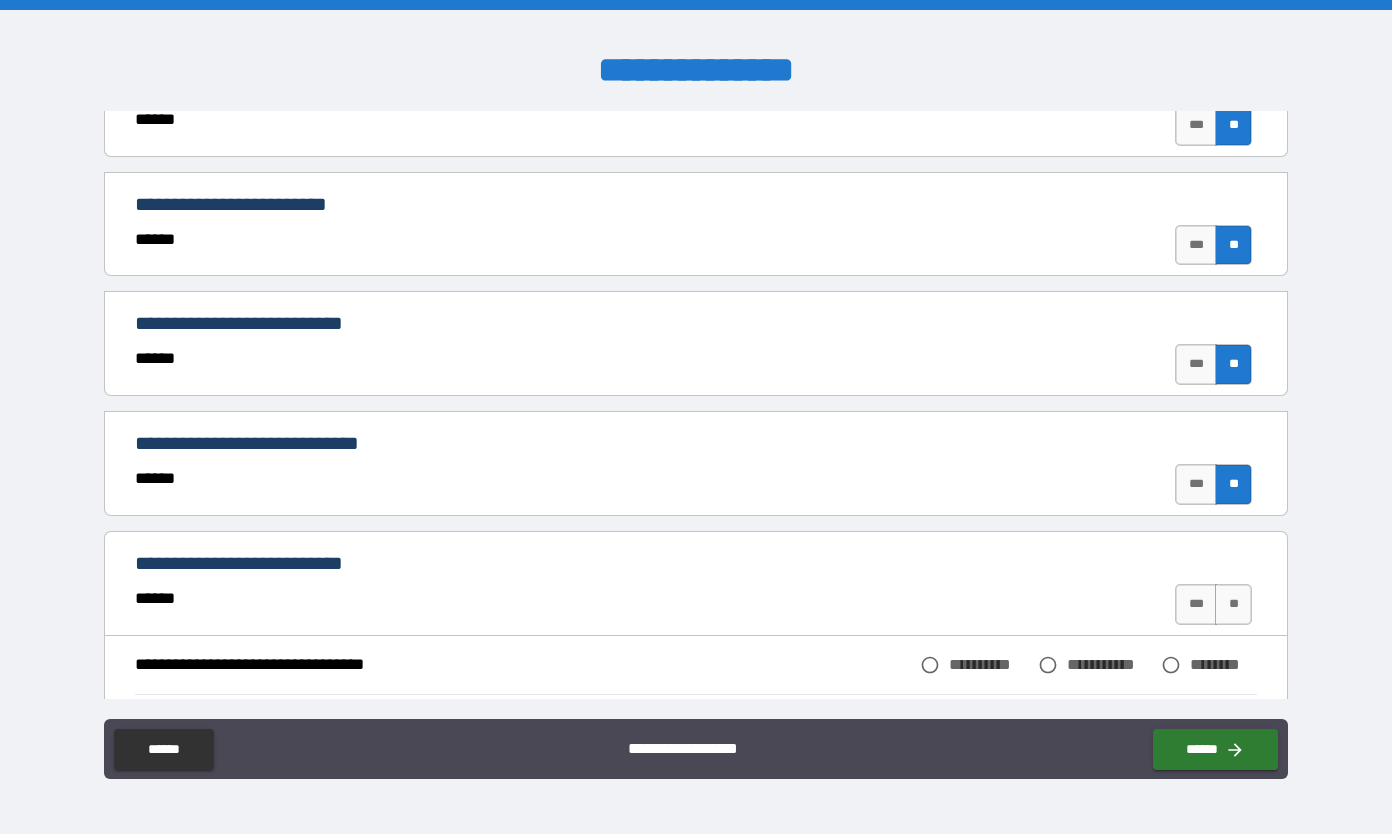 scroll, scrollTop: 2877, scrollLeft: 0, axis: vertical 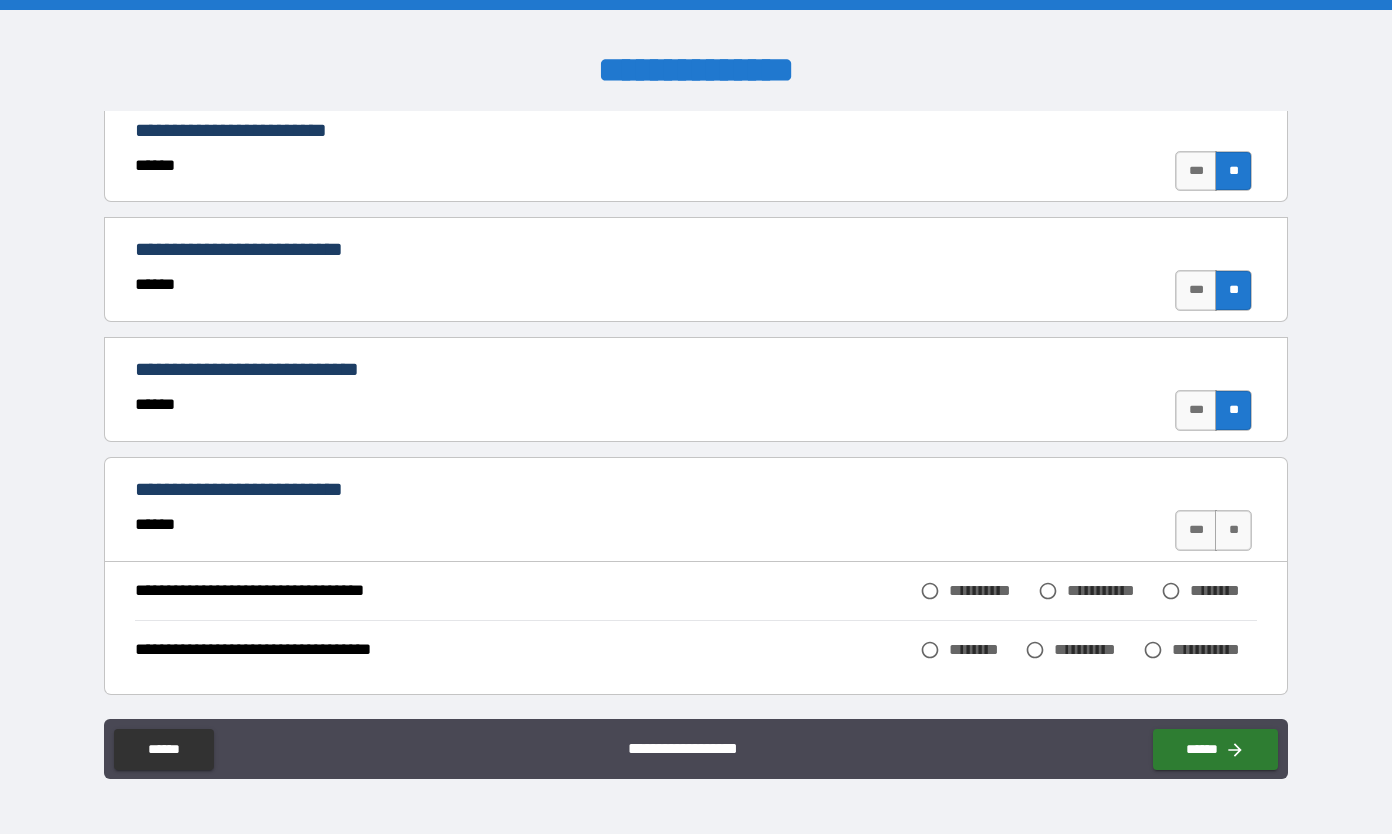 click on "**" at bounding box center [1233, 530] 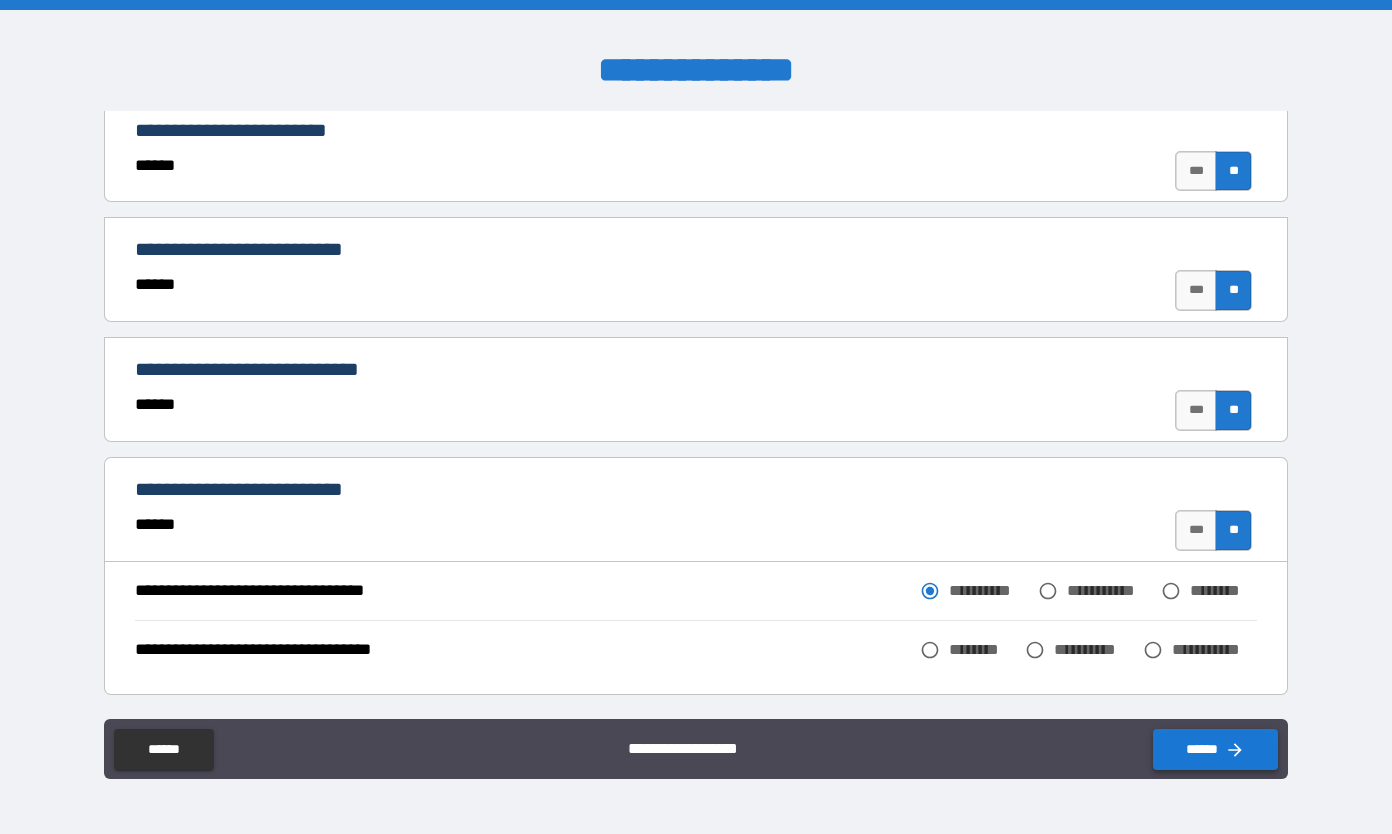 click on "******" at bounding box center (1215, 749) 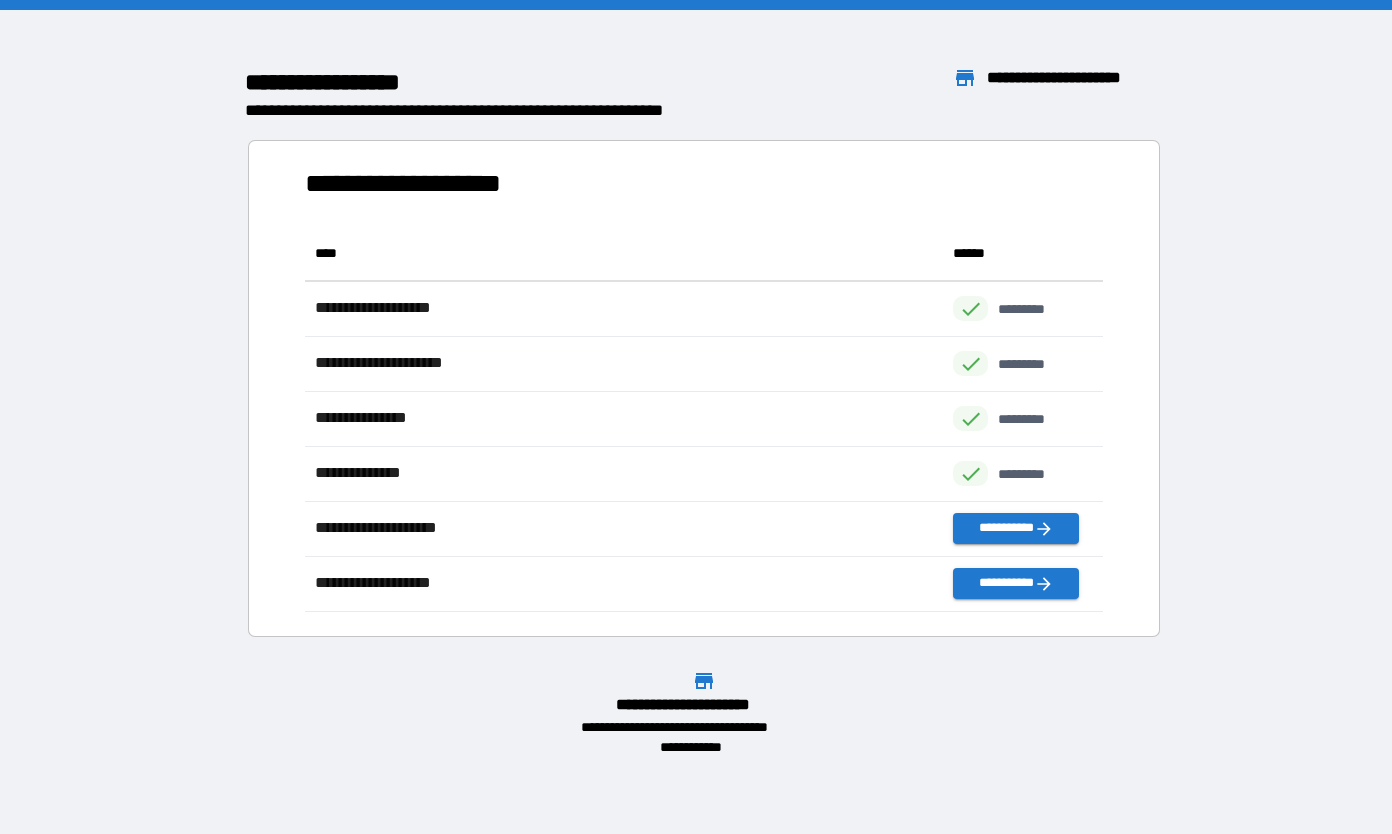 scroll, scrollTop: 16, scrollLeft: 16, axis: both 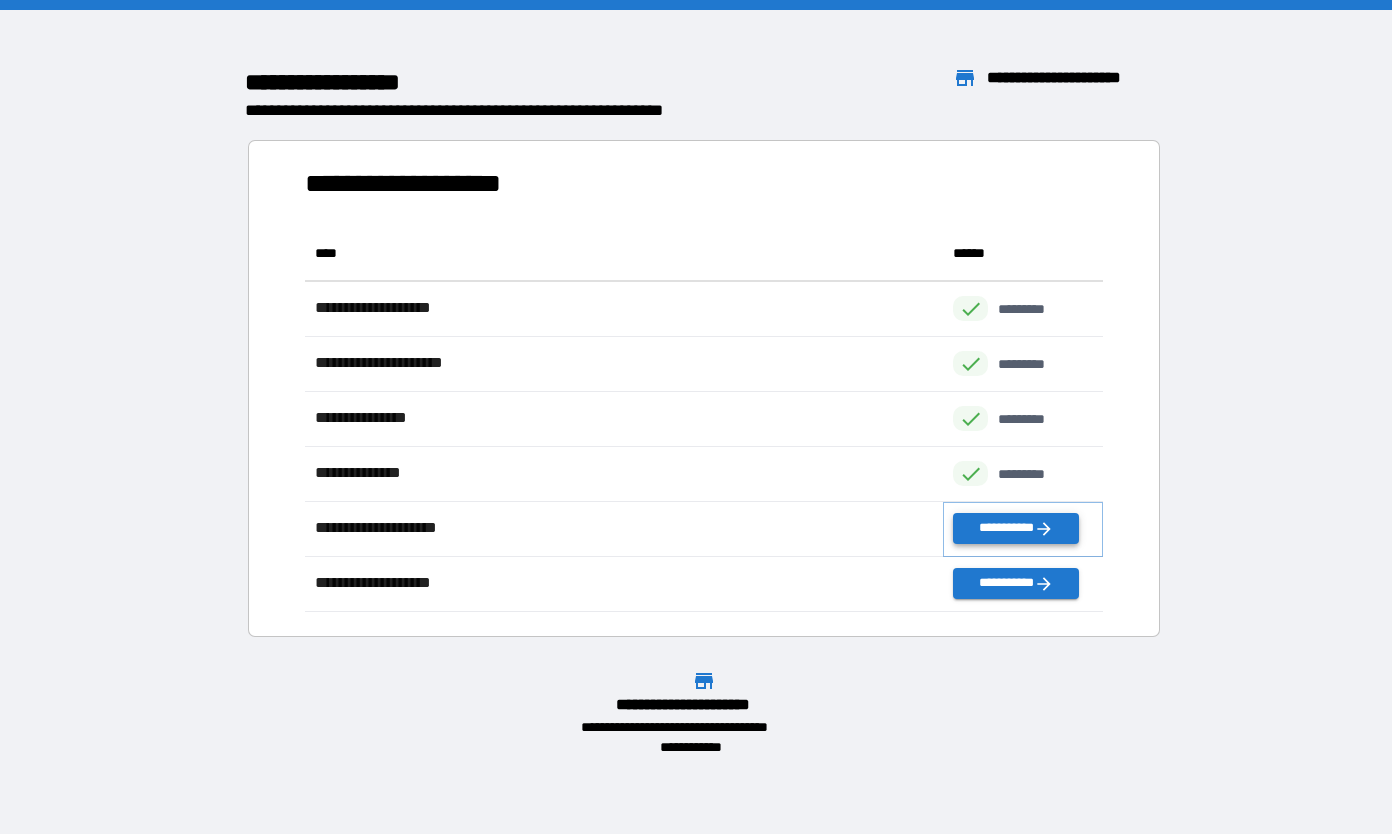 click on "**********" at bounding box center [1015, 528] 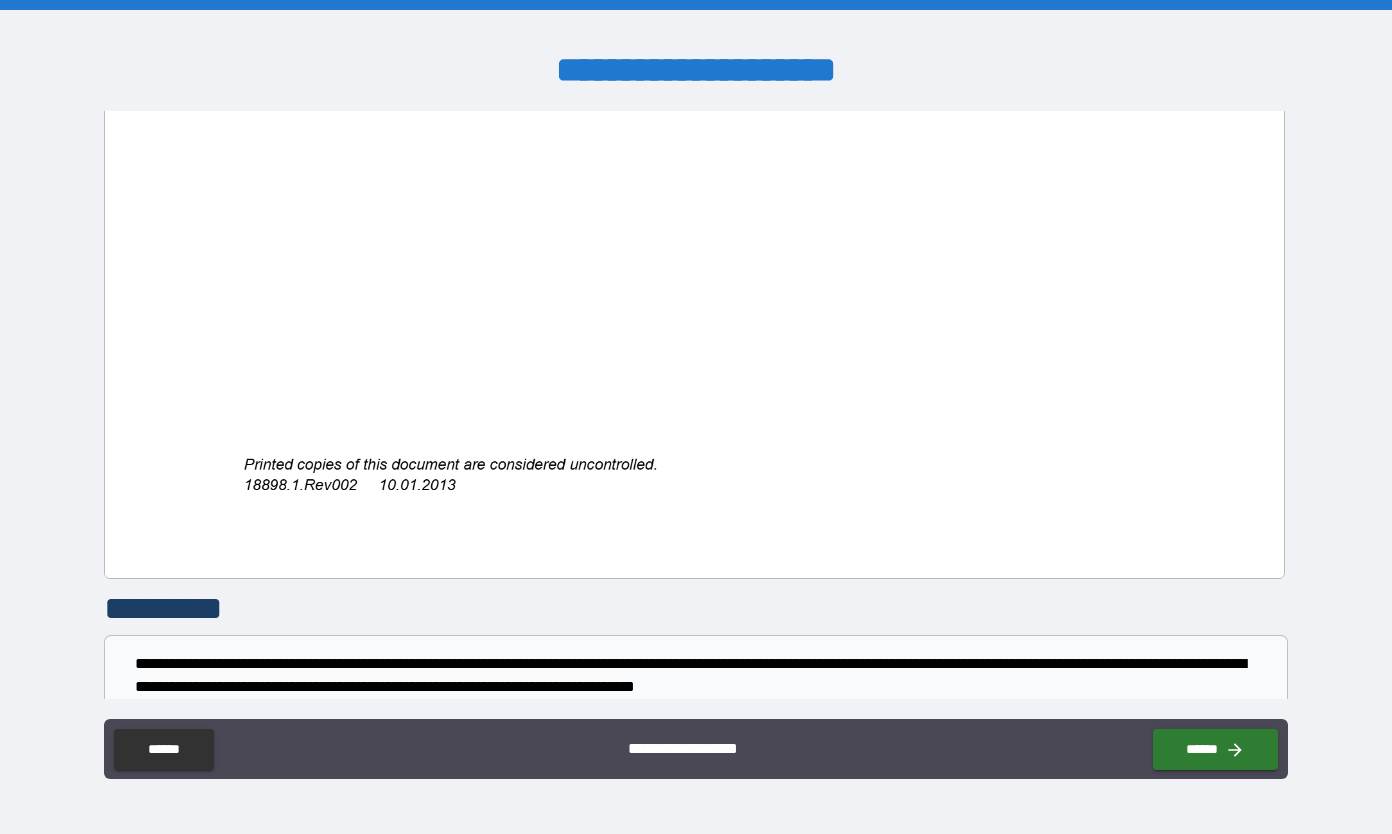 scroll, scrollTop: 8962, scrollLeft: 0, axis: vertical 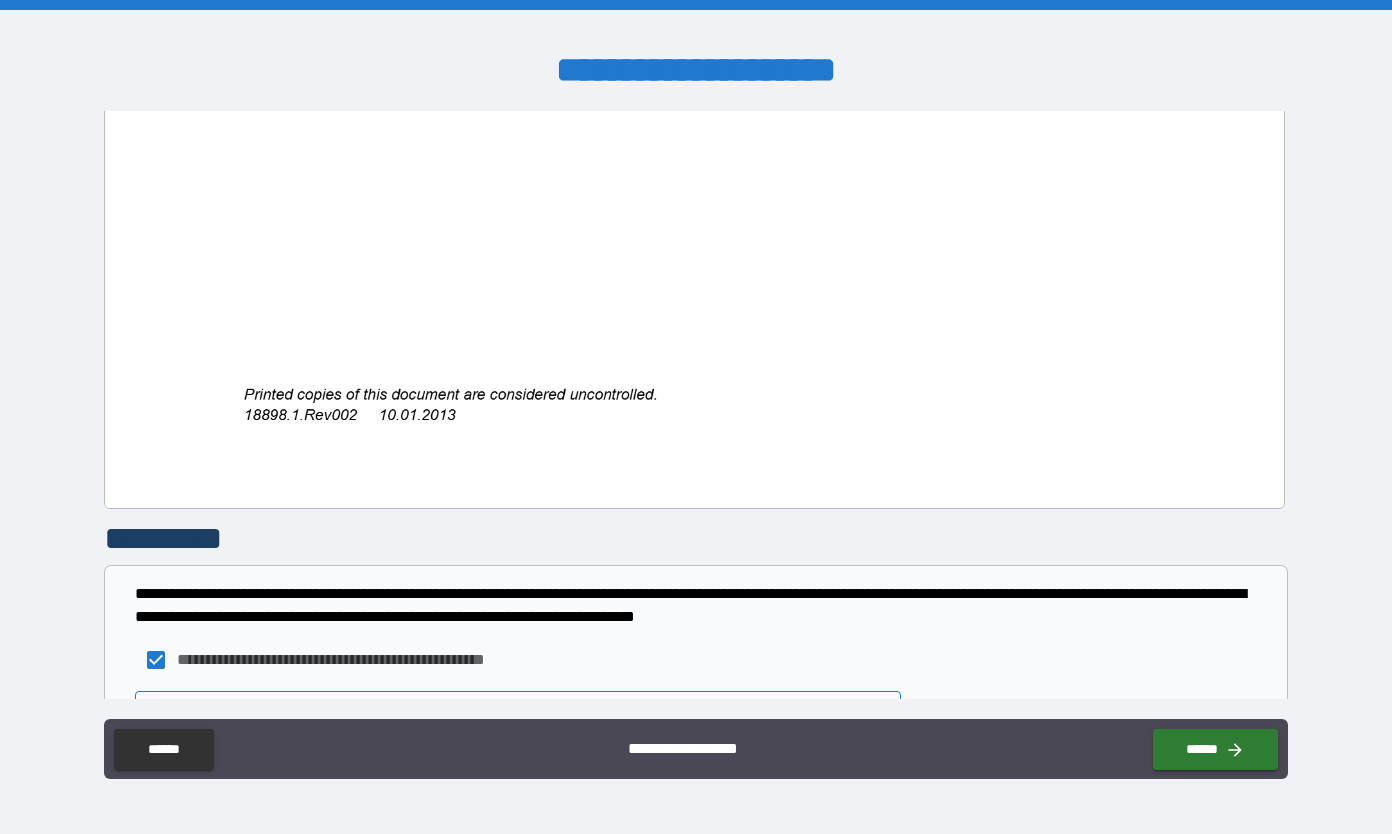 click on "*********" at bounding box center [518, 711] 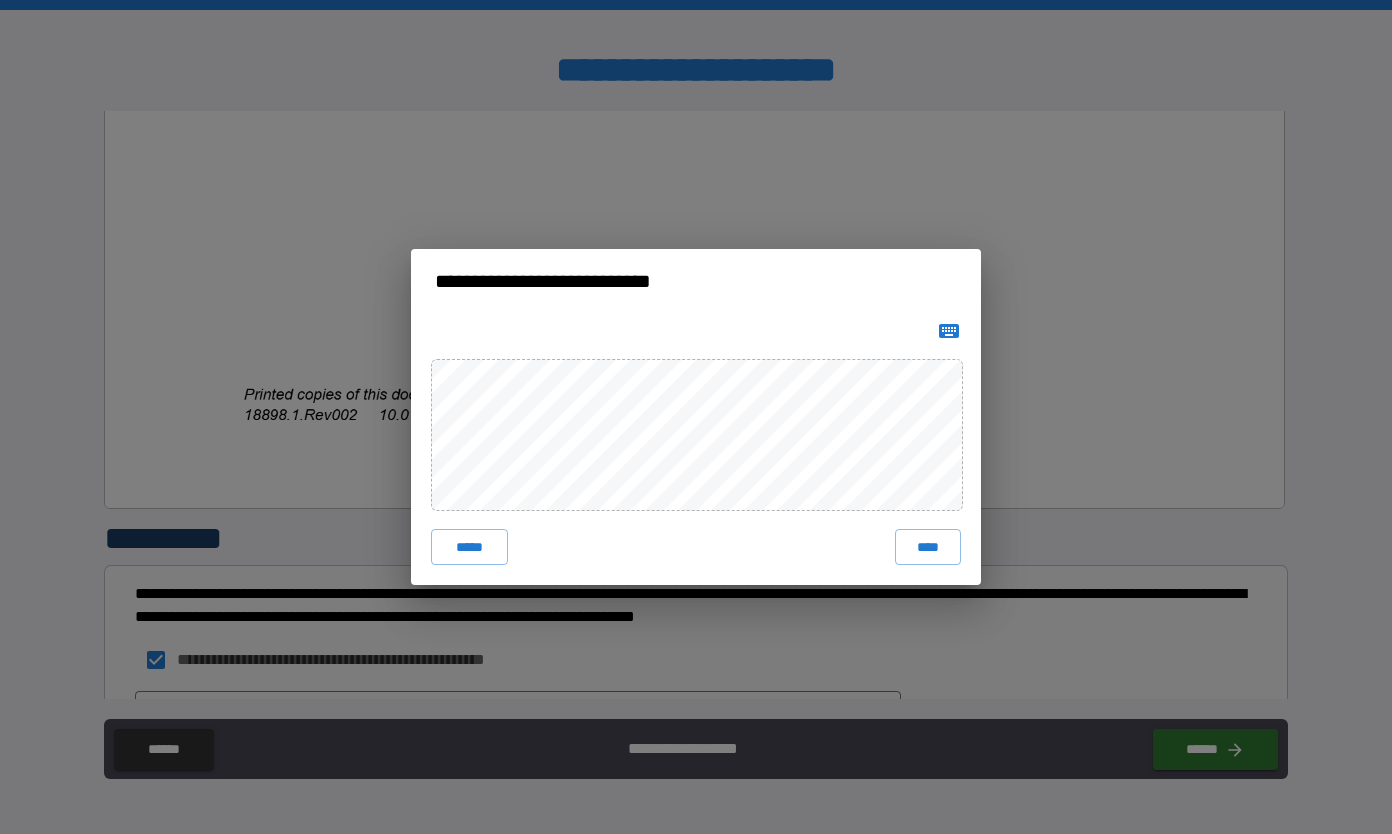 click on "****" at bounding box center (928, 547) 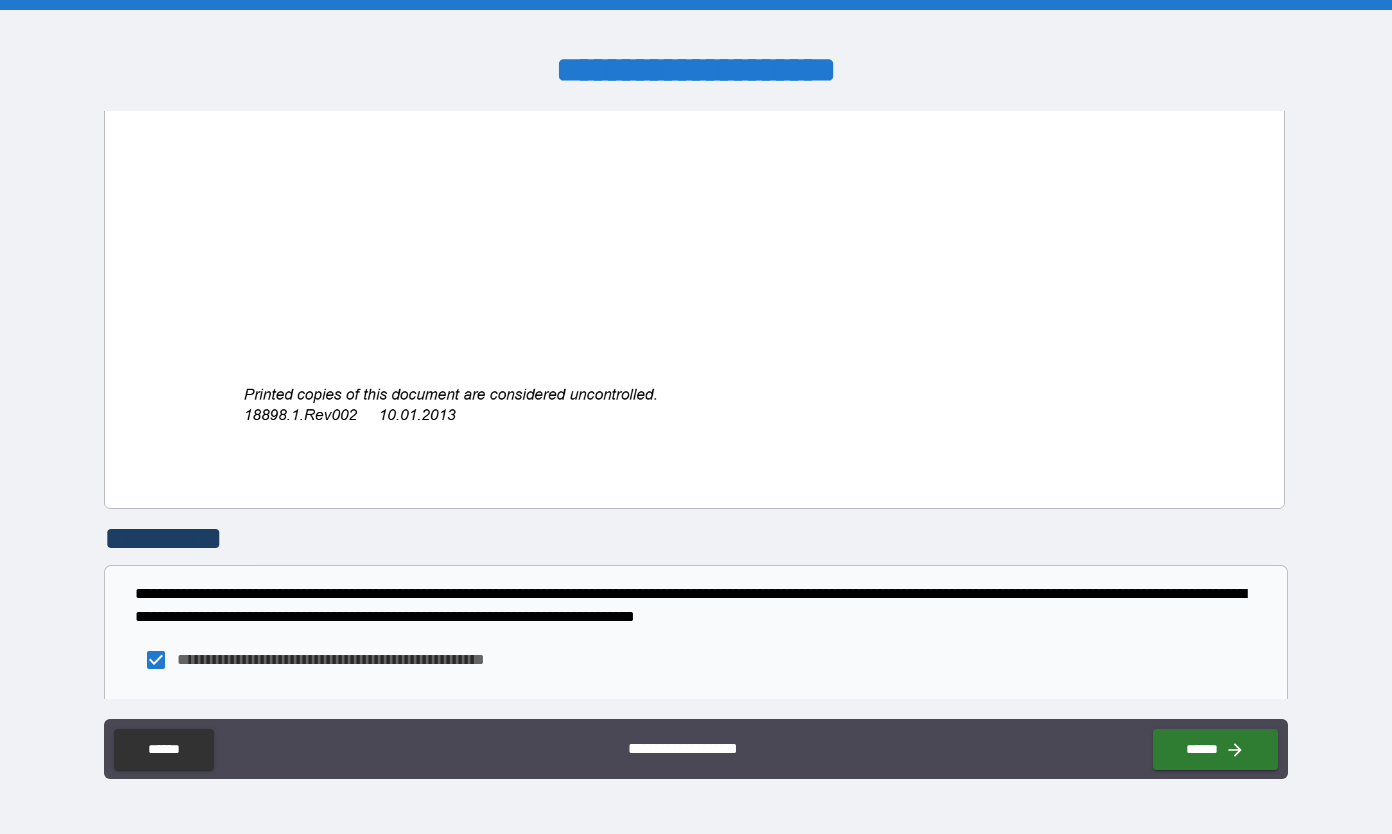 click on "**********" at bounding box center [696, 417] 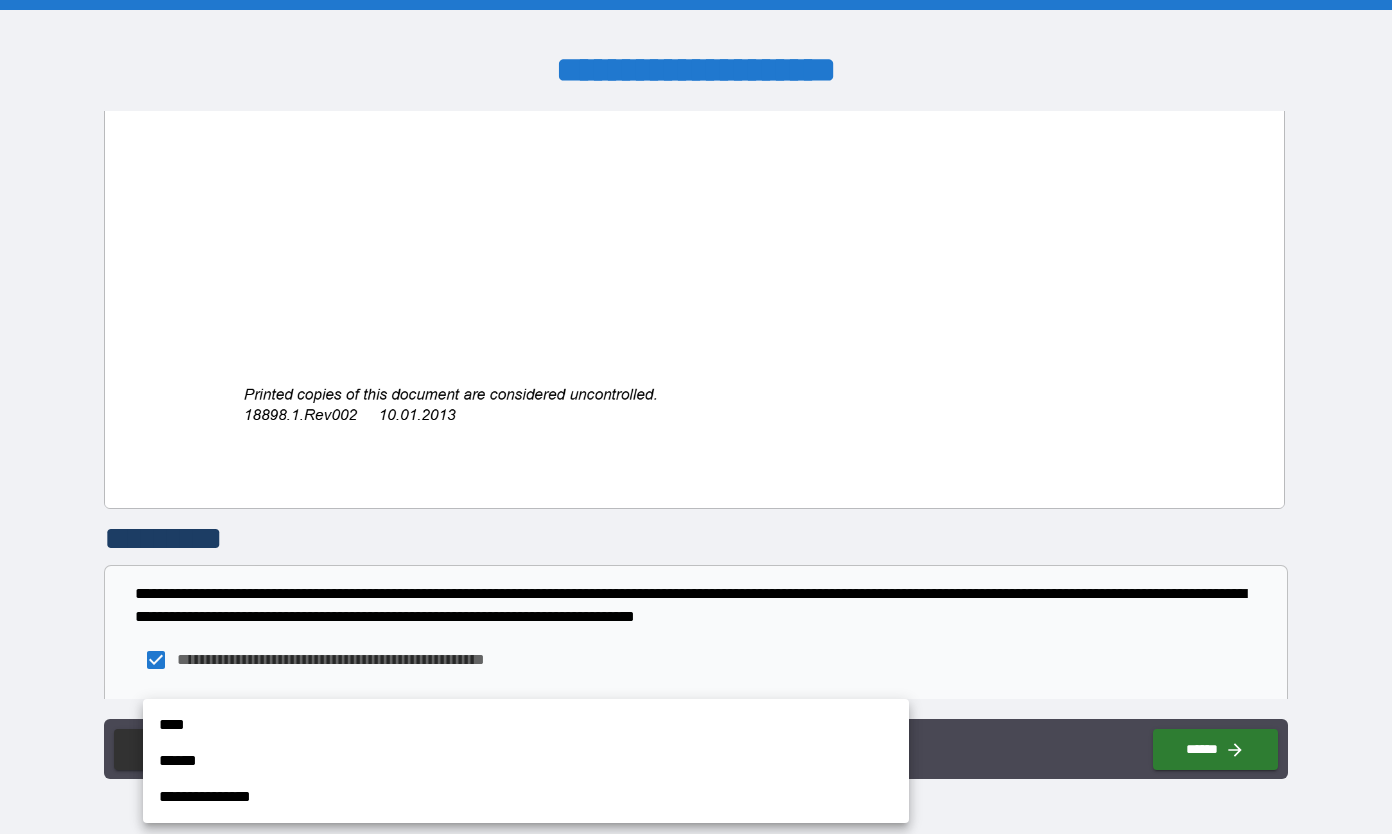 click on "****" at bounding box center [526, 725] 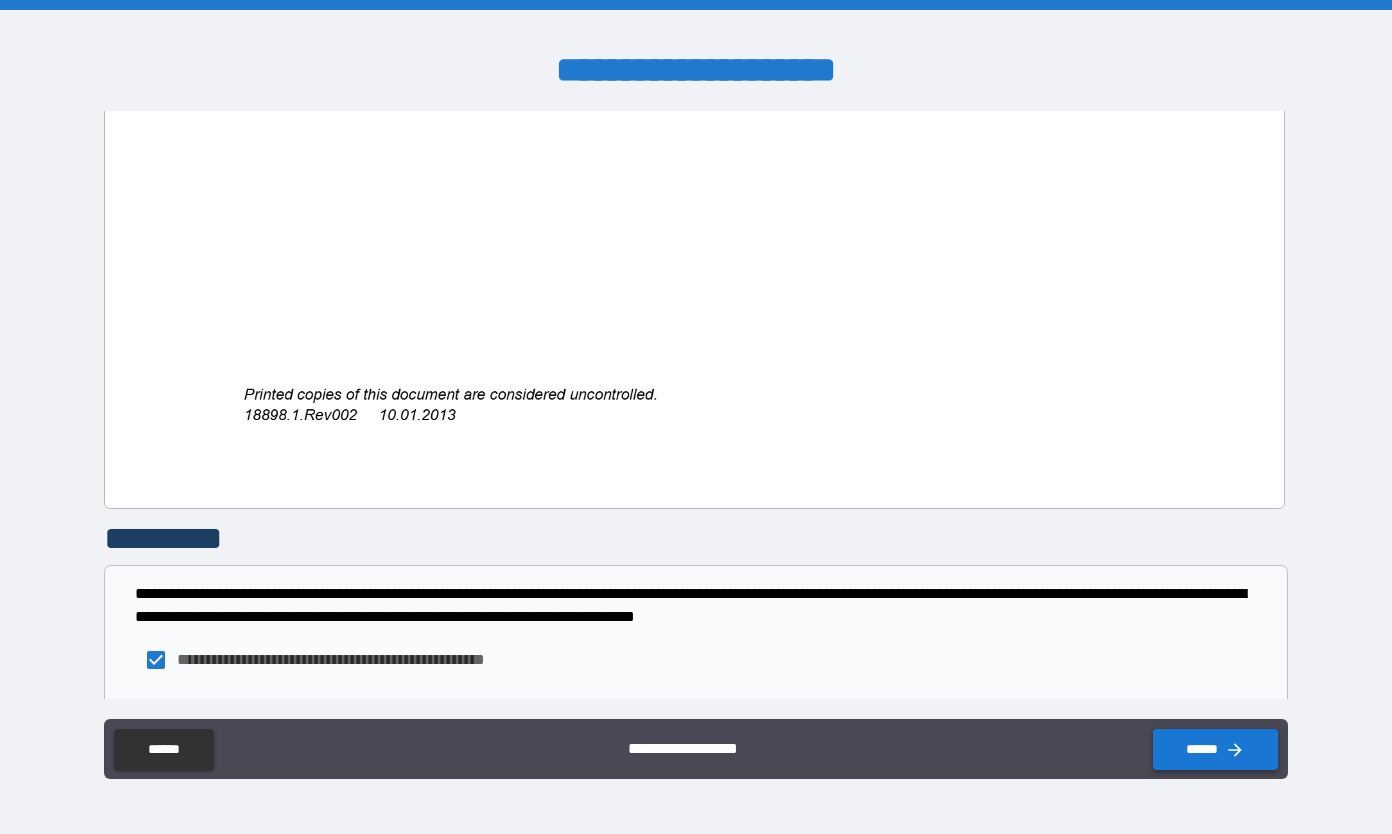 click on "******" at bounding box center [1215, 749] 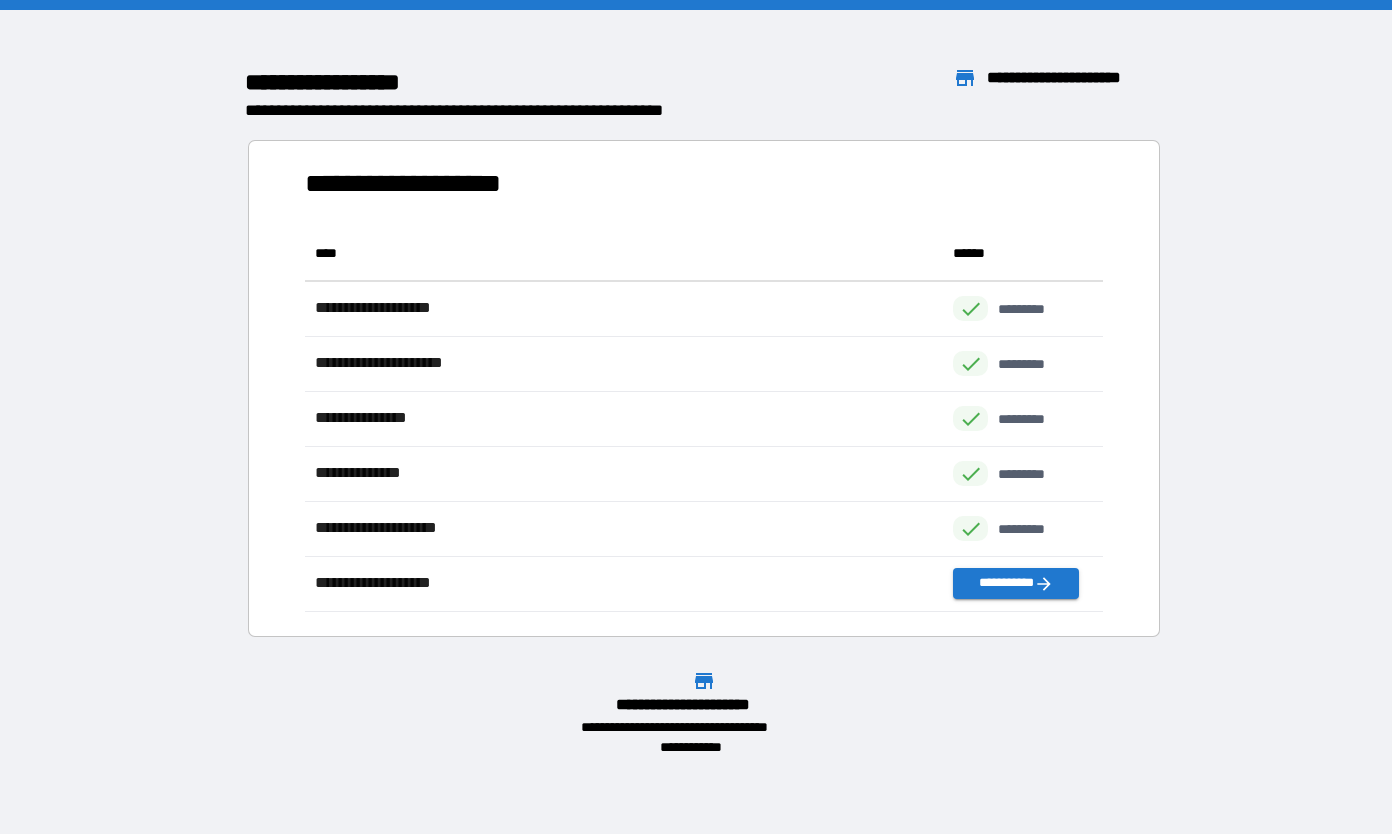 scroll, scrollTop: 16, scrollLeft: 16, axis: both 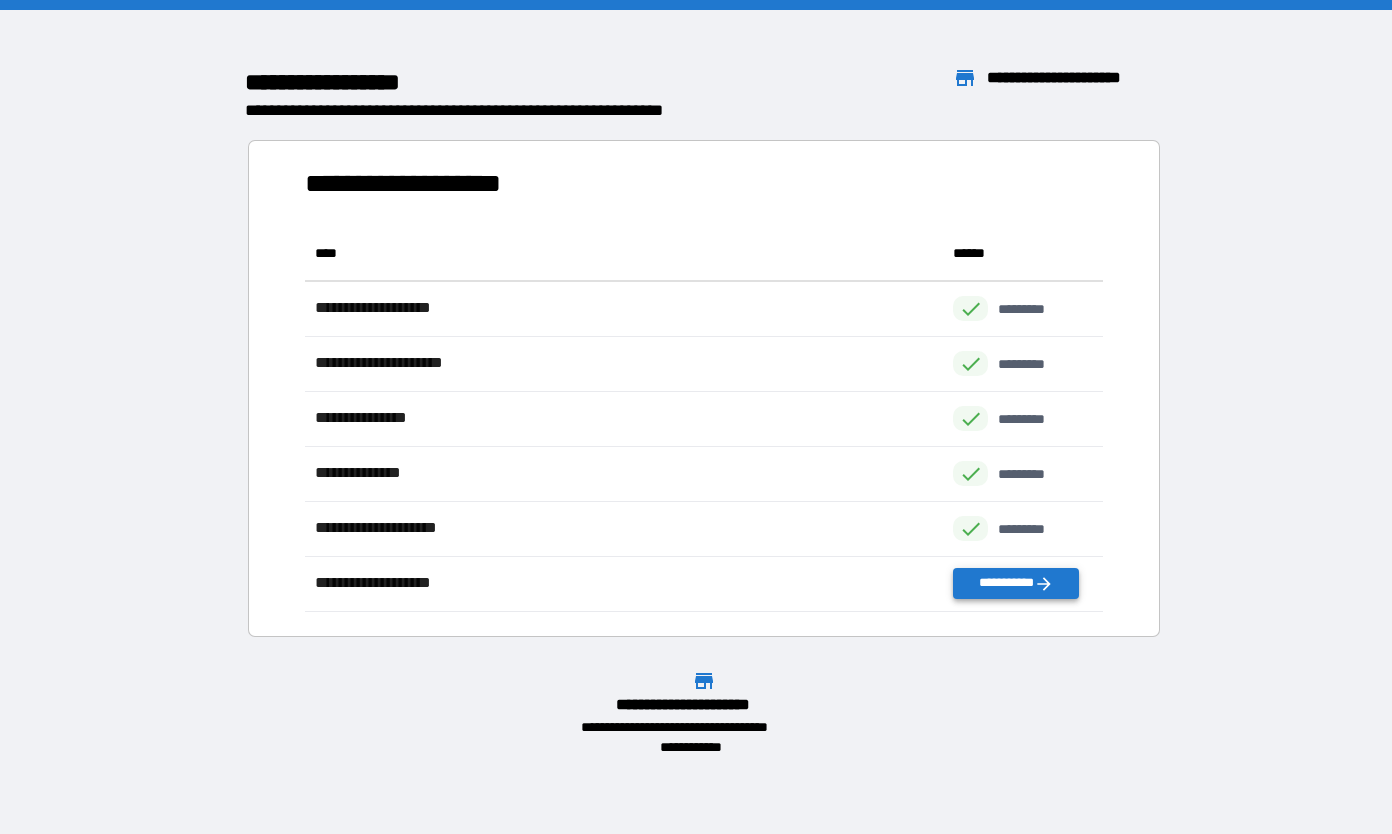 click on "**********" at bounding box center [1015, 583] 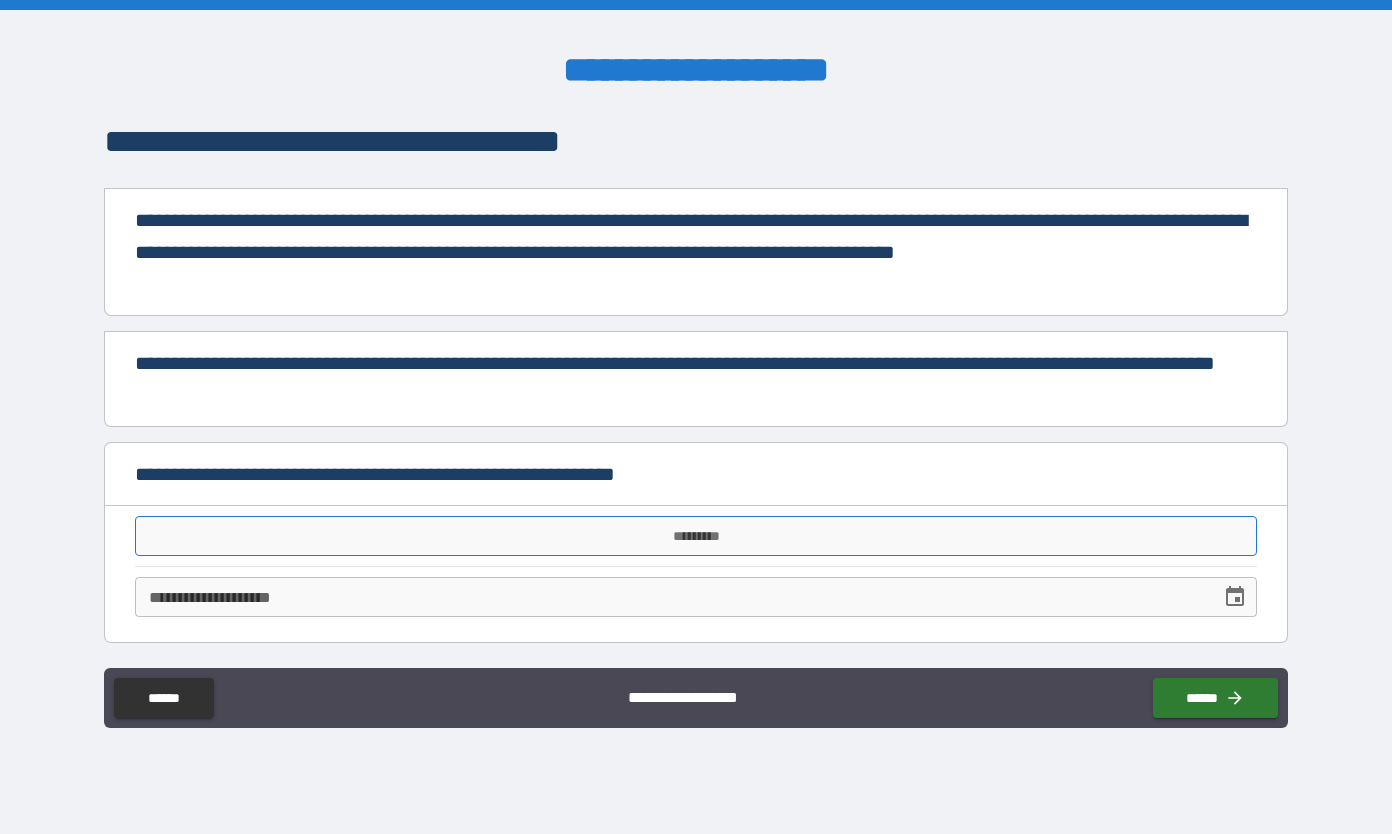 click on "*********" at bounding box center (696, 536) 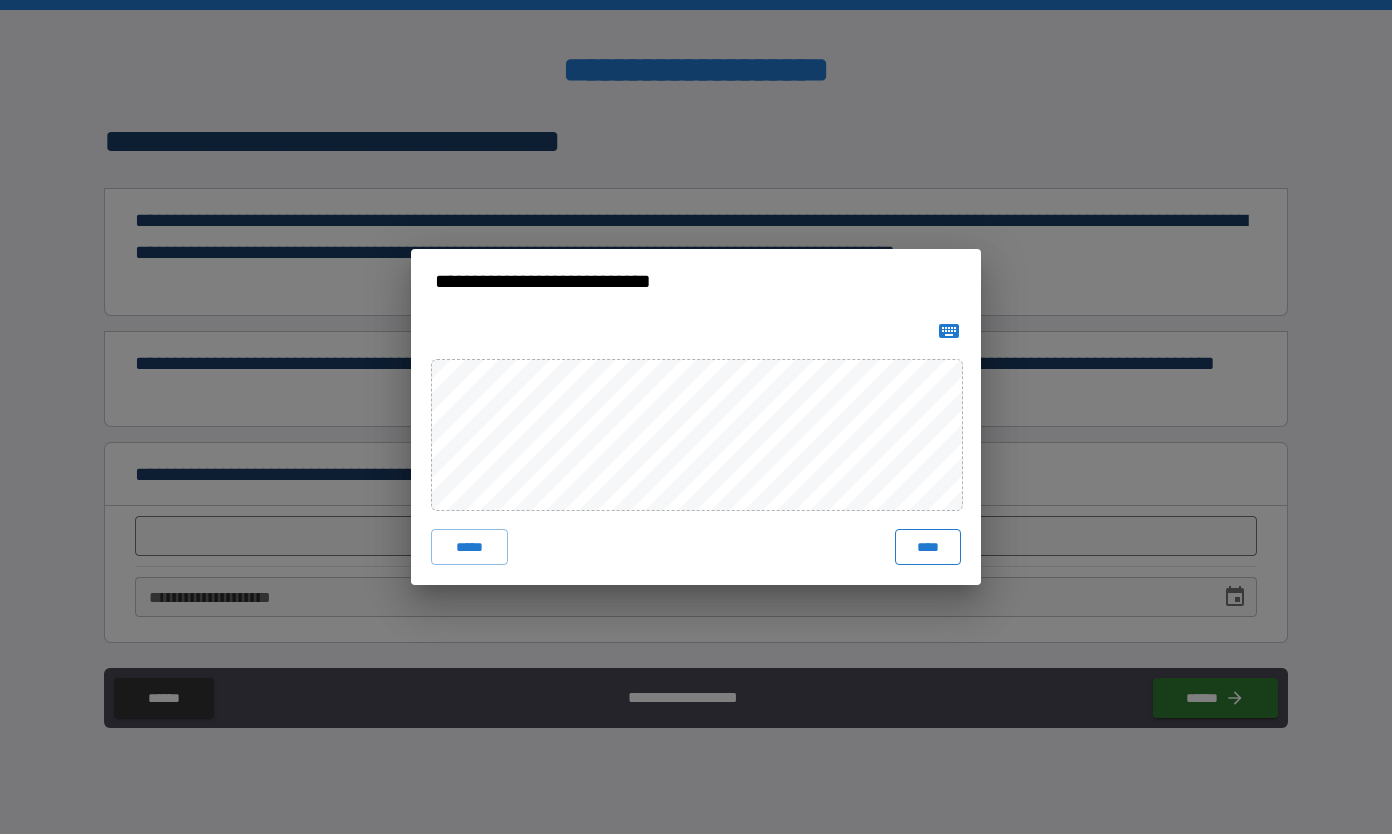 click on "****" at bounding box center [928, 547] 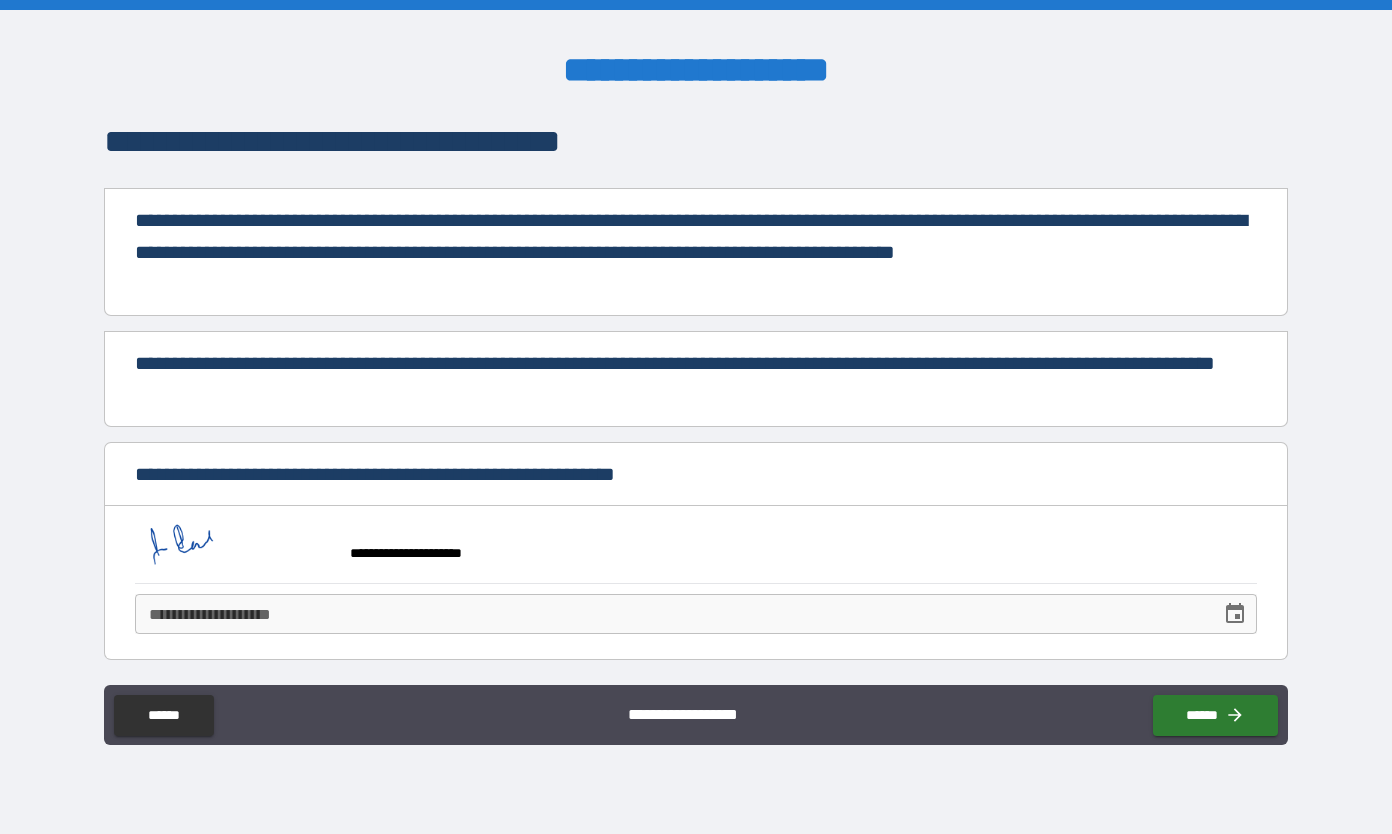 click on "**********" at bounding box center (671, 614) 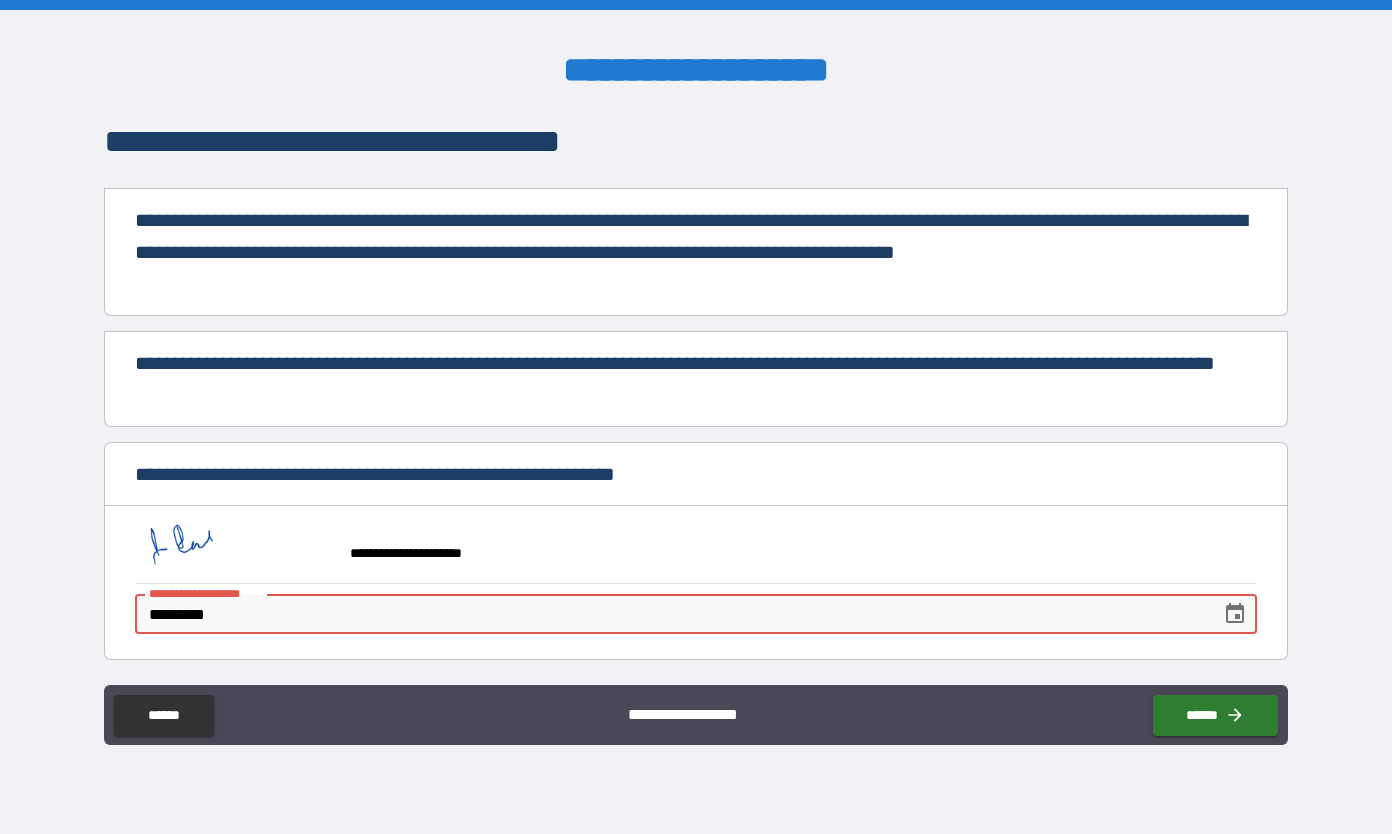 type on "**********" 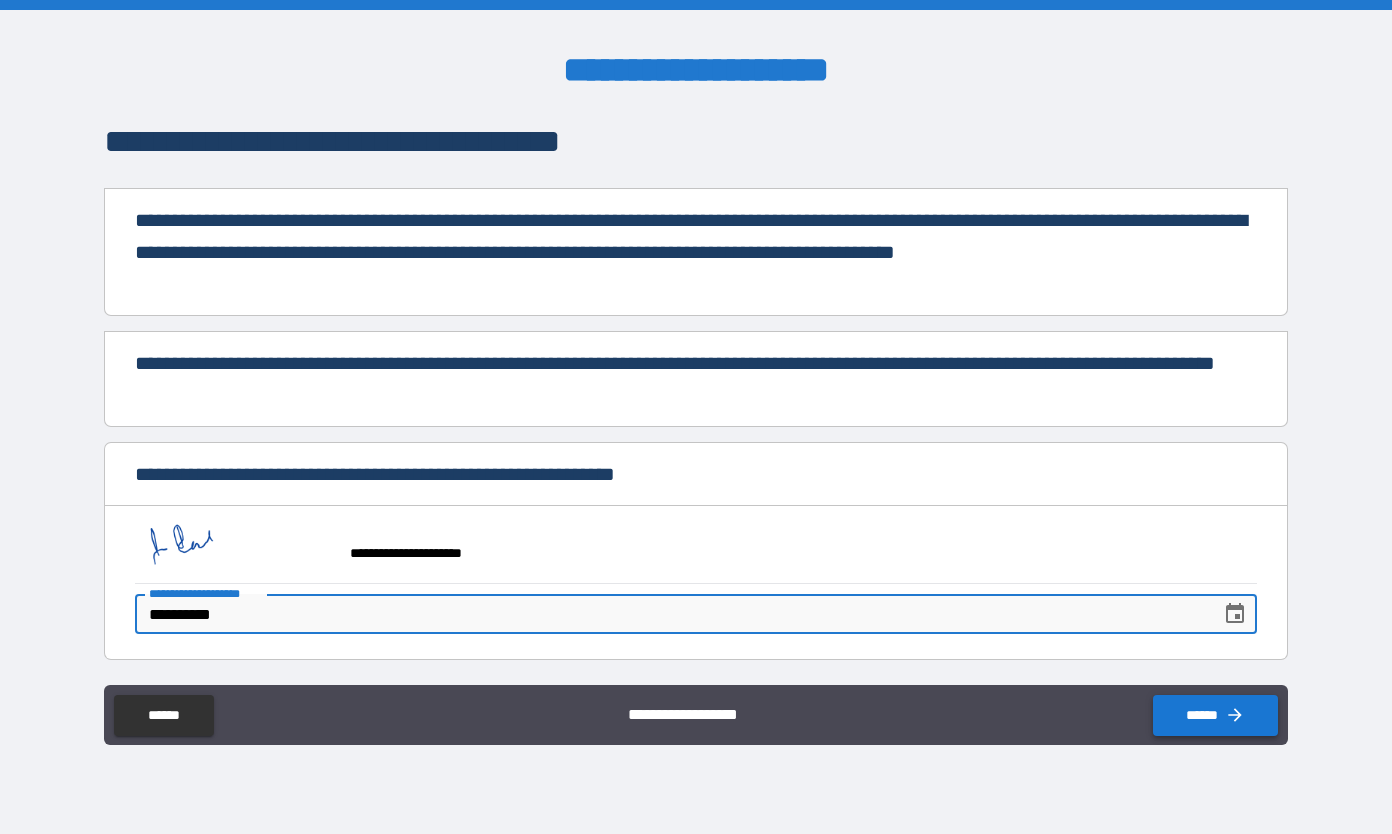 click on "******" at bounding box center [1215, 715] 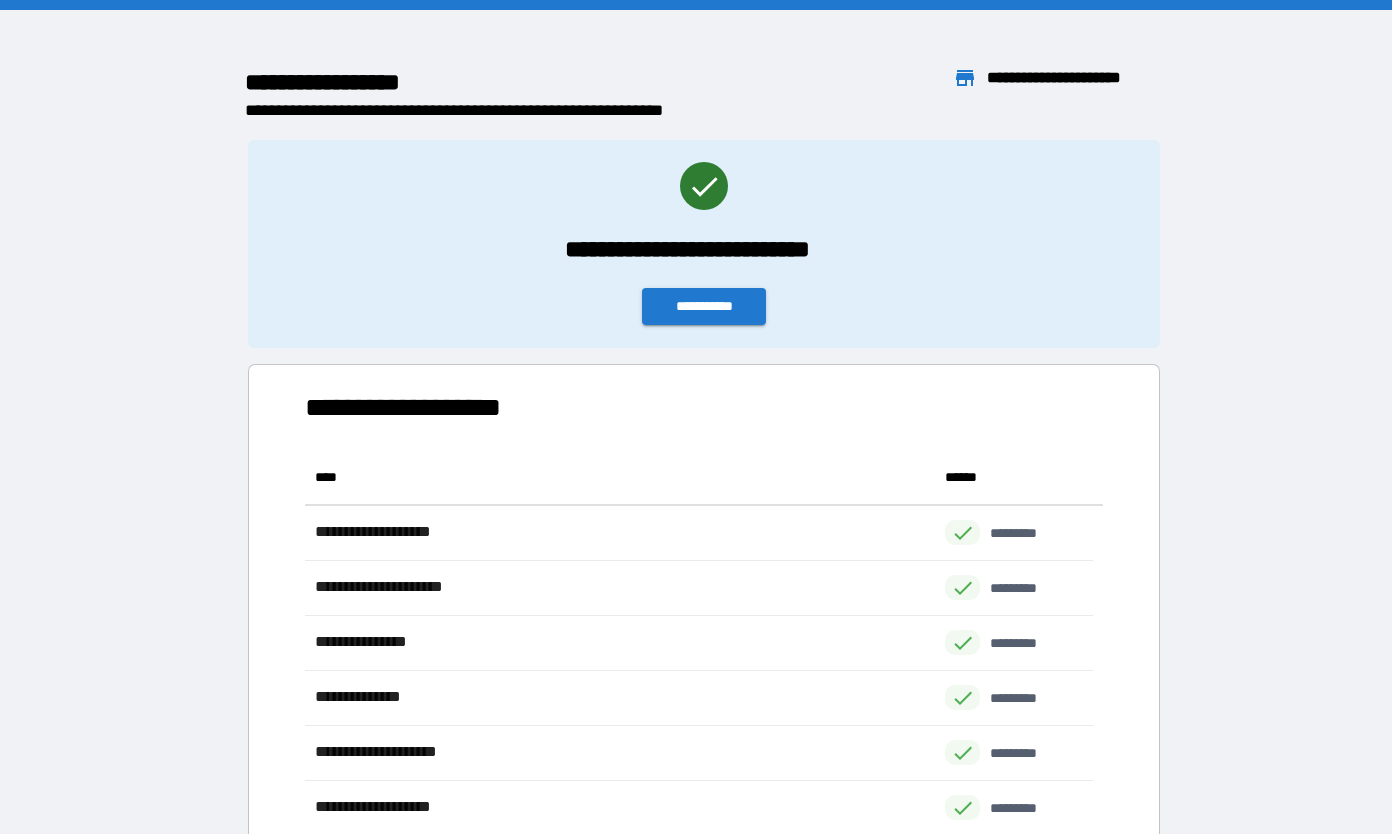 scroll, scrollTop: 16, scrollLeft: 16, axis: both 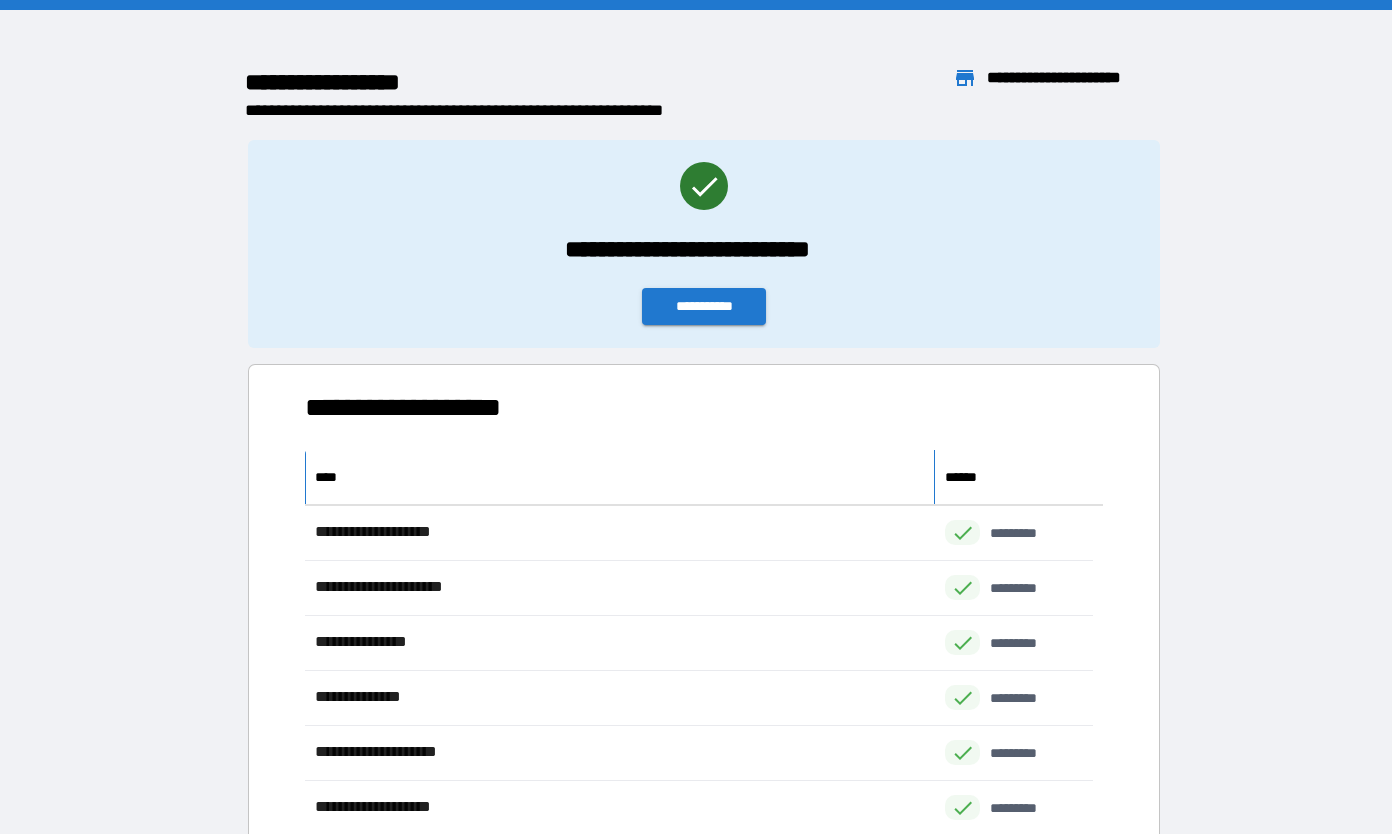 click on "****" at bounding box center (620, 477) 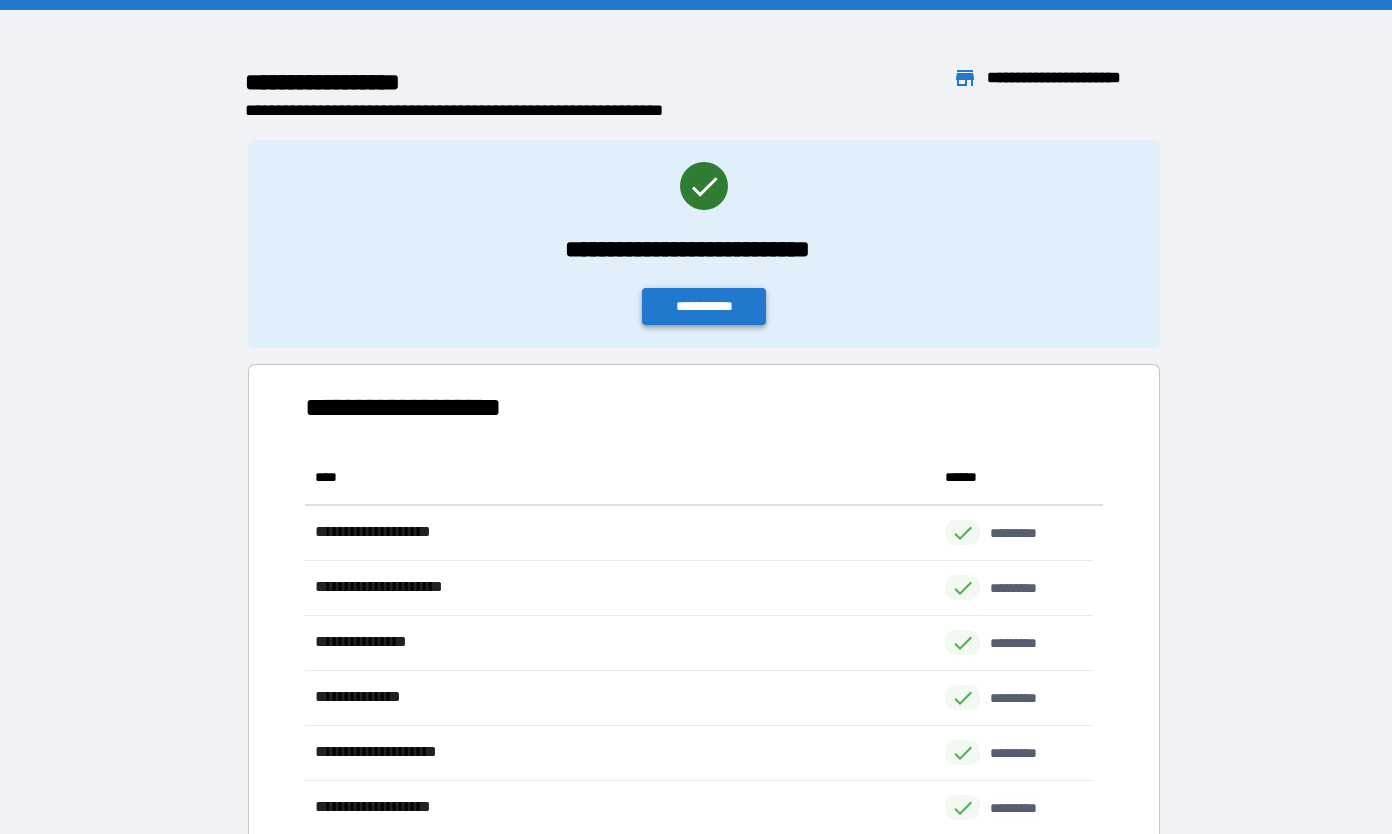 click on "**********" at bounding box center [704, 306] 